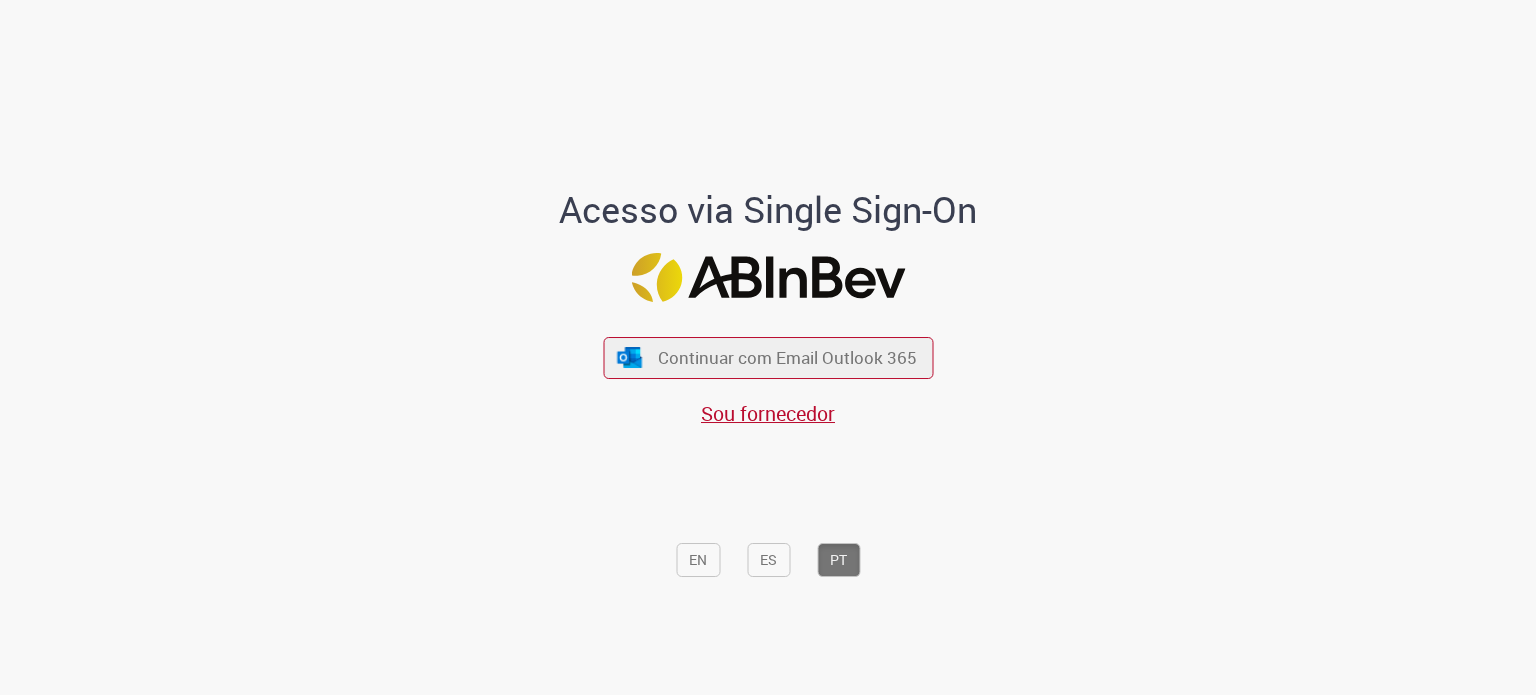 scroll, scrollTop: 0, scrollLeft: 0, axis: both 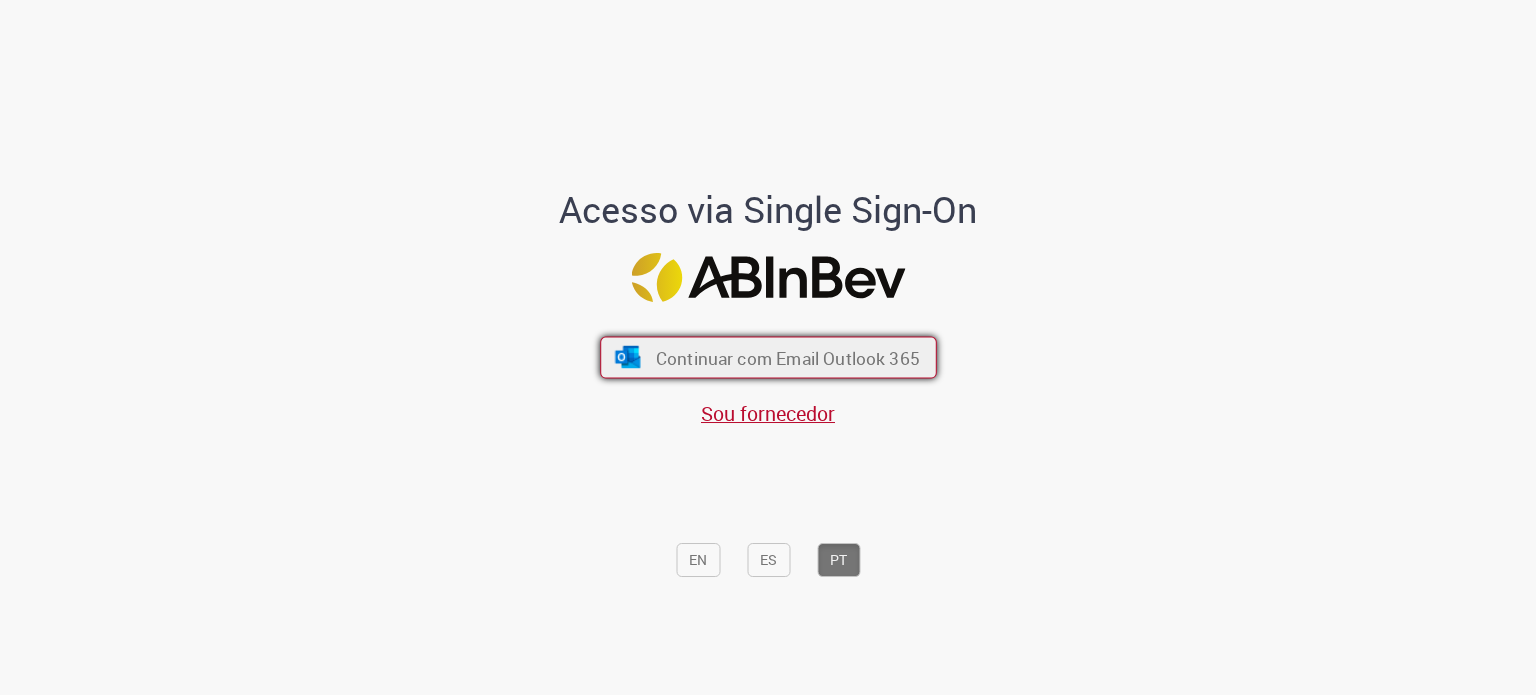 click on "Continuar com Email Outlook 365" at bounding box center [787, 357] 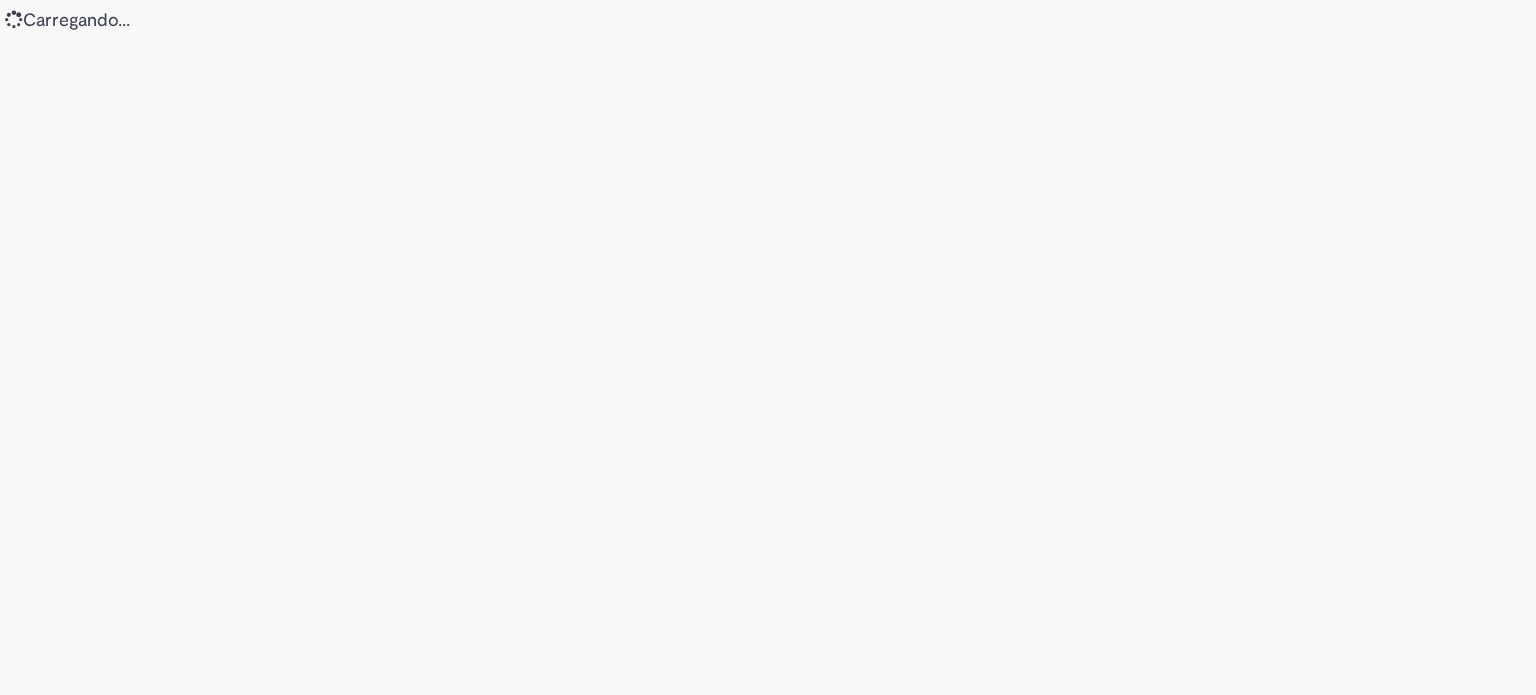scroll, scrollTop: 0, scrollLeft: 0, axis: both 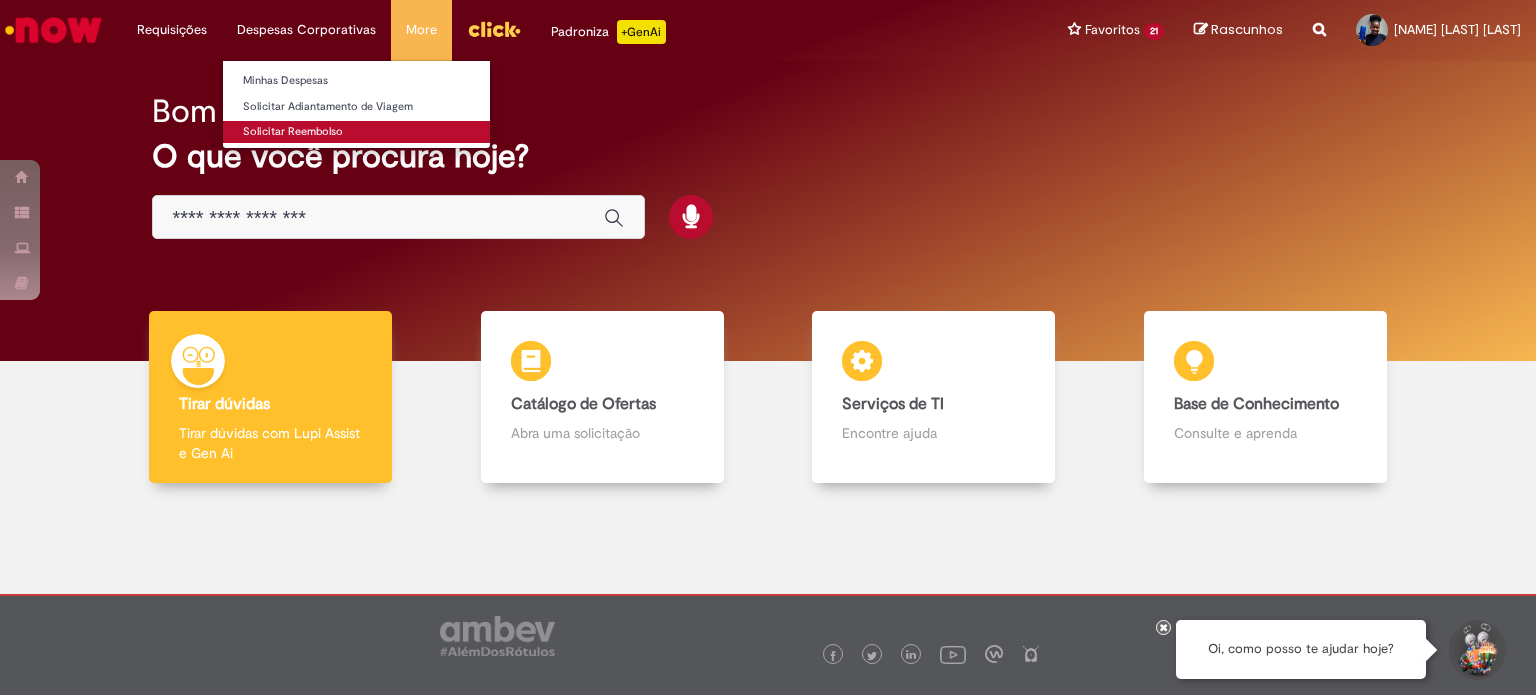 click on "Solicitar Reembolso" at bounding box center [356, 132] 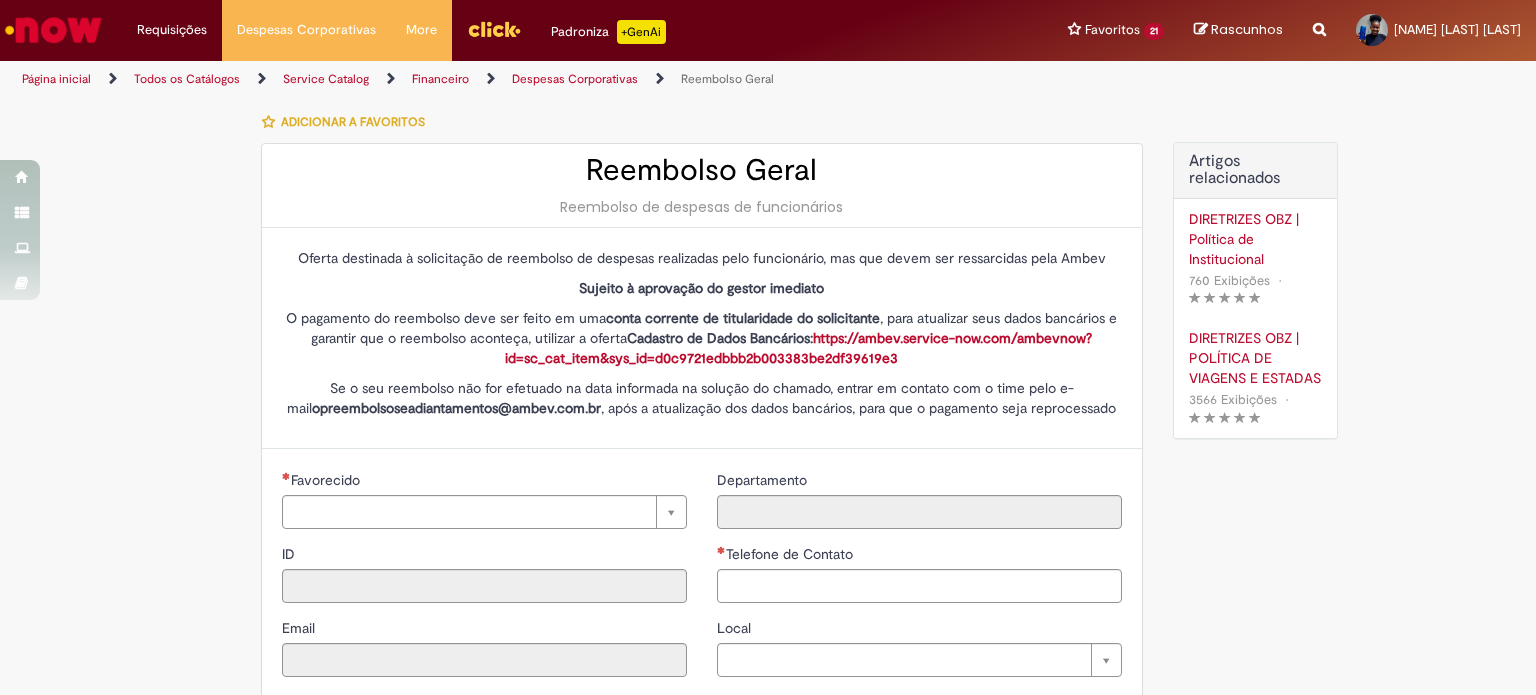 type on "********" 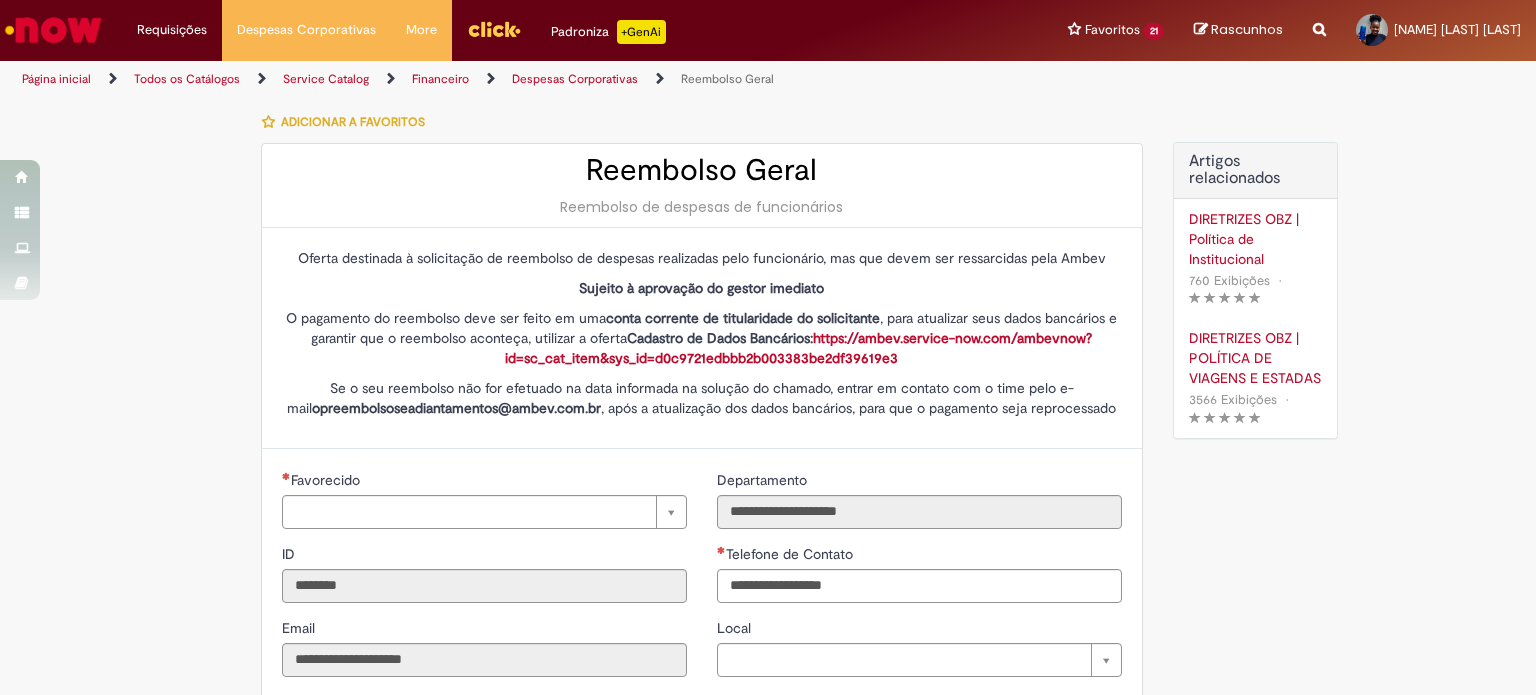 type on "**********" 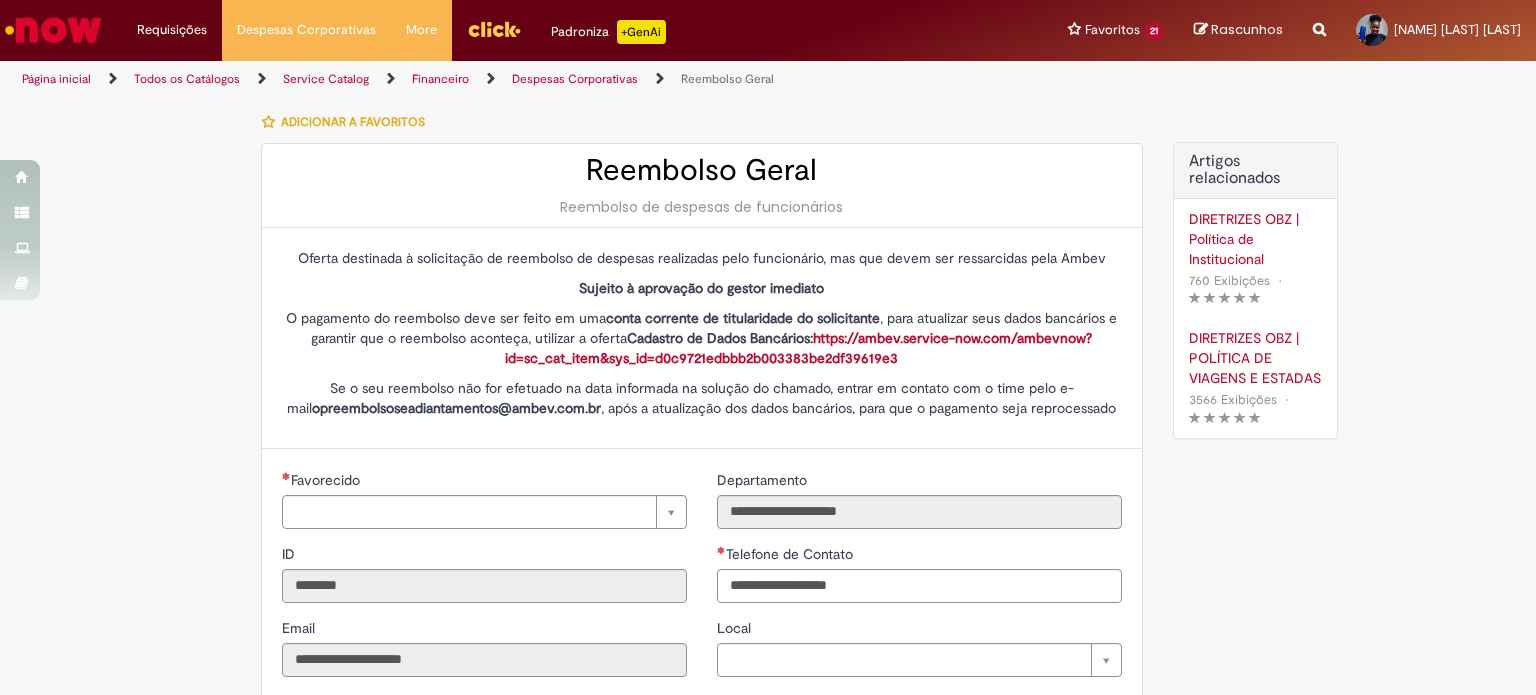 type on "**********" 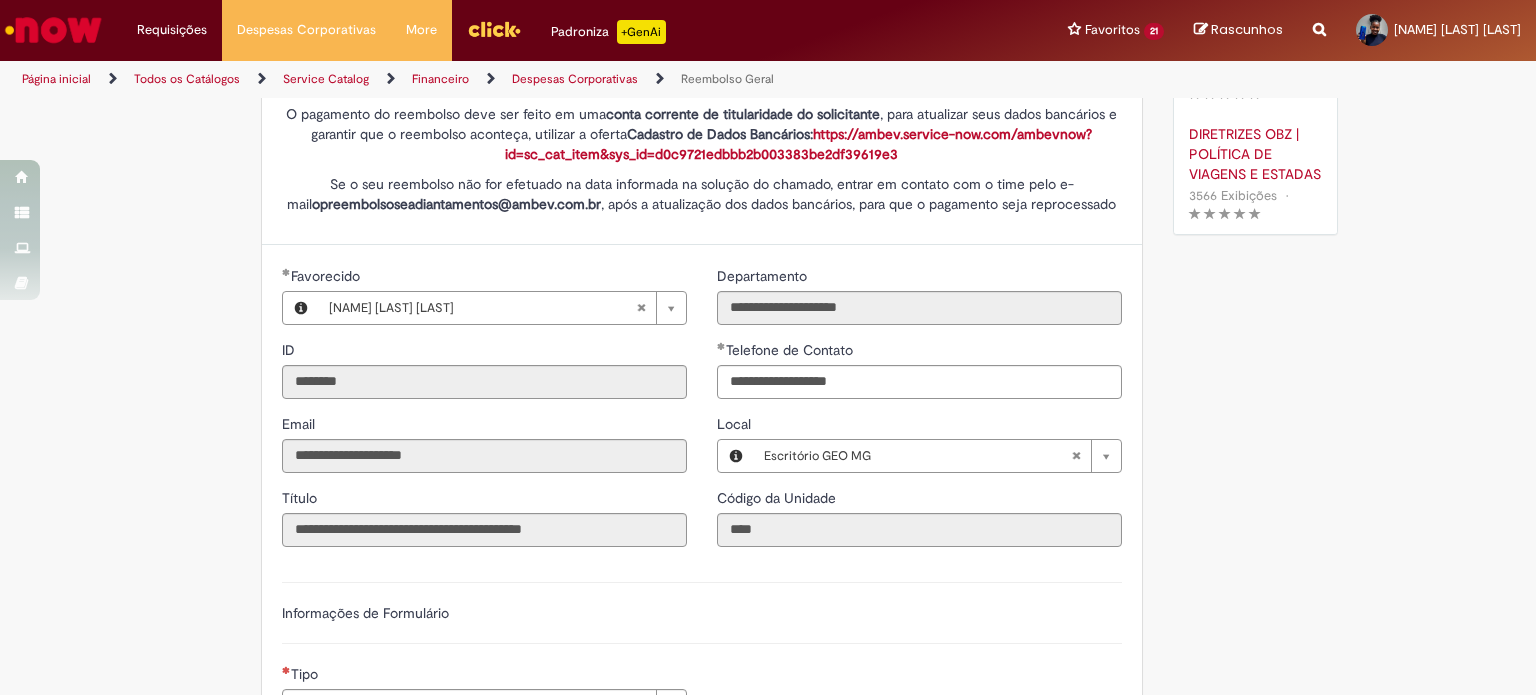 scroll, scrollTop: 200, scrollLeft: 0, axis: vertical 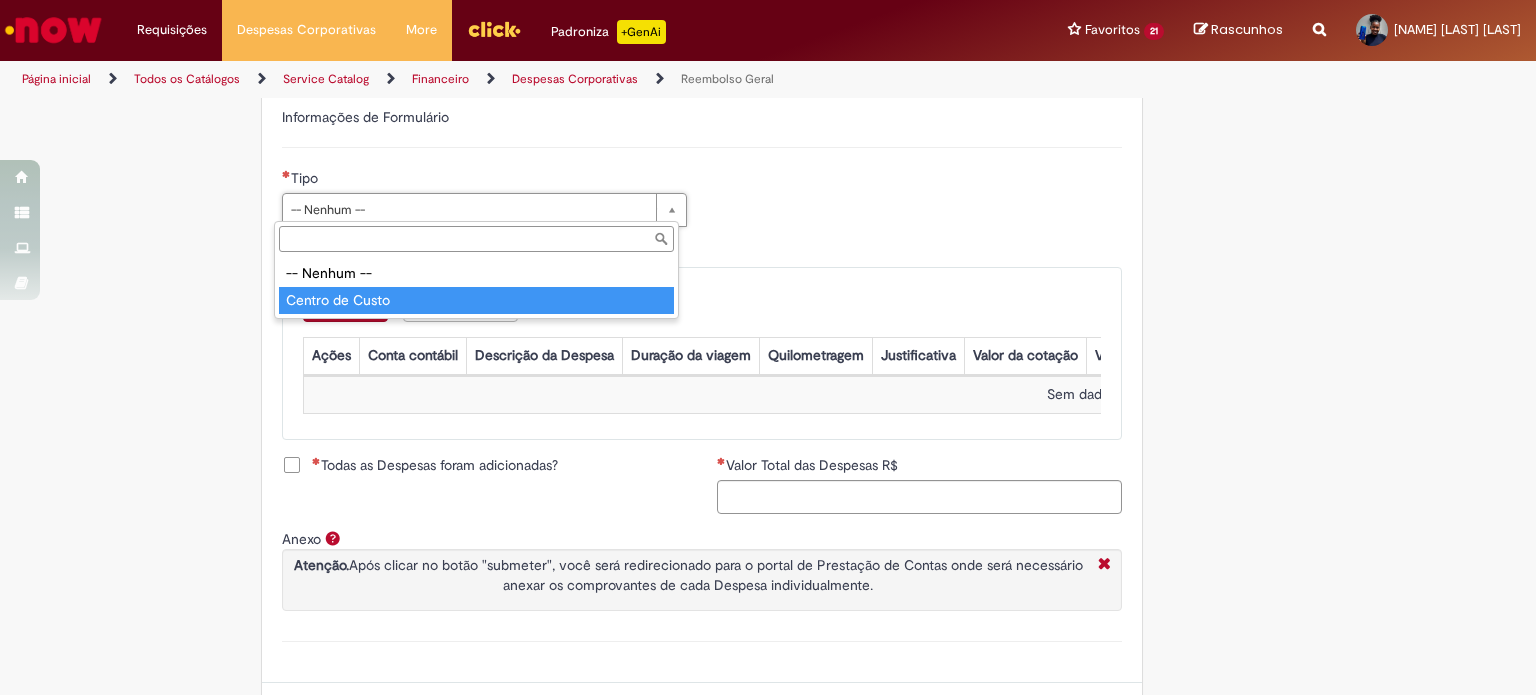 type on "**********" 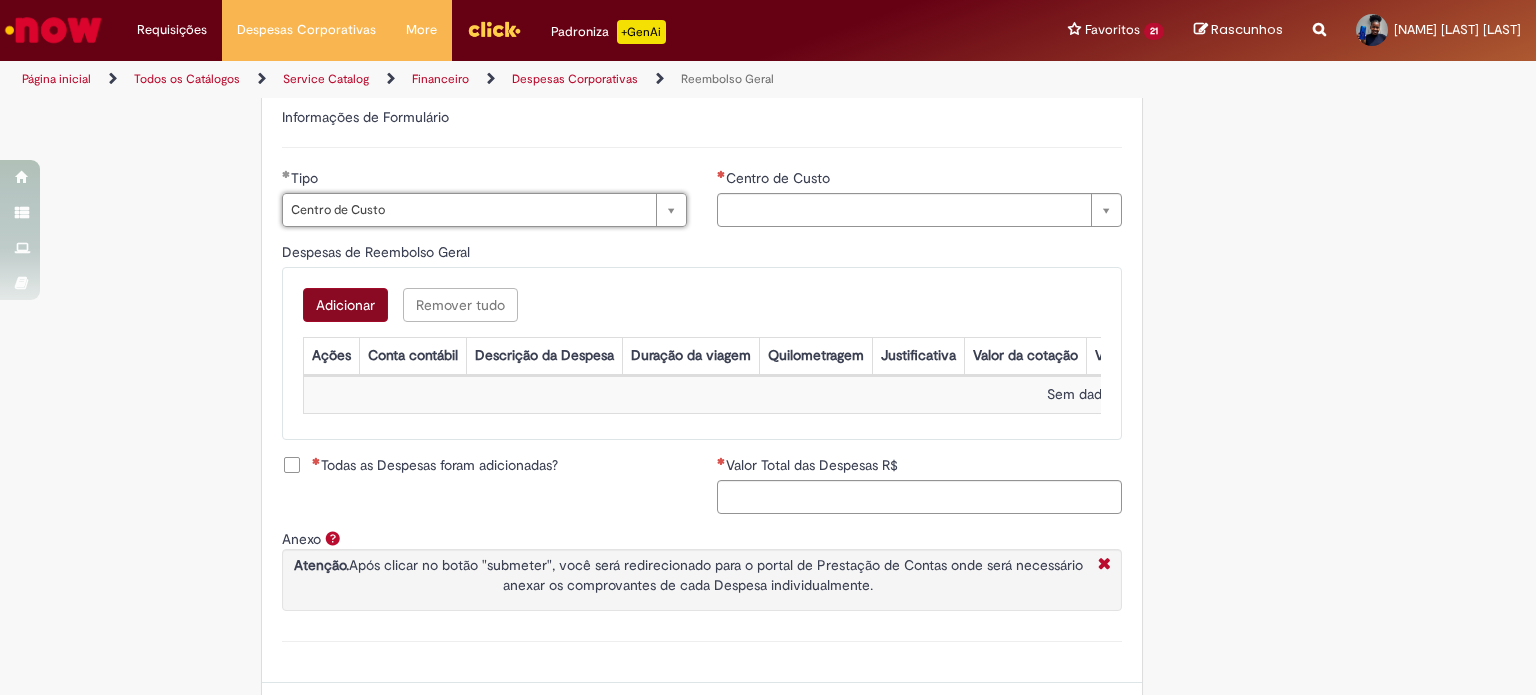 type on "**********" 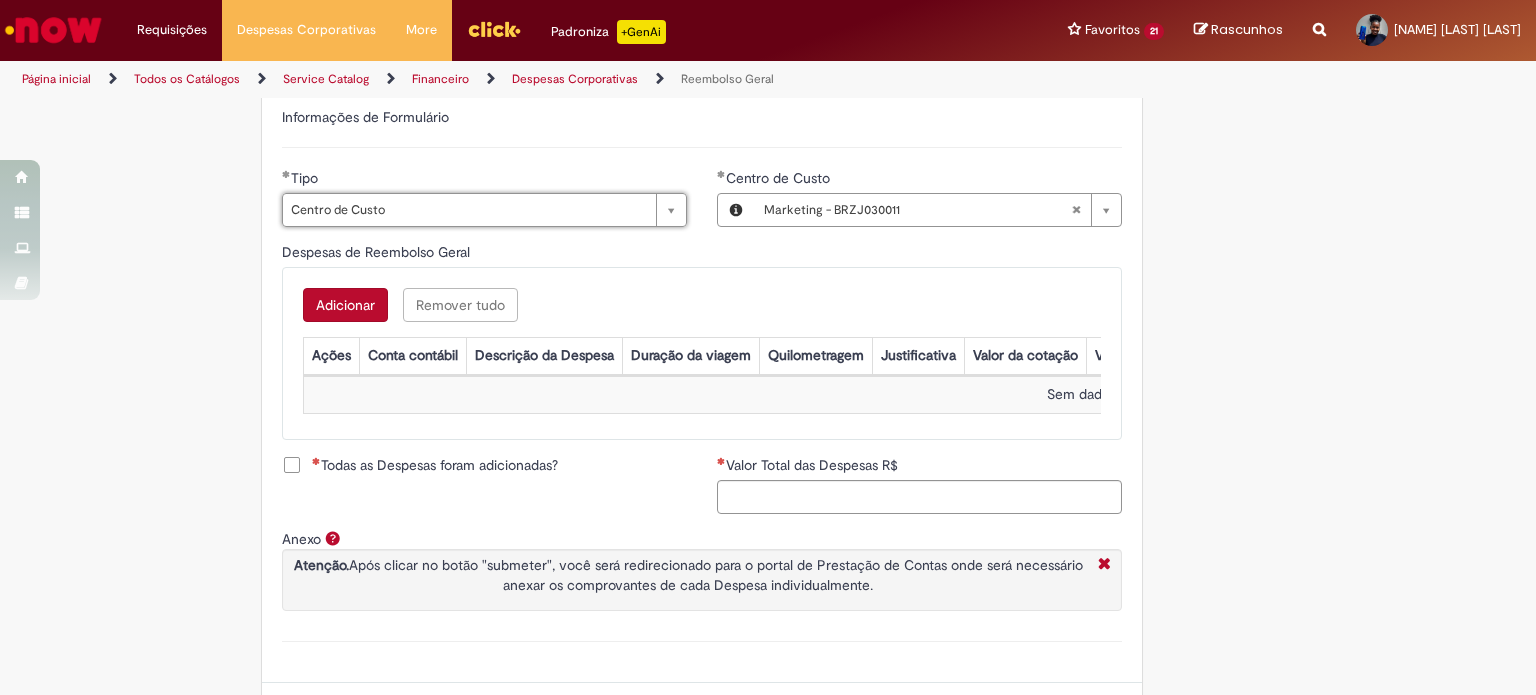 click on "Adicionar" at bounding box center (345, 305) 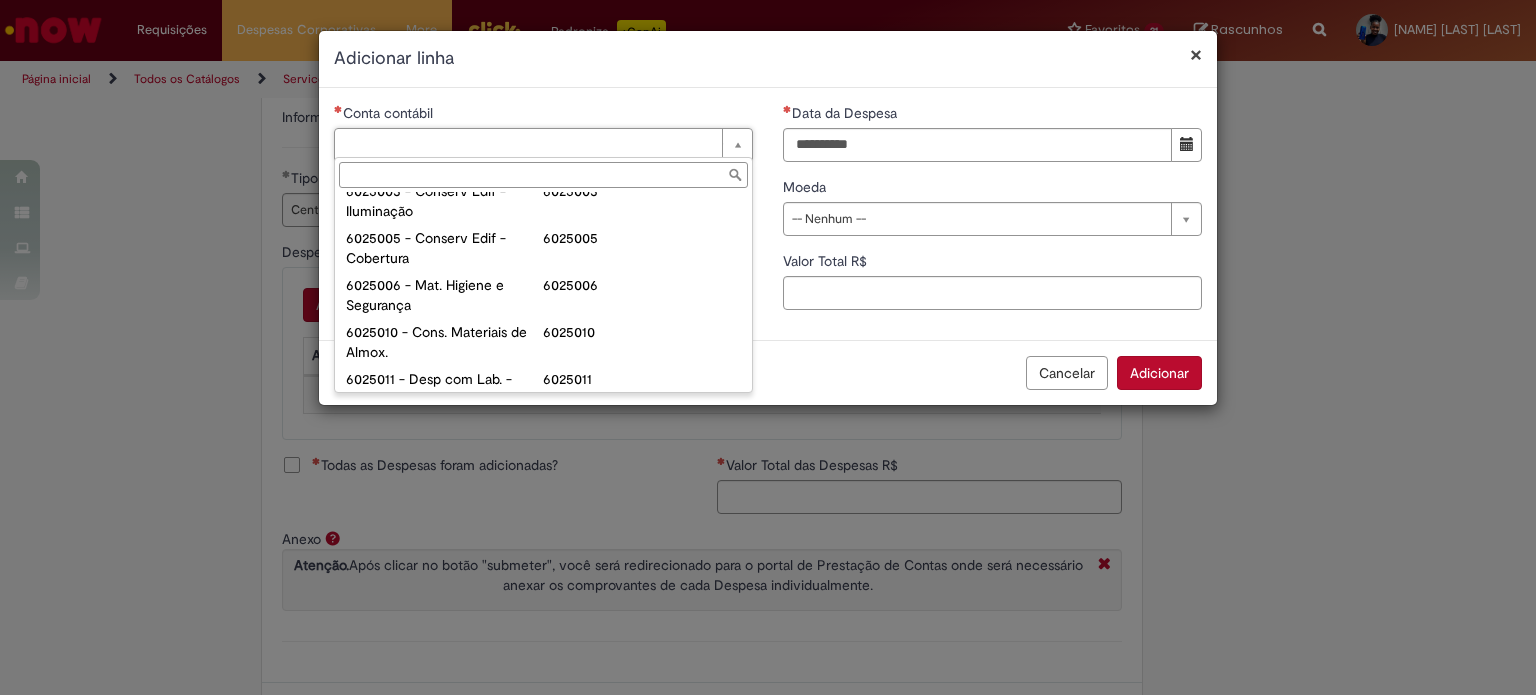 scroll, scrollTop: 300, scrollLeft: 0, axis: vertical 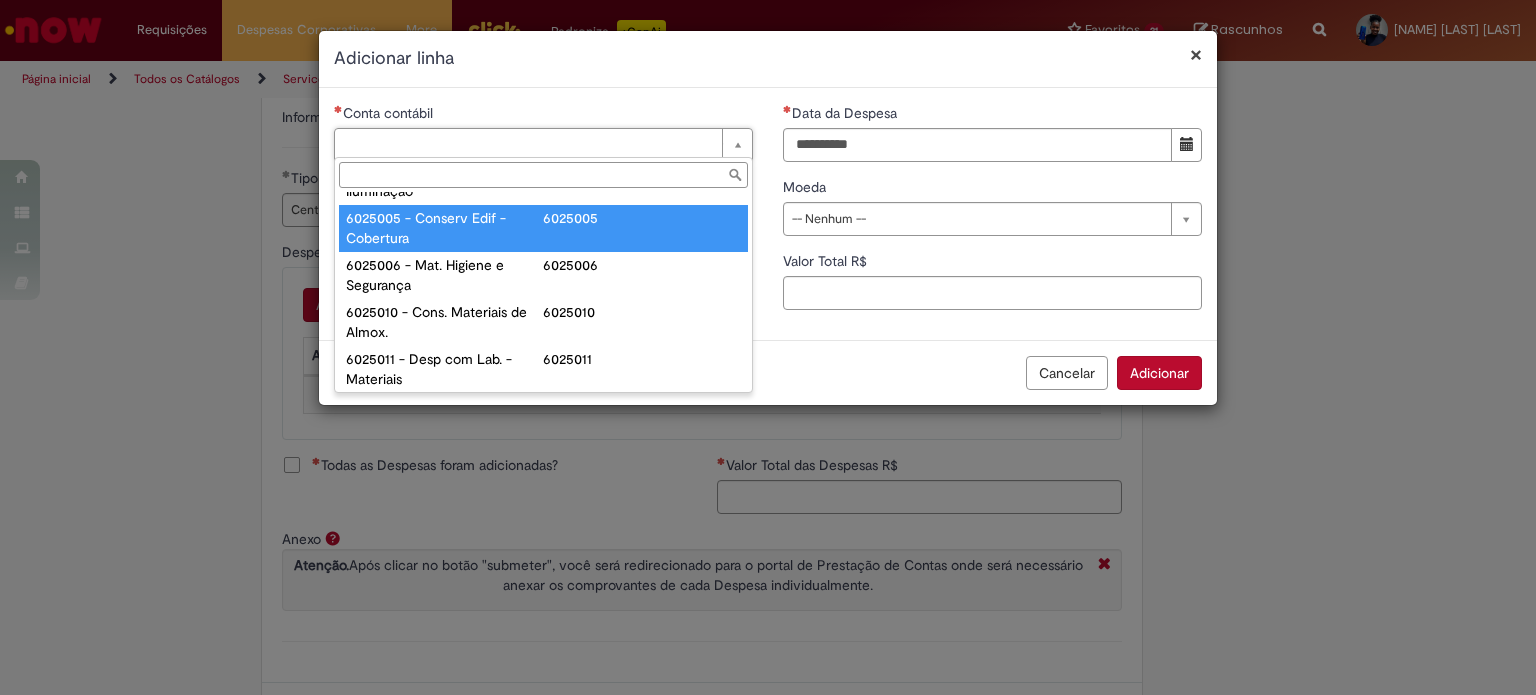 type on "*" 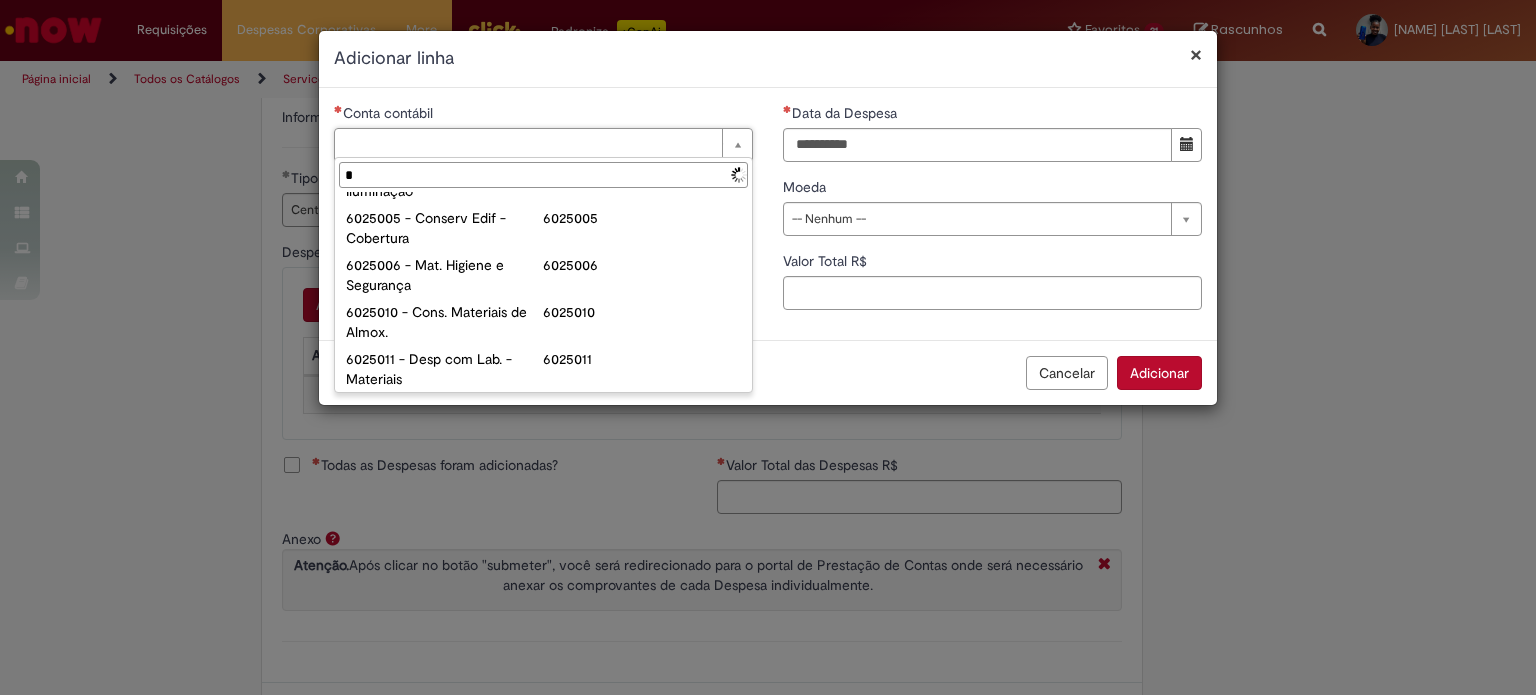 scroll, scrollTop: 0, scrollLeft: 0, axis: both 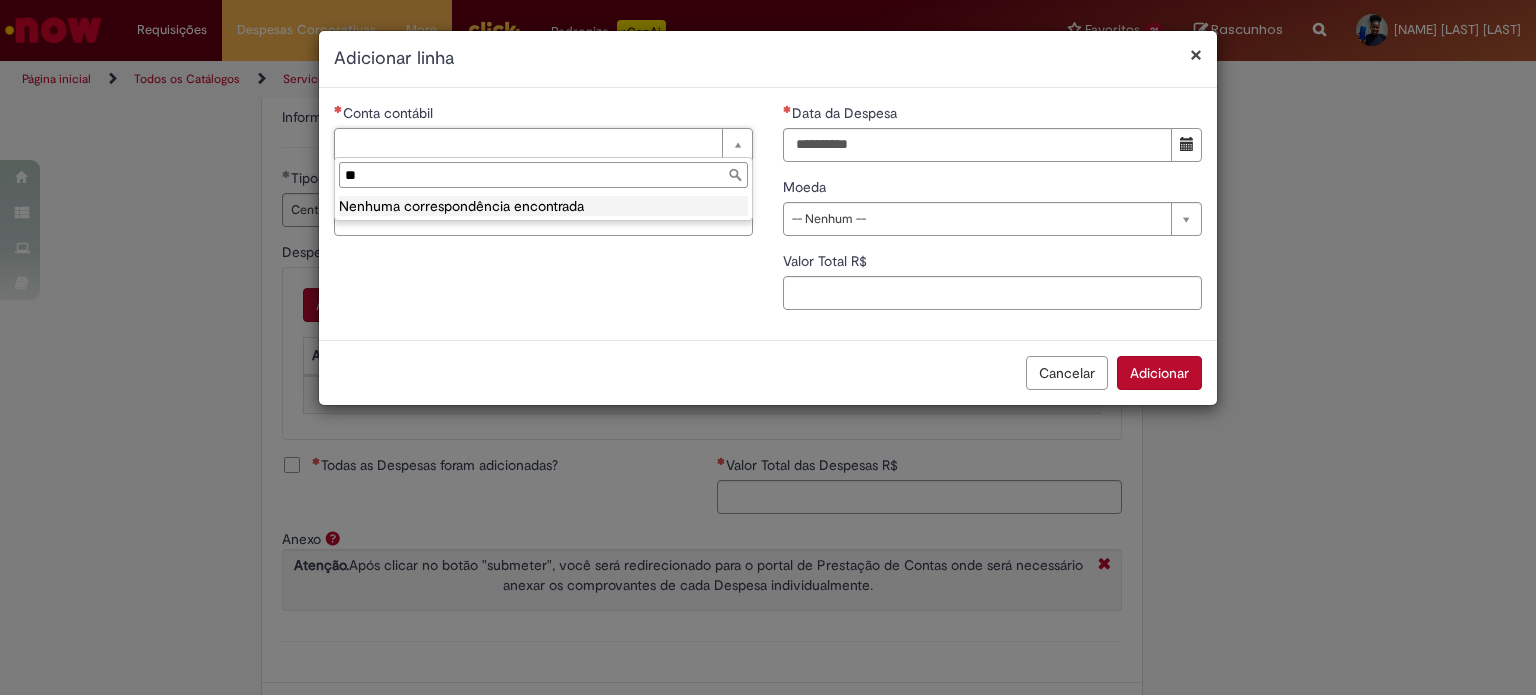 type on "*" 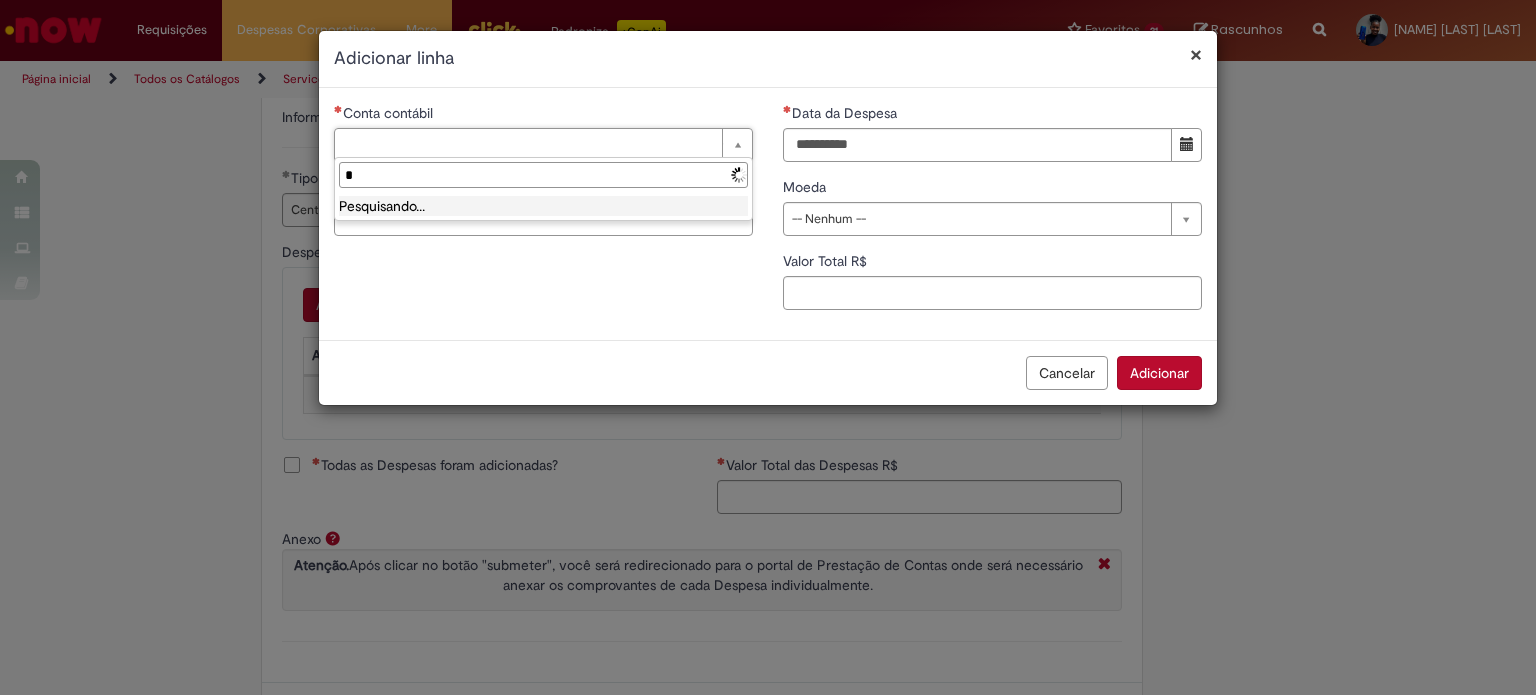 type 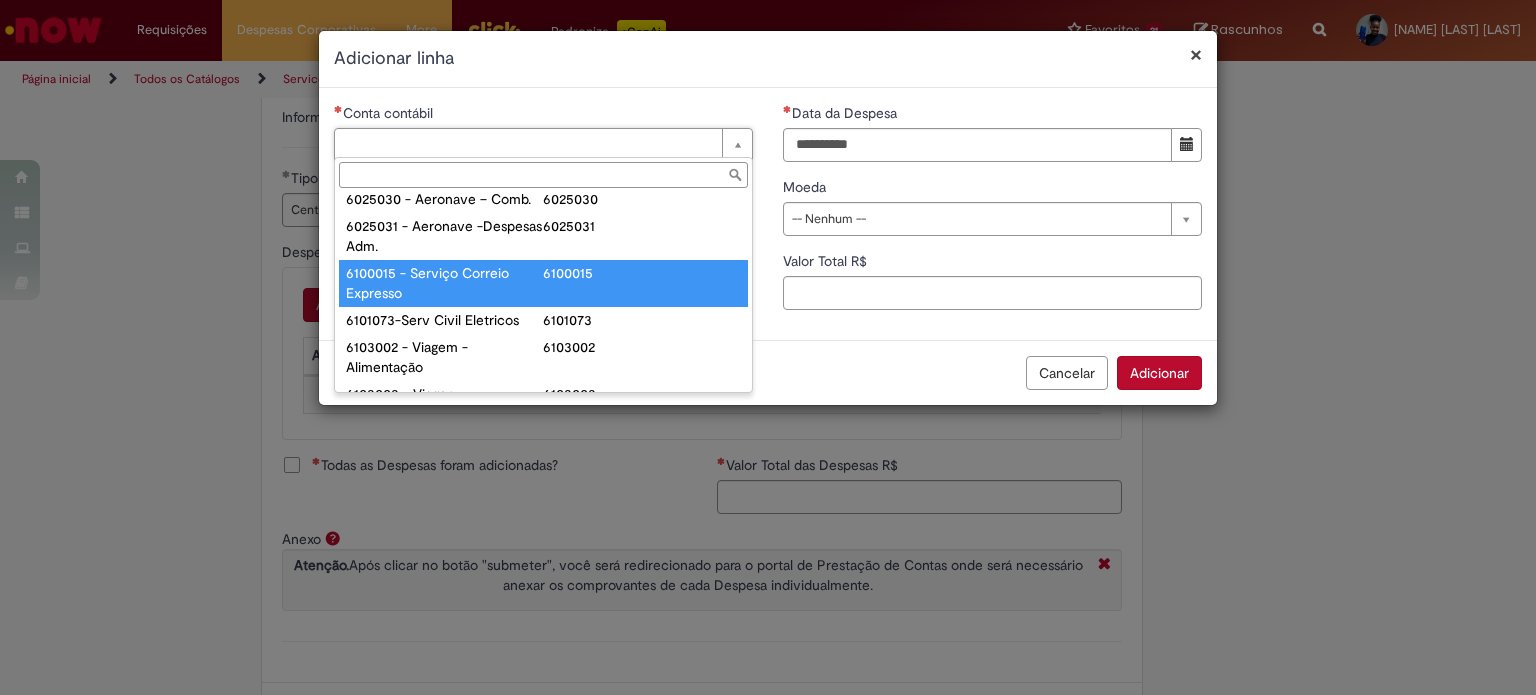 scroll, scrollTop: 795, scrollLeft: 0, axis: vertical 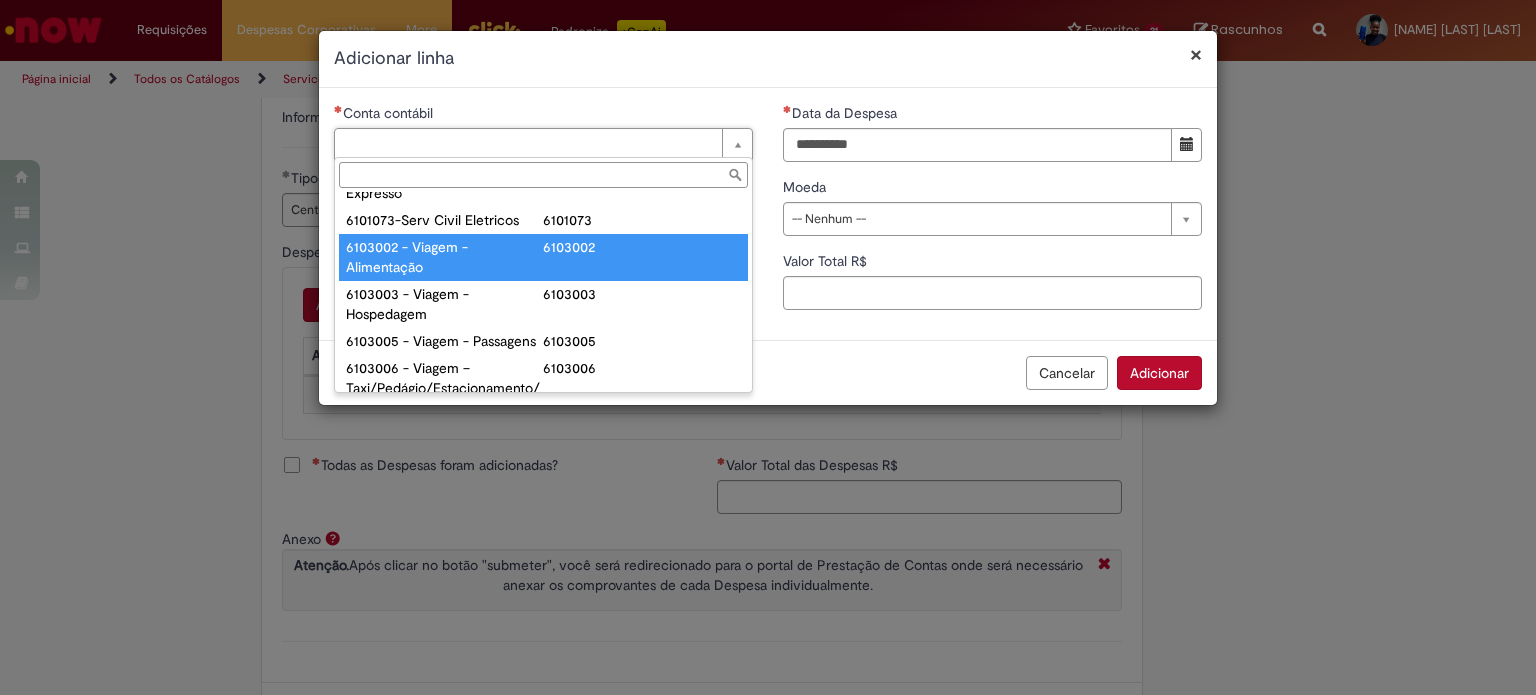 type on "**********" 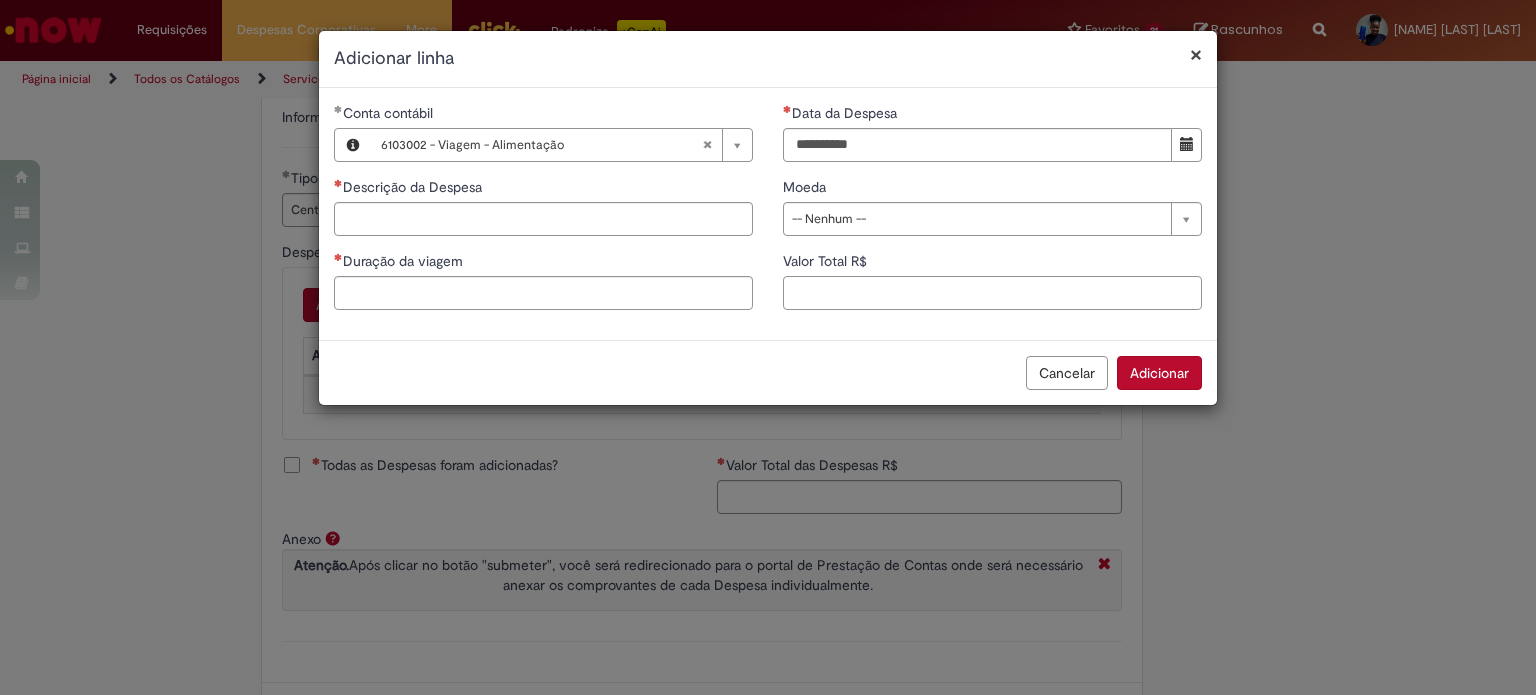 click on "Valor Total R$" at bounding box center (992, 293) 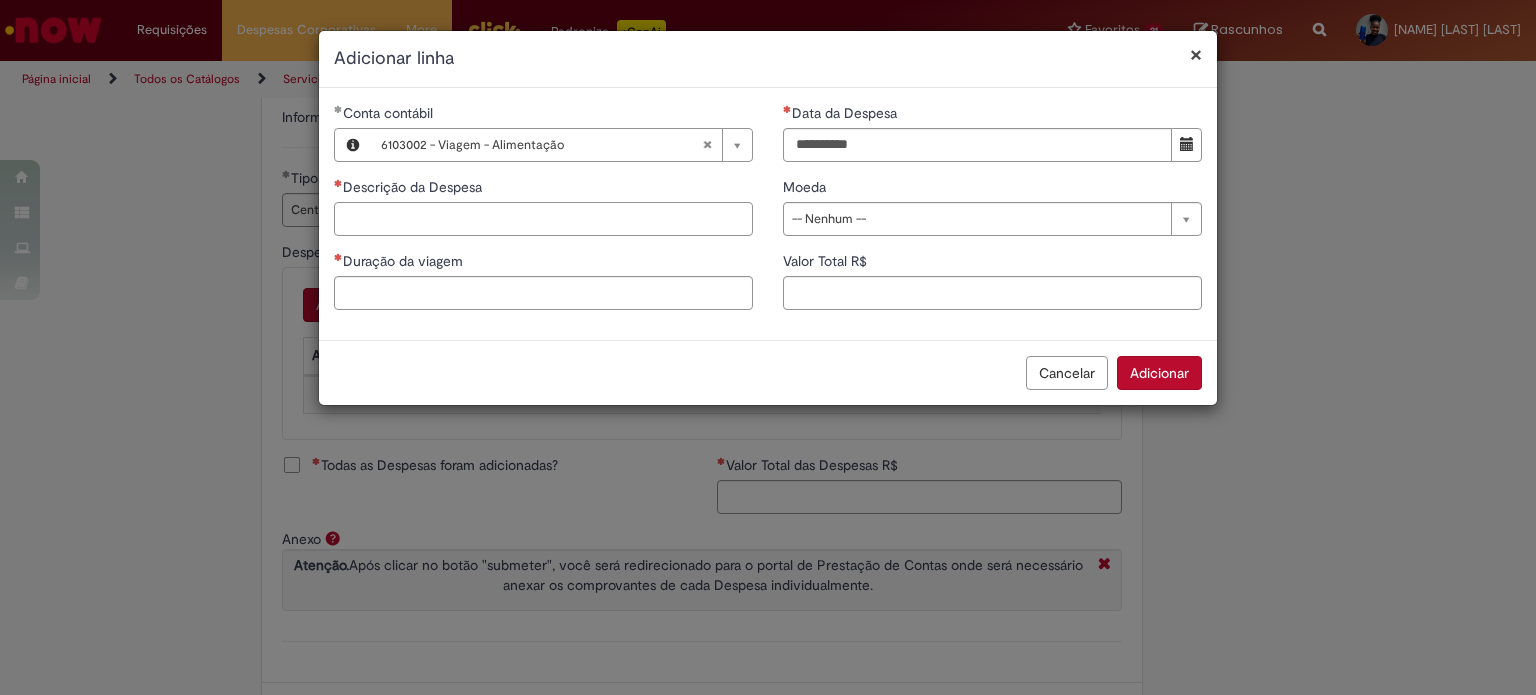 click on "Descrição da Despesa" at bounding box center [543, 219] 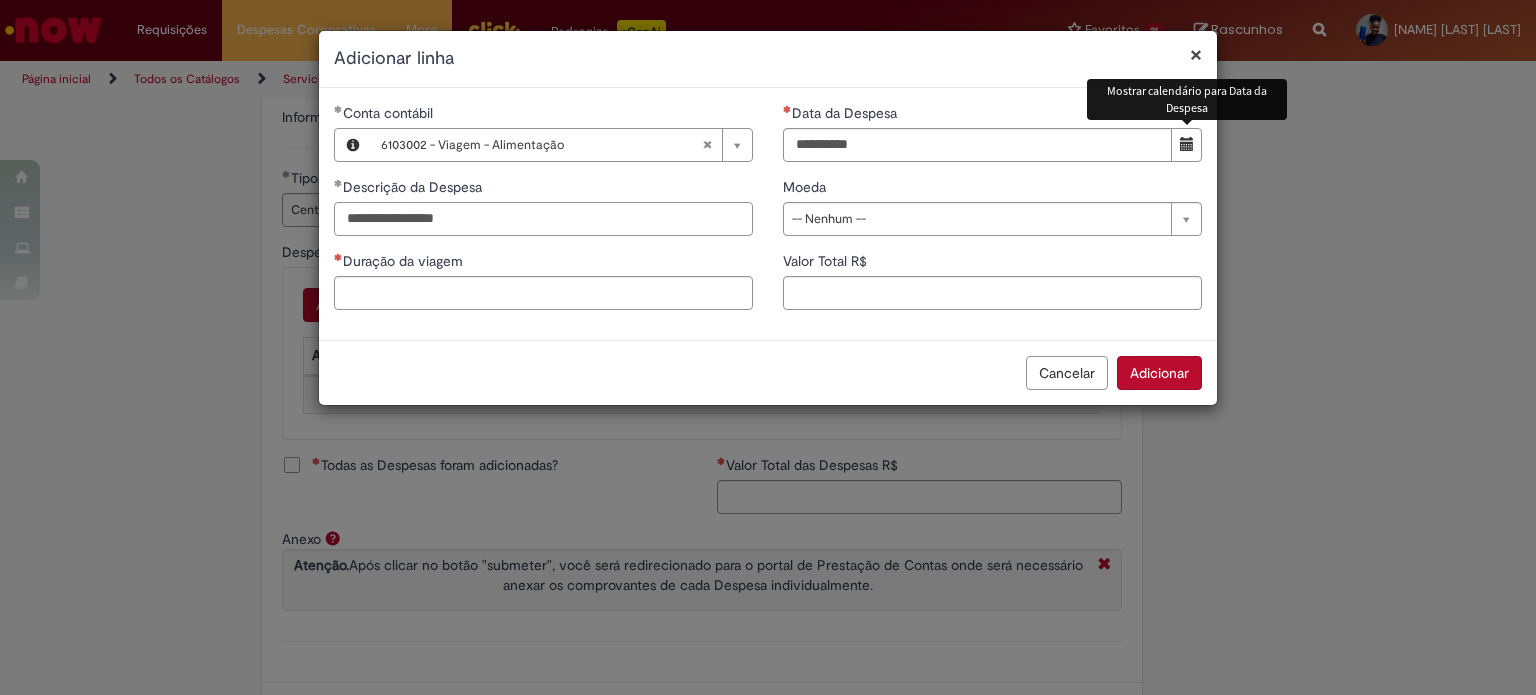 type on "**********" 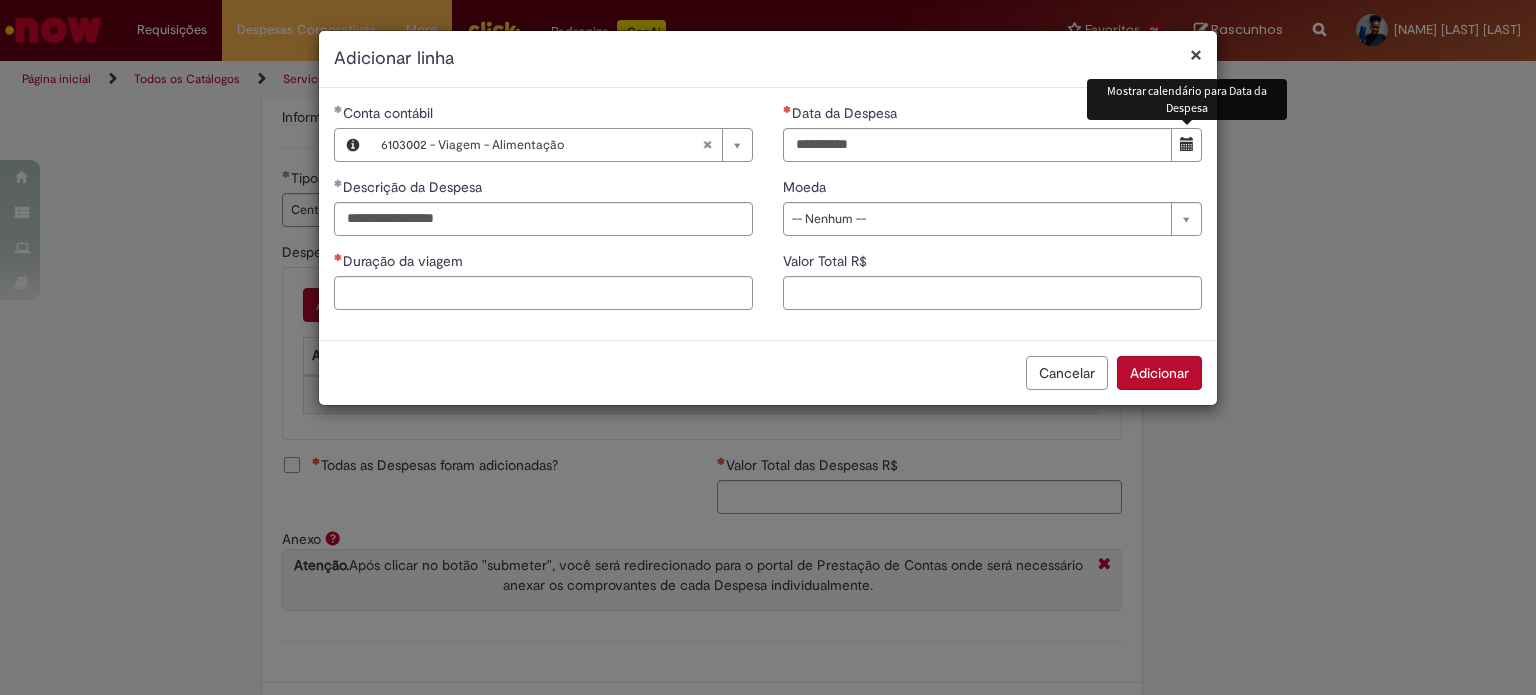 click at bounding box center (1186, 145) 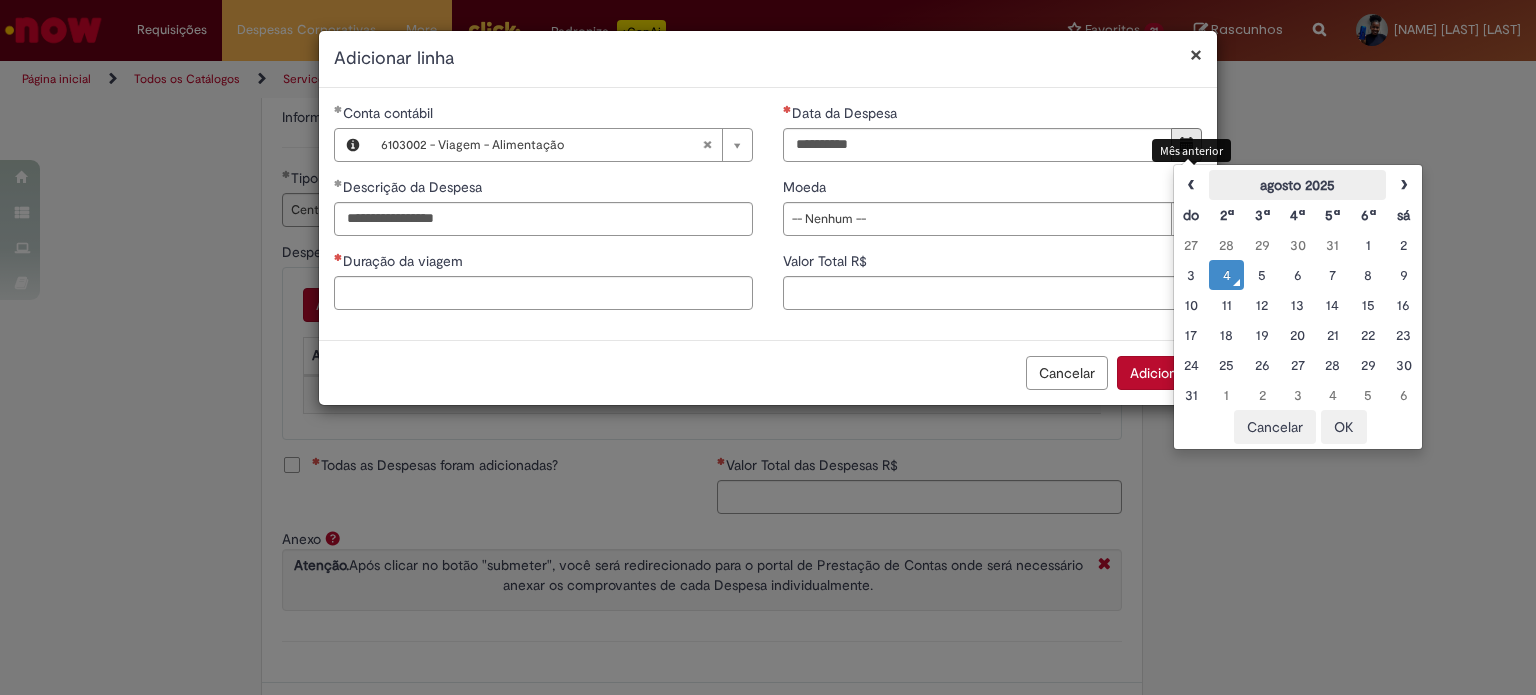 drag, startPoint x: 1196, startPoint y: 184, endPoint x: 1229, endPoint y: 191, distance: 33.734257 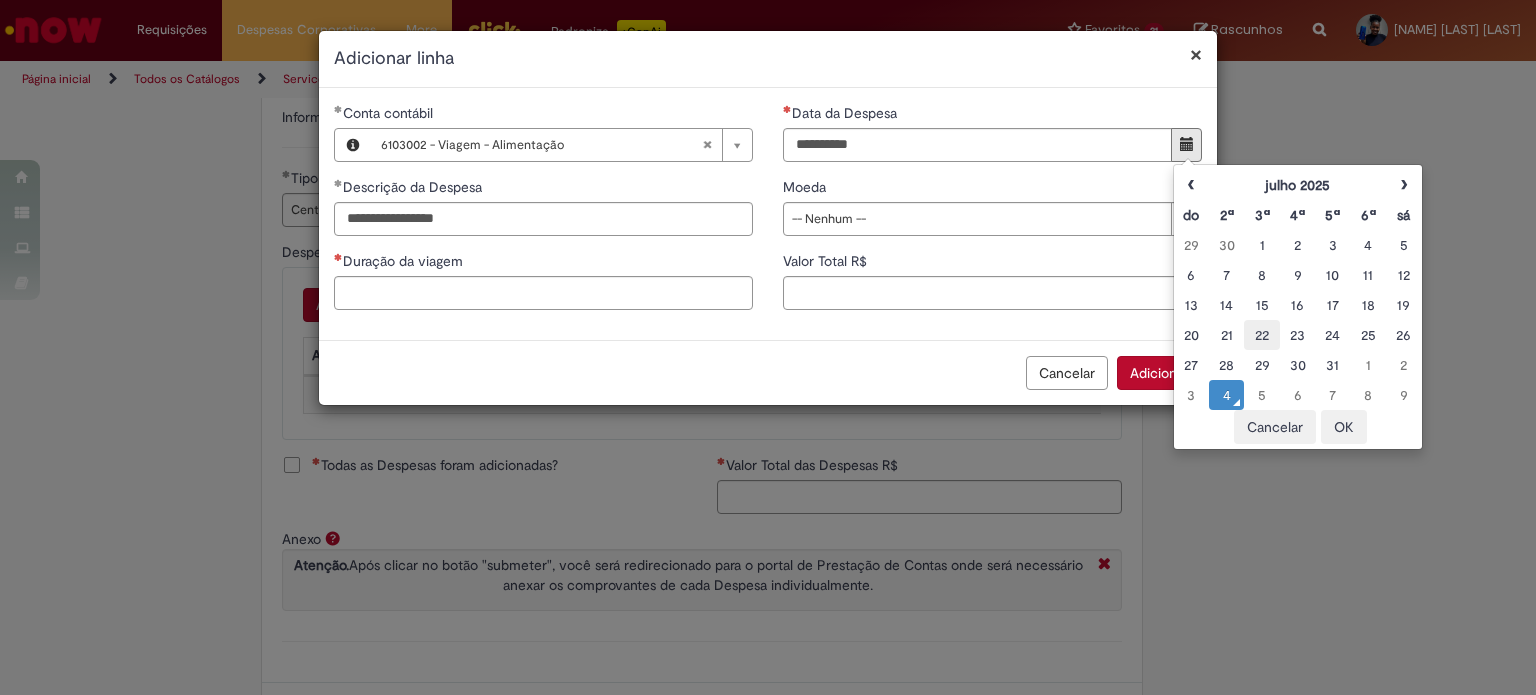 click on "22" at bounding box center [1261, 335] 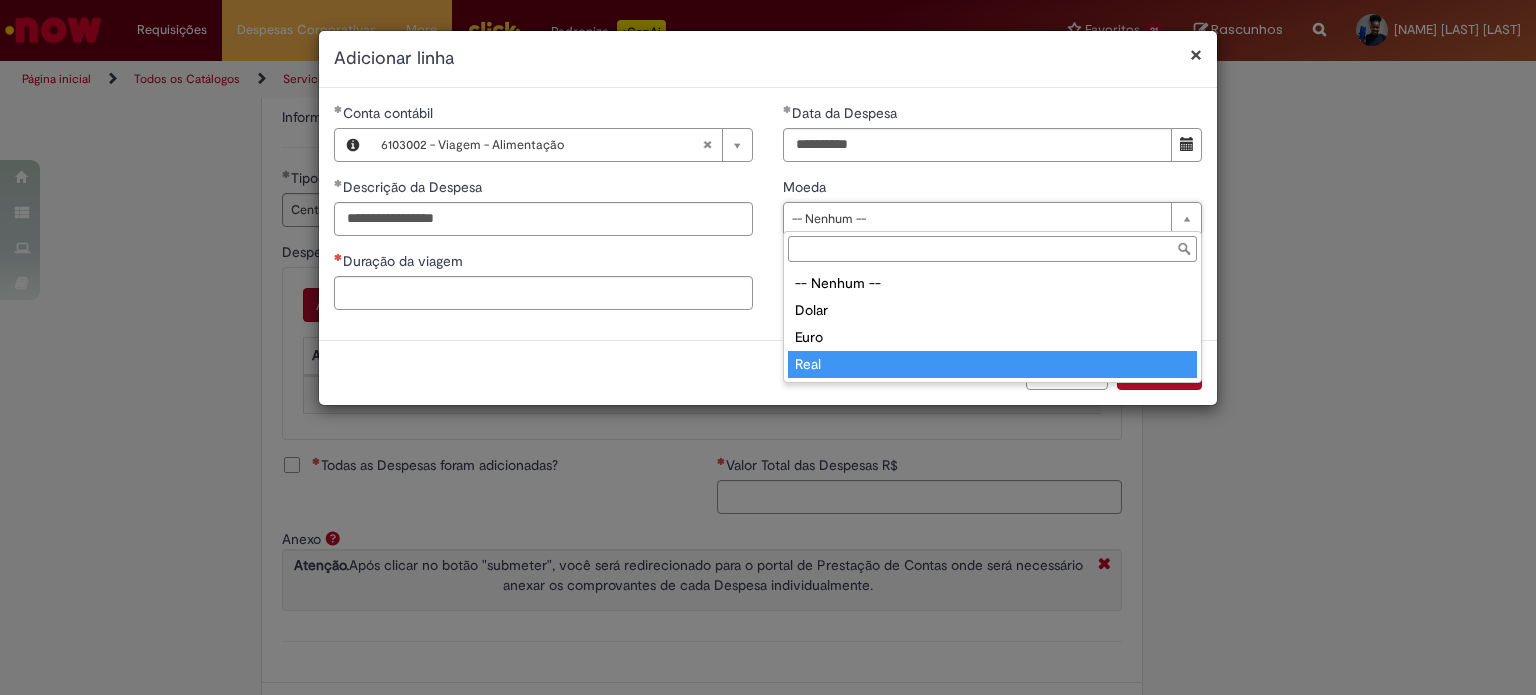 type on "****" 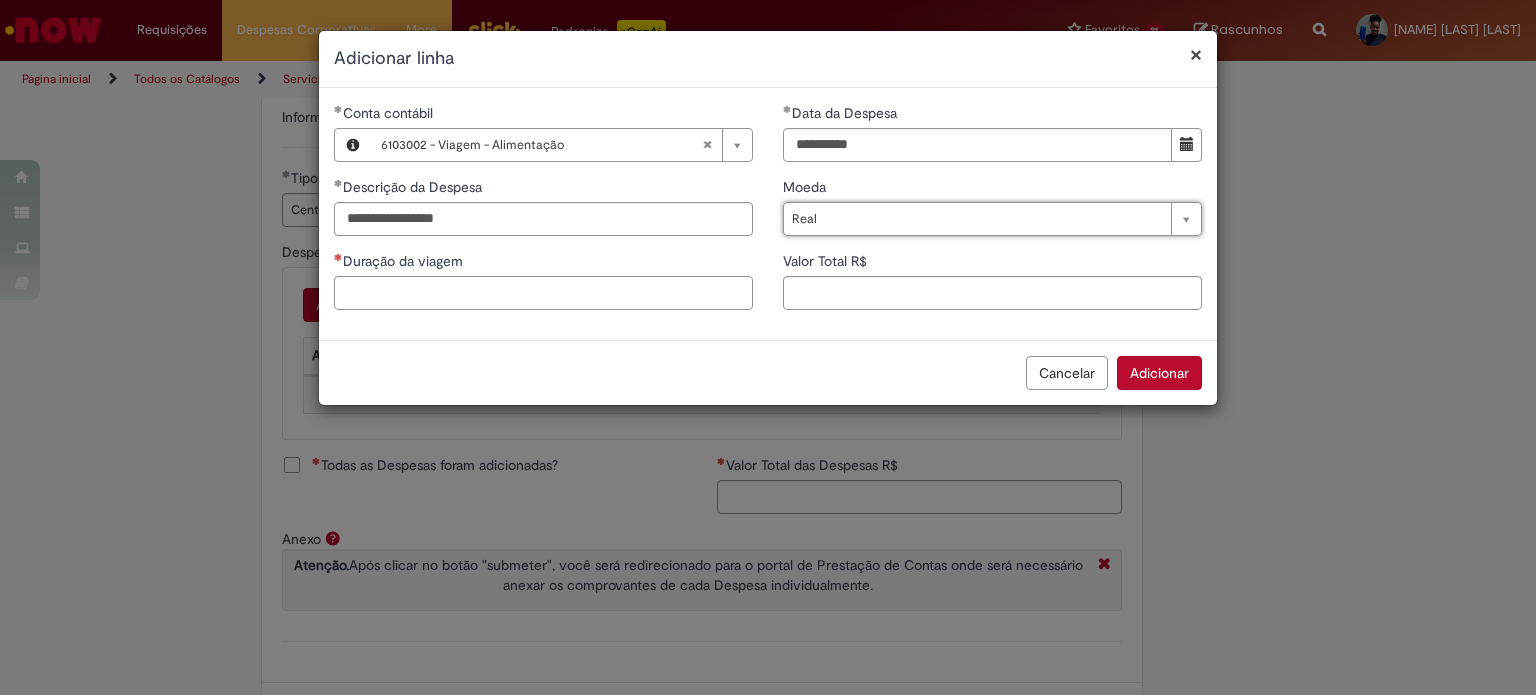 click on "Duração da viagem" at bounding box center (543, 293) 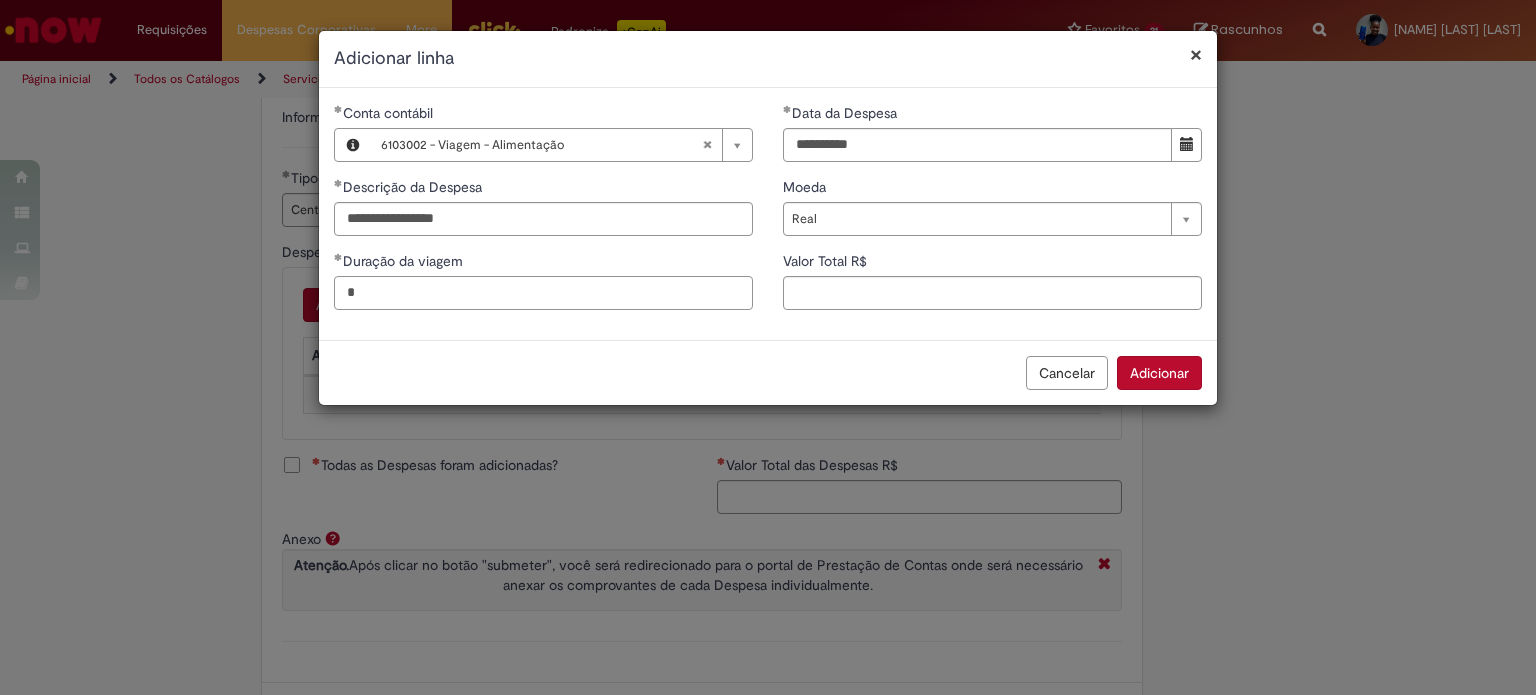 type on "*" 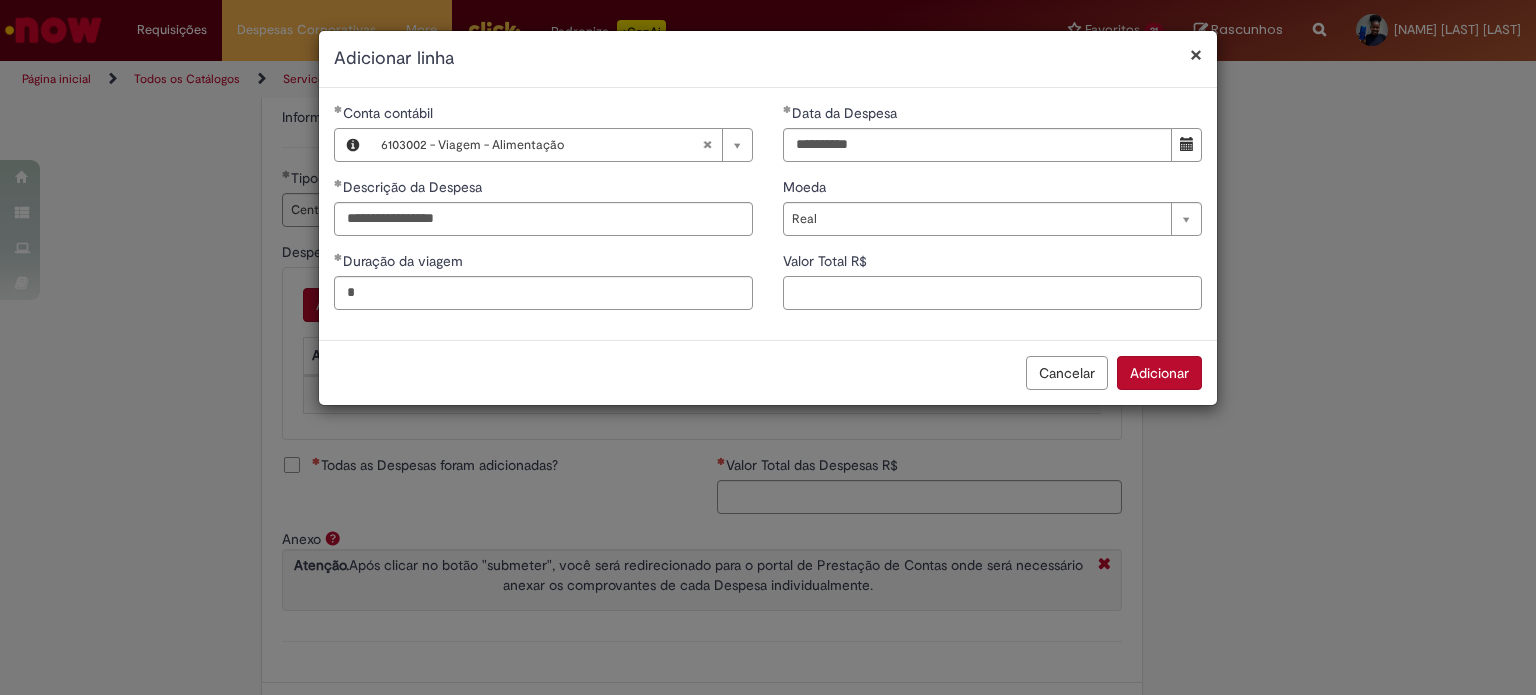 click on "Valor Total R$" at bounding box center [992, 293] 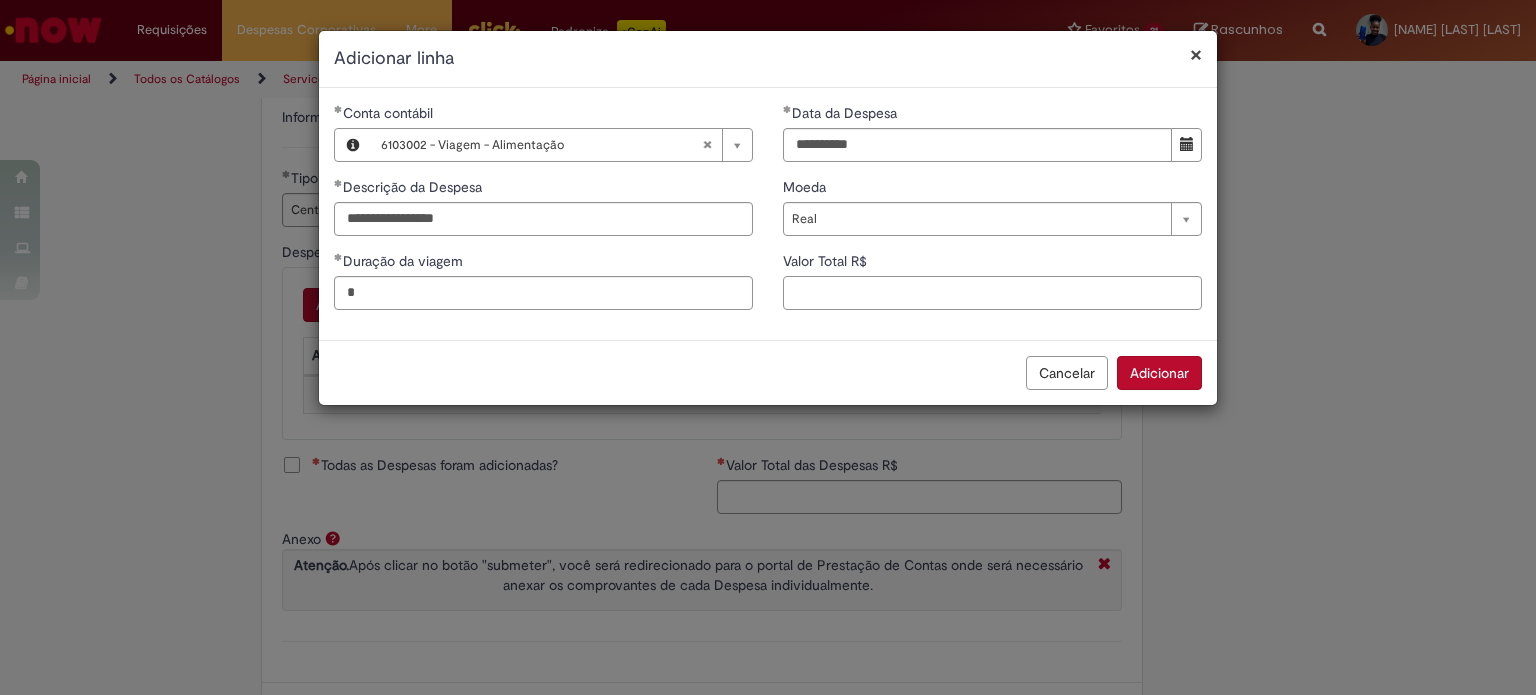 click on "Valor Total R$" at bounding box center [992, 293] 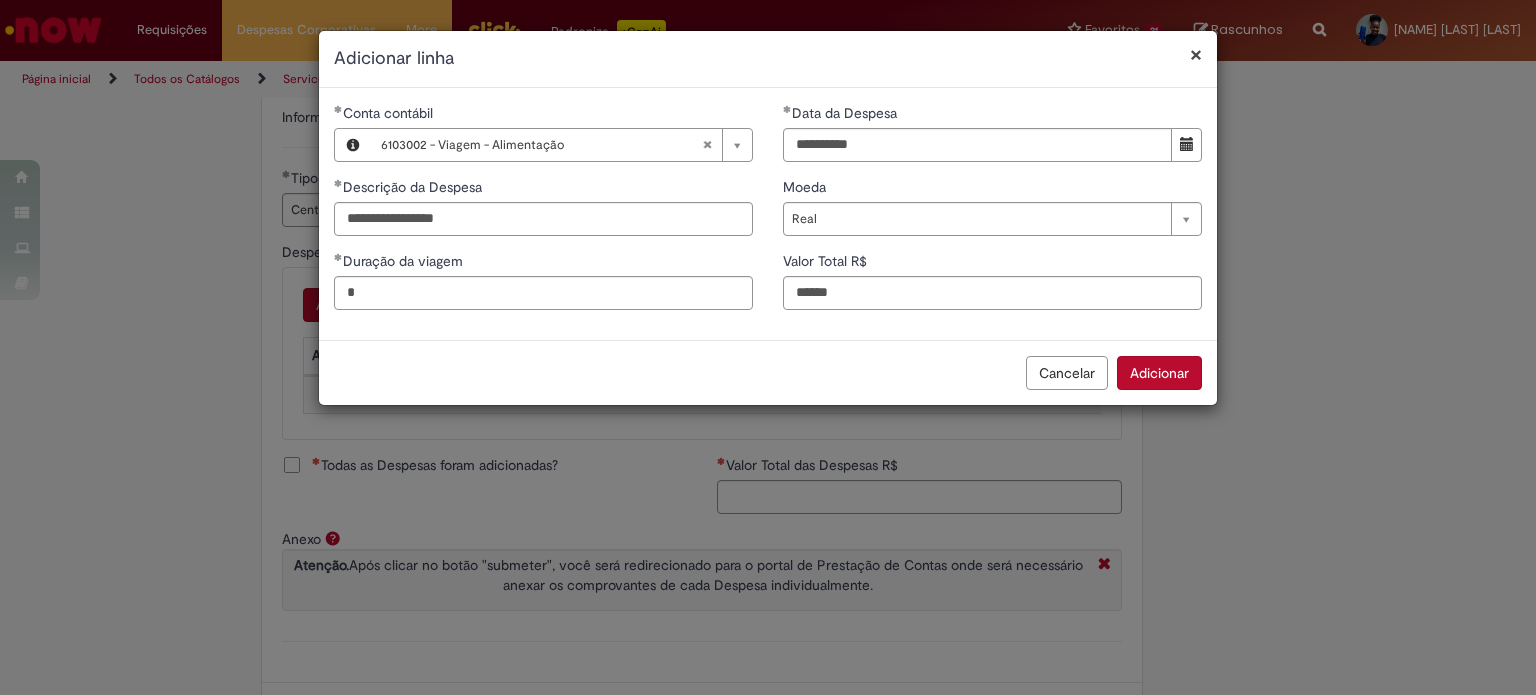type on "******" 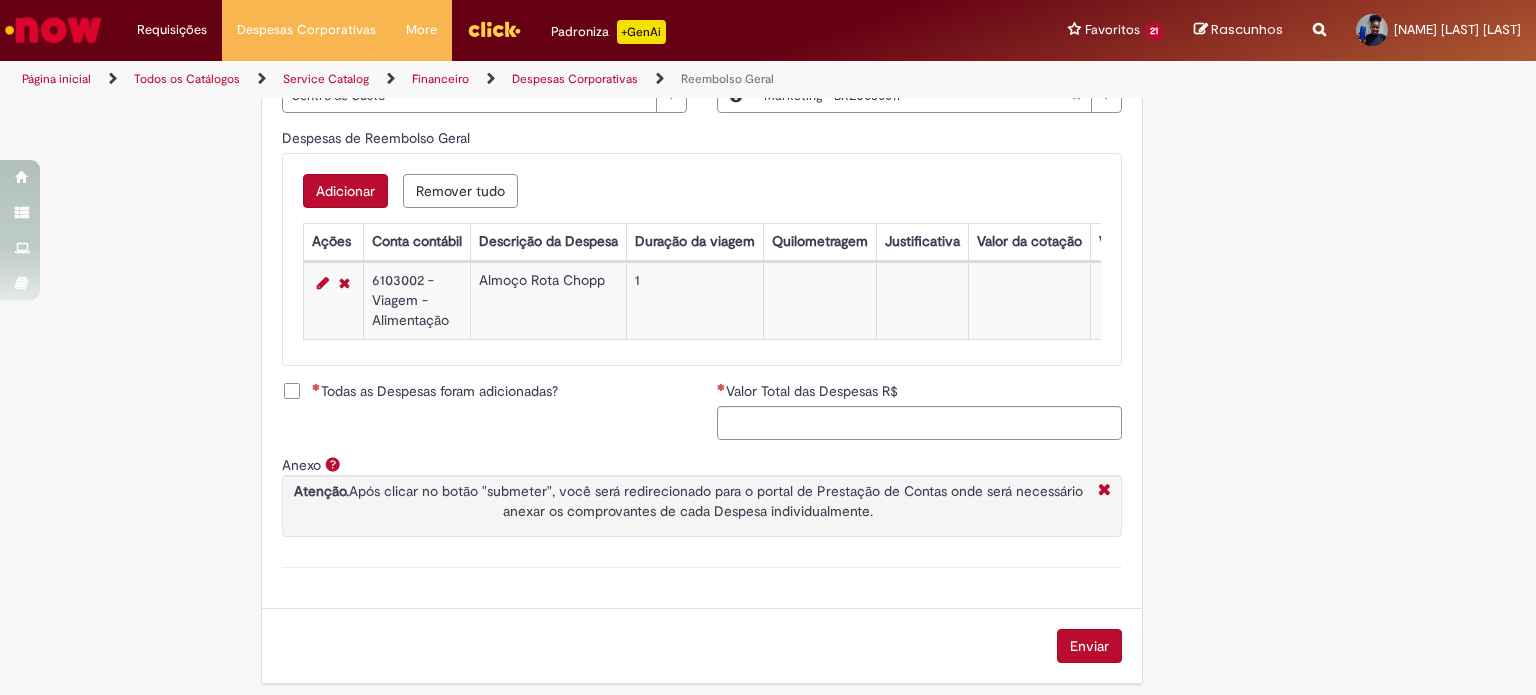 scroll, scrollTop: 836, scrollLeft: 0, axis: vertical 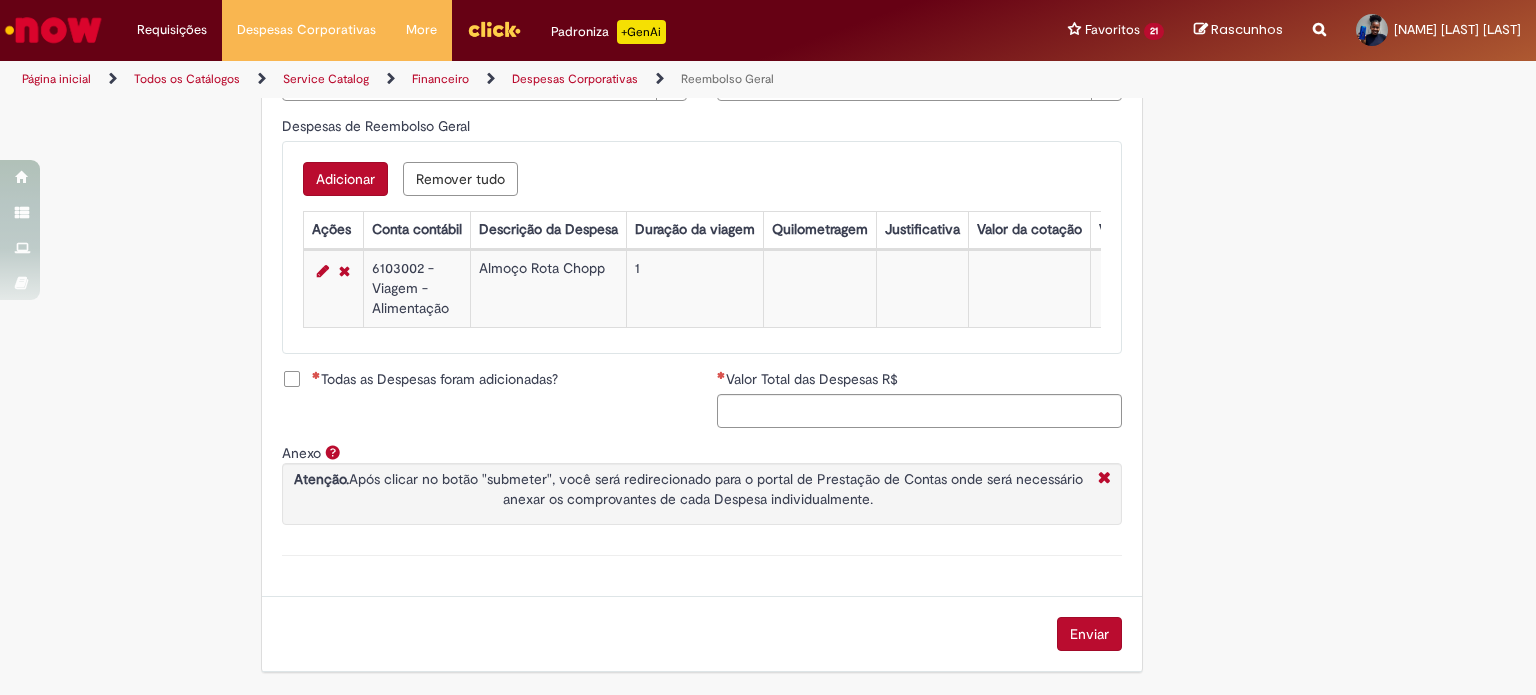 click on "Adicionar" at bounding box center (345, 179) 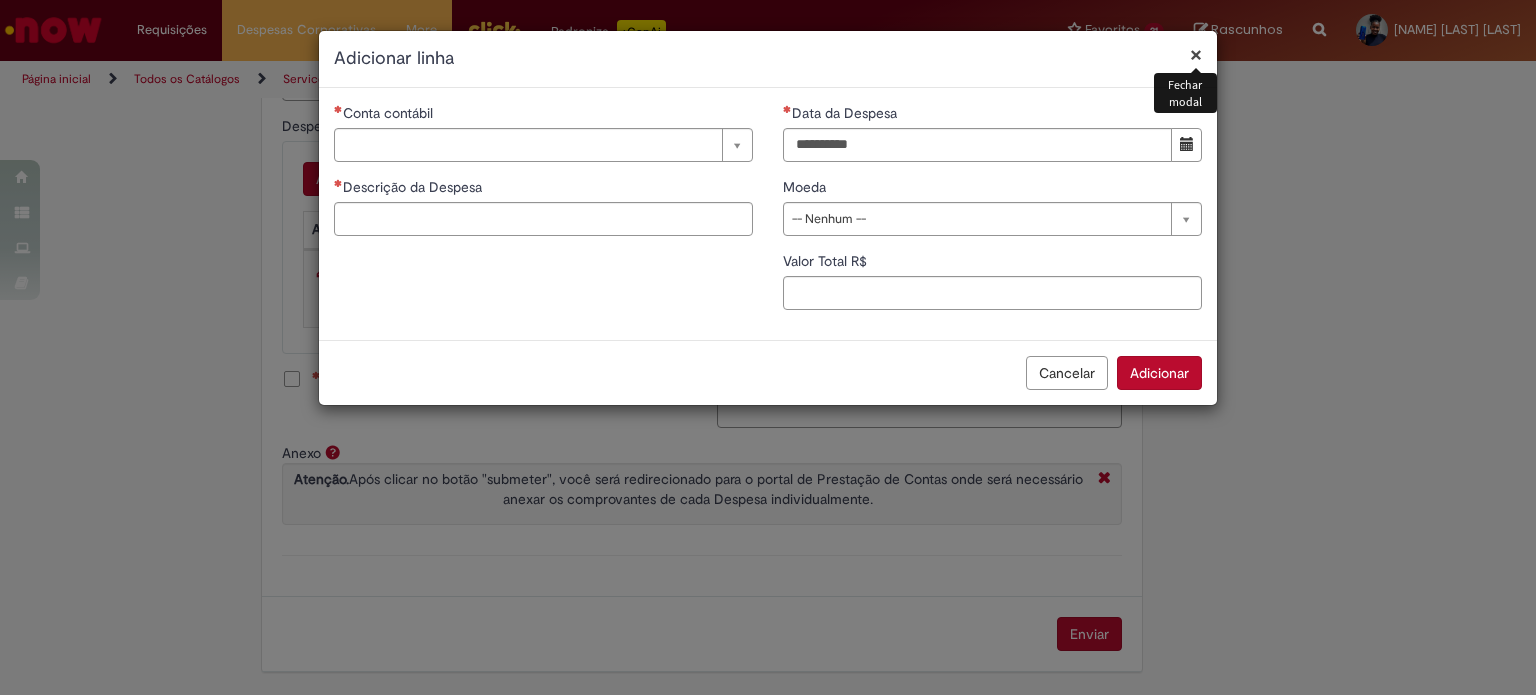 click on "Conta contábil" at bounding box center (543, 115) 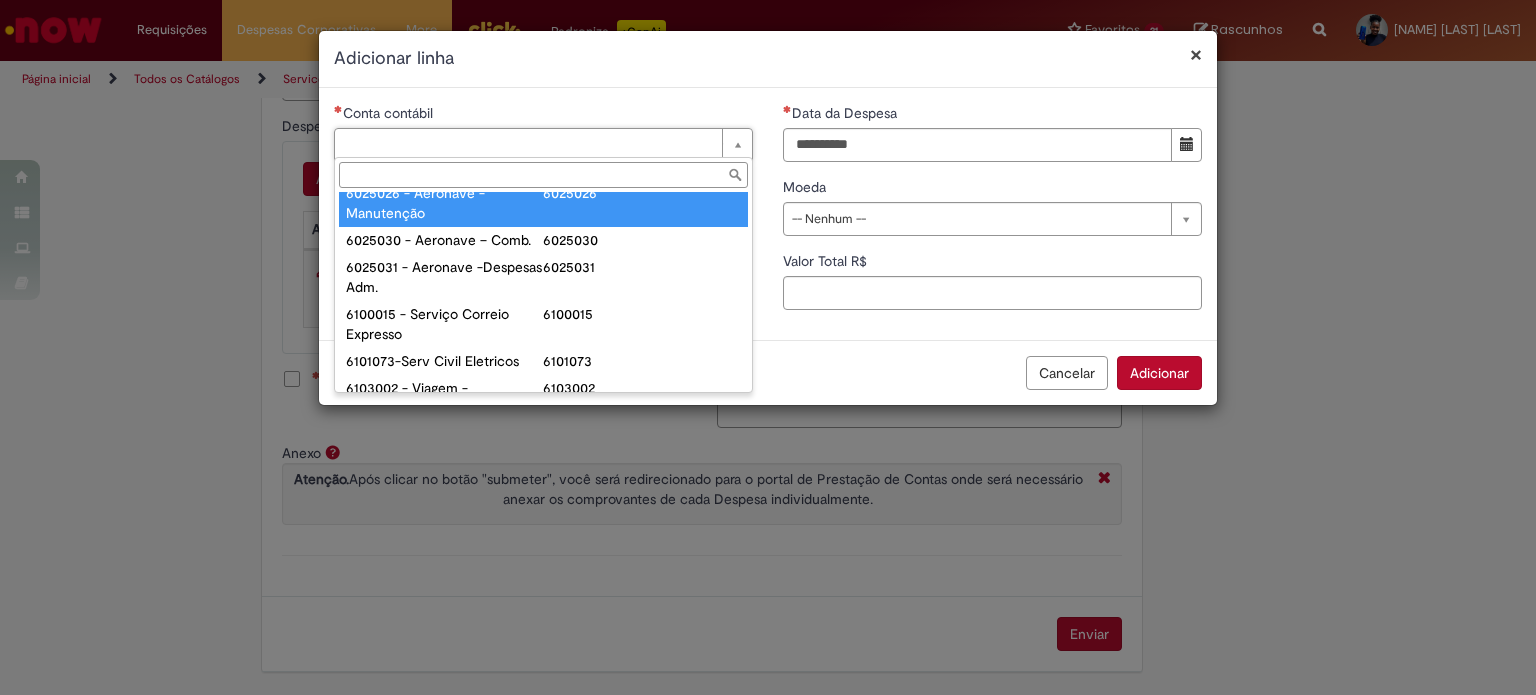 scroll, scrollTop: 700, scrollLeft: 0, axis: vertical 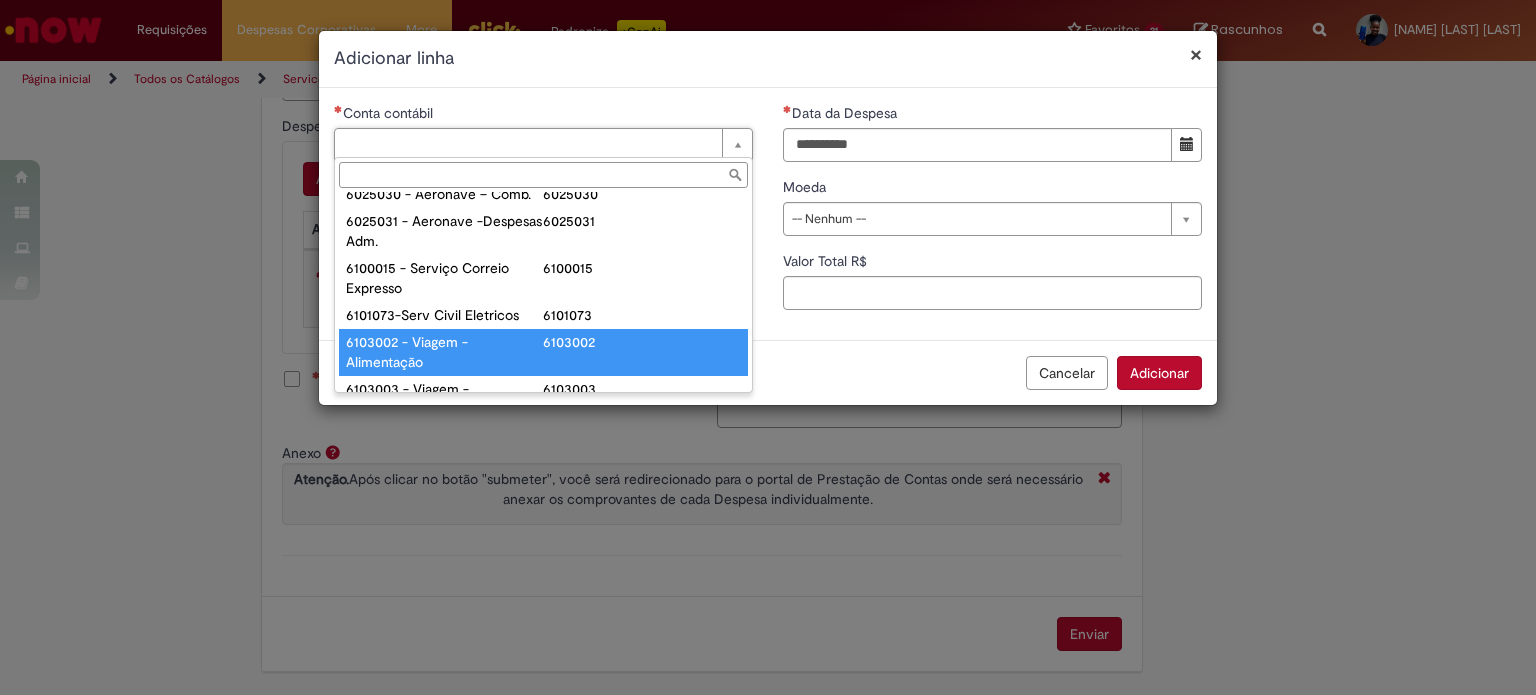 type on "**********" 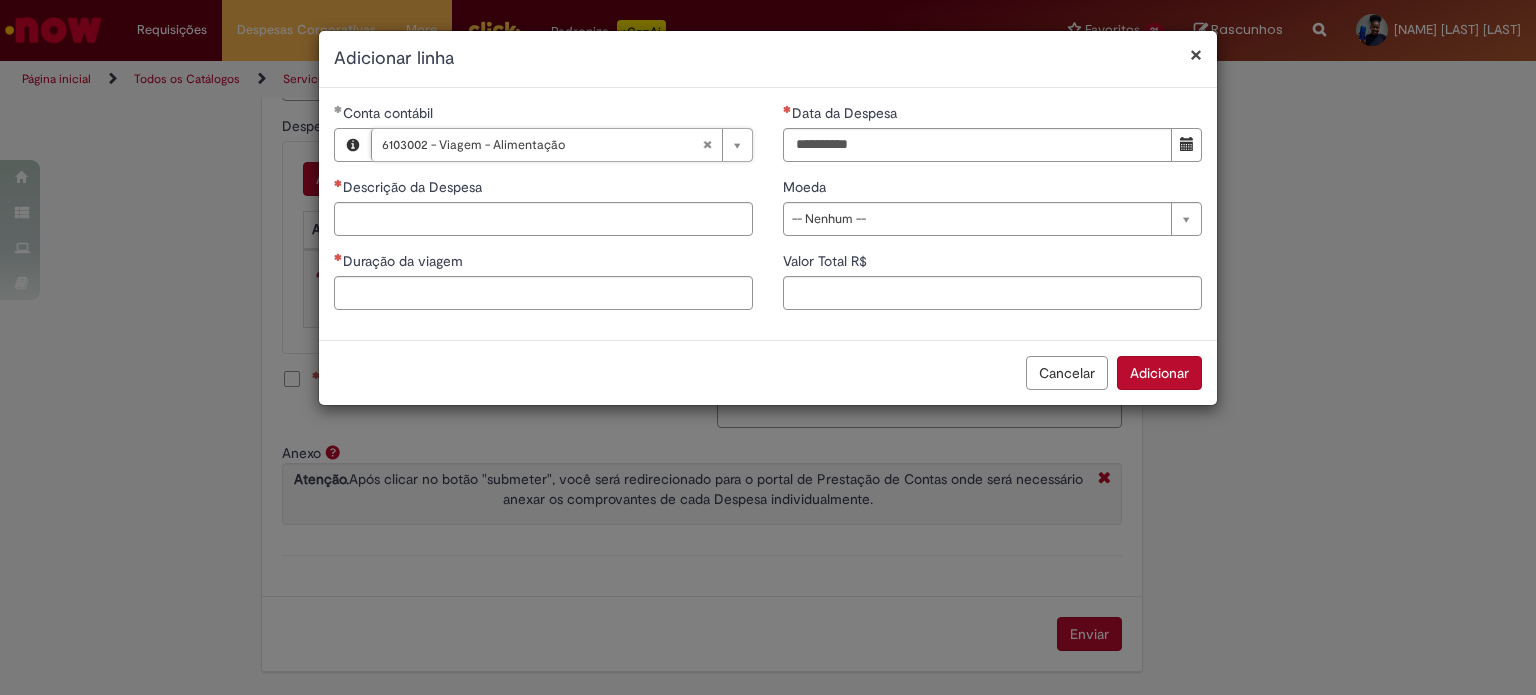 click at bounding box center (1187, 144) 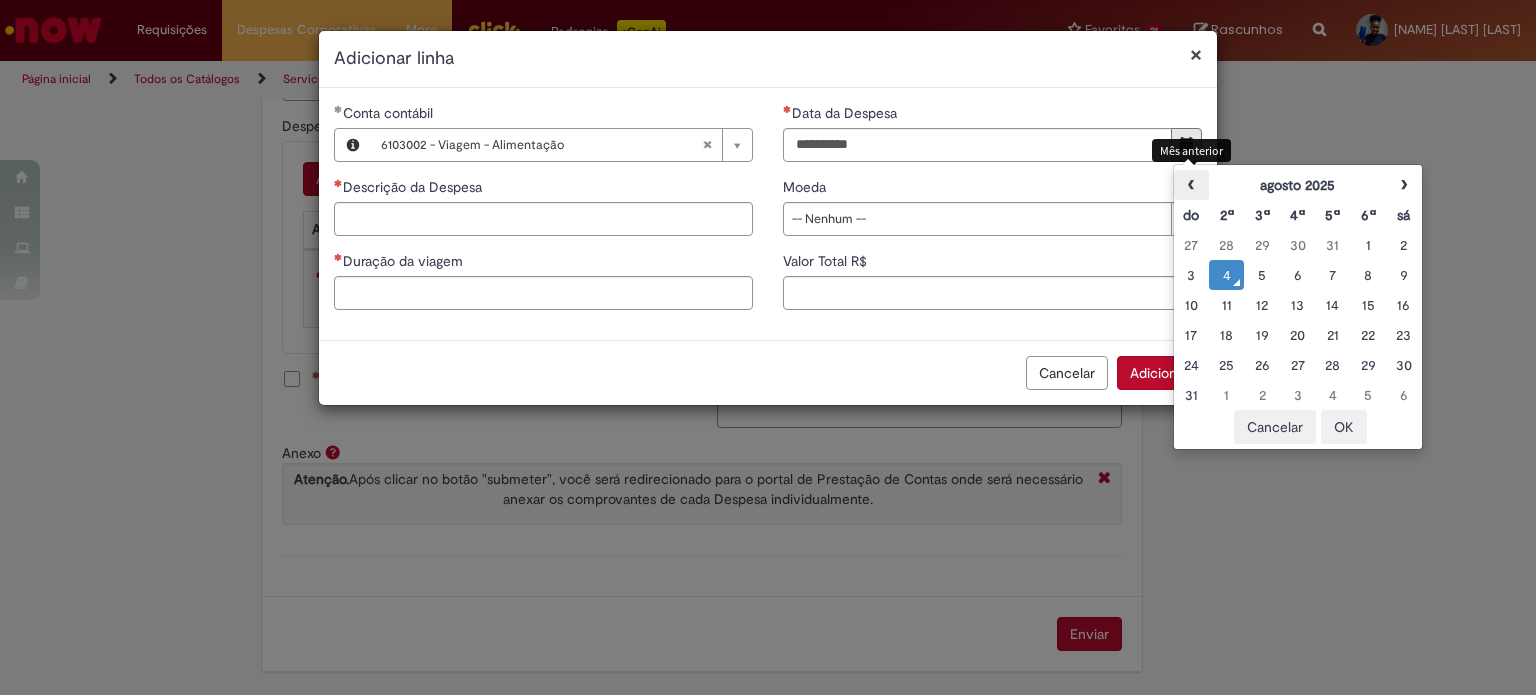 click on "‹" at bounding box center [1191, 185] 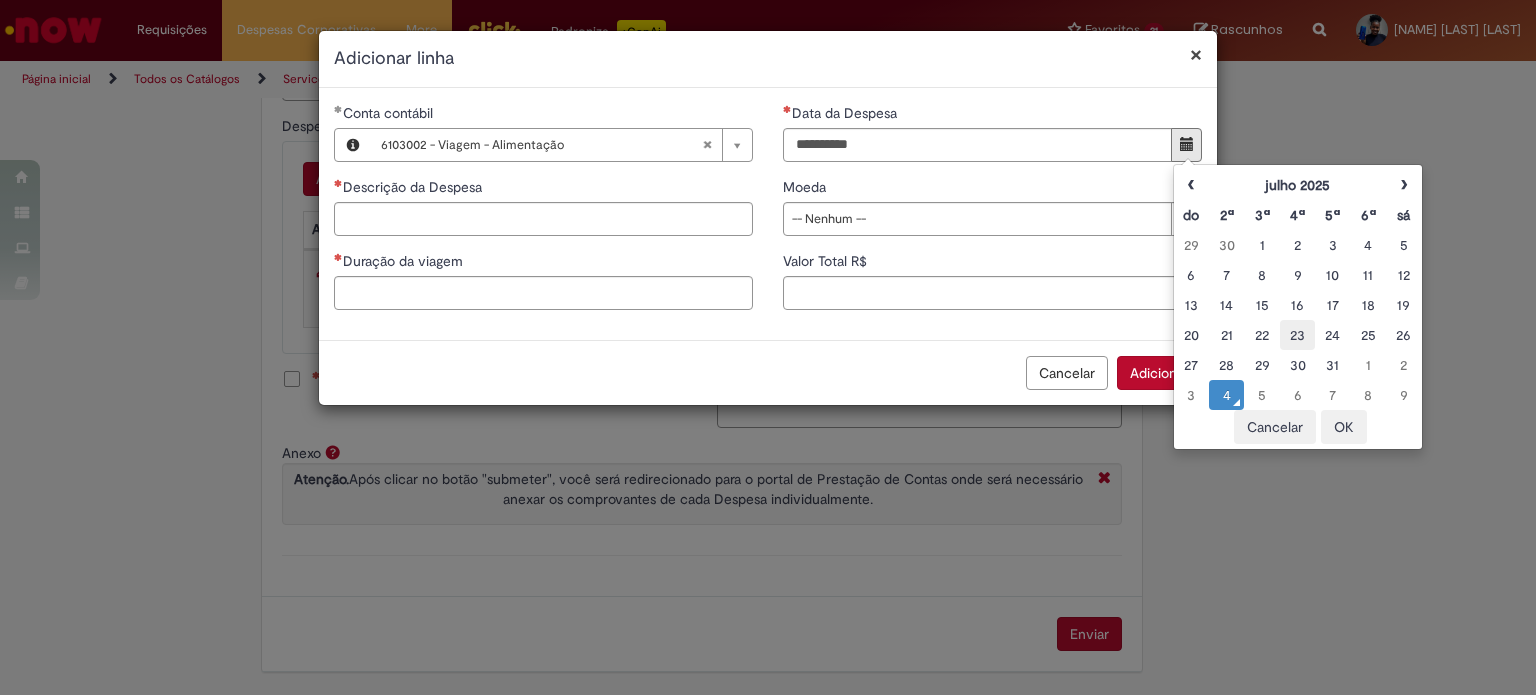 click on "23" at bounding box center (1297, 335) 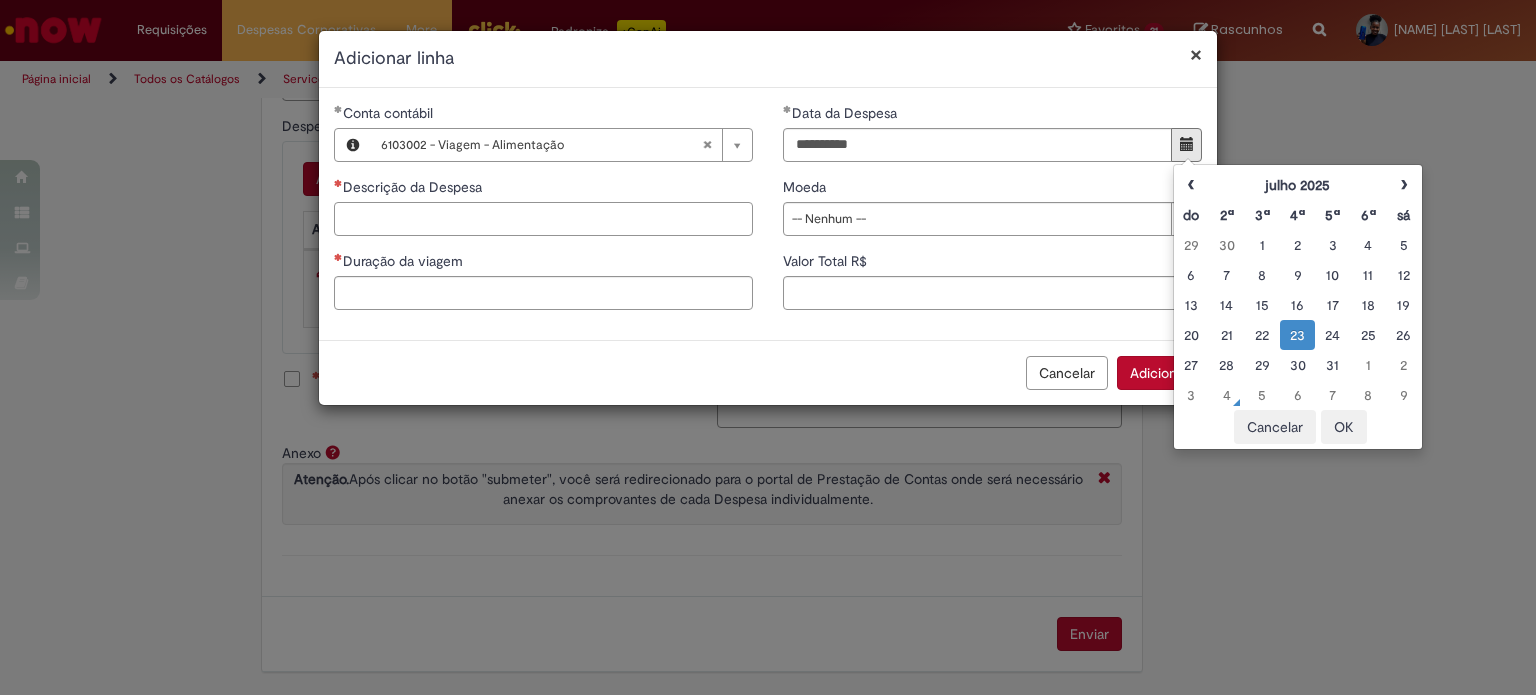 click on "Descrição da Despesa" at bounding box center (543, 219) 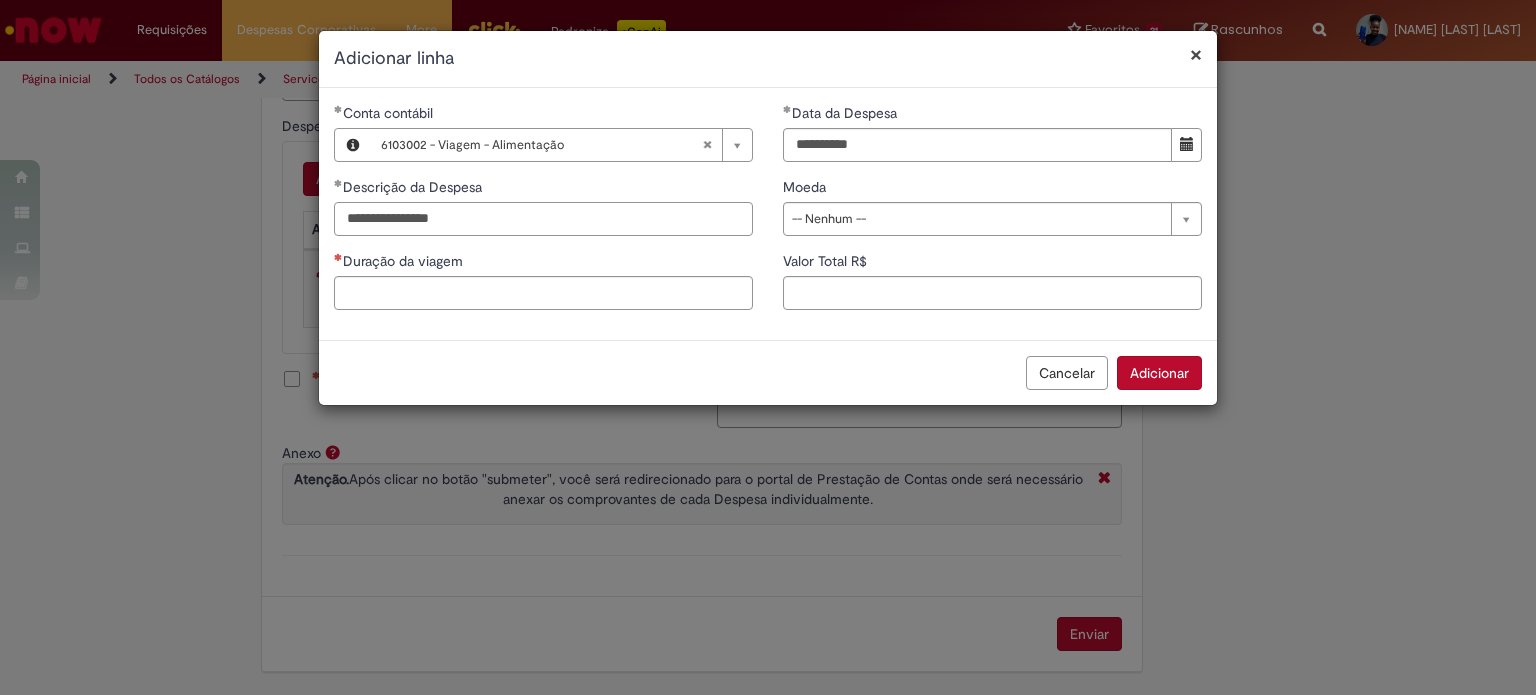 type on "**********" 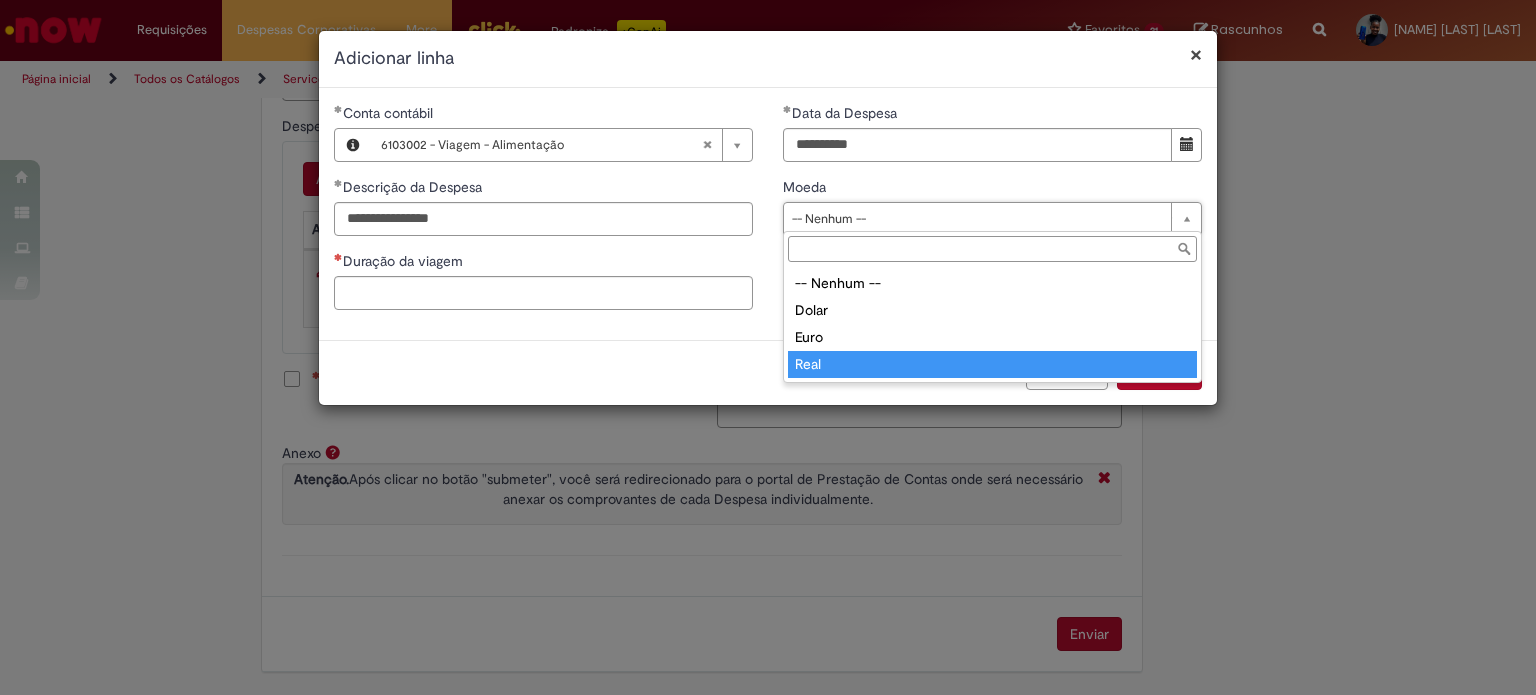 drag, startPoint x: 824, startPoint y: 365, endPoint x: 746, endPoint y: 338, distance: 82.5409 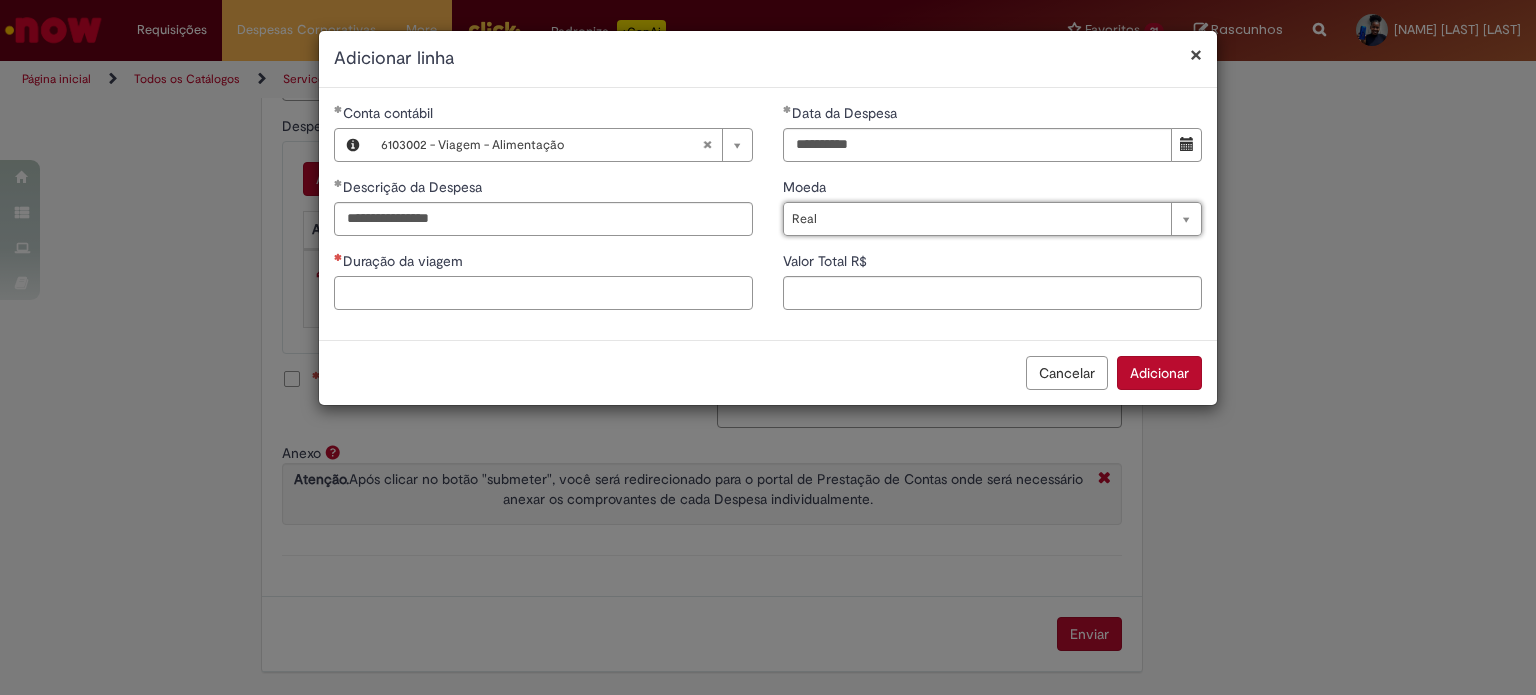 click on "Duração da viagem" at bounding box center (543, 293) 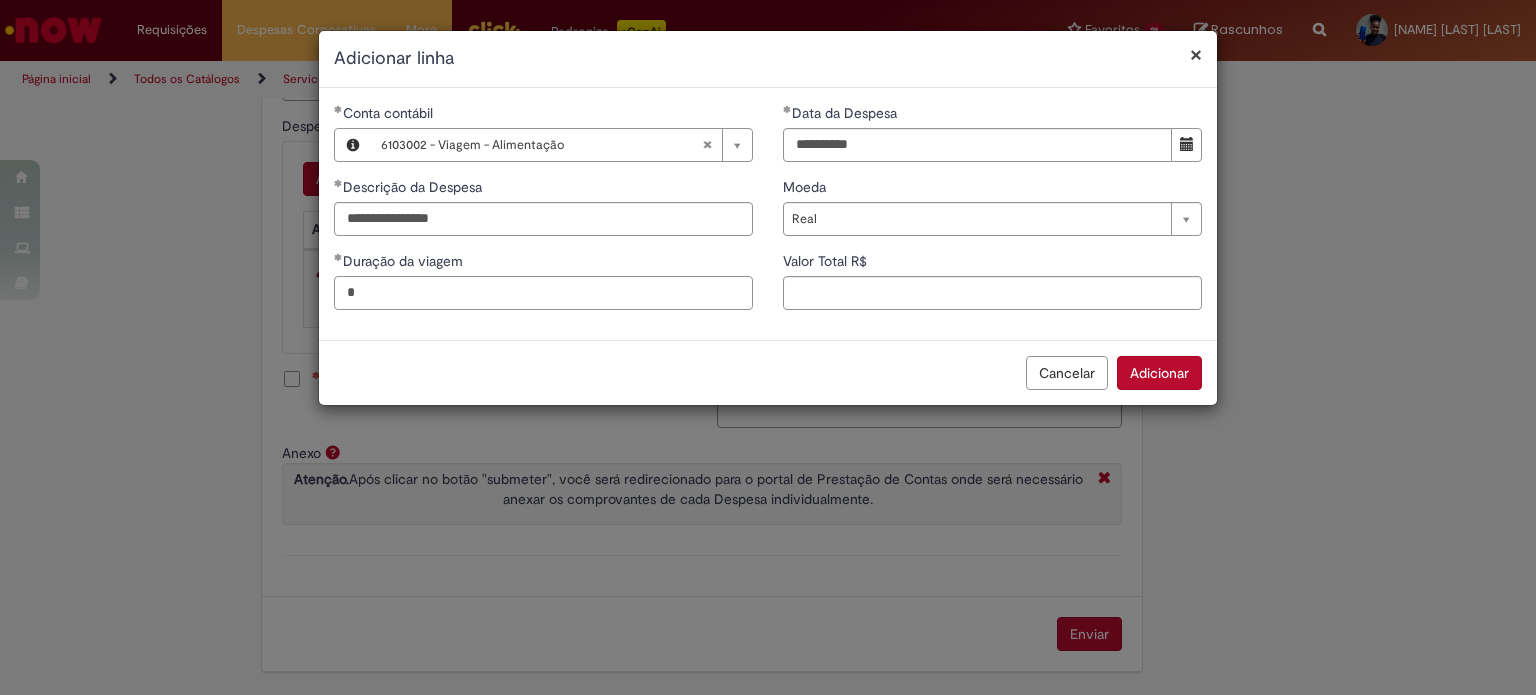 type on "*" 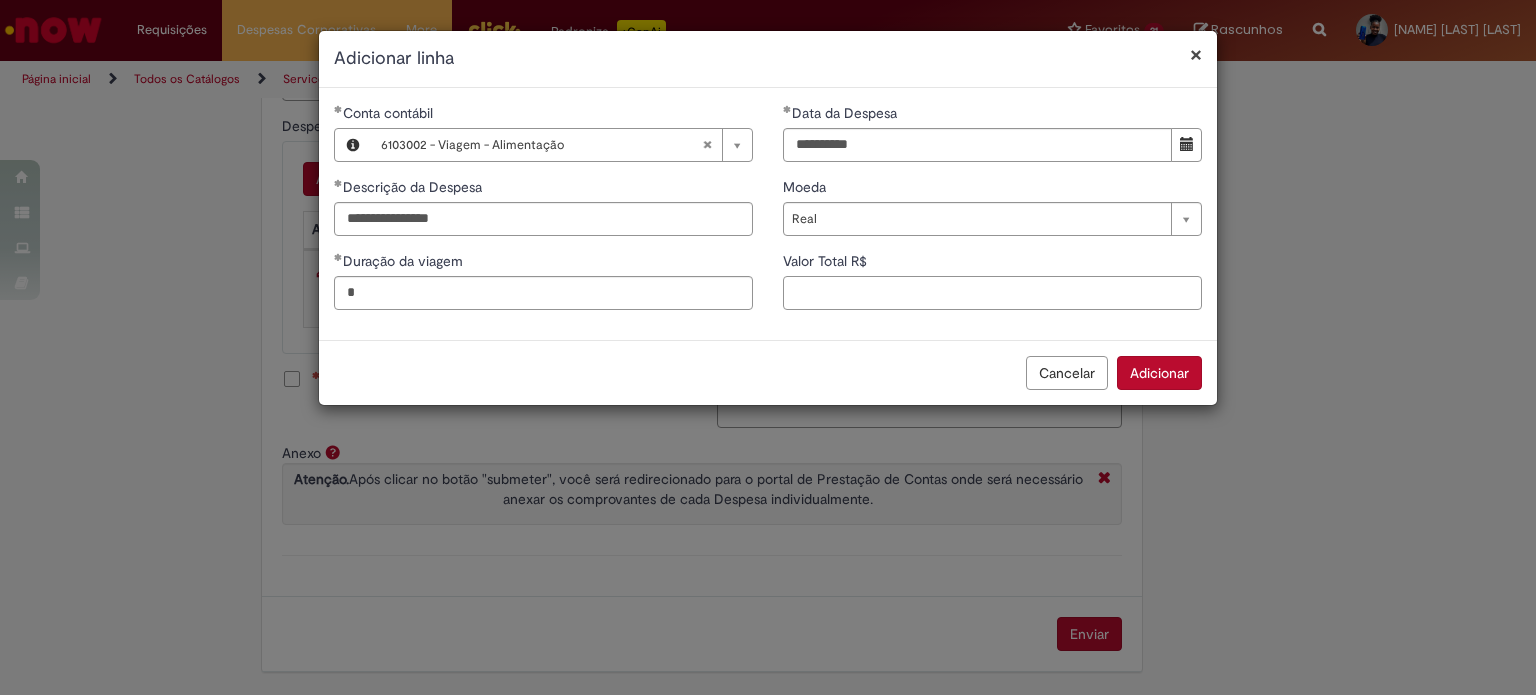 click on "Valor Total R$" at bounding box center [992, 293] 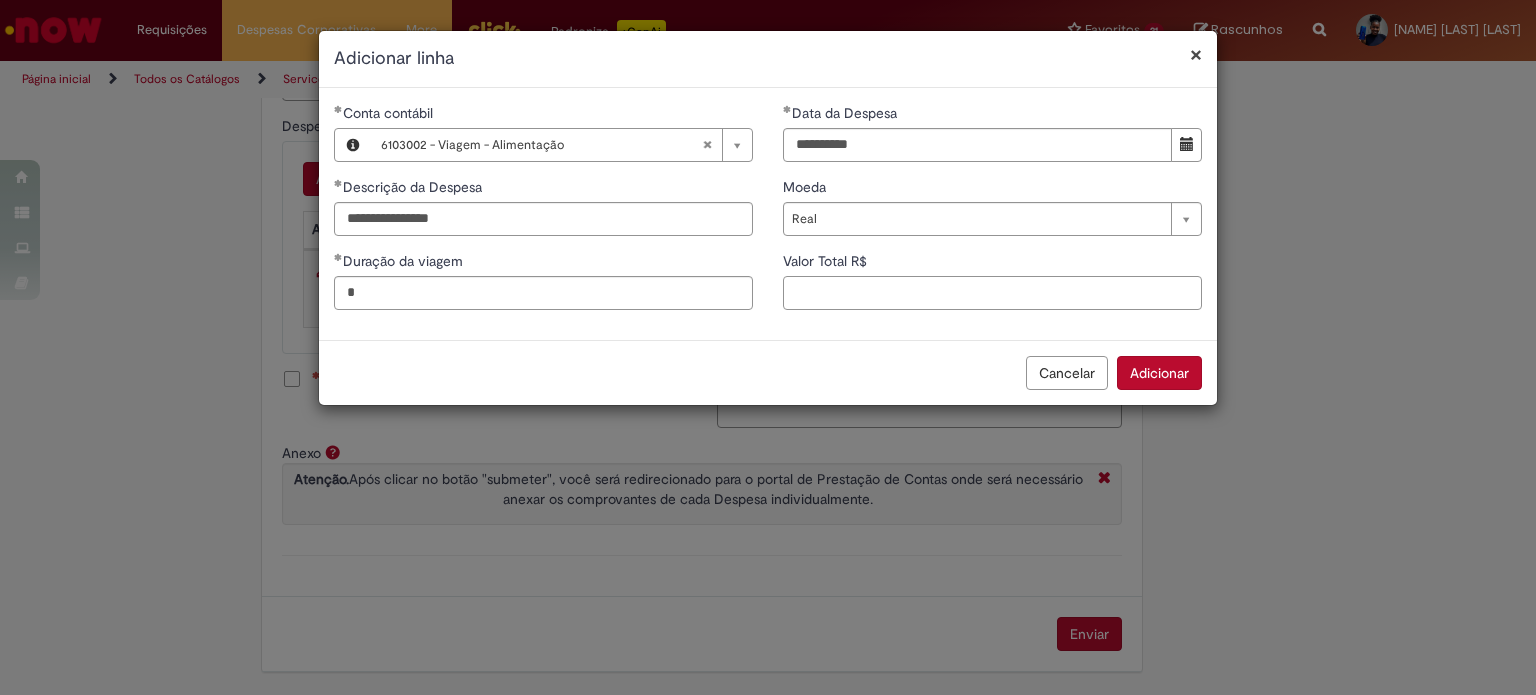 click on "Valor Total R$" at bounding box center (992, 293) 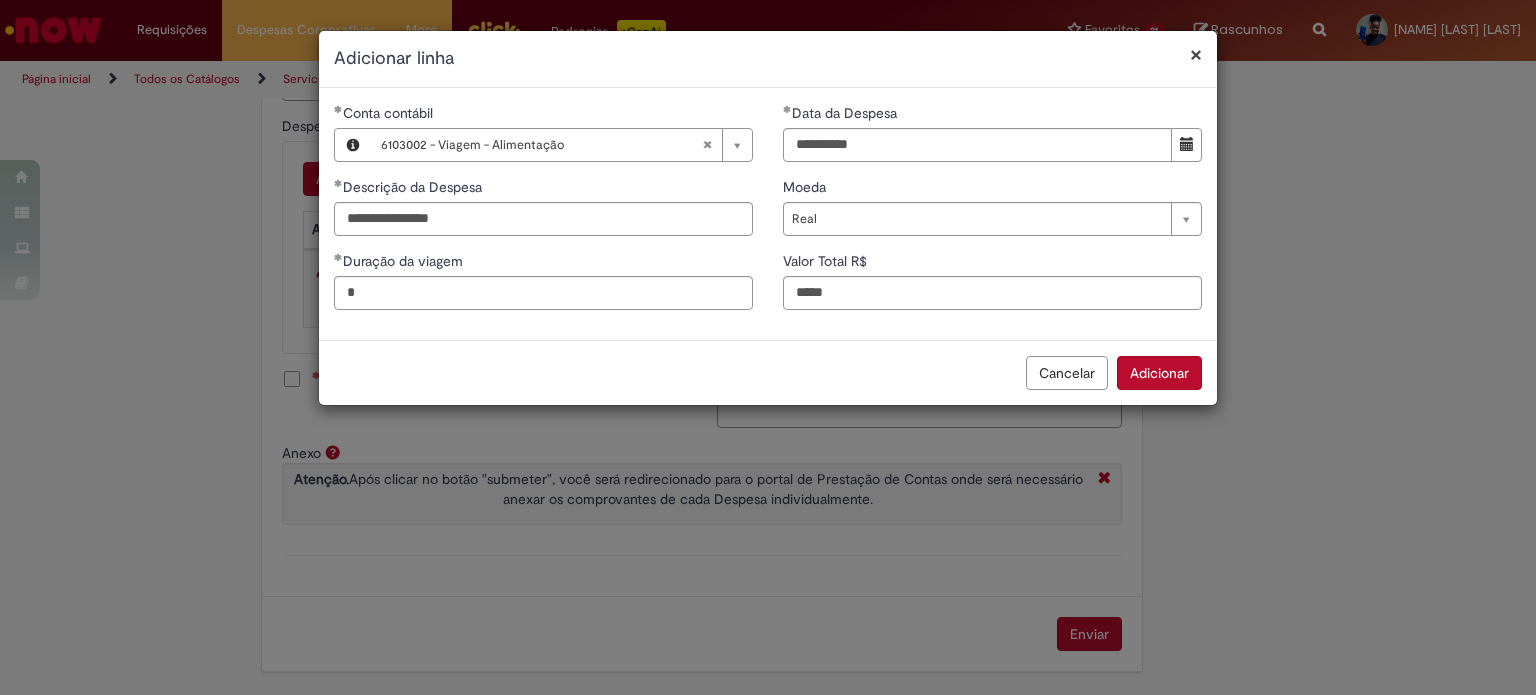 type on "*****" 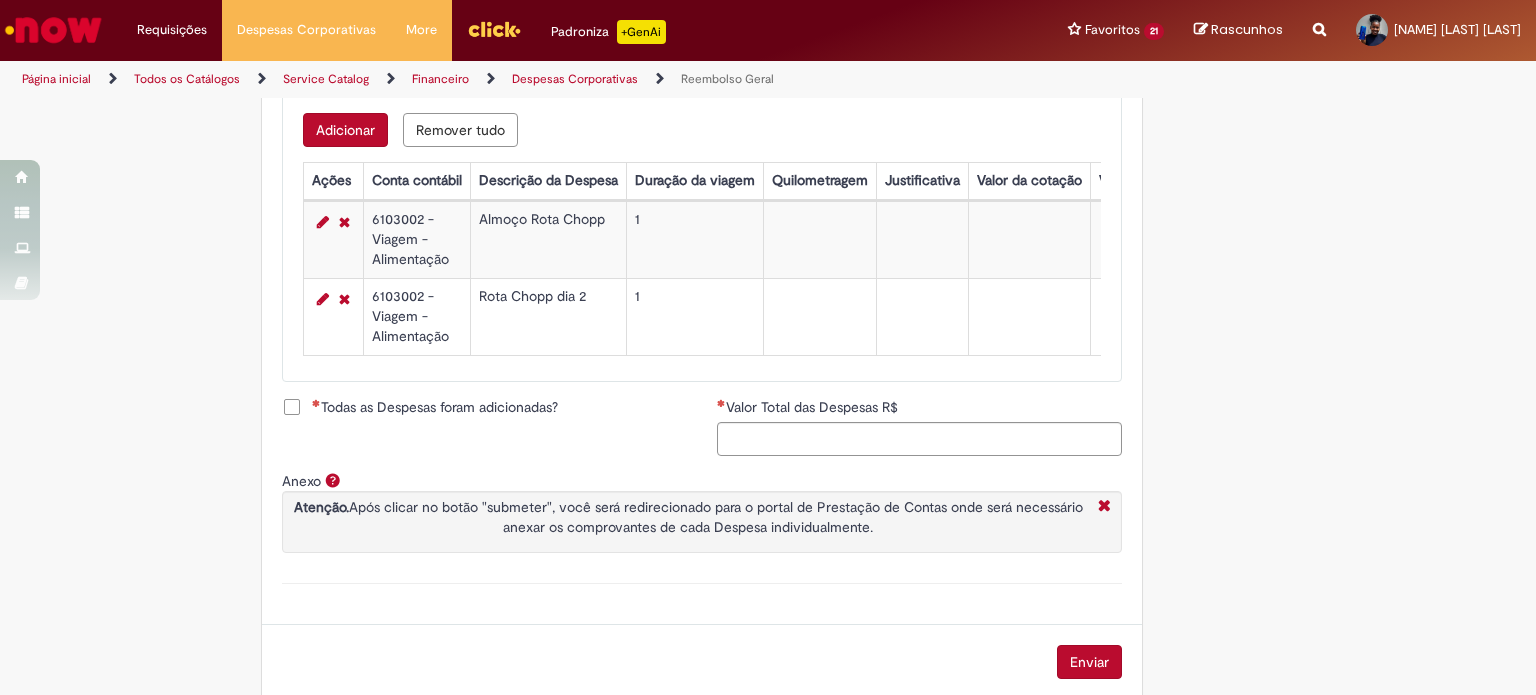 scroll, scrollTop: 912, scrollLeft: 0, axis: vertical 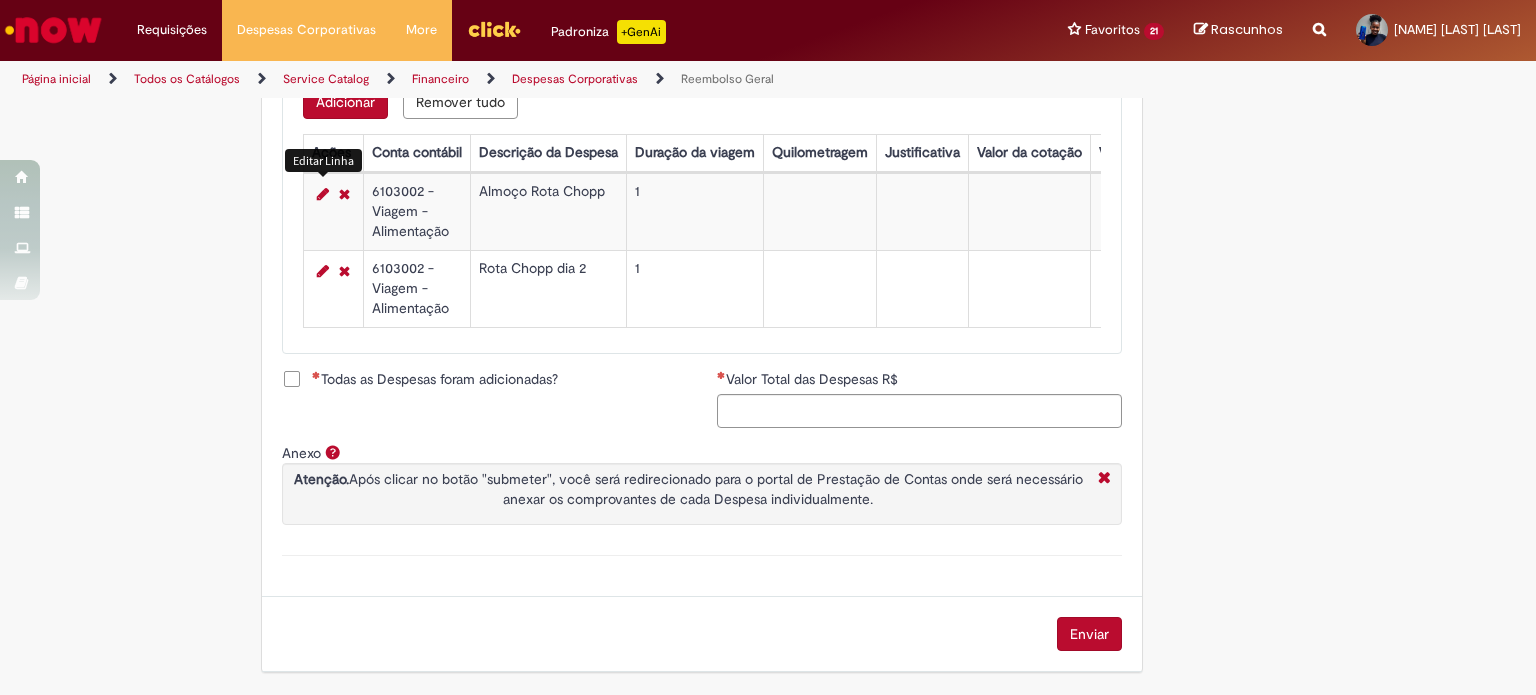 click at bounding box center [323, 194] 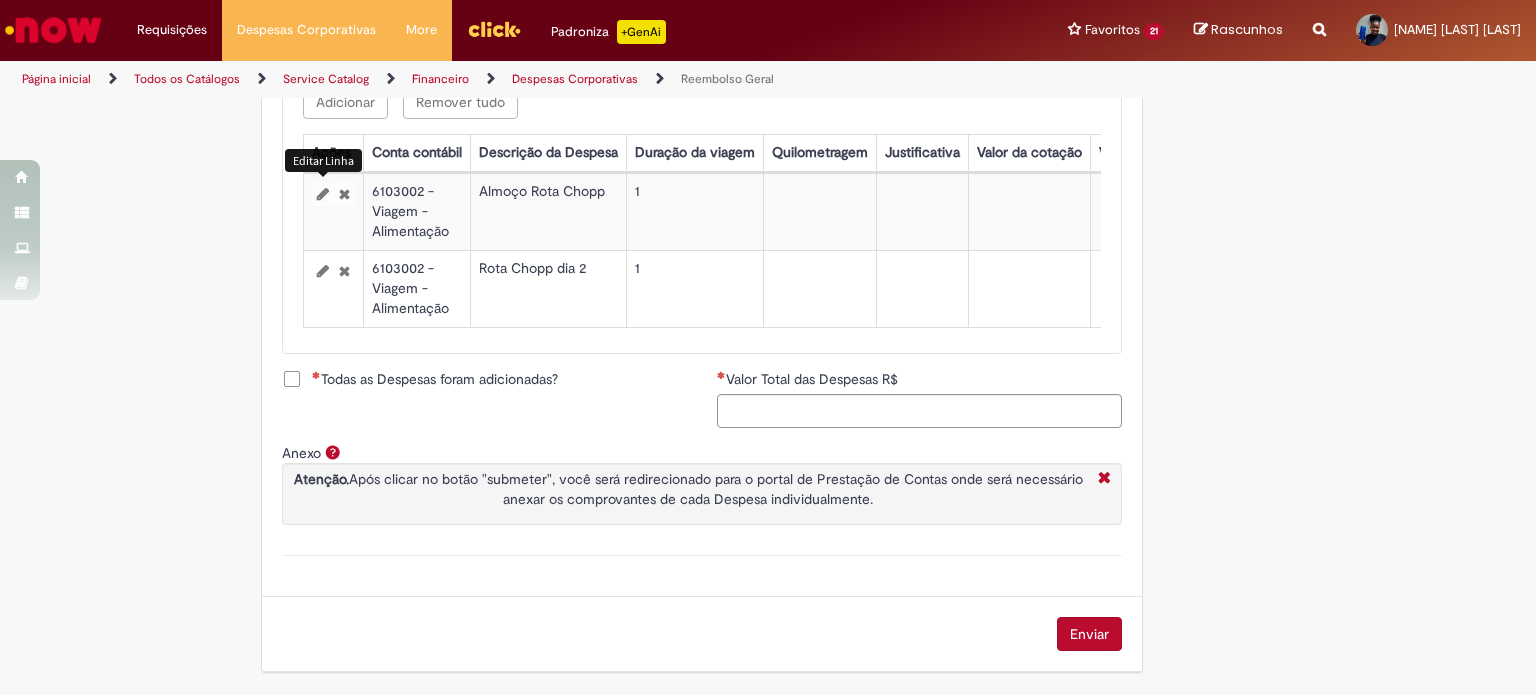 select on "****" 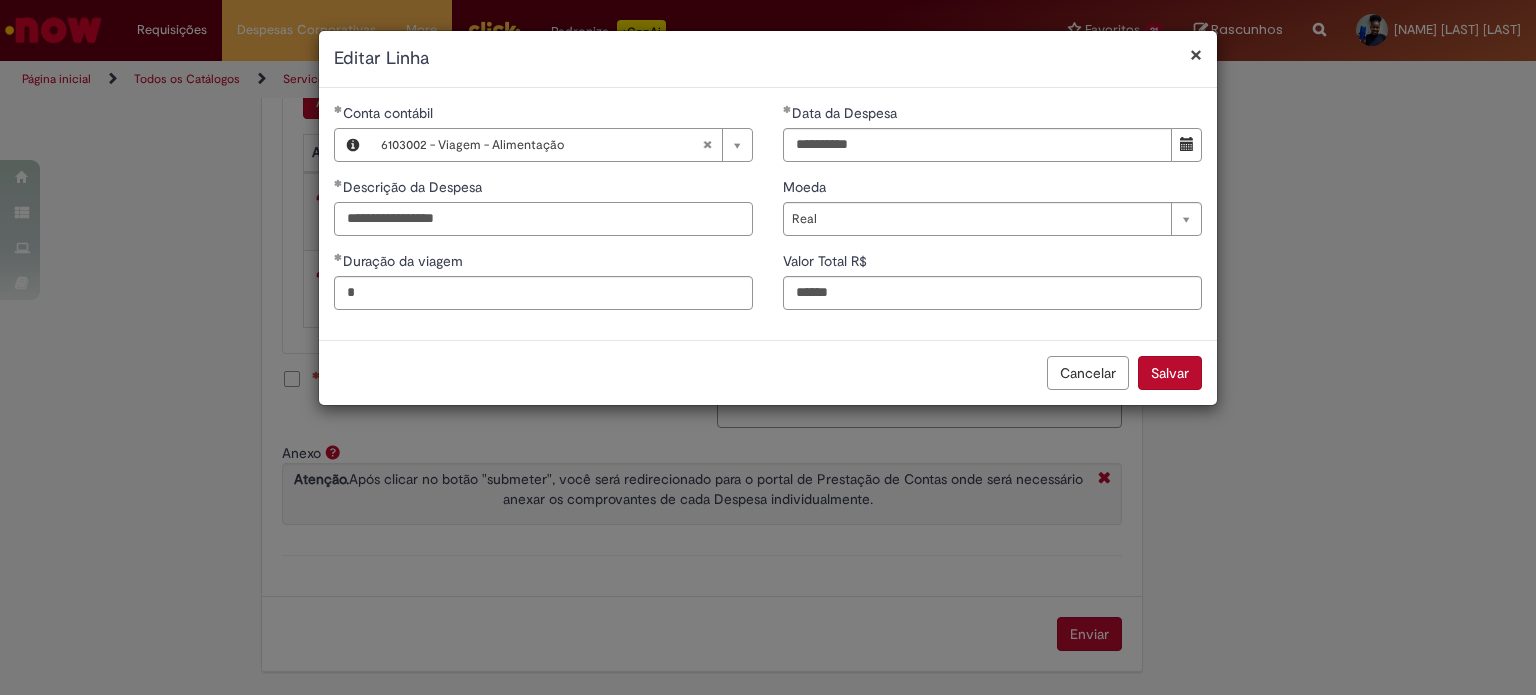drag, startPoint x: 401, startPoint y: 219, endPoint x: 324, endPoint y: 221, distance: 77.02597 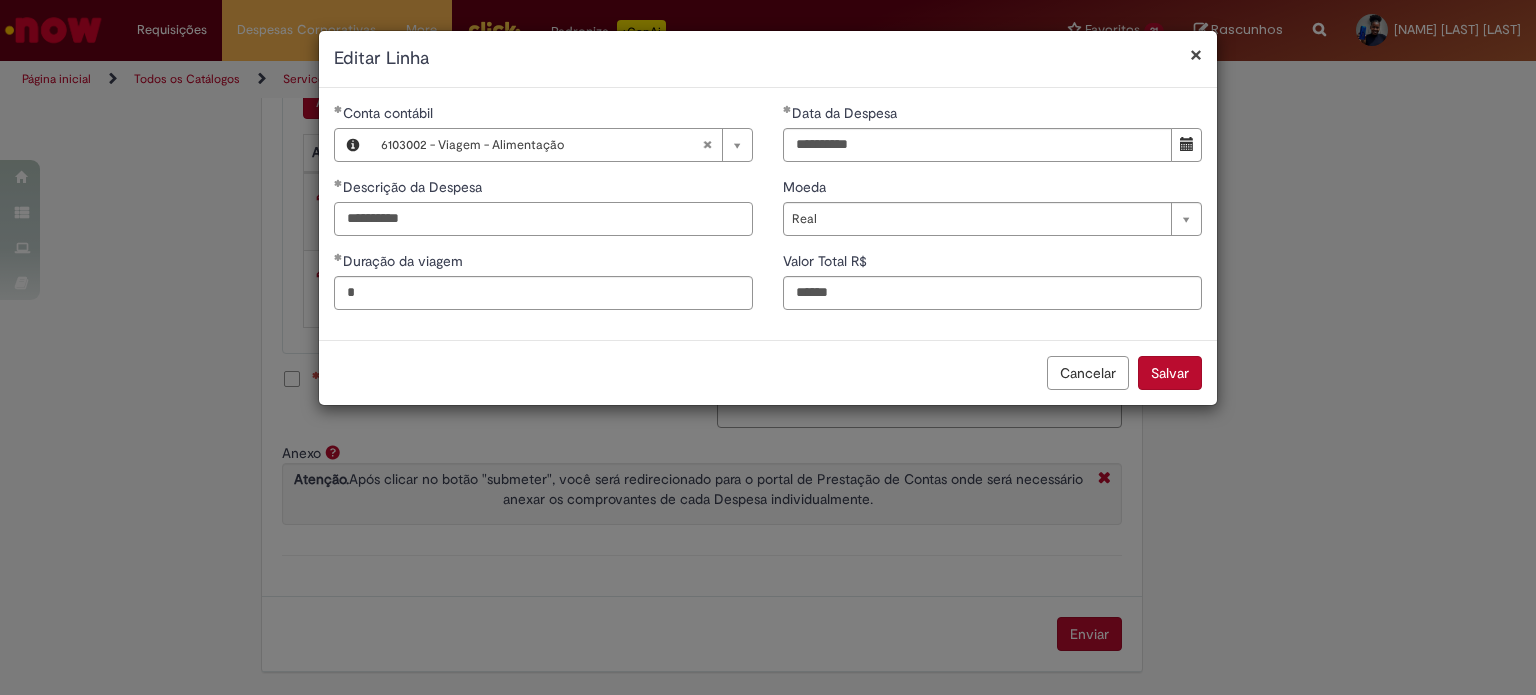 click on "**********" at bounding box center (543, 219) 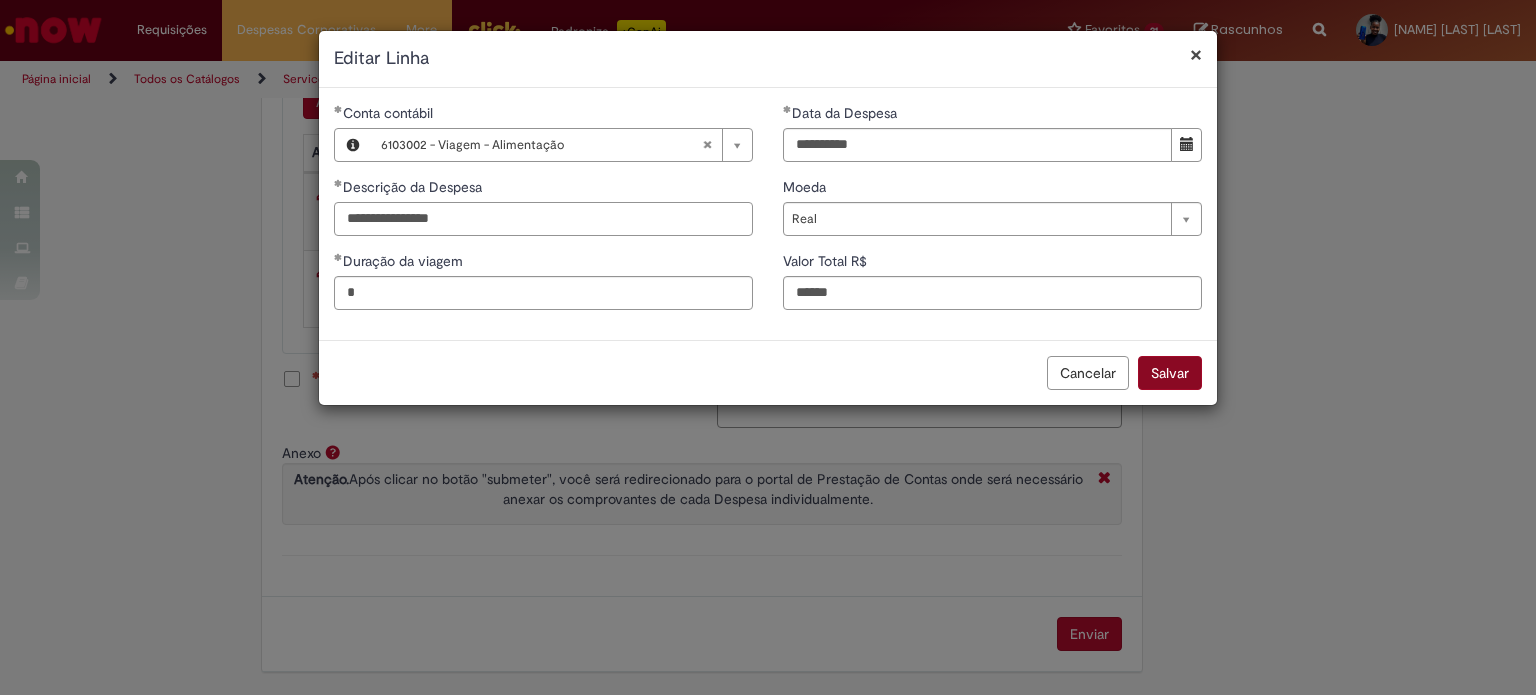 type on "**********" 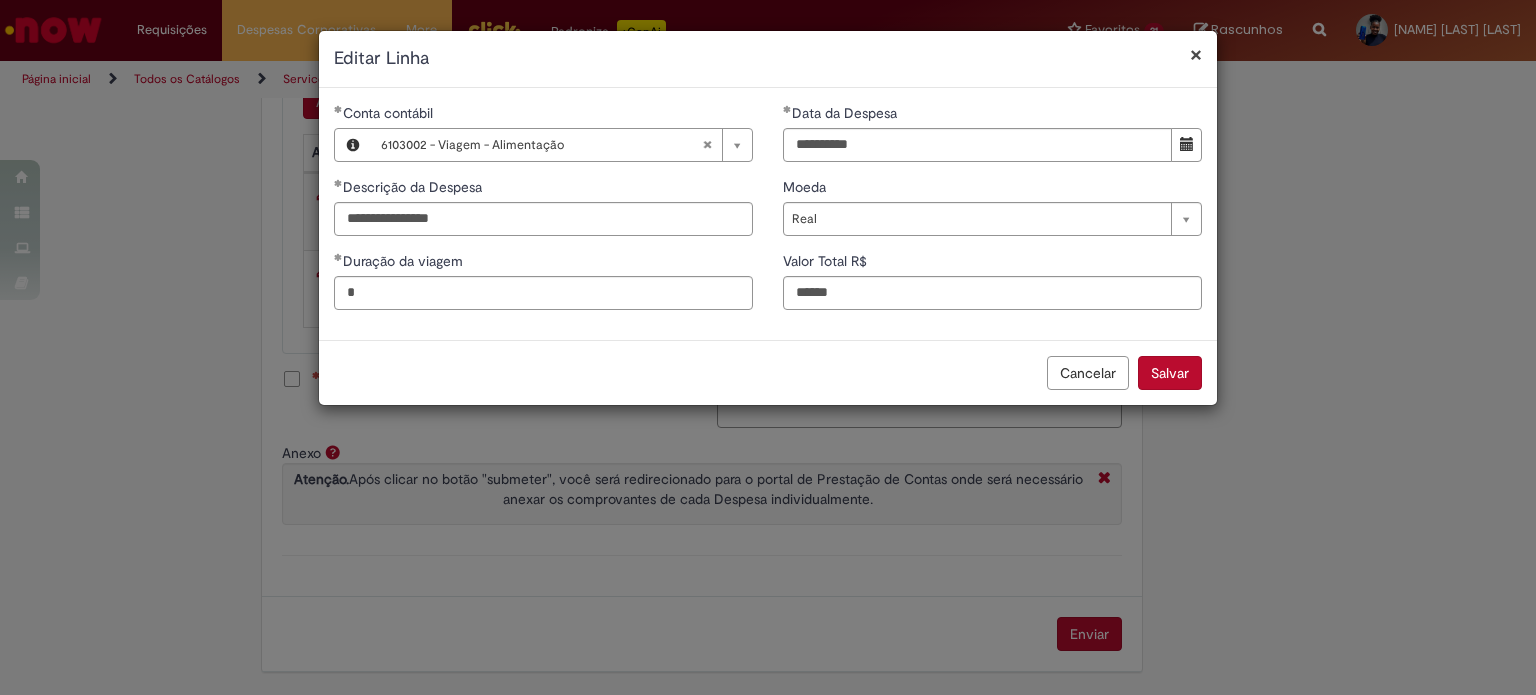 click on "Salvar" at bounding box center (1170, 373) 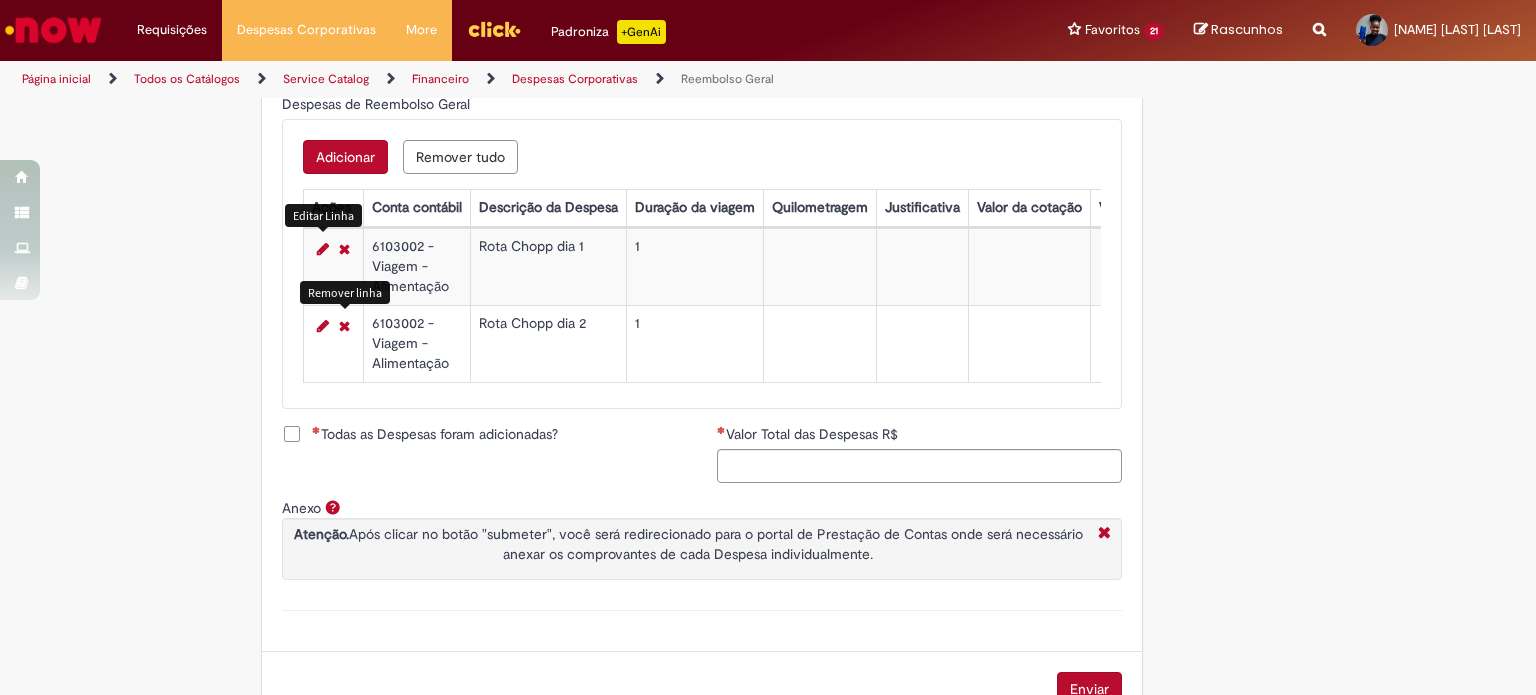 scroll, scrollTop: 812, scrollLeft: 0, axis: vertical 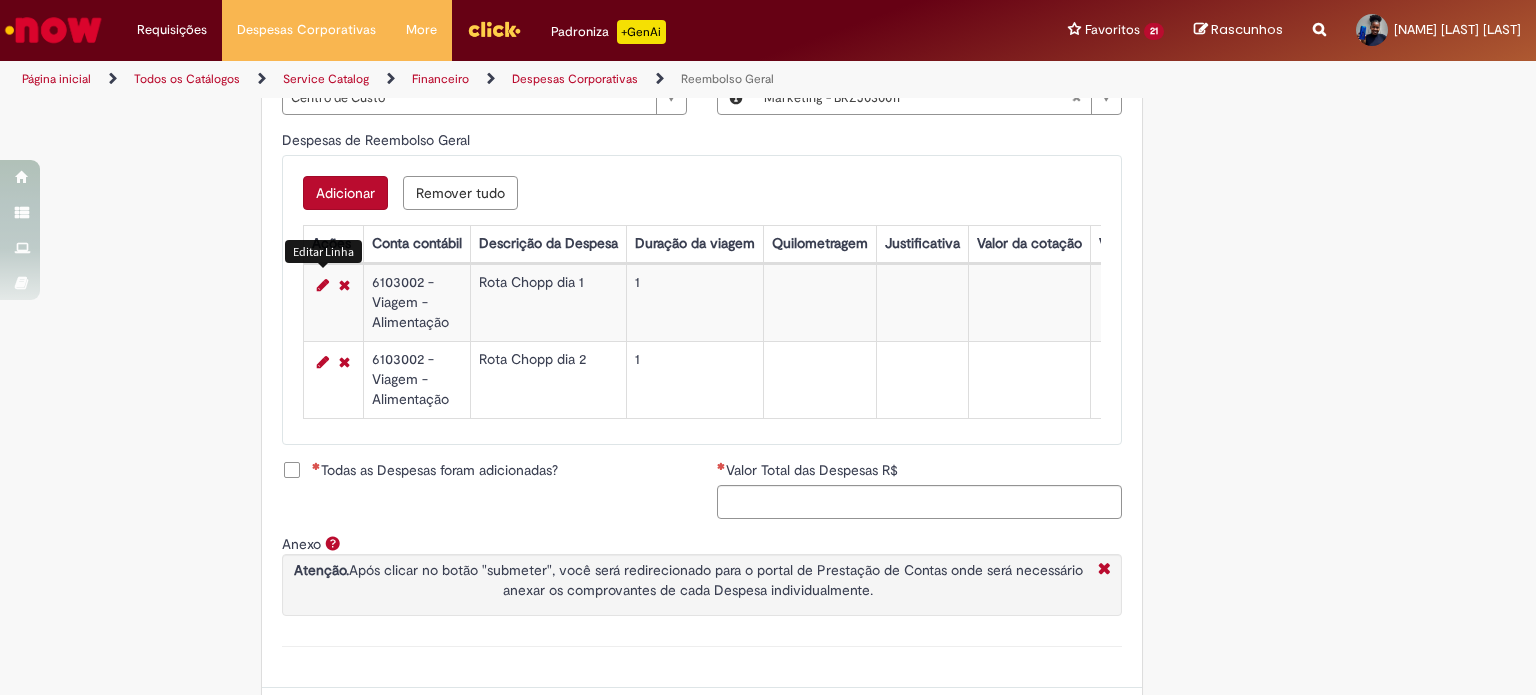 click on "Adicionar" at bounding box center (345, 193) 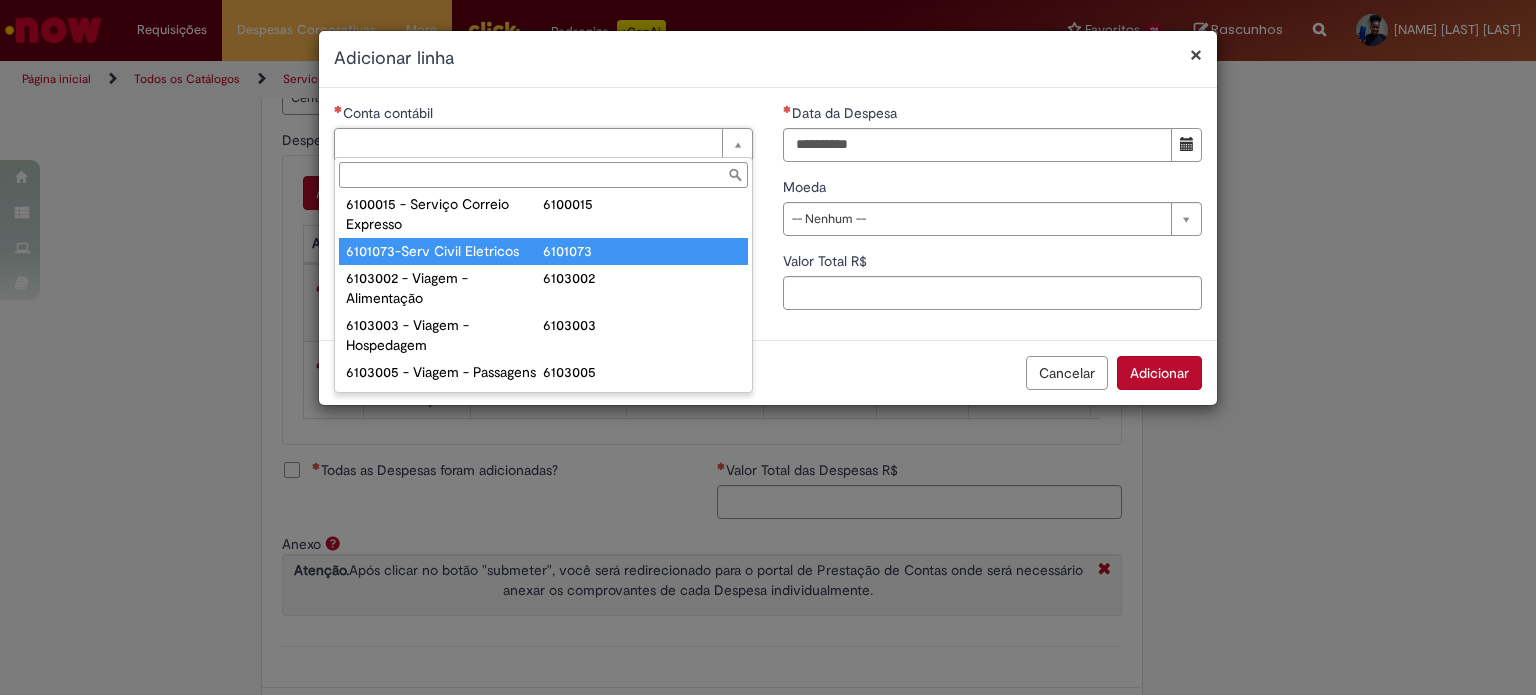 scroll, scrollTop: 800, scrollLeft: 0, axis: vertical 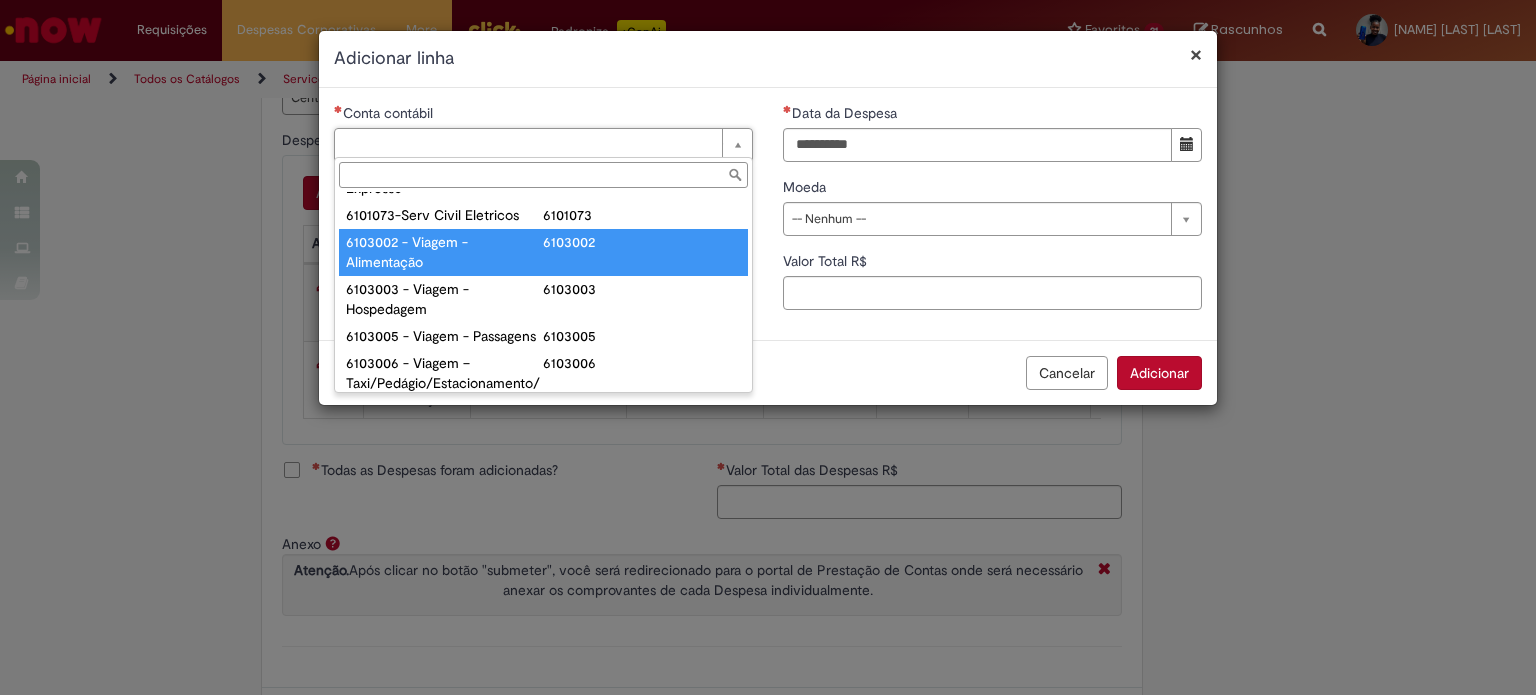 type on "**********" 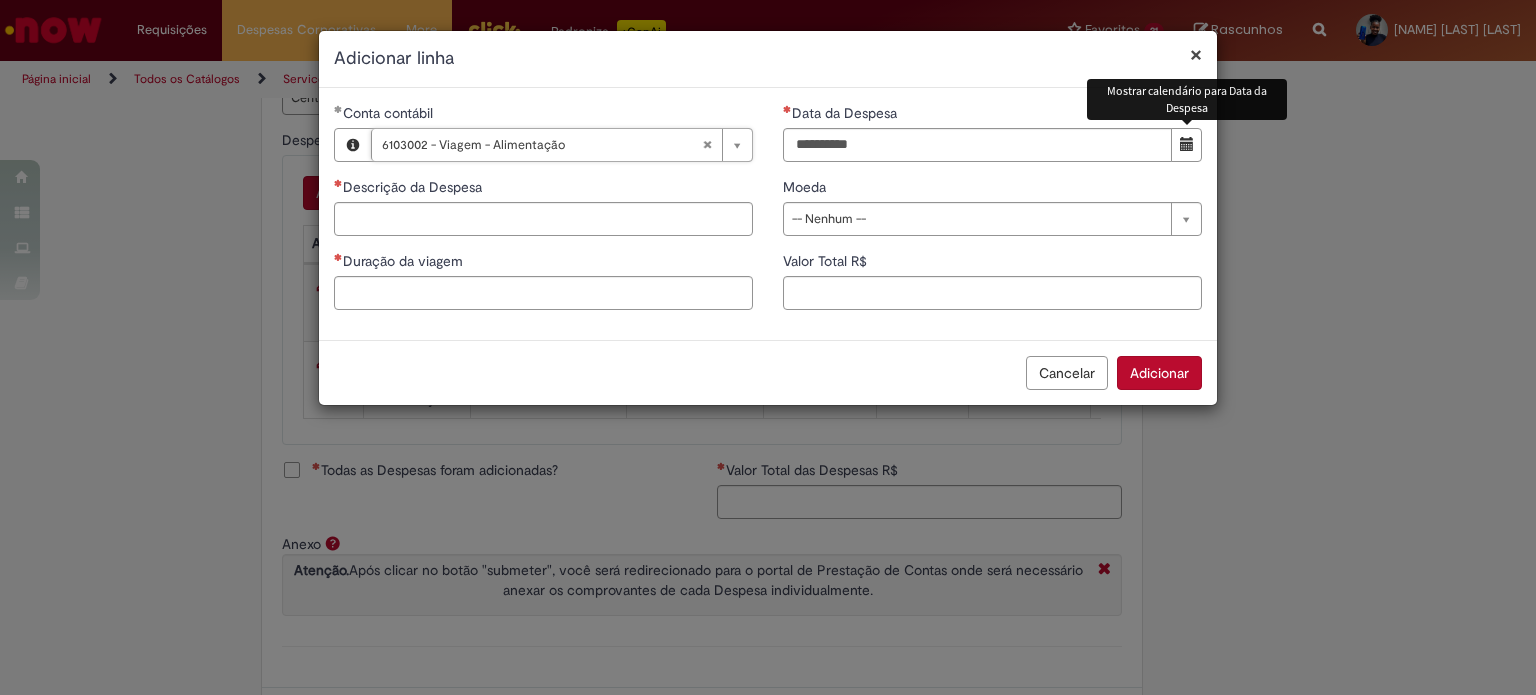 click at bounding box center (1186, 145) 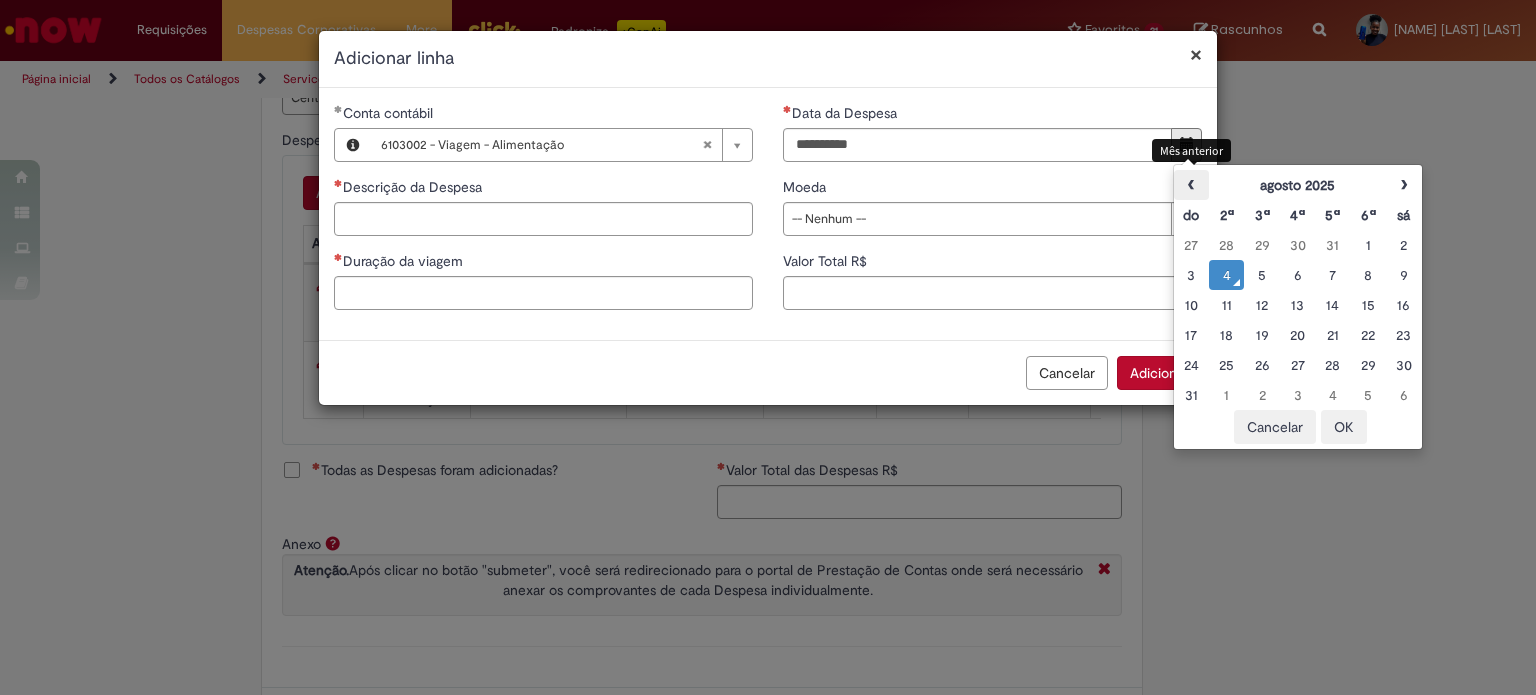 click on "‹" at bounding box center (1191, 185) 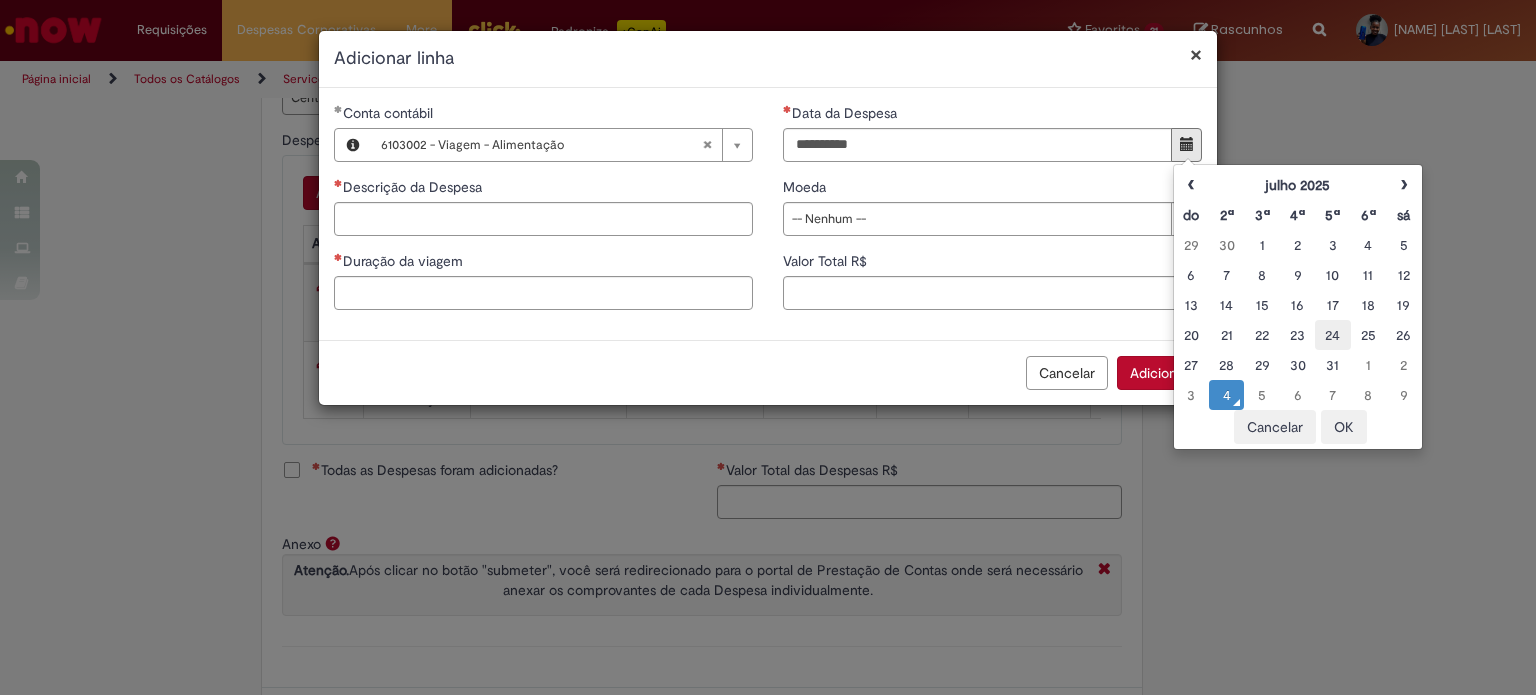 click on "24" at bounding box center [1332, 335] 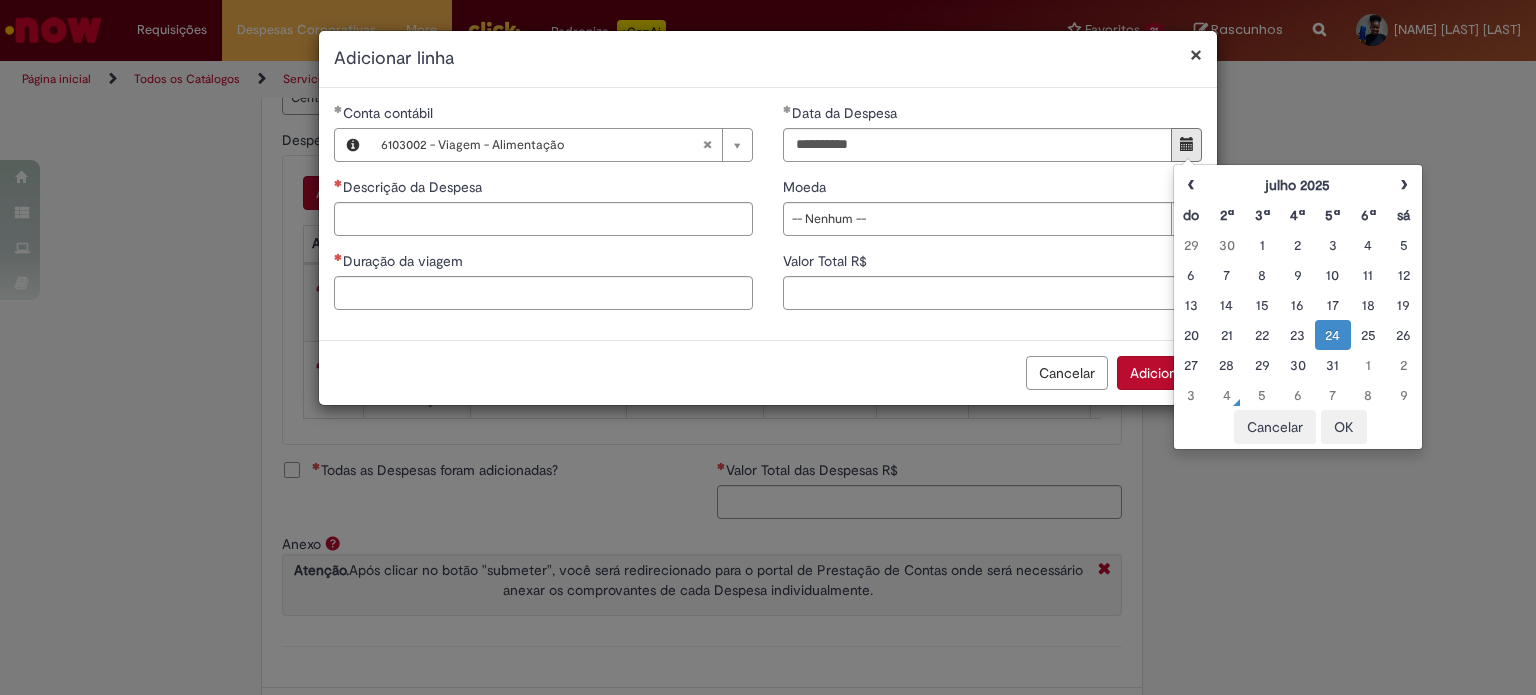 click on "Descrição da Despesa" at bounding box center (543, 206) 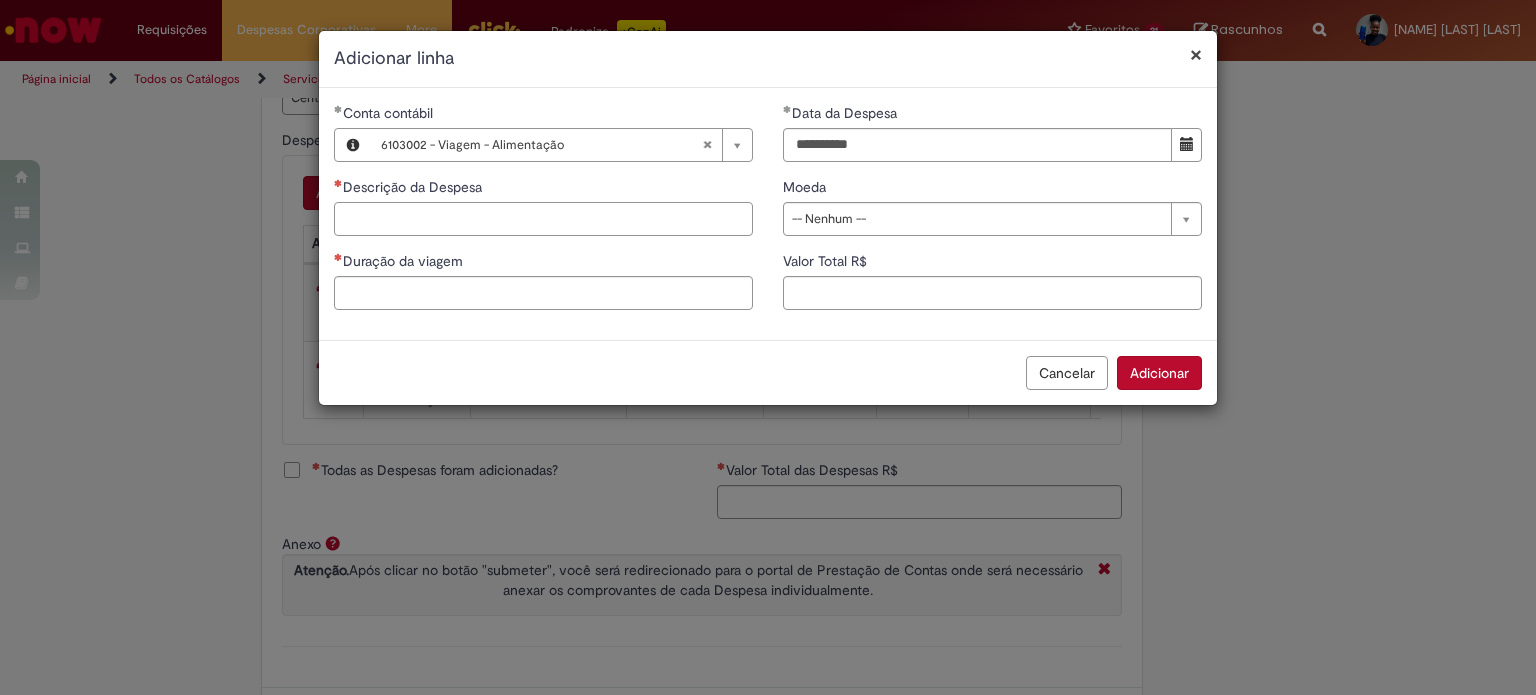 click on "Descrição da Despesa" at bounding box center [543, 219] 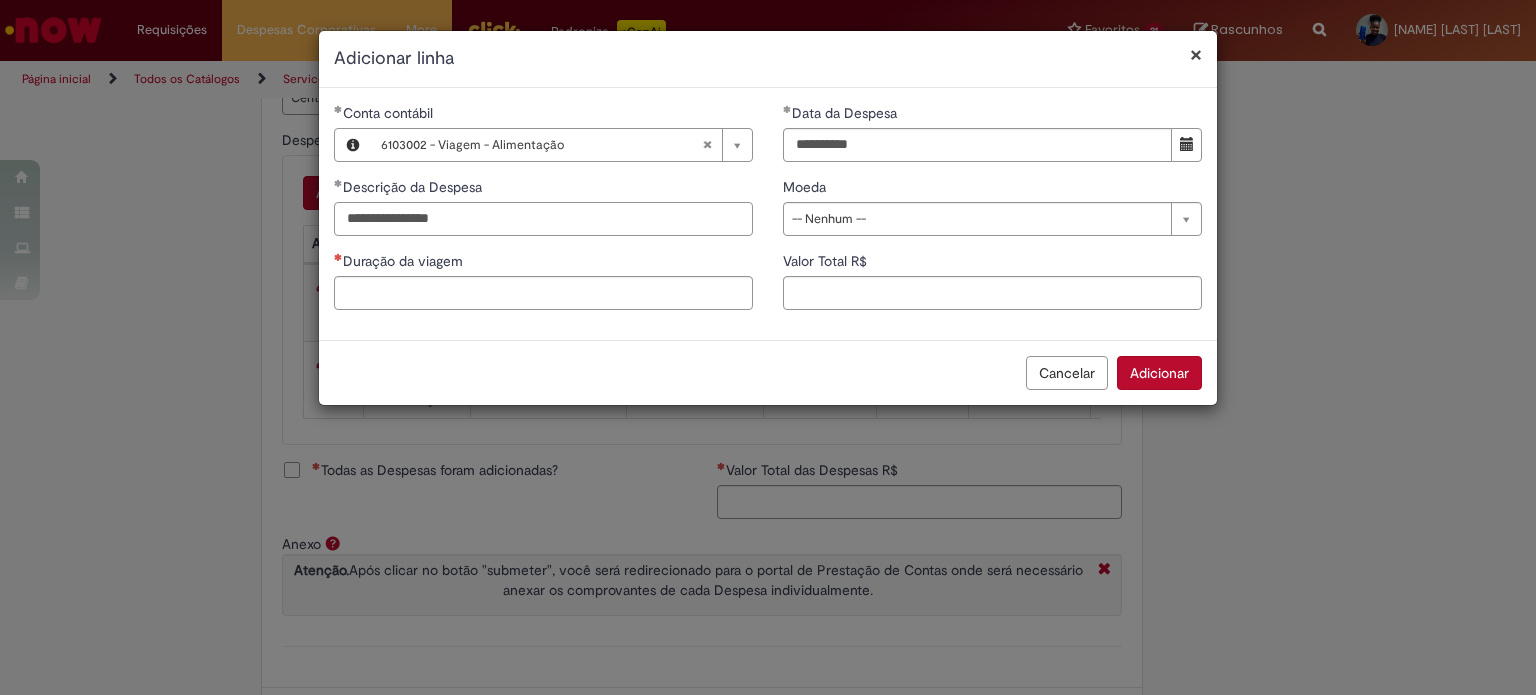 type on "**********" 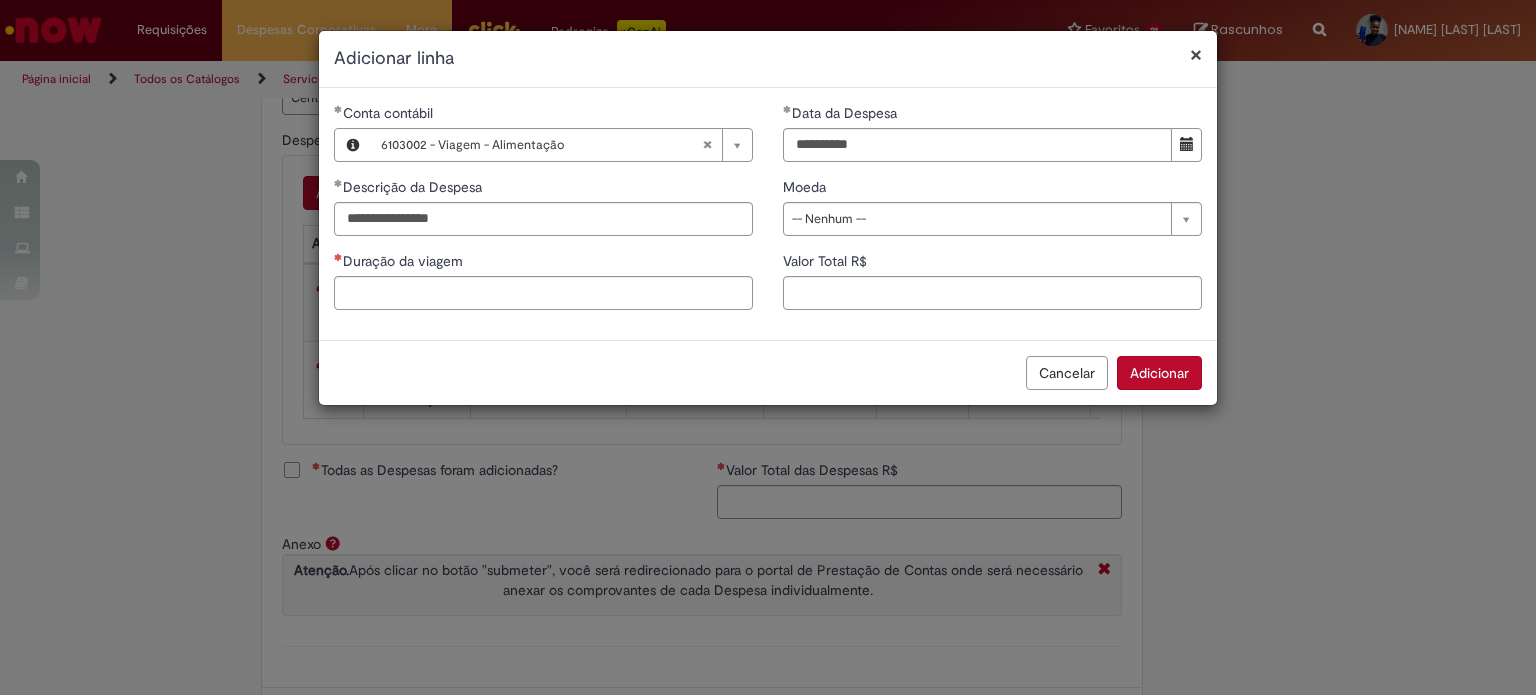 click on "**********" at bounding box center (992, 214) 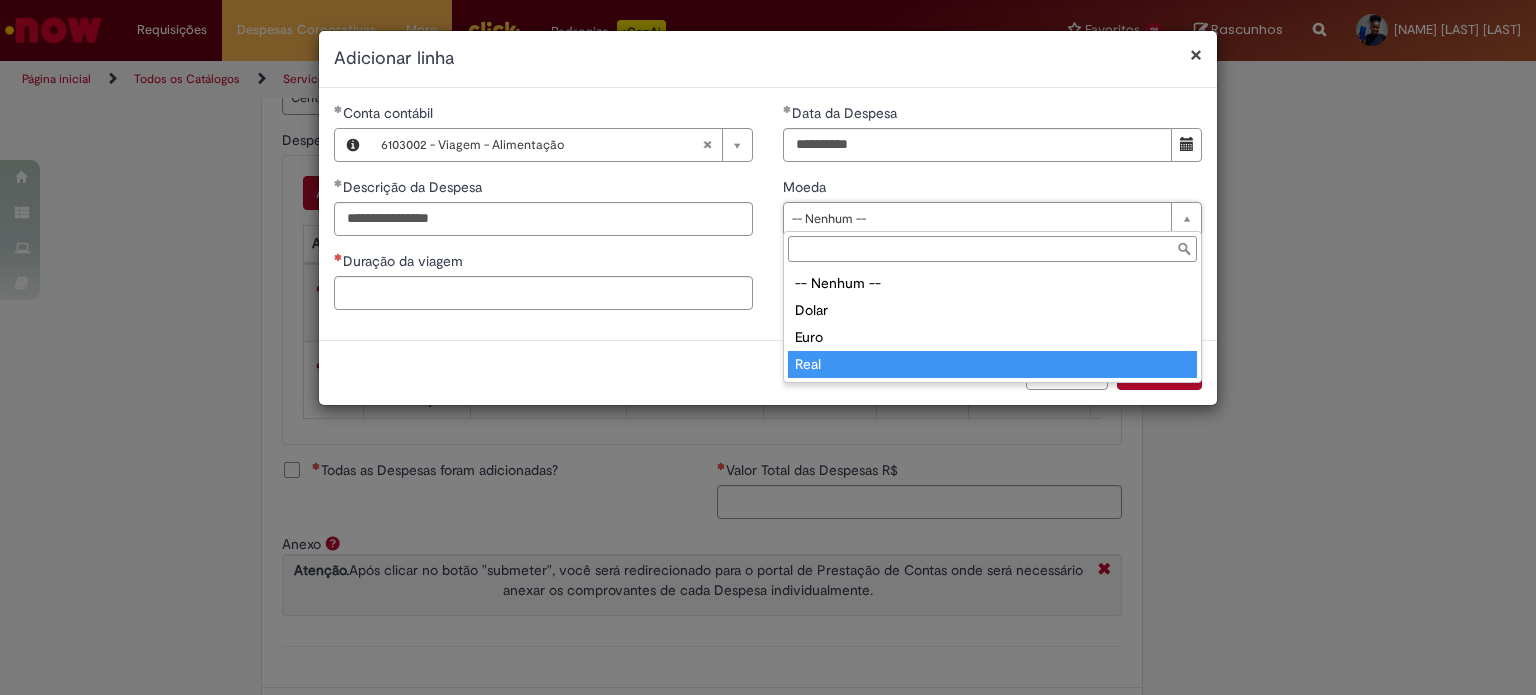 type on "****" 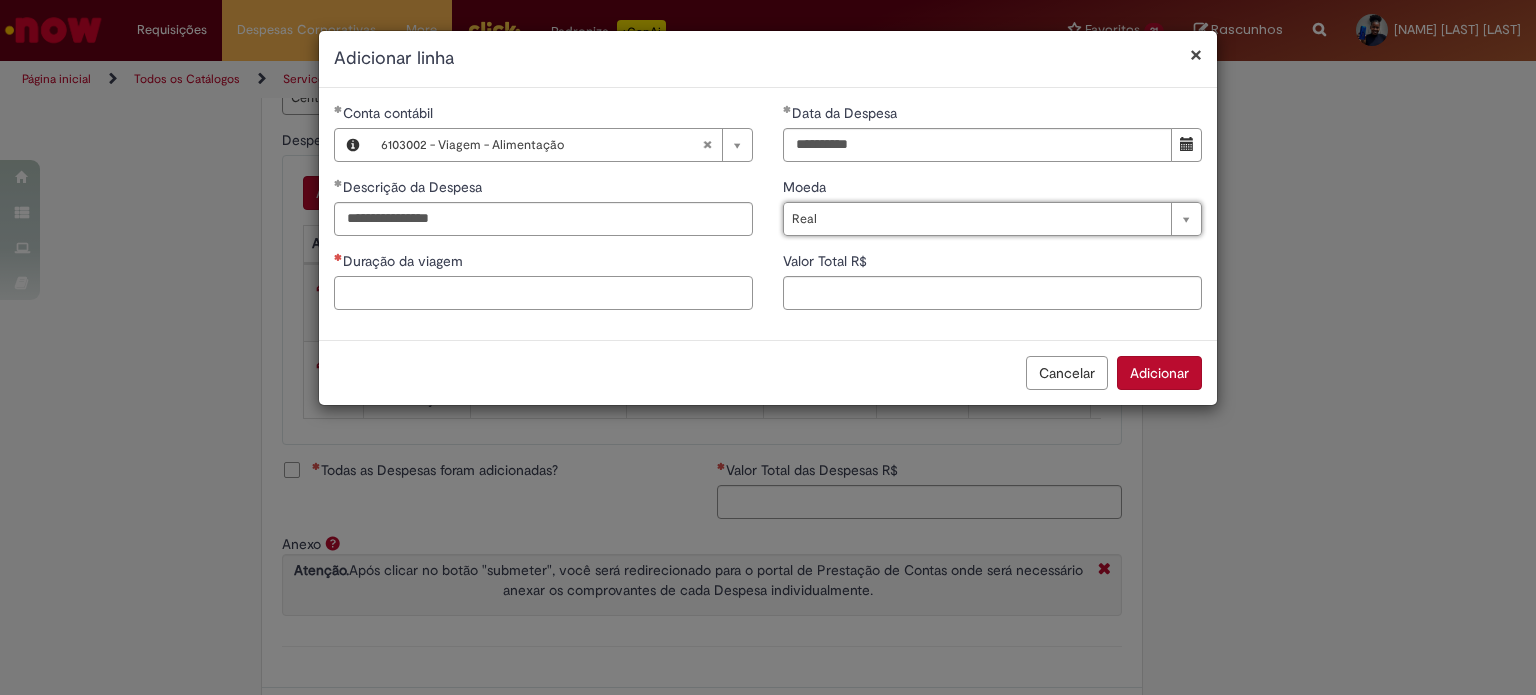 click on "Duração da viagem" at bounding box center (543, 293) 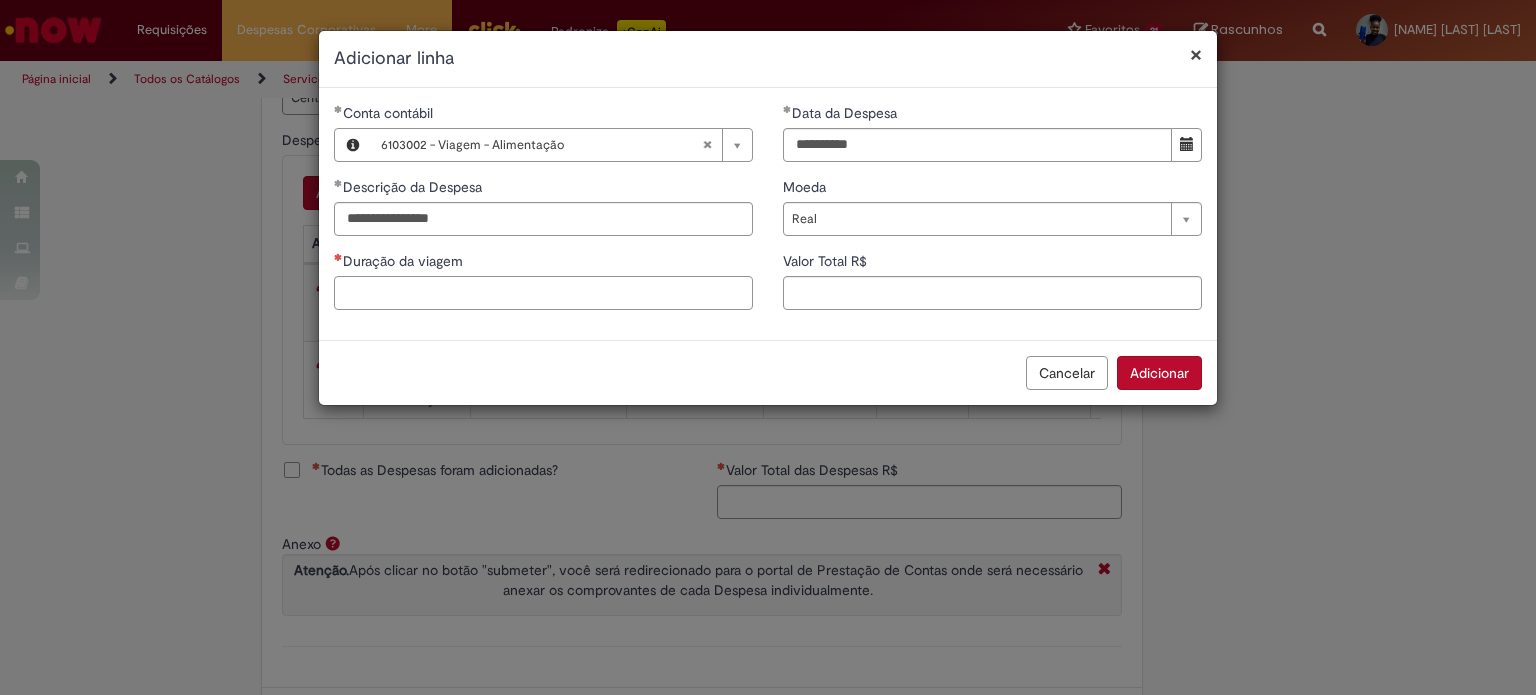 click on "Duração da viagem" at bounding box center [543, 293] 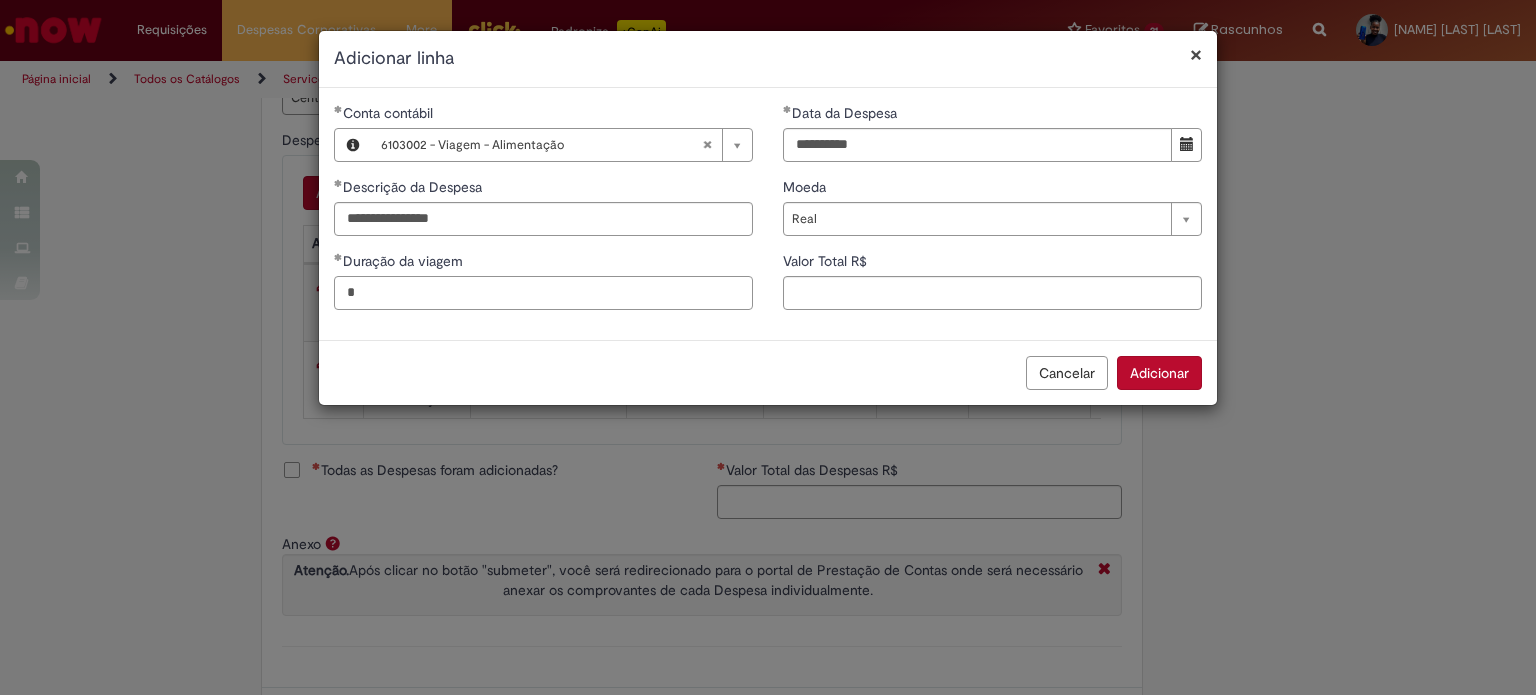 type on "*" 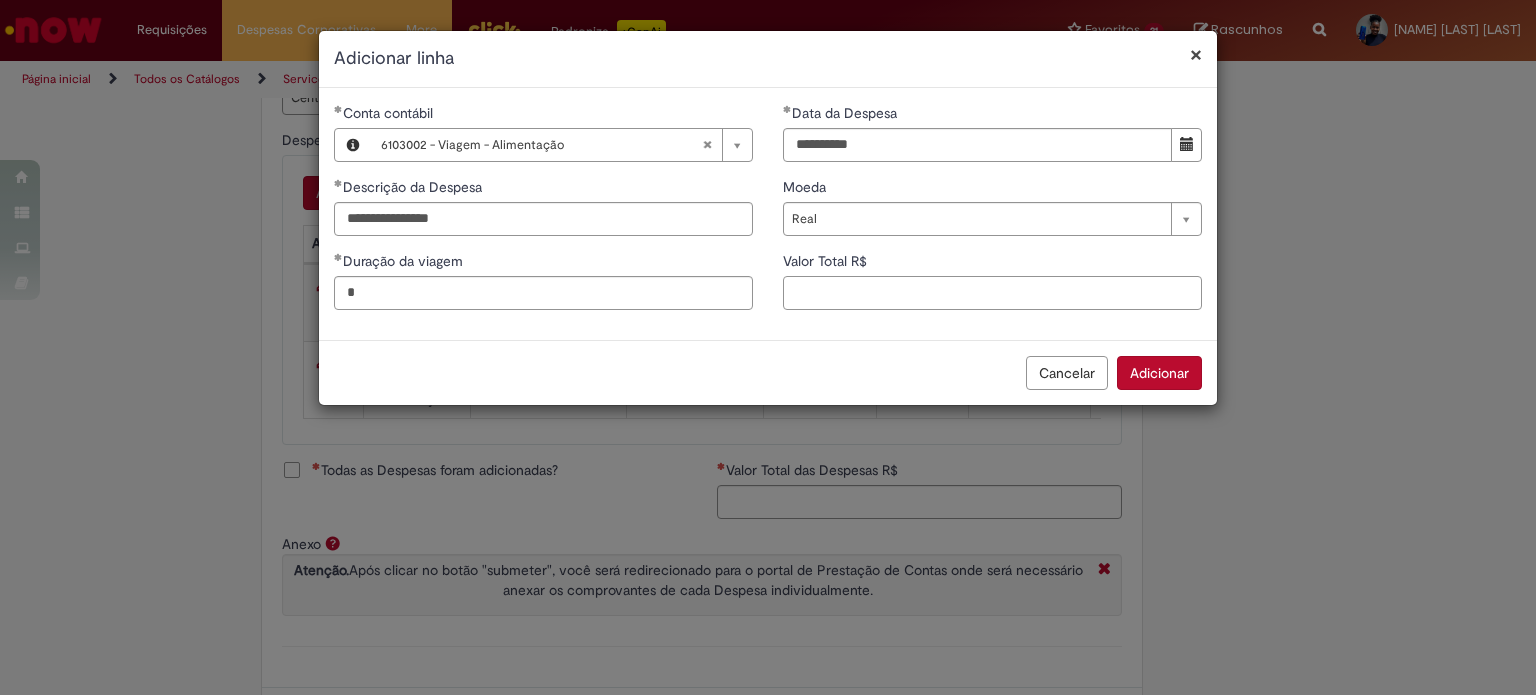 click on "Valor Total R$" at bounding box center (992, 293) 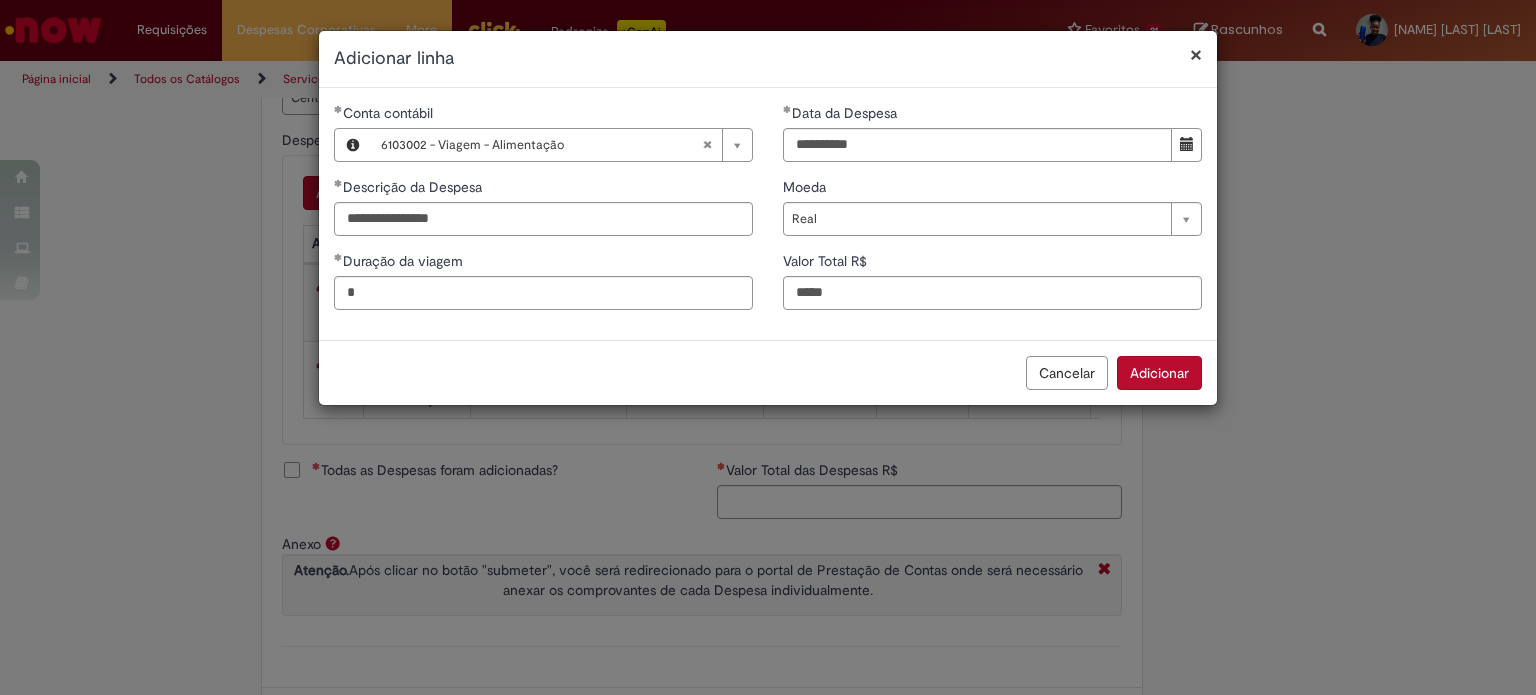 type on "*****" 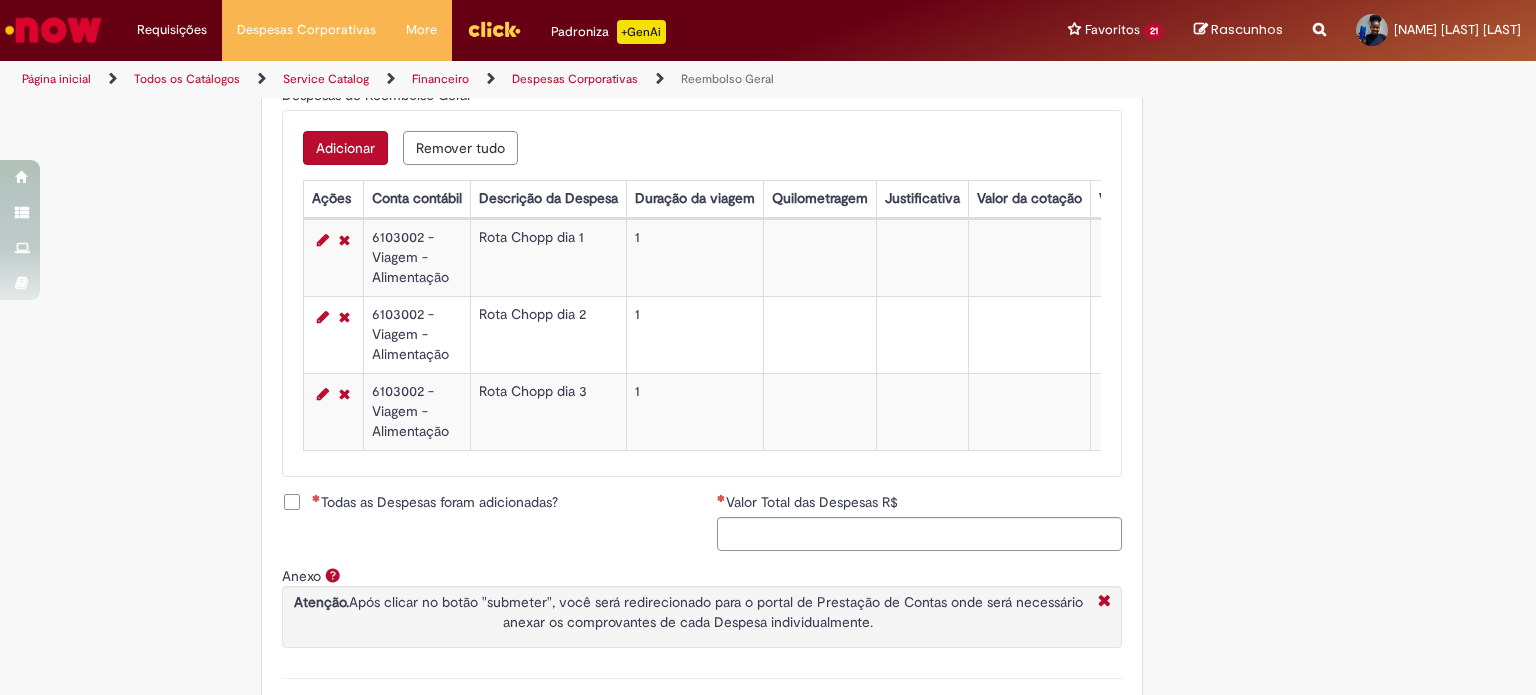 scroll, scrollTop: 812, scrollLeft: 0, axis: vertical 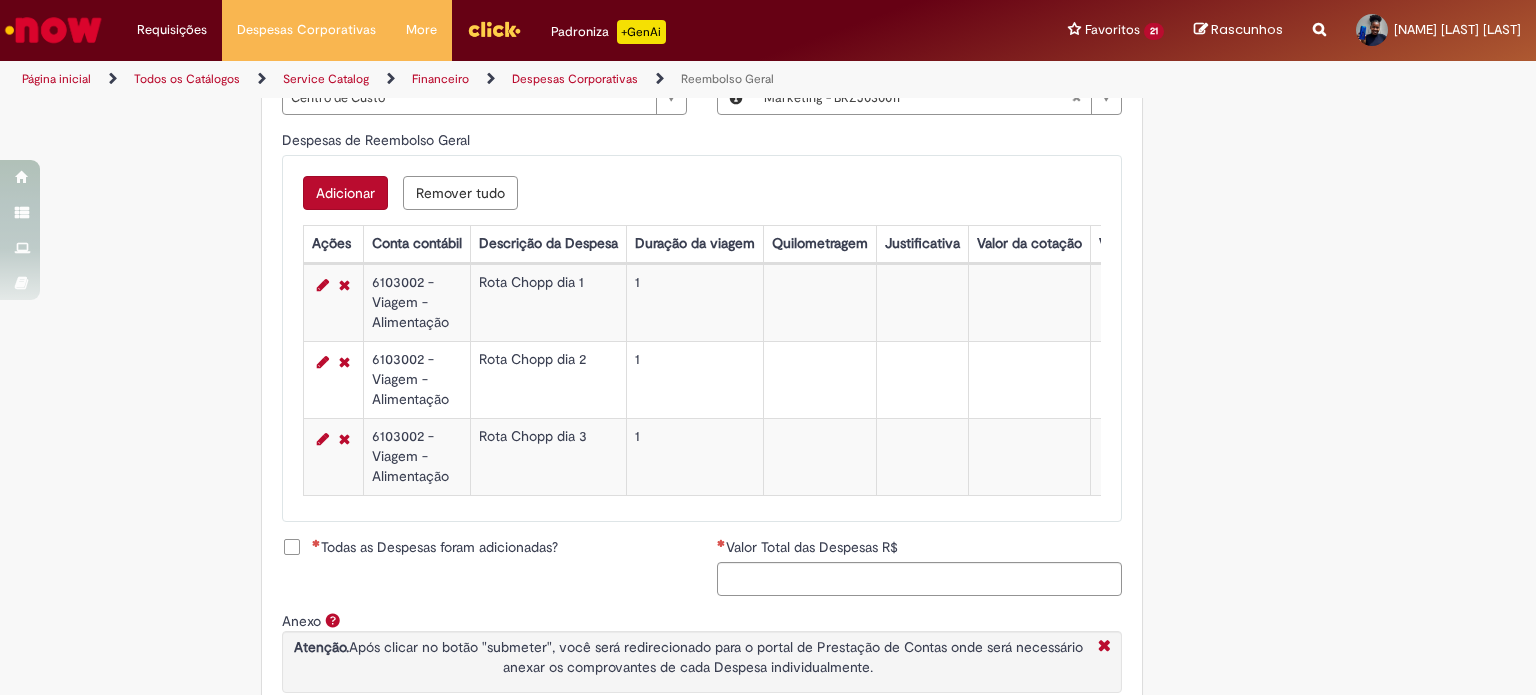 click on "Adicionar" at bounding box center (345, 193) 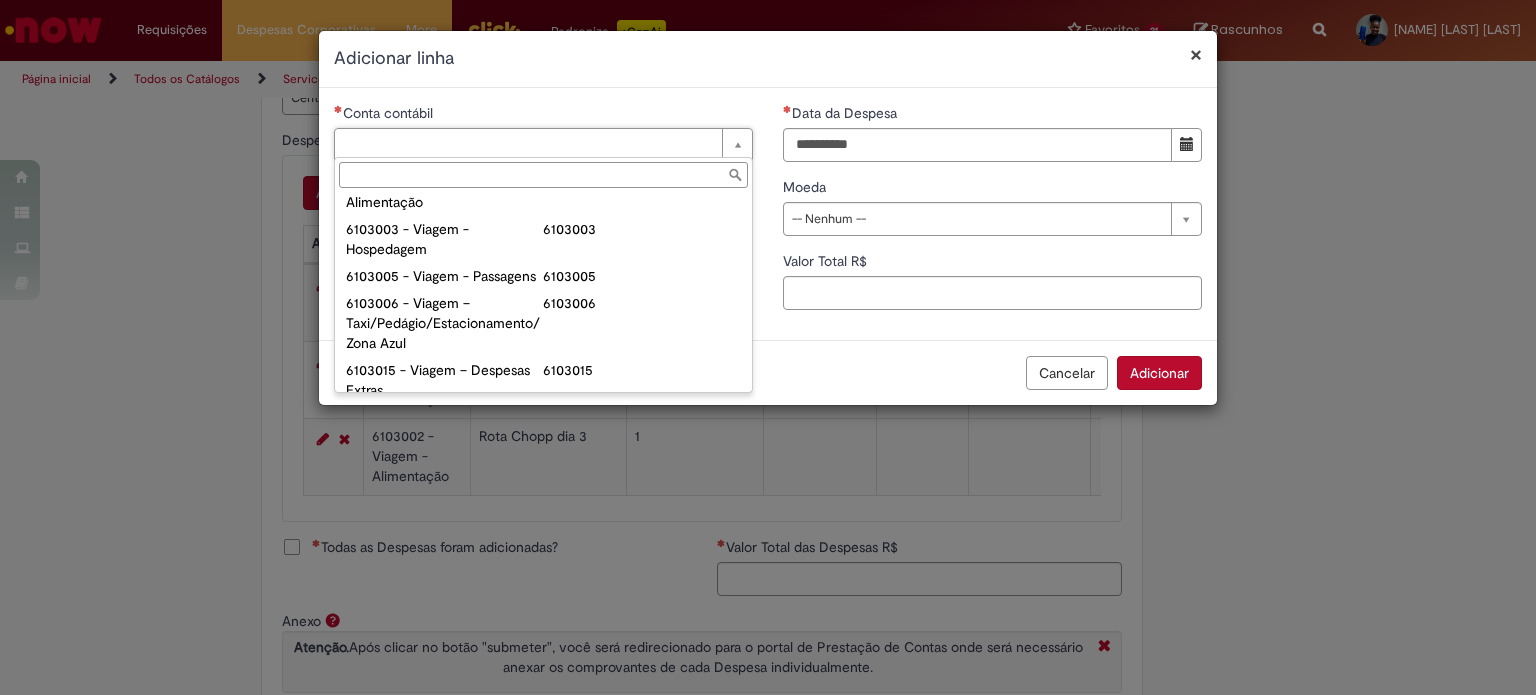 scroll, scrollTop: 760, scrollLeft: 0, axis: vertical 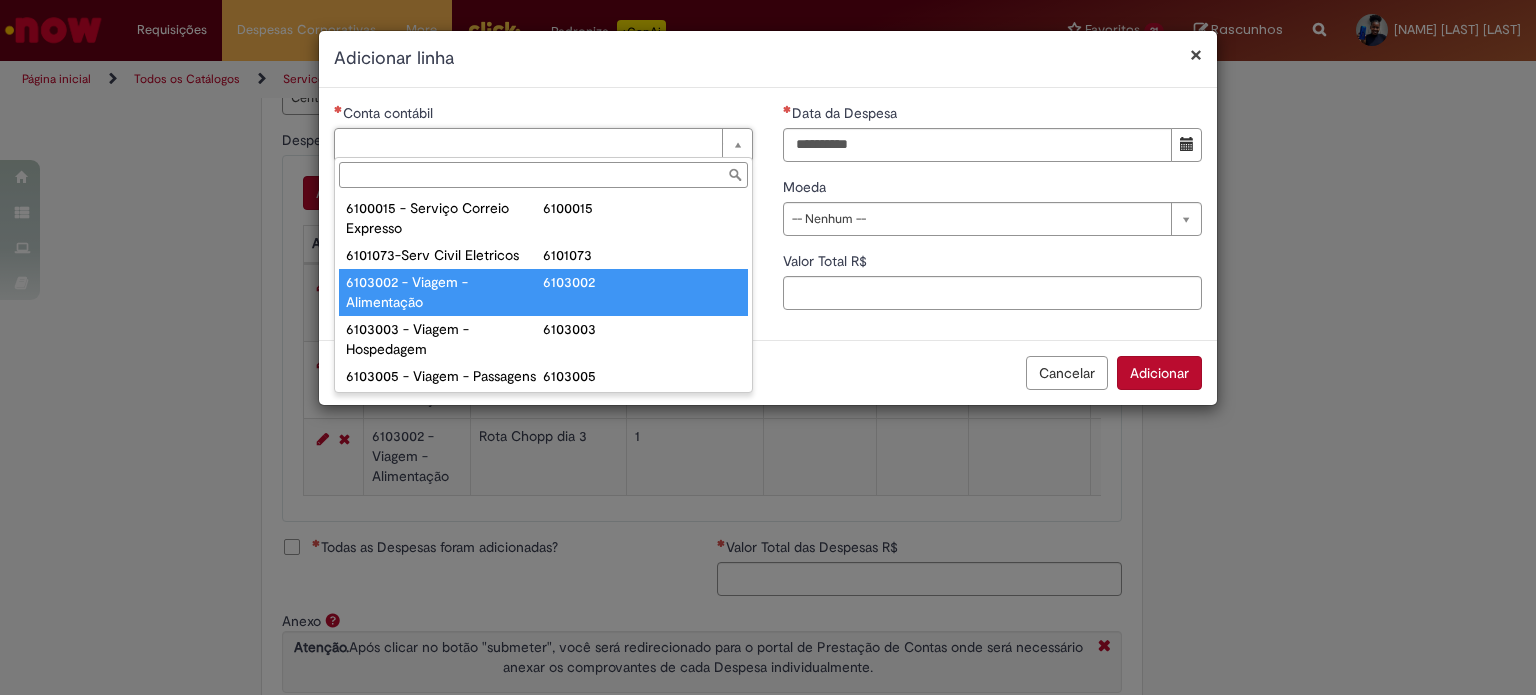 type on "**********" 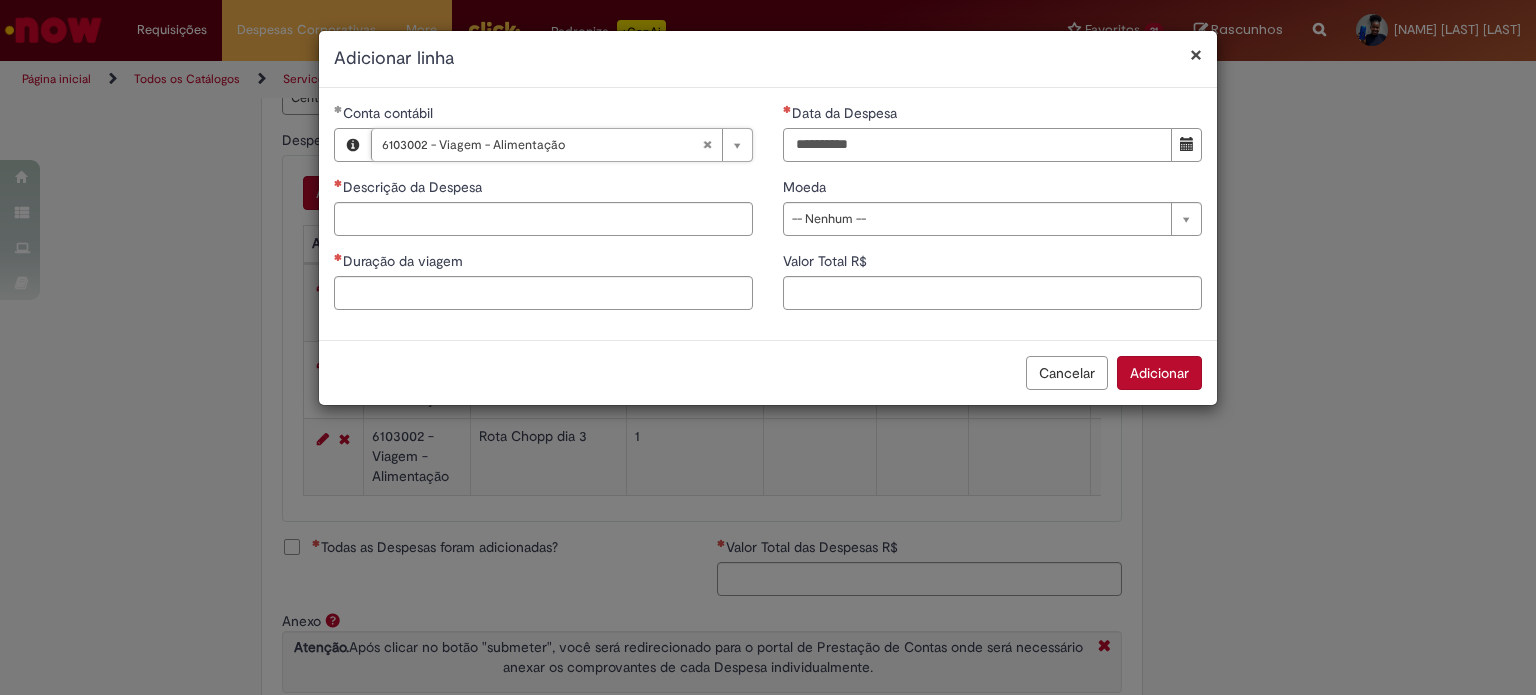 click on "Data da Despesa" at bounding box center (977, 145) 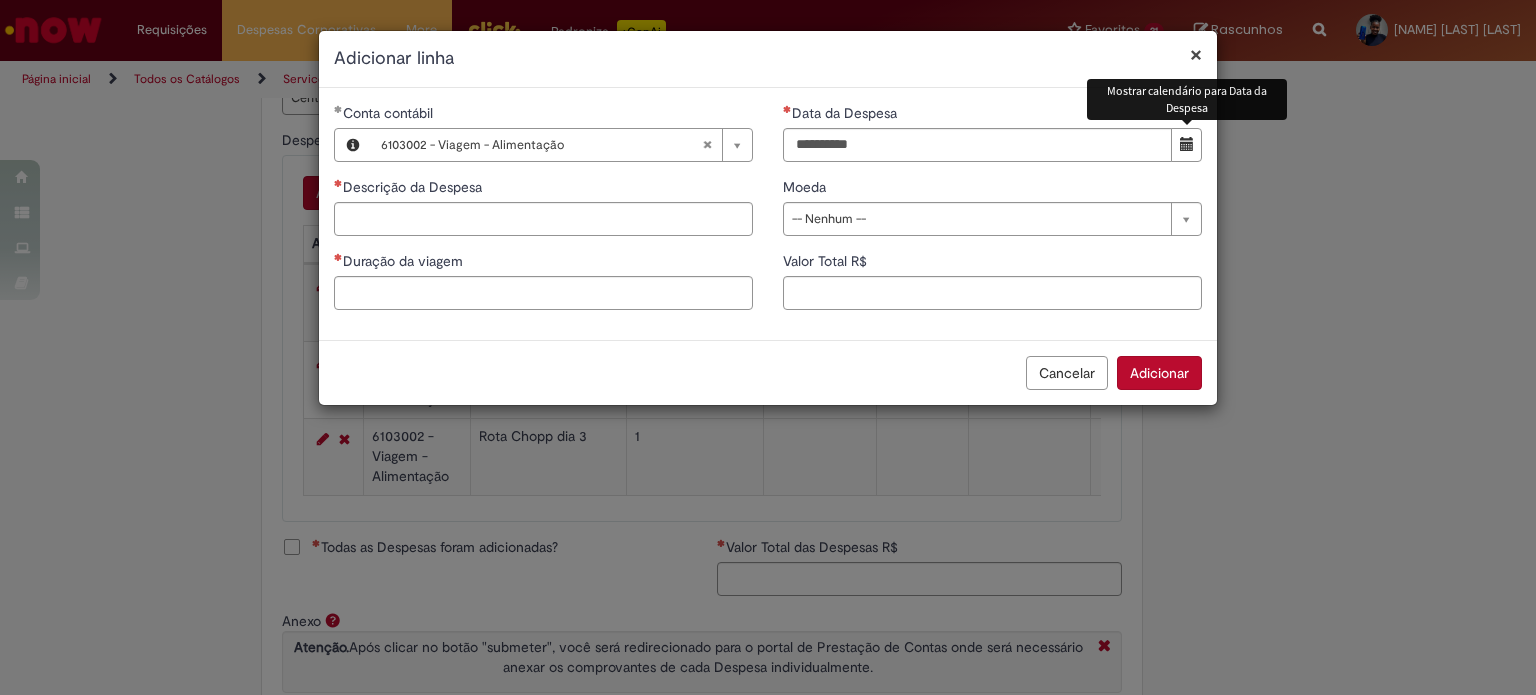 click at bounding box center [1187, 144] 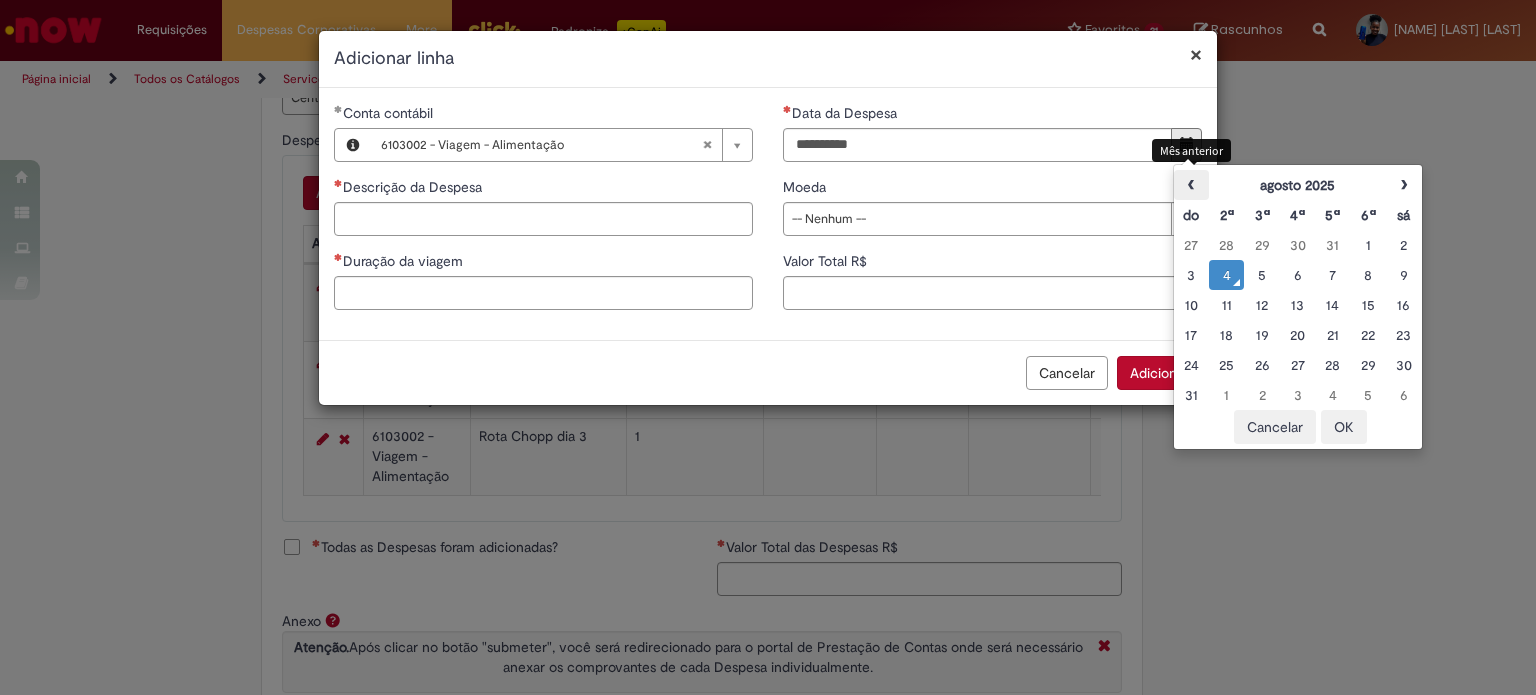 click on "‹" at bounding box center [1191, 185] 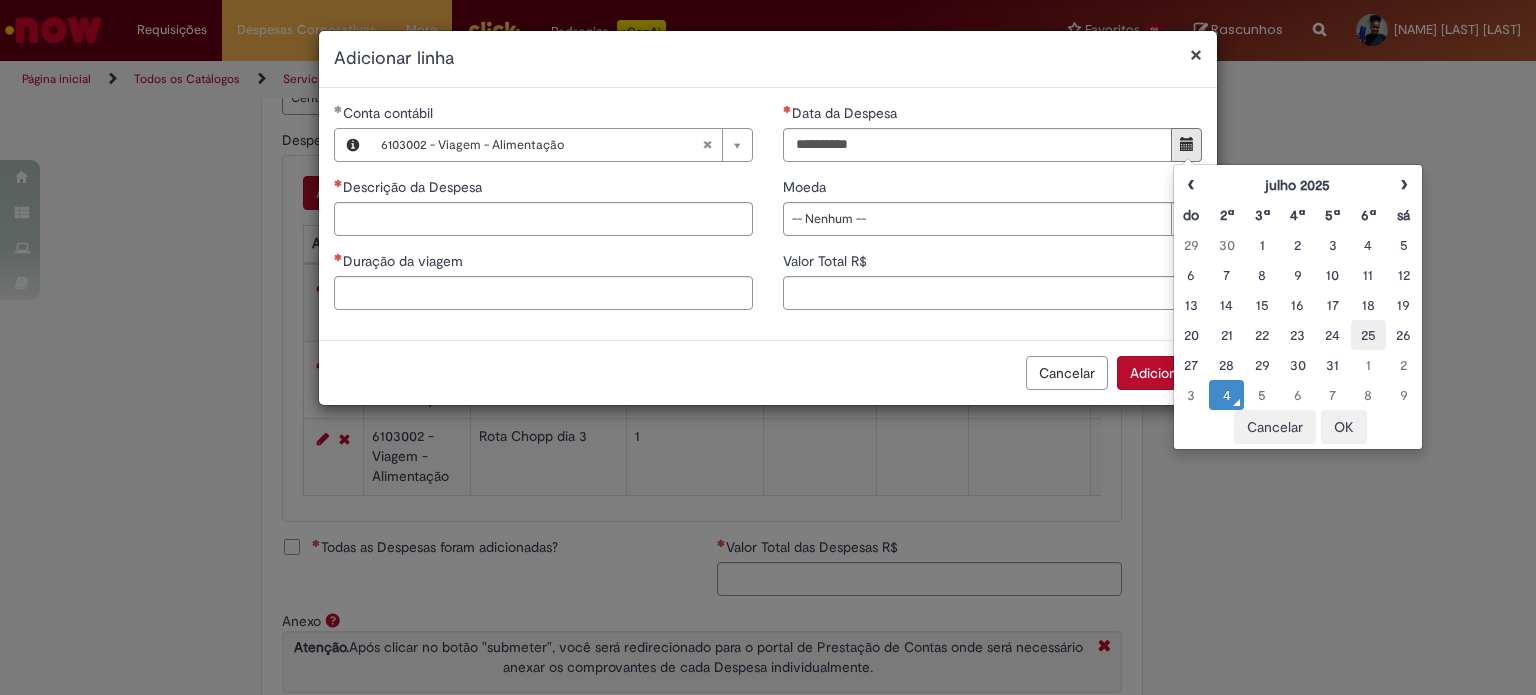 click on "25" at bounding box center (1368, 335) 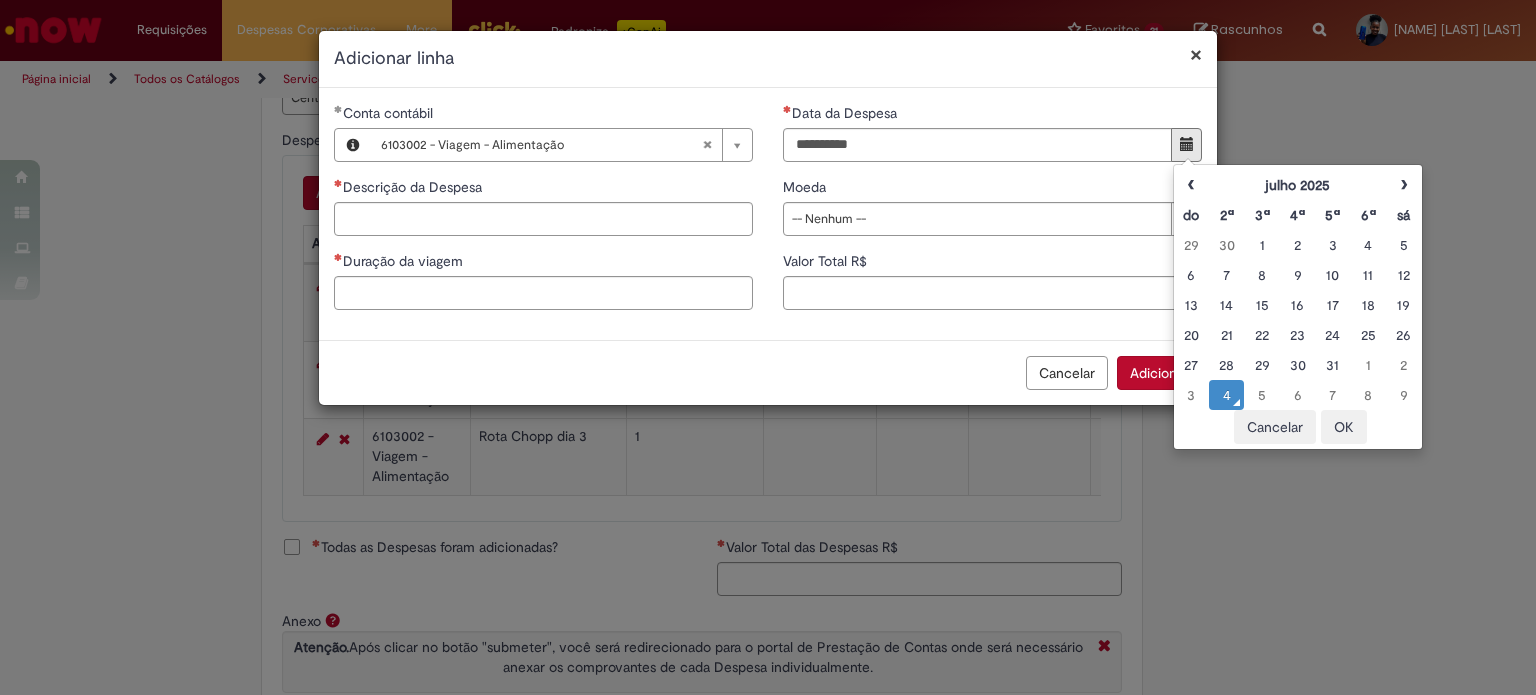 type on "**********" 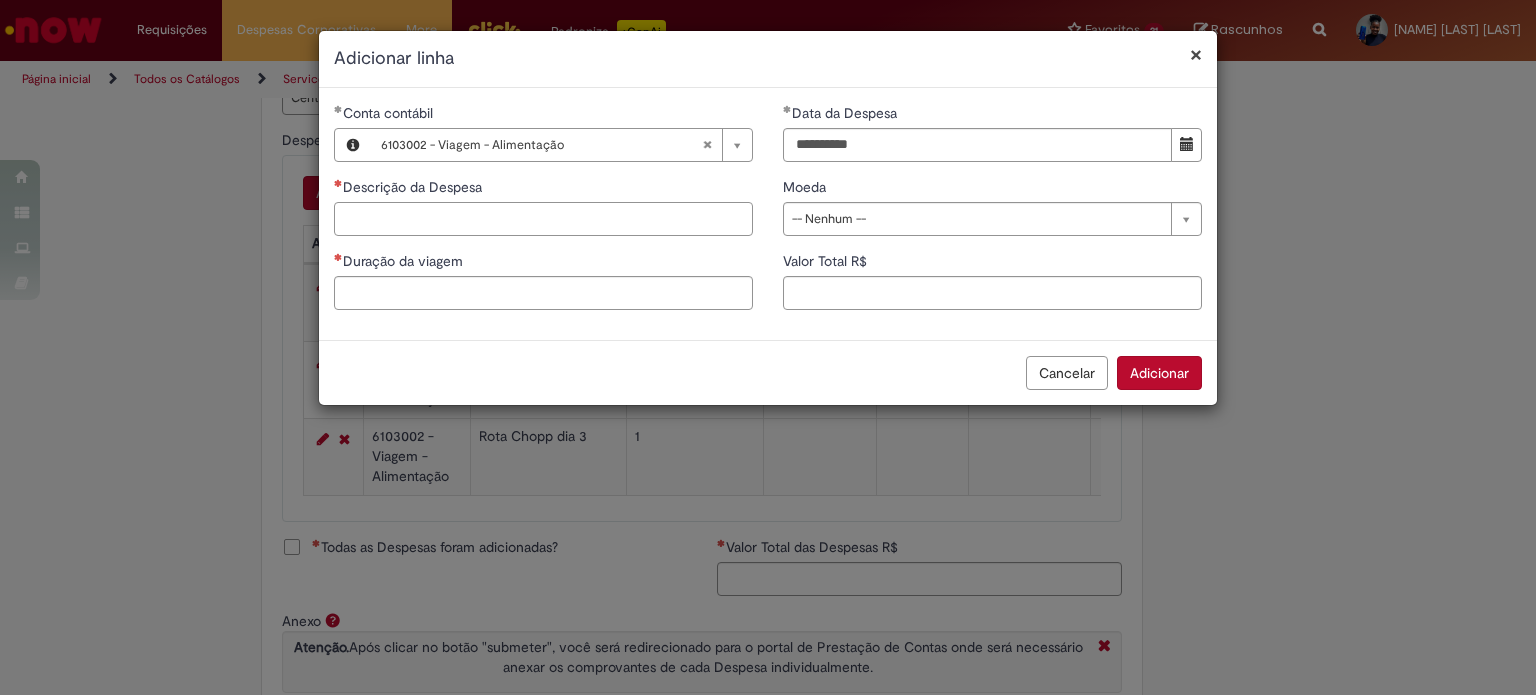 click on "Descrição da Despesa" at bounding box center (543, 219) 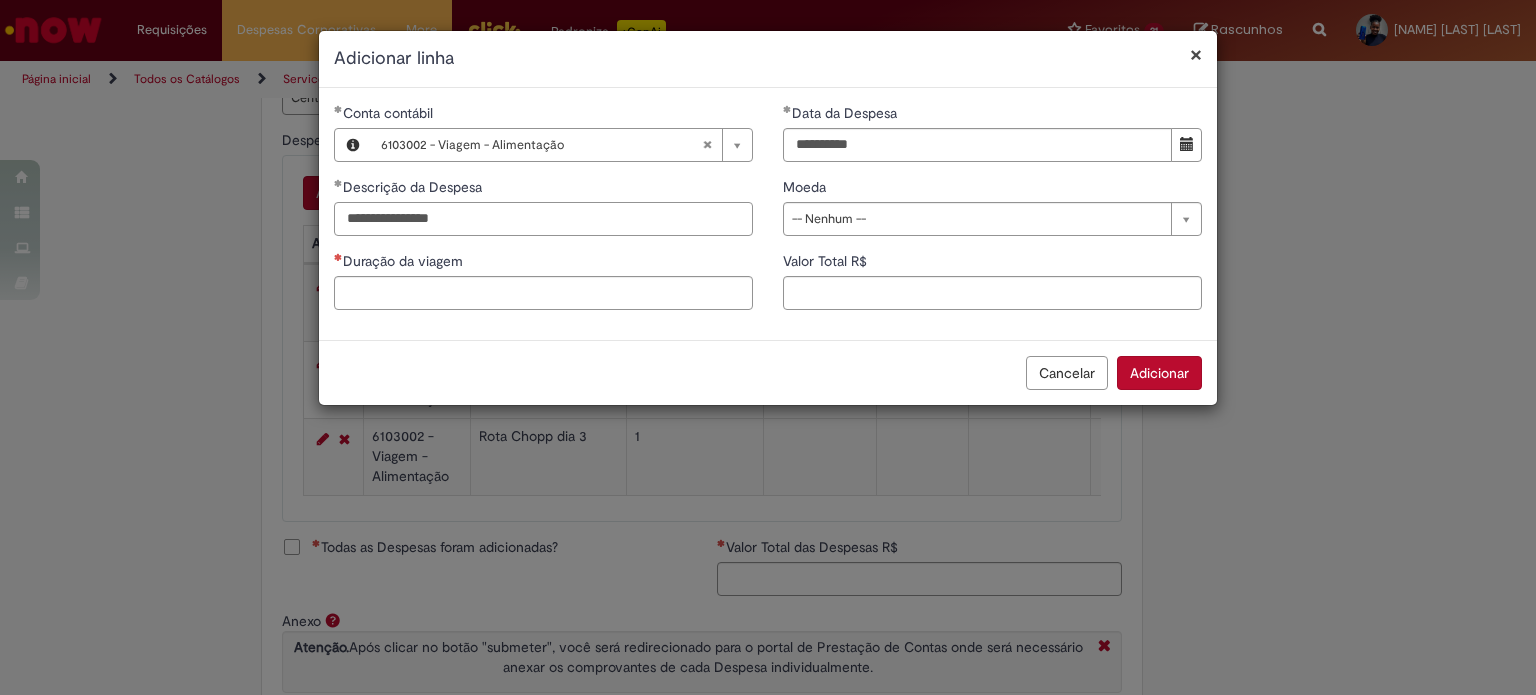 type on "**********" 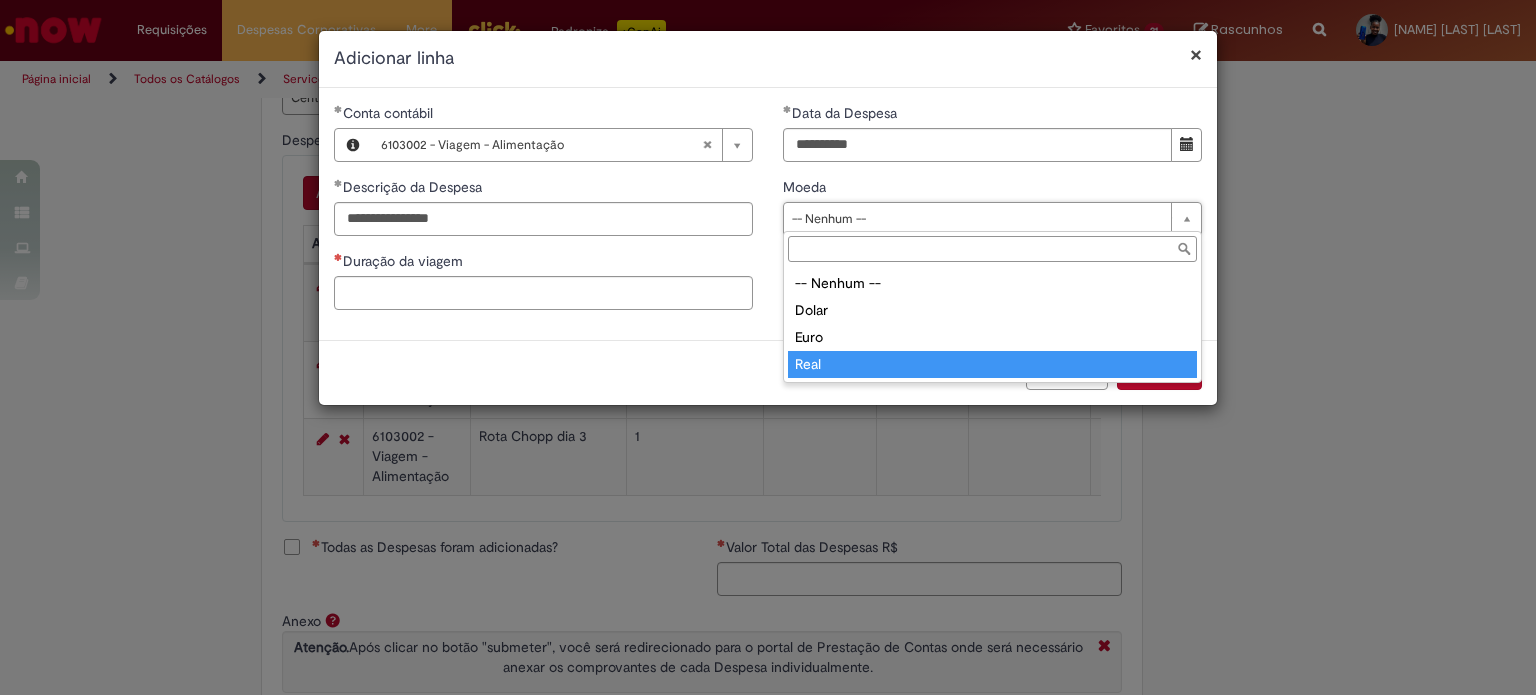 type on "****" 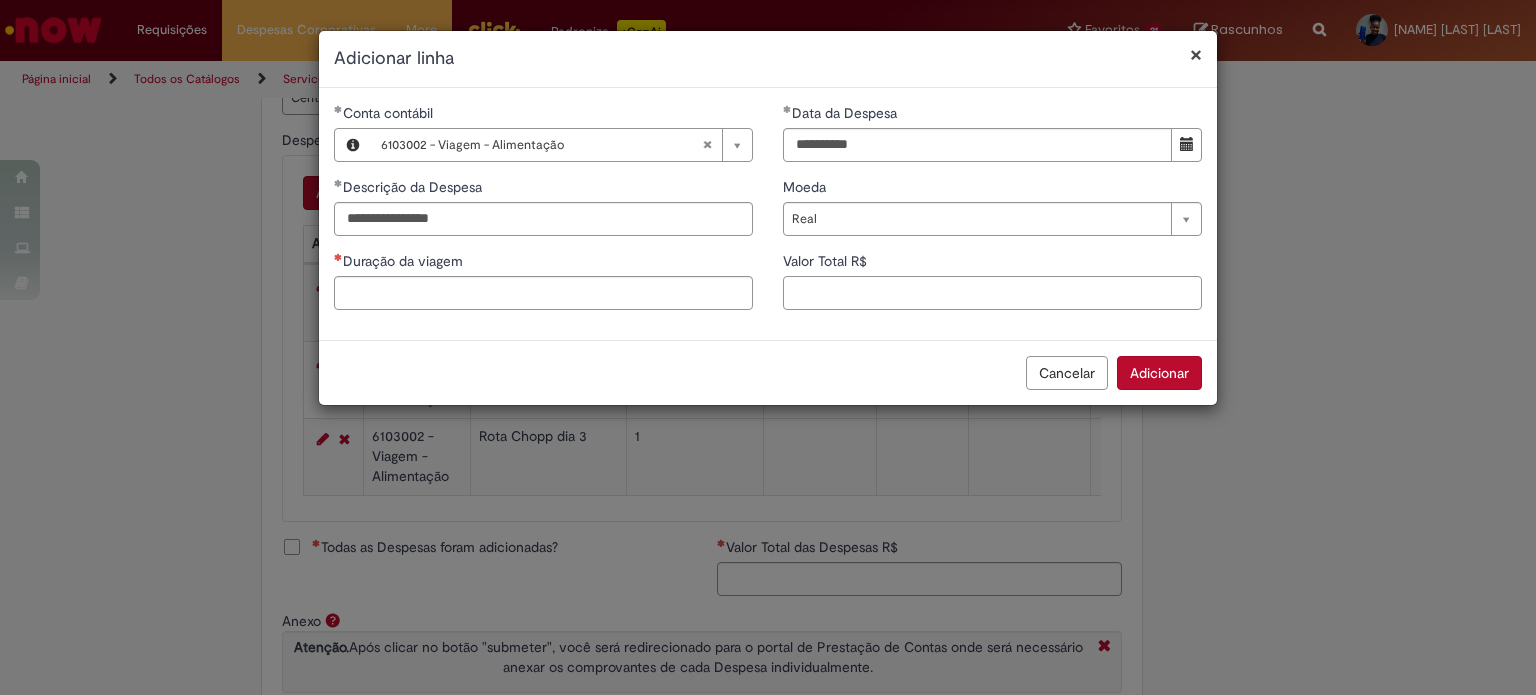 click on "Valor Total R$" at bounding box center (992, 293) 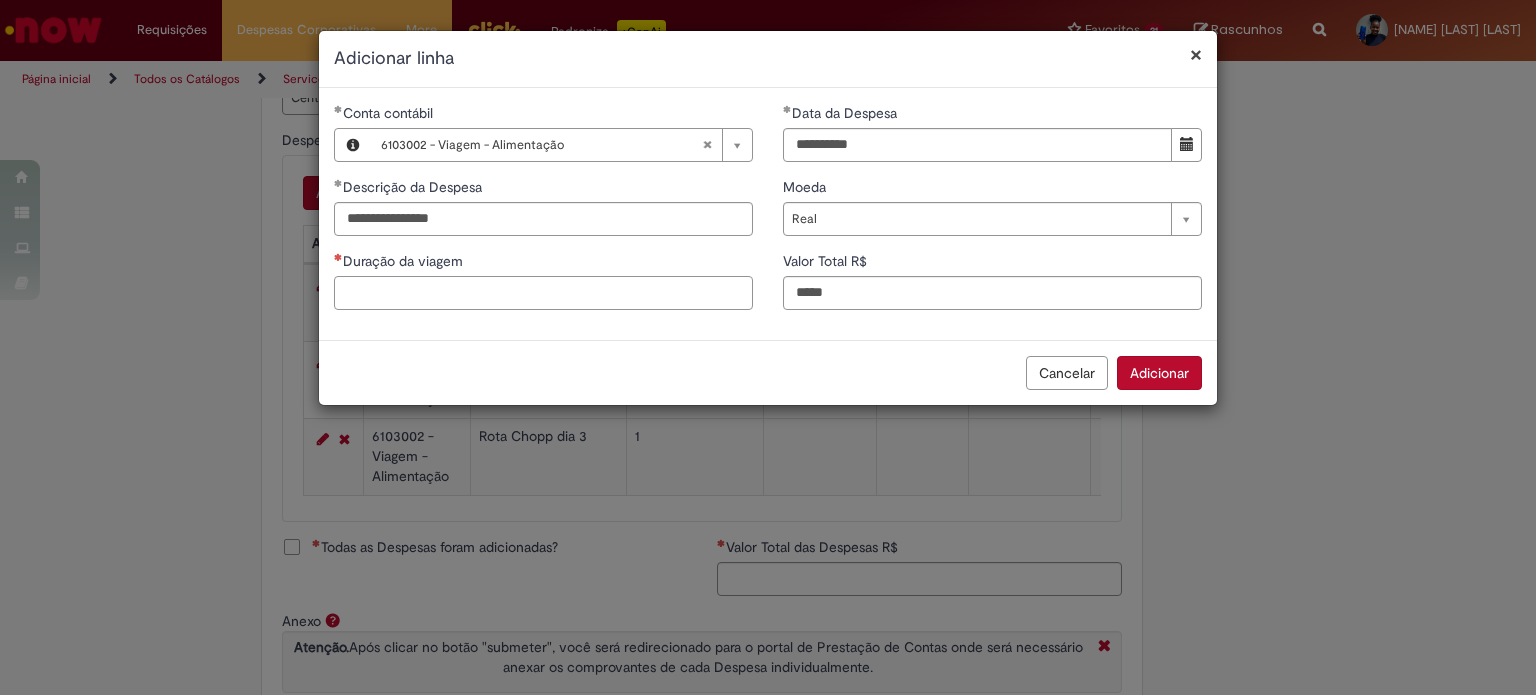 type on "*****" 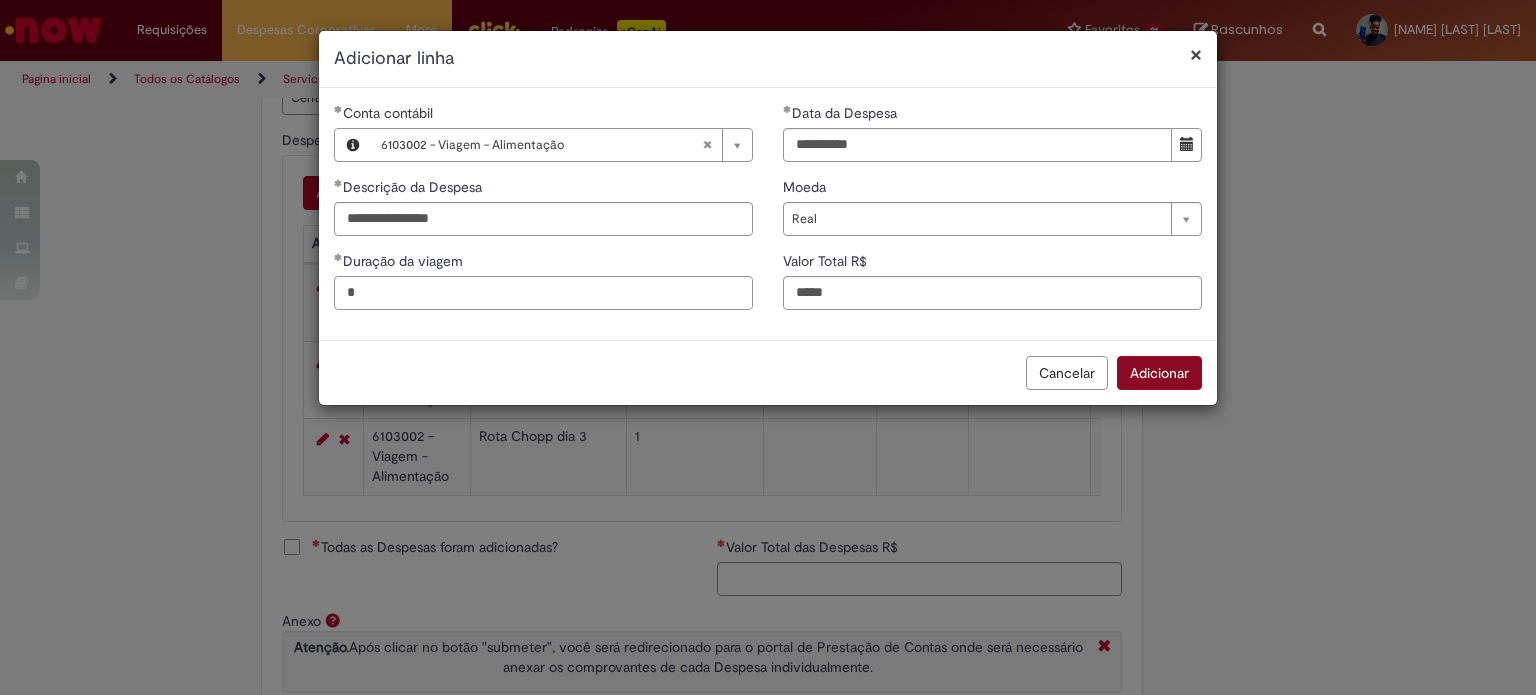 type on "*" 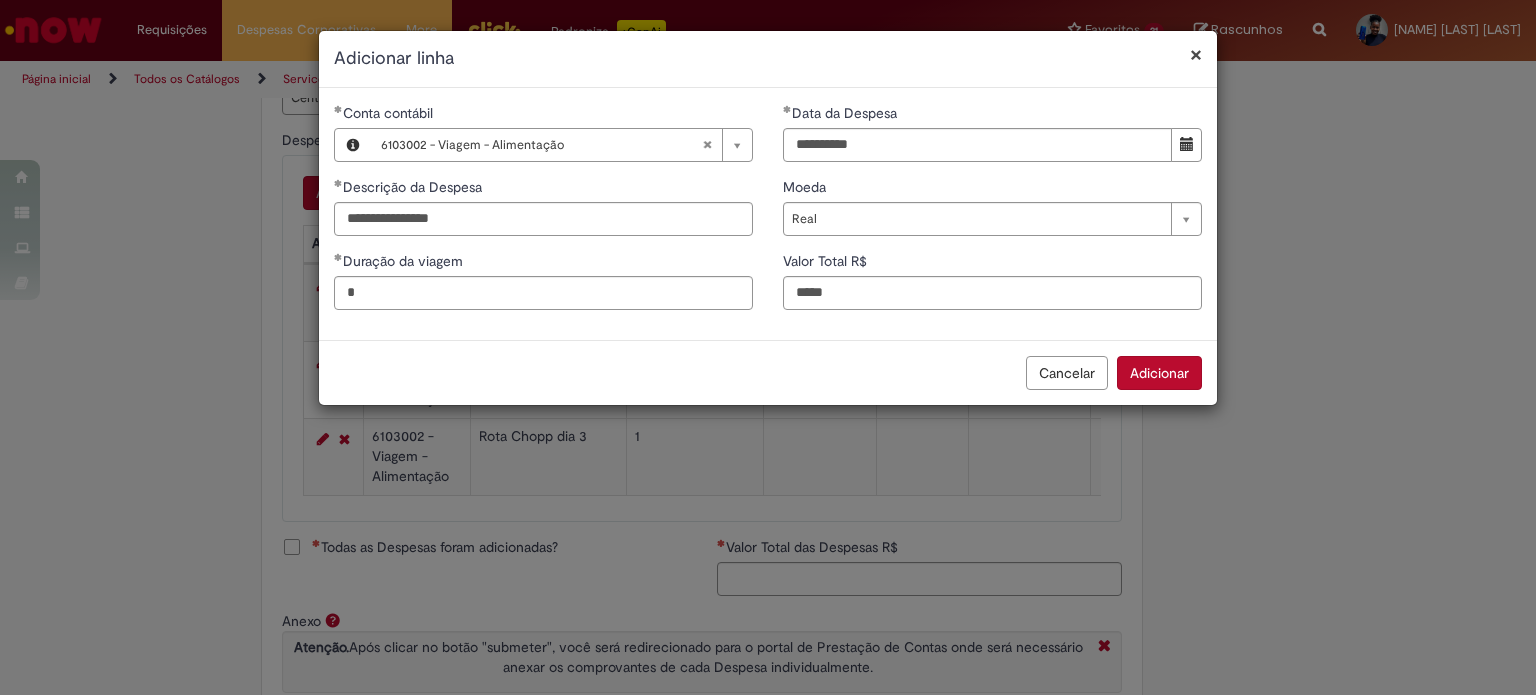 click on "Adicionar" at bounding box center (1159, 373) 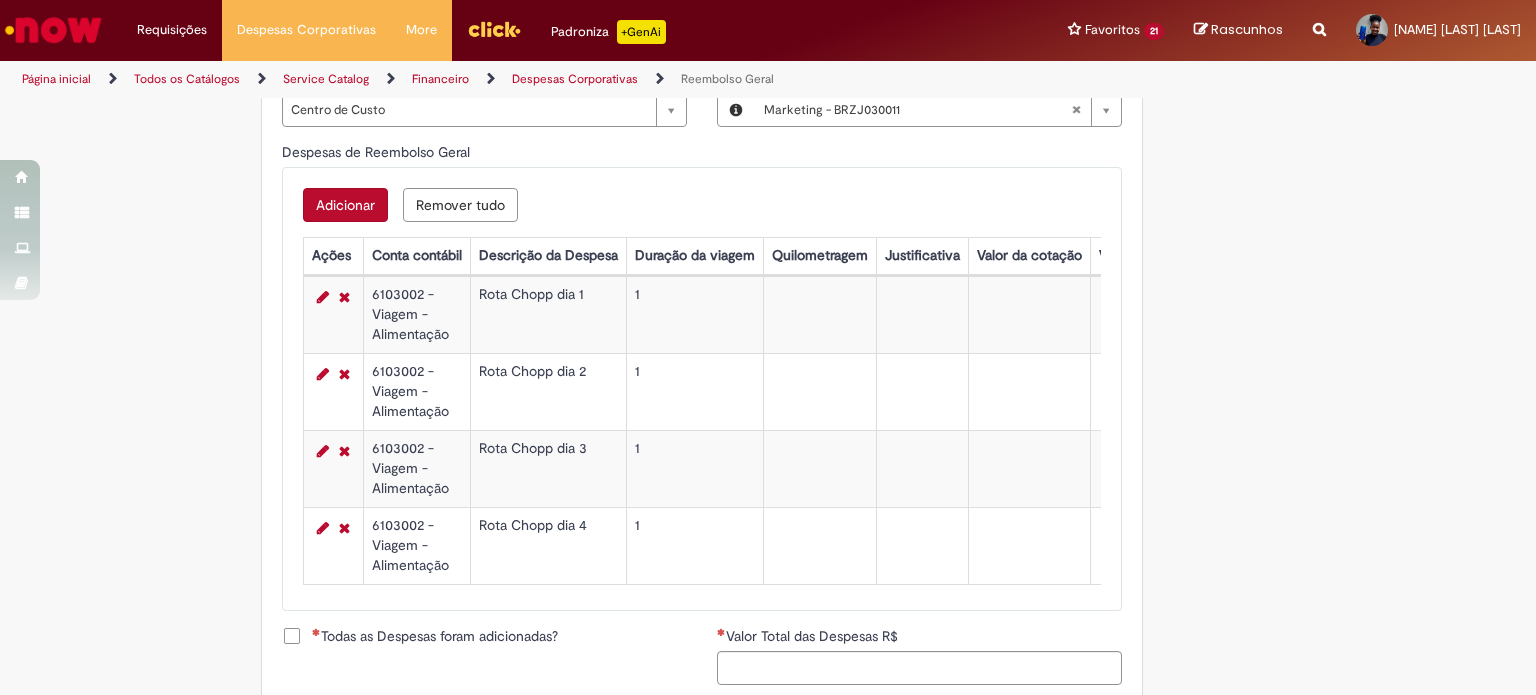 scroll, scrollTop: 766, scrollLeft: 0, axis: vertical 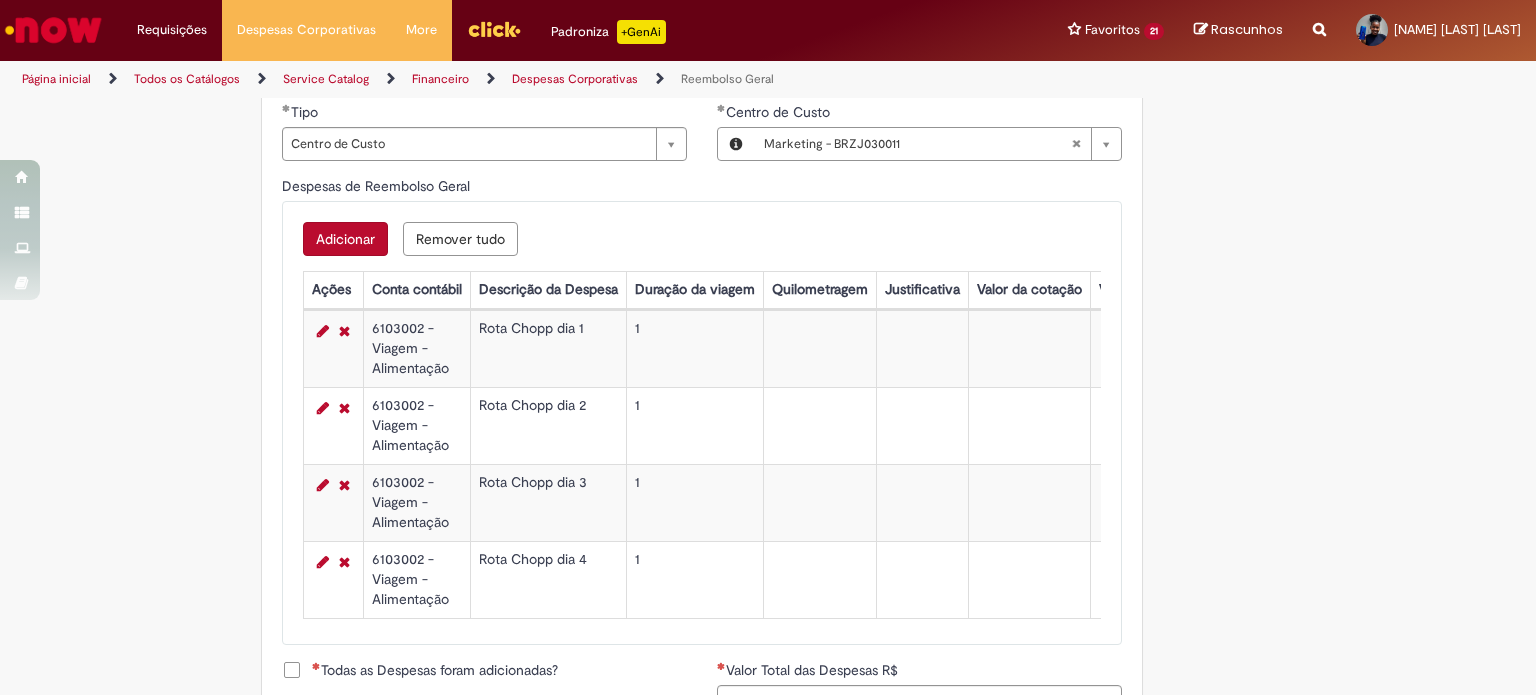 click on "Adicionar" at bounding box center [345, 239] 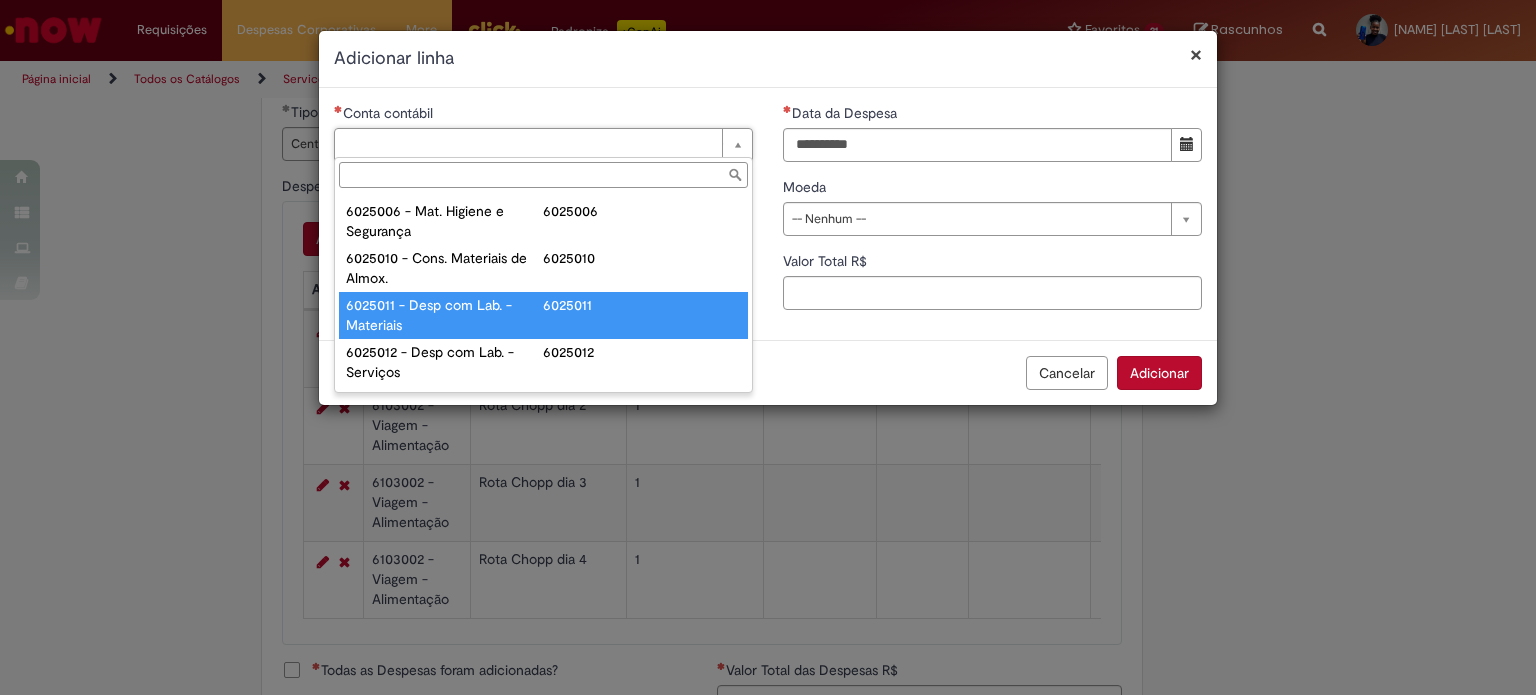 scroll, scrollTop: 400, scrollLeft: 0, axis: vertical 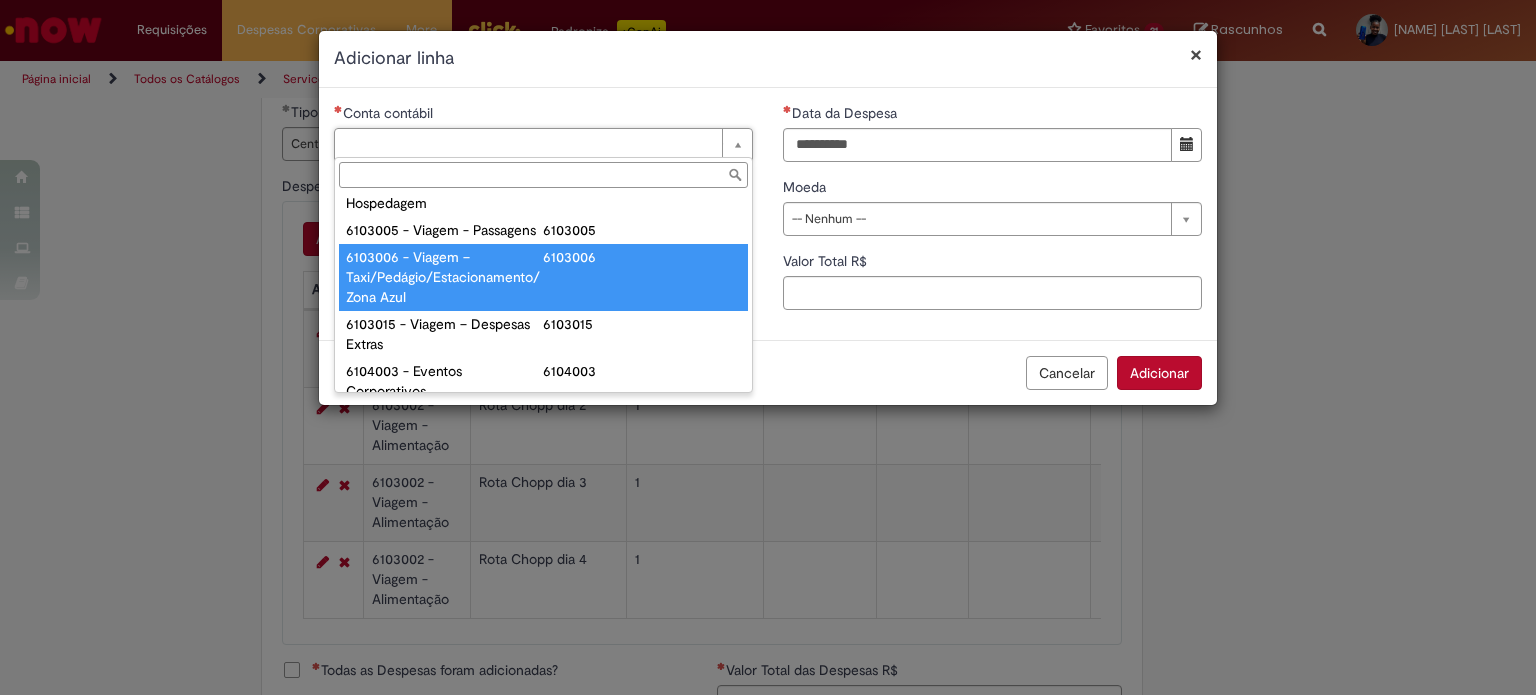 type on "**********" 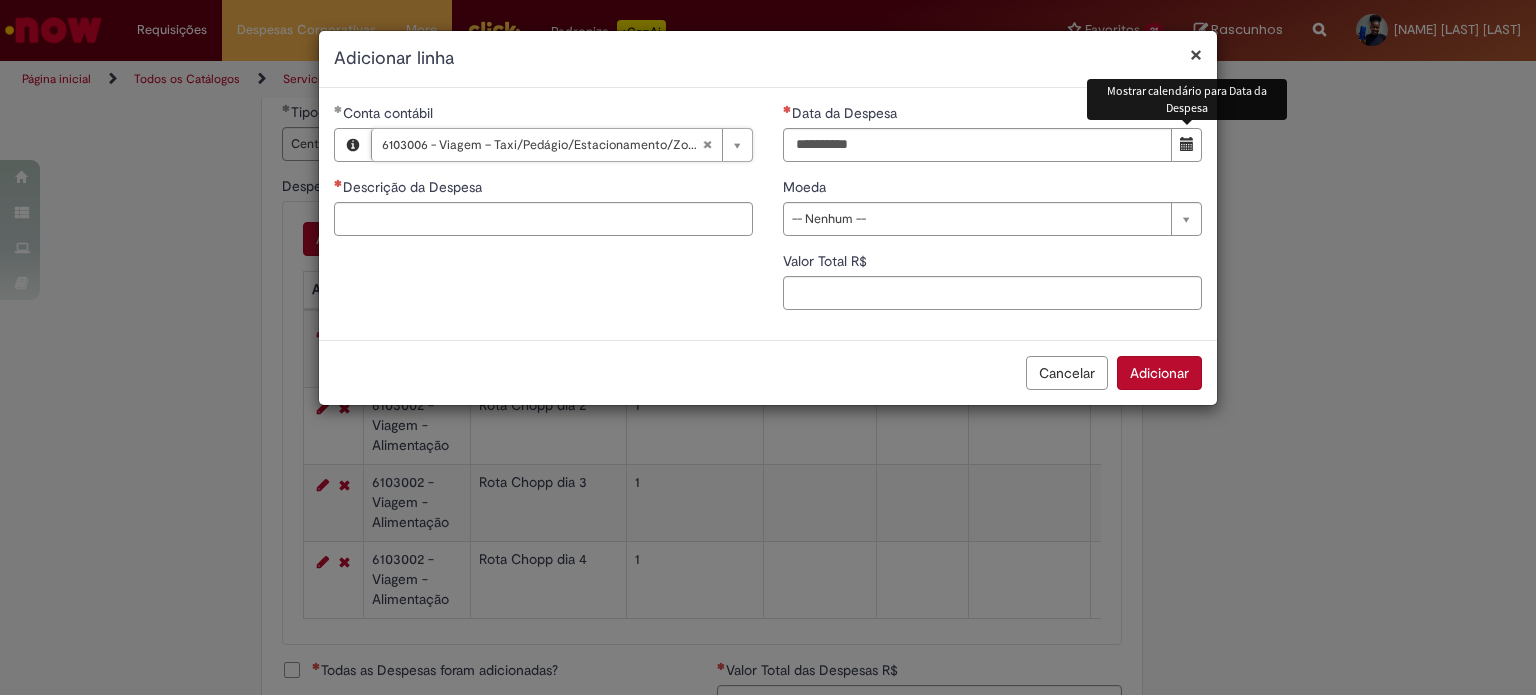 click at bounding box center [1187, 144] 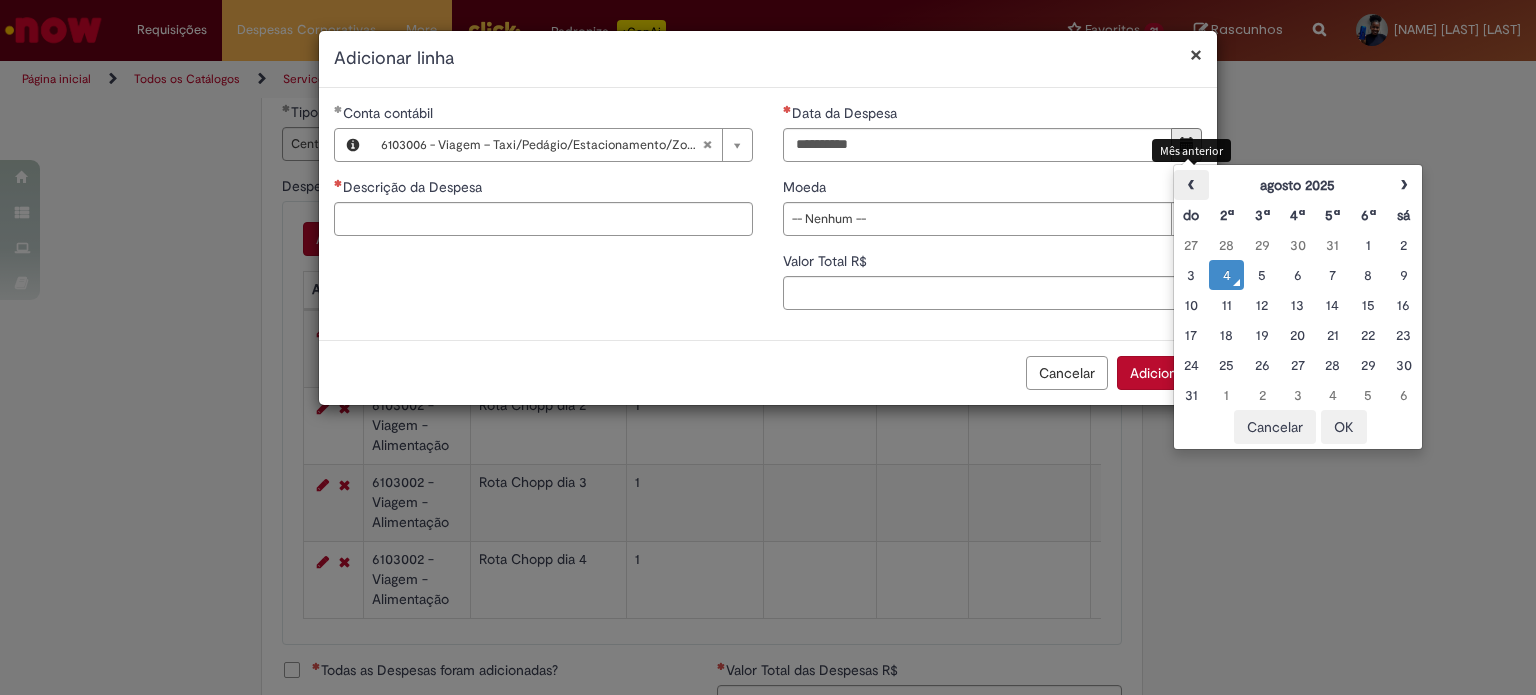 click on "‹" at bounding box center (1191, 185) 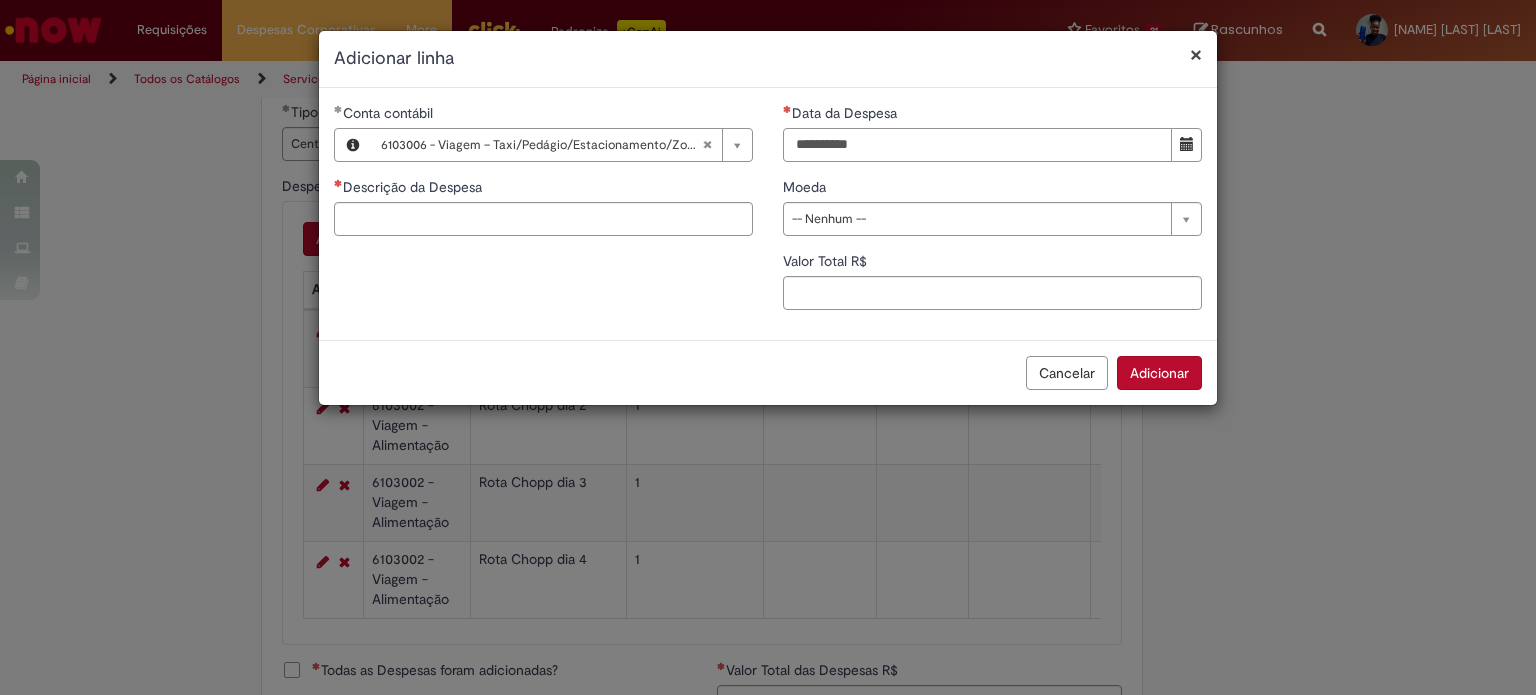 click on "Data da Despesa" at bounding box center (977, 145) 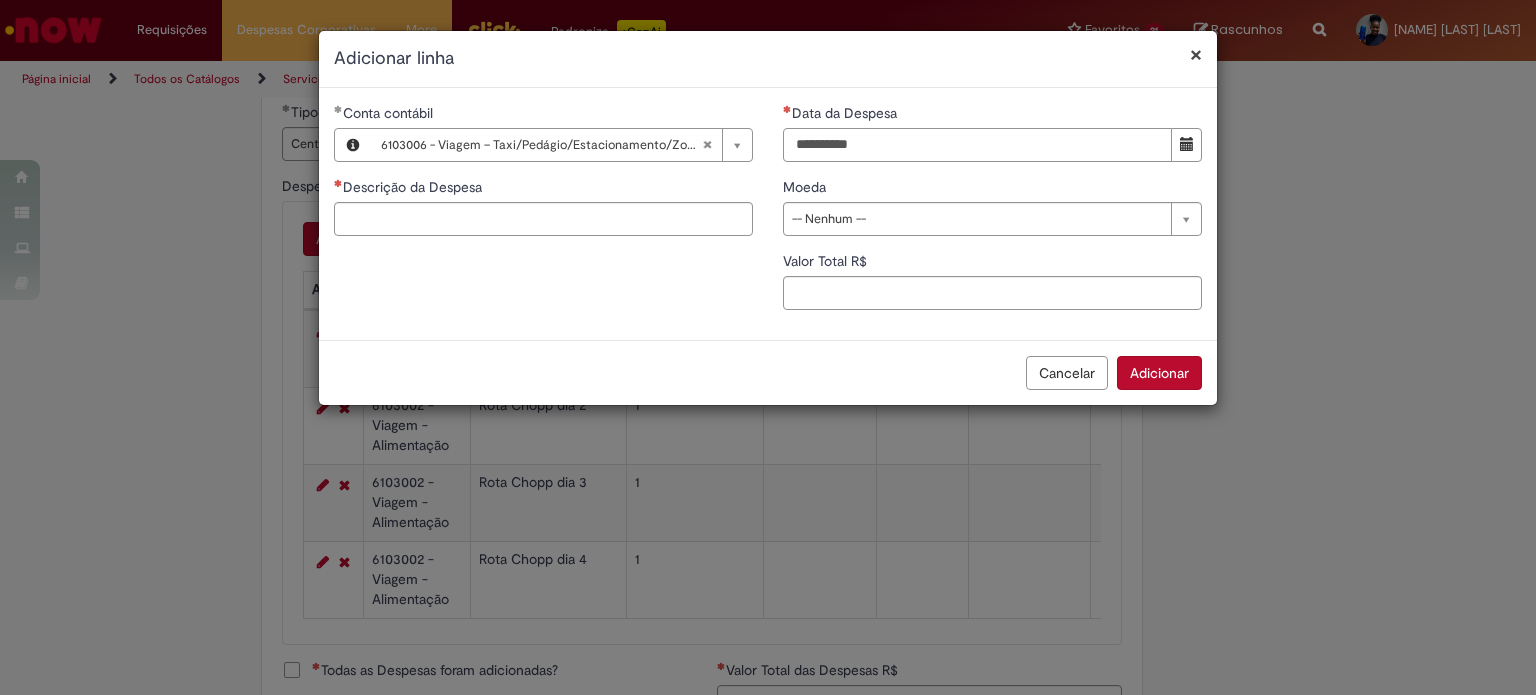 type on "**********" 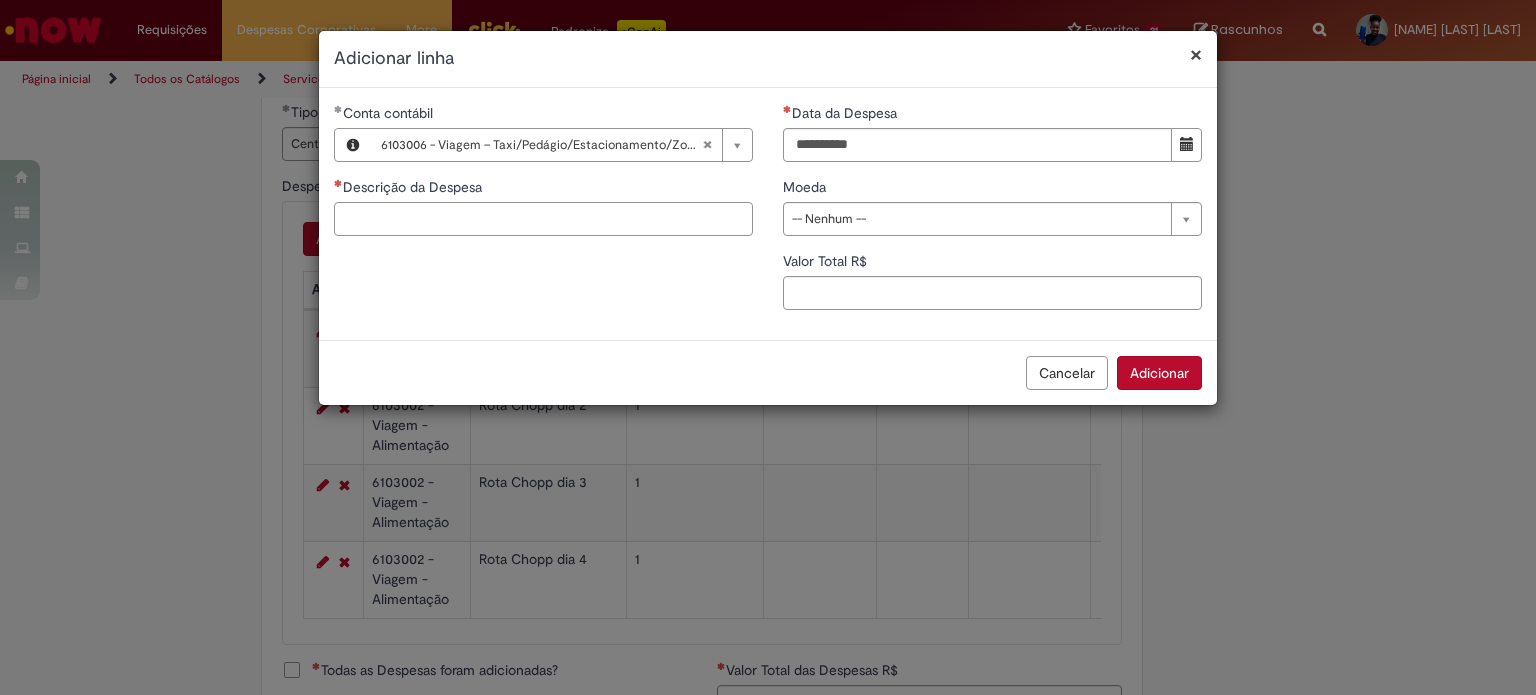 click on "Descrição da Despesa" at bounding box center (543, 219) 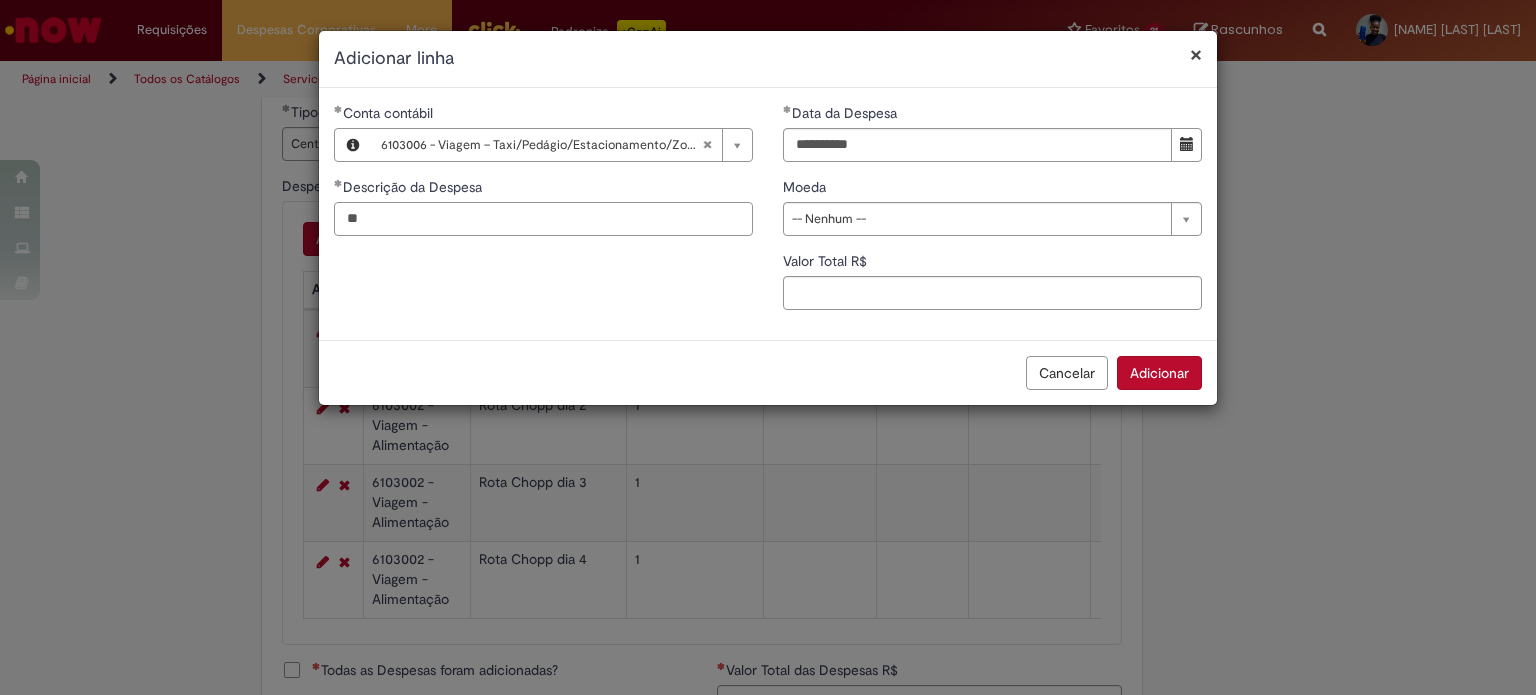 type on "*" 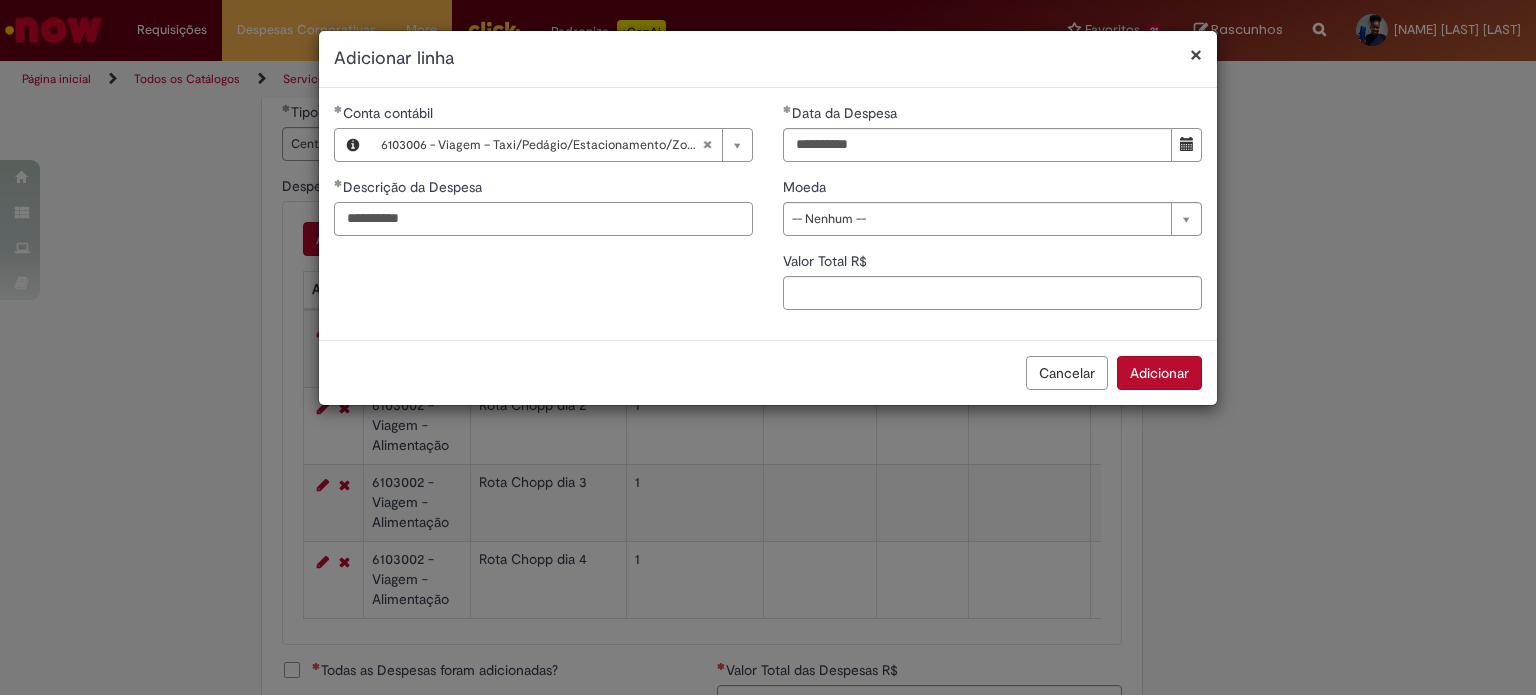 type on "**********" 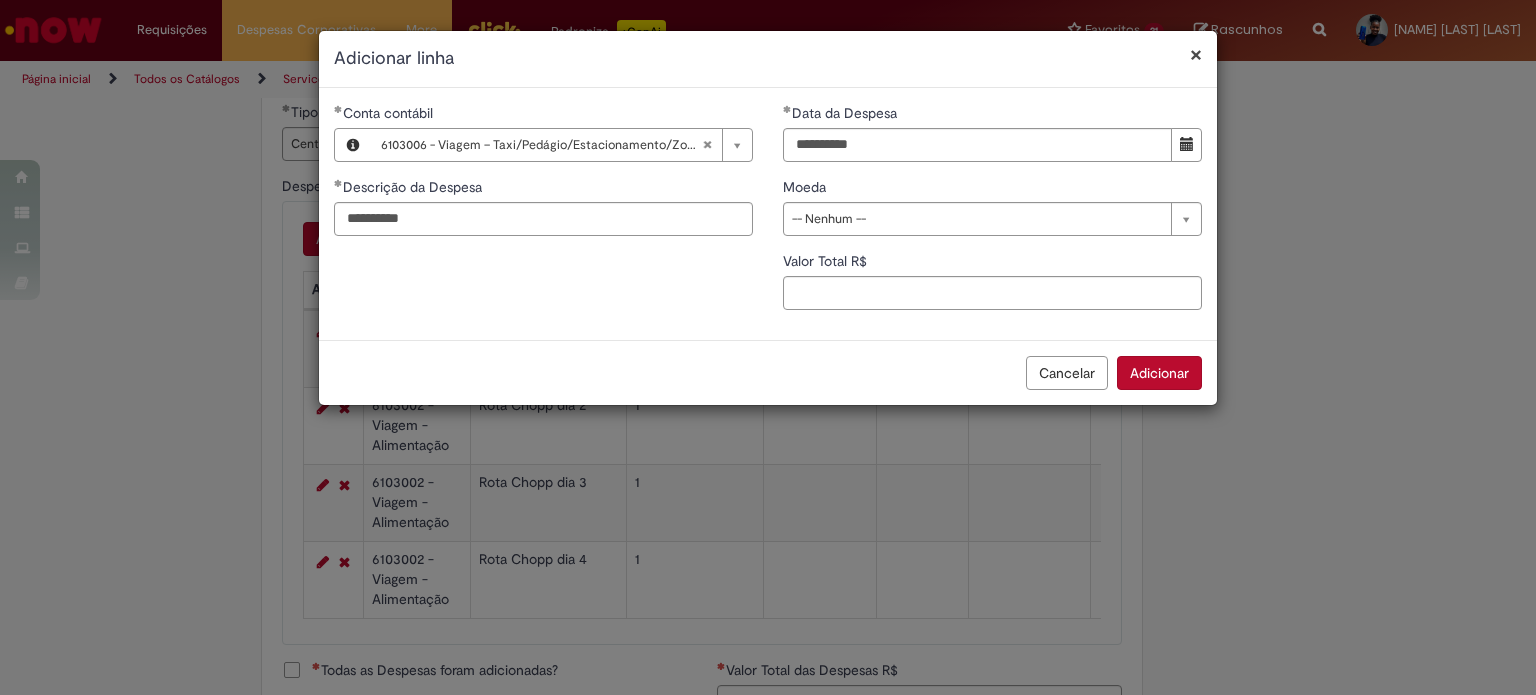 drag, startPoint x: 1206, startPoint y: 219, endPoint x: 1196, endPoint y: 215, distance: 10.770329 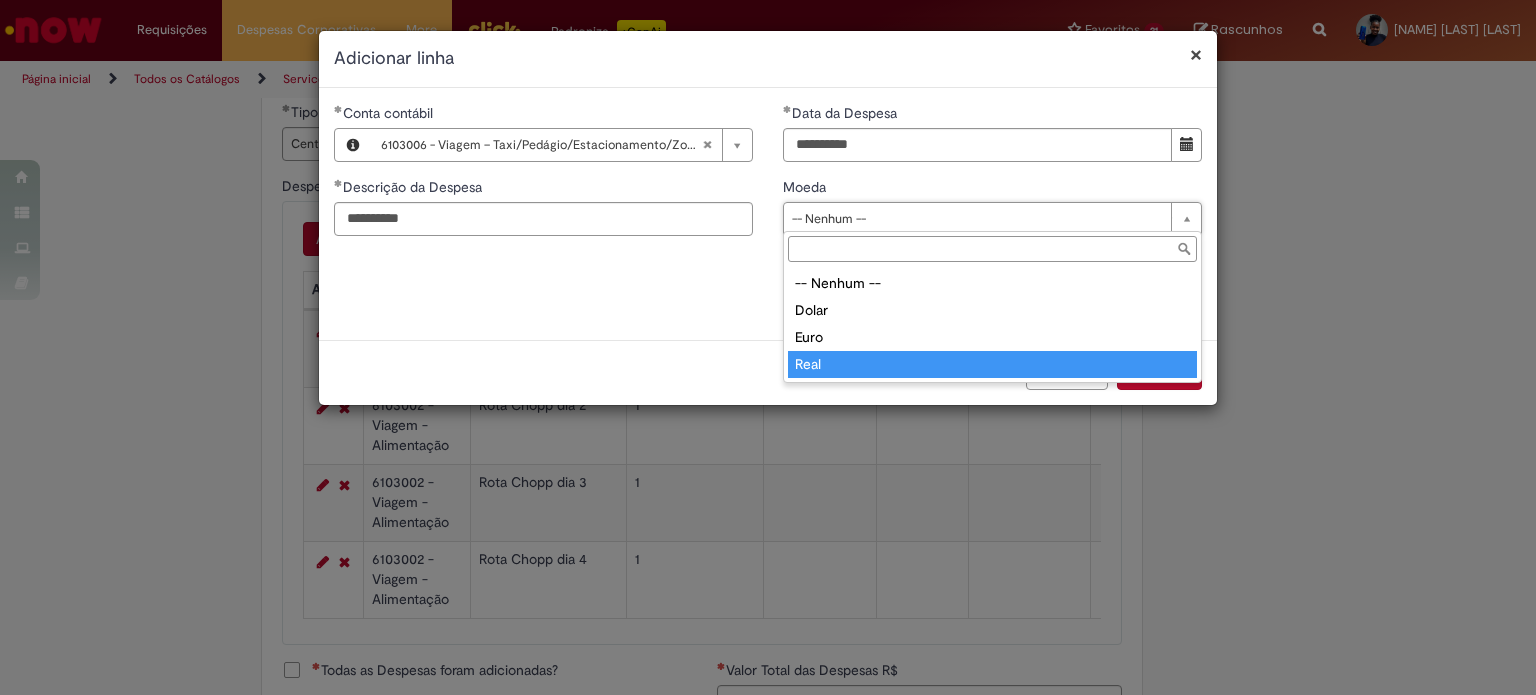 drag, startPoint x: 1026, startPoint y: 360, endPoint x: 1026, endPoint y: 324, distance: 36 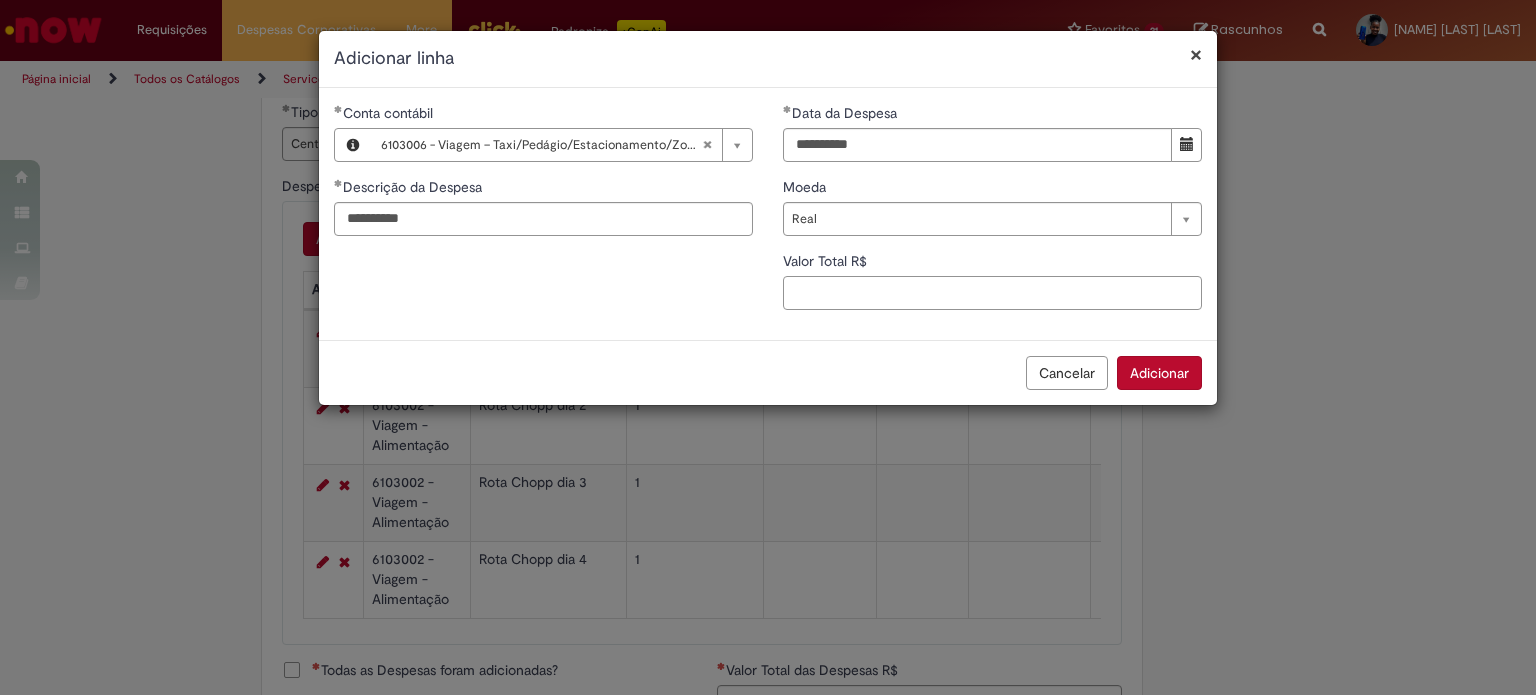 click on "Valor Total R$" at bounding box center (992, 293) 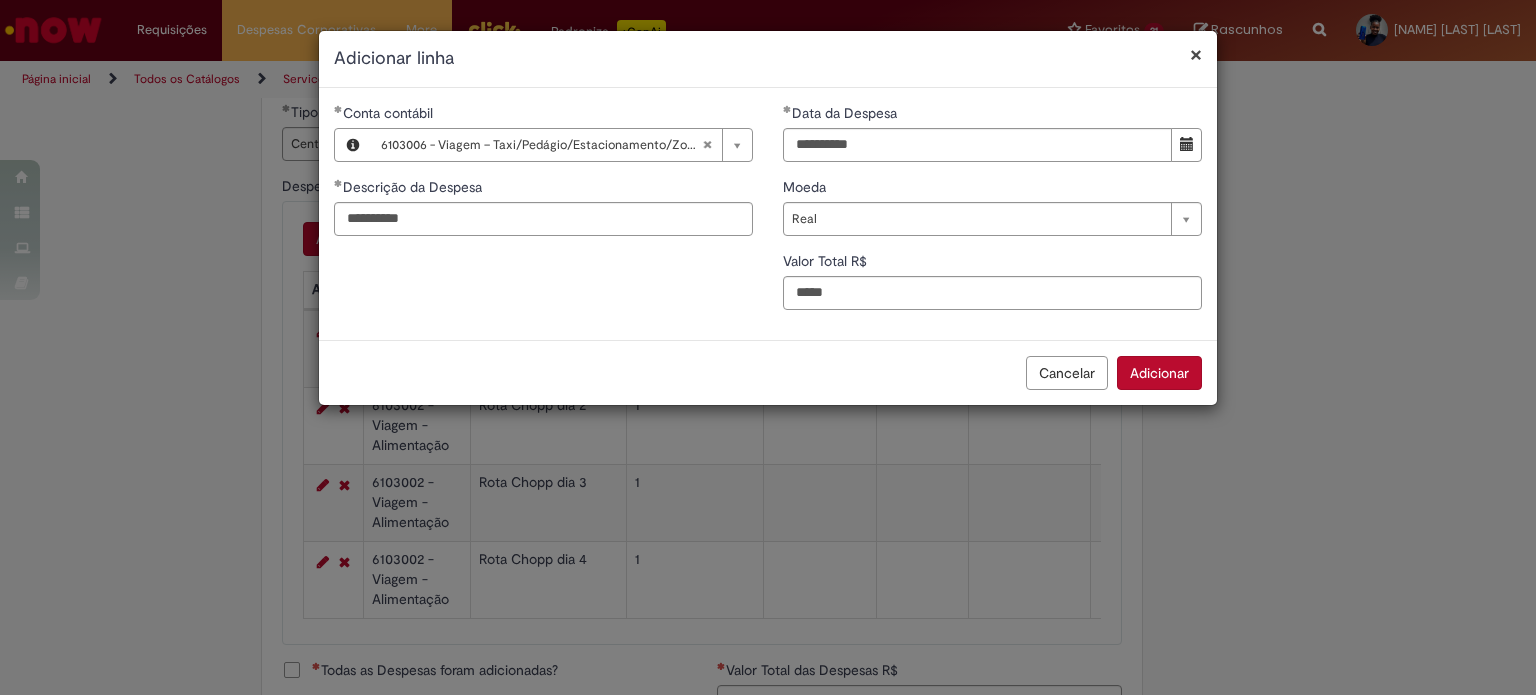 type on "*****" 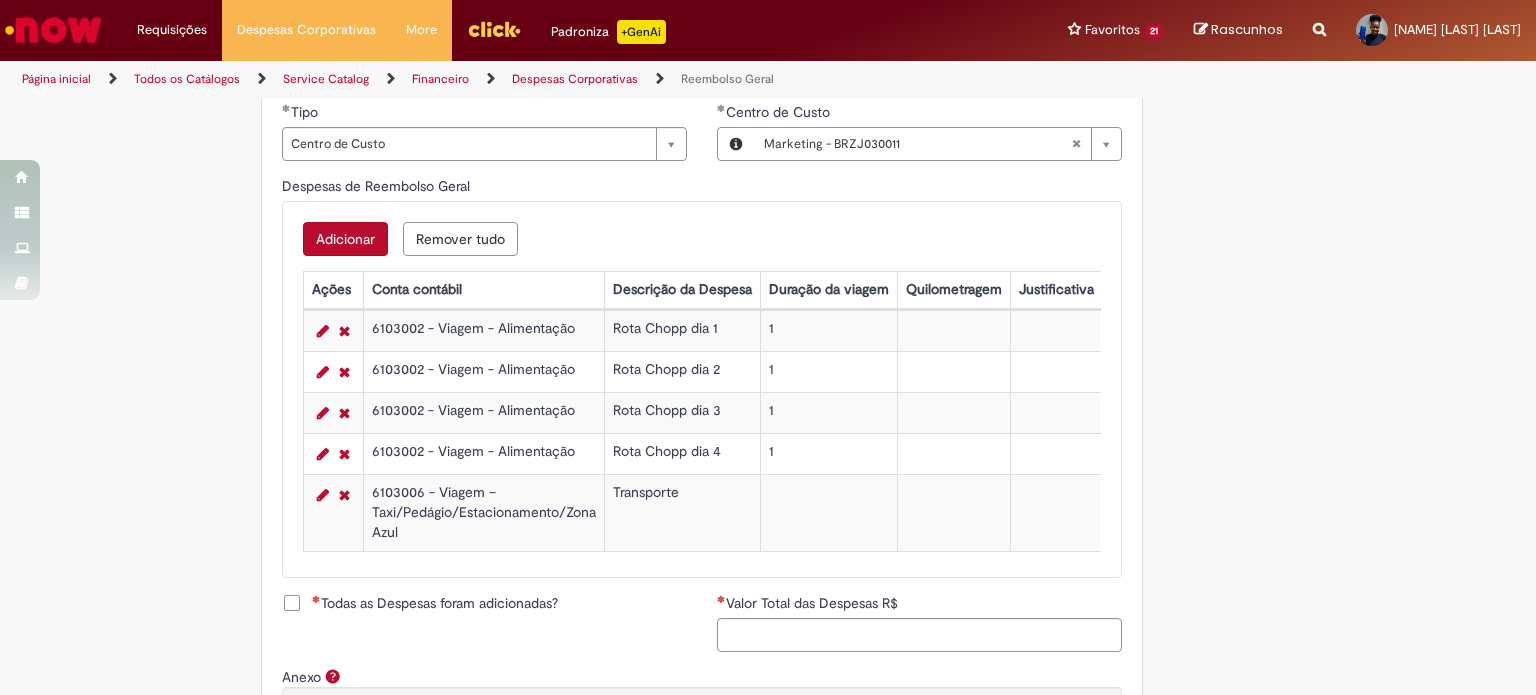 click on "Adicionar" at bounding box center [345, 239] 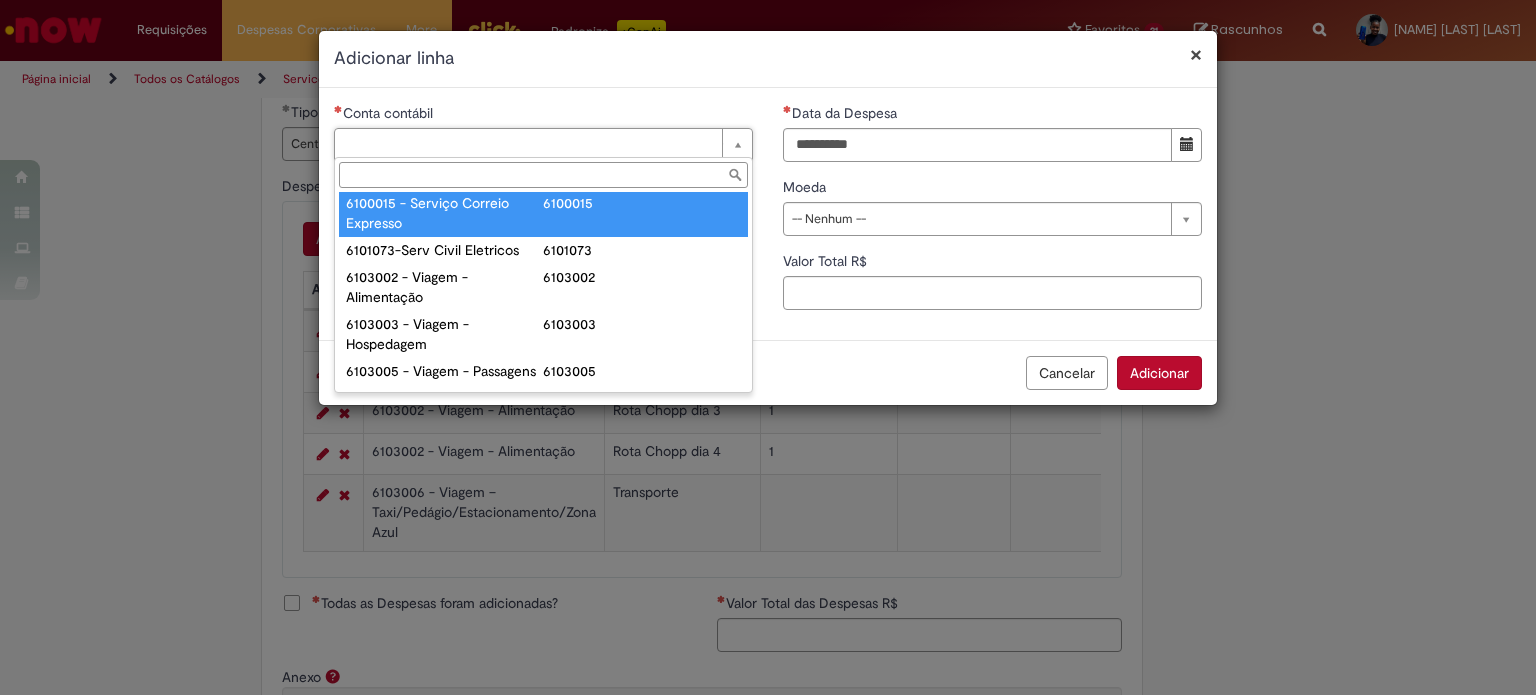 scroll, scrollTop: 900, scrollLeft: 0, axis: vertical 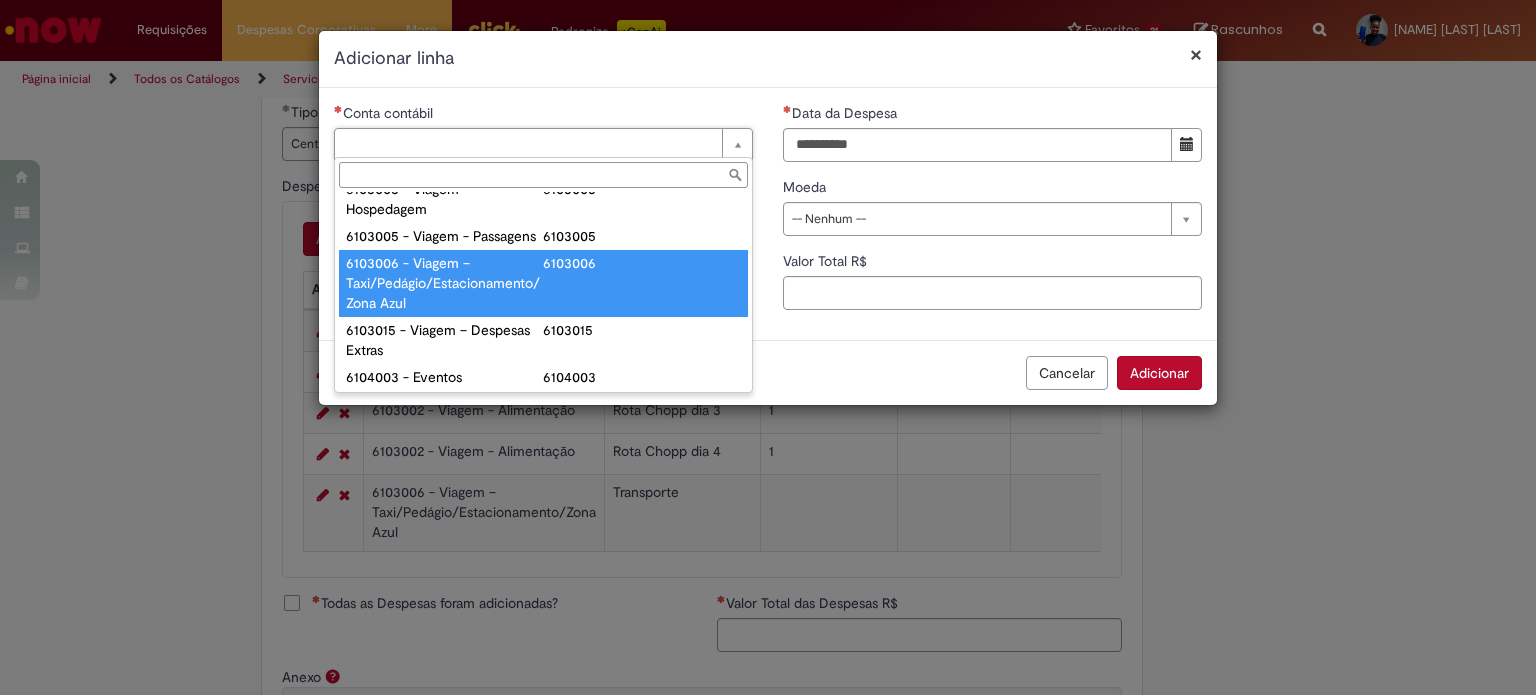 type on "**********" 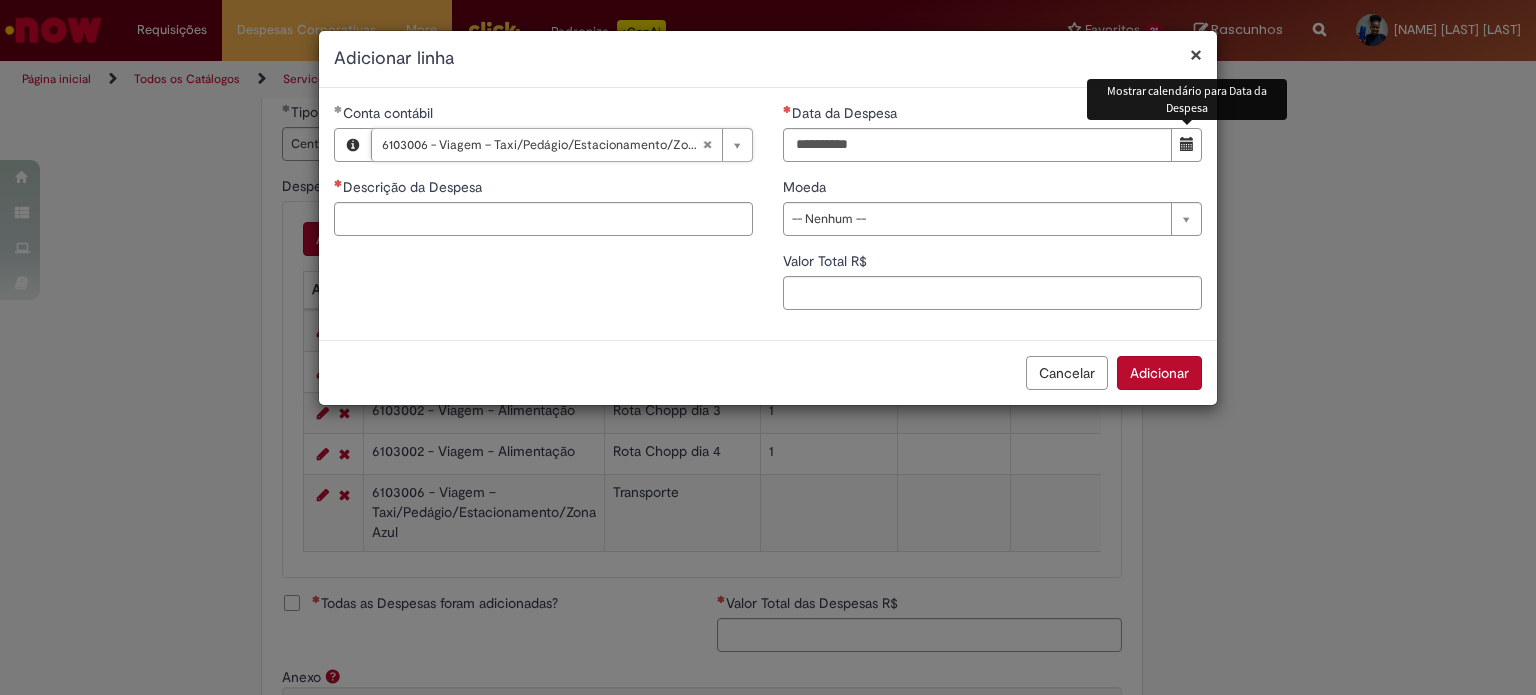 click at bounding box center (1186, 145) 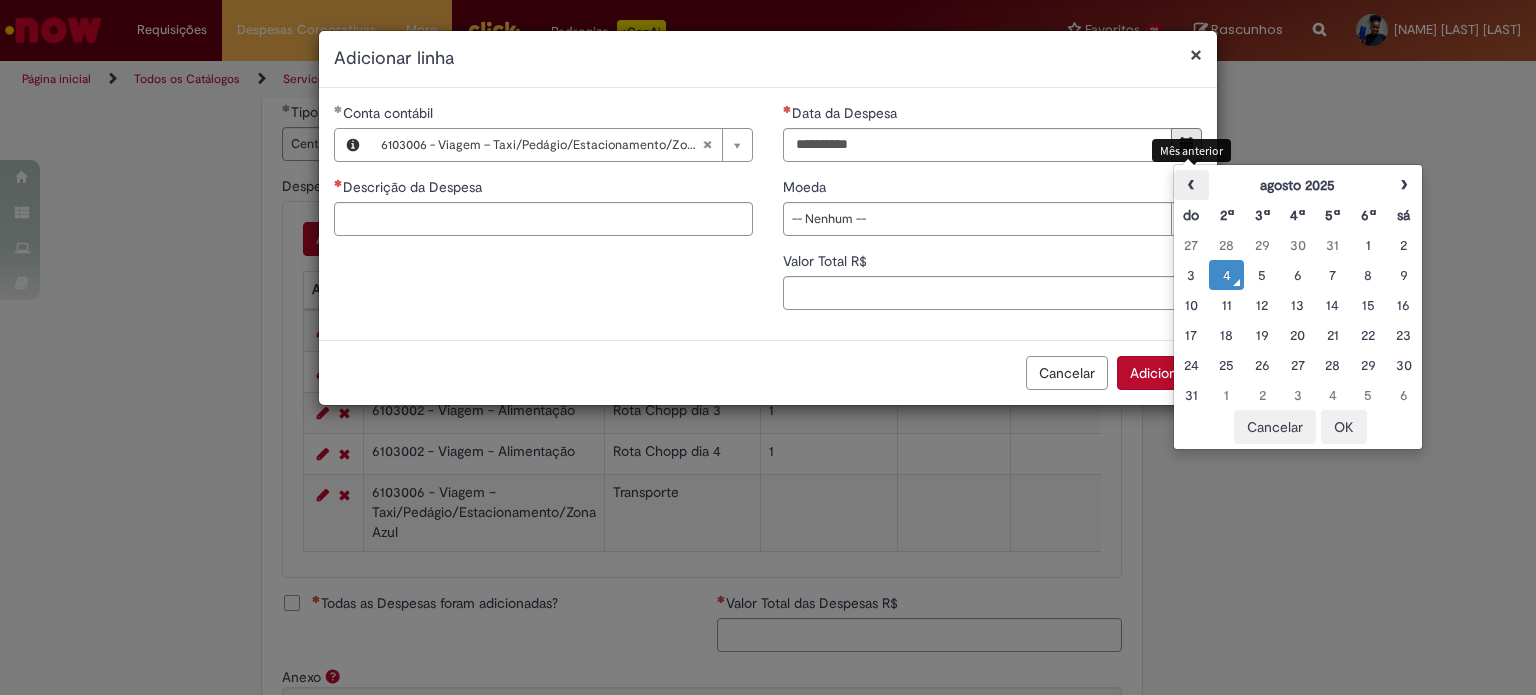 click on "‹" at bounding box center (1191, 185) 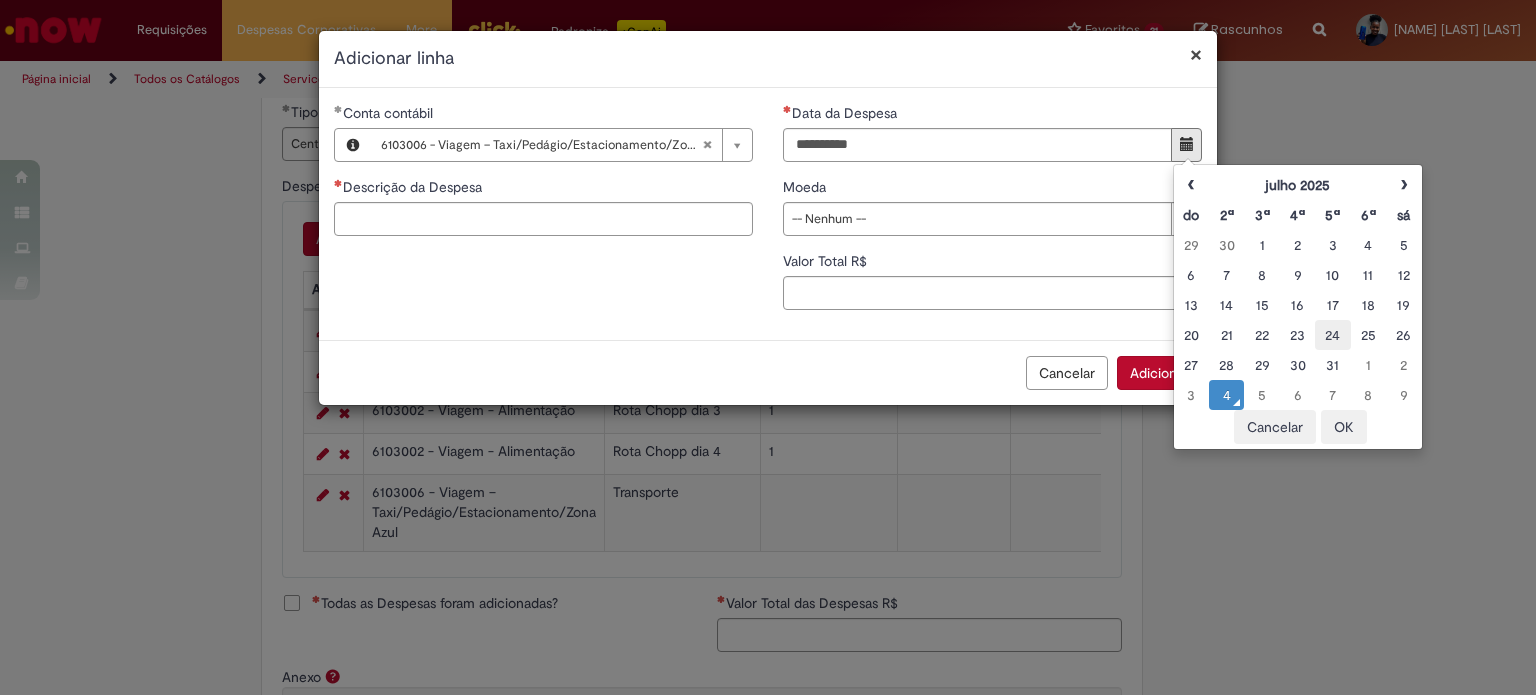 click on "24" at bounding box center (1332, 335) 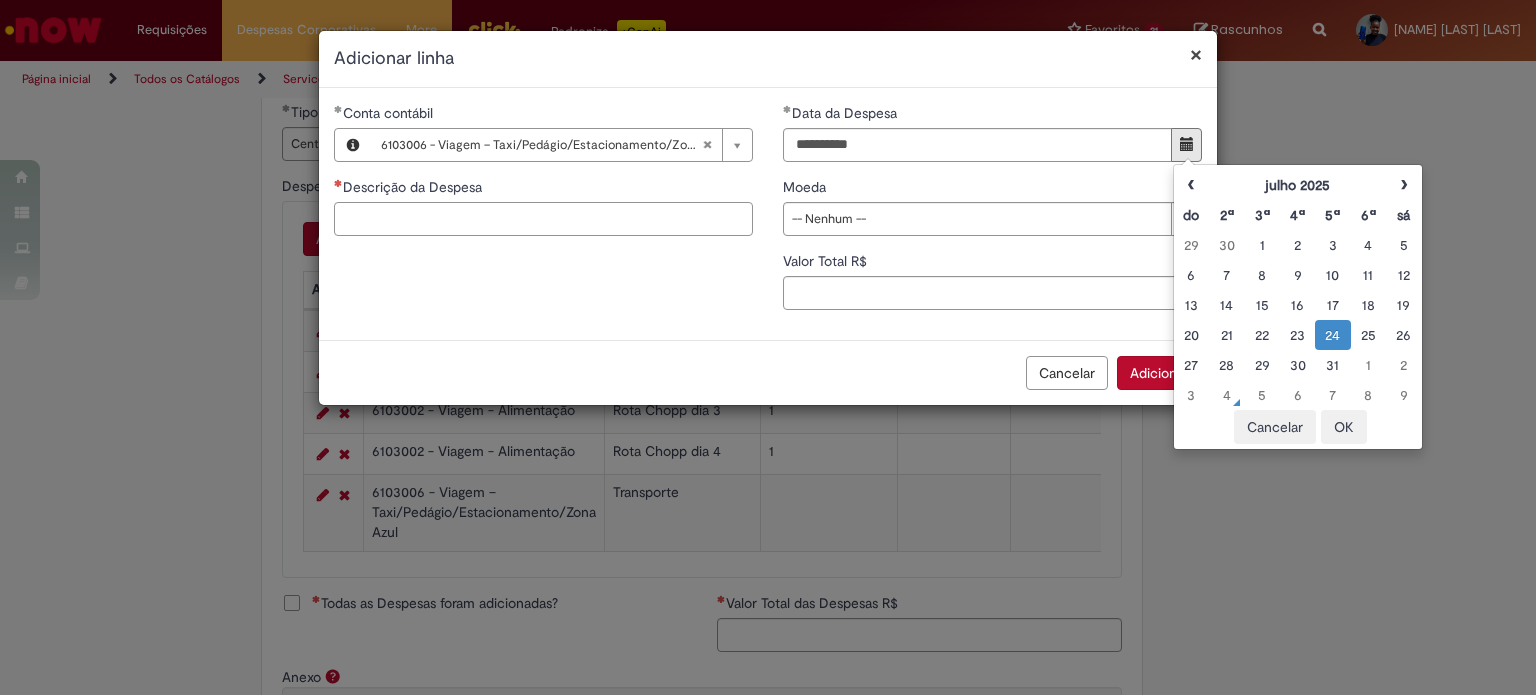 click on "Descrição da Despesa" at bounding box center [543, 219] 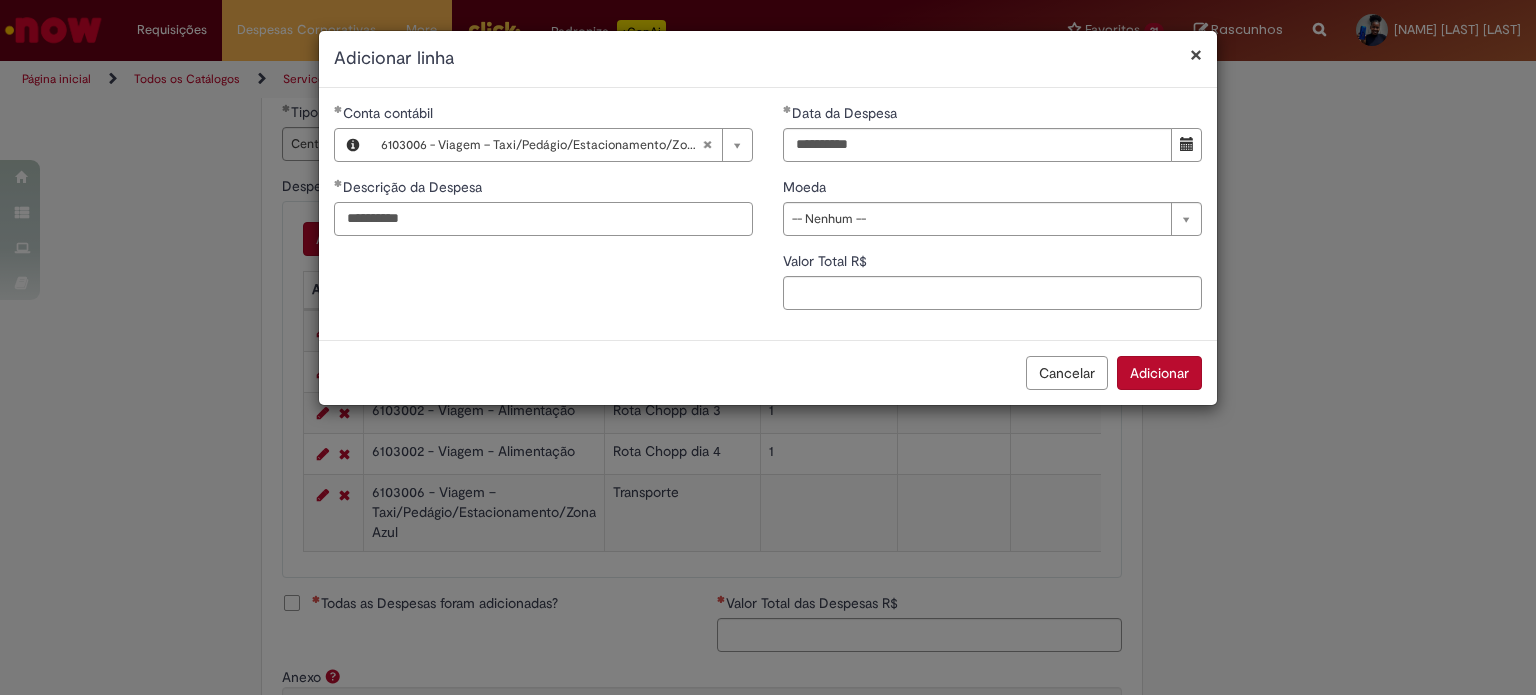 type on "**********" 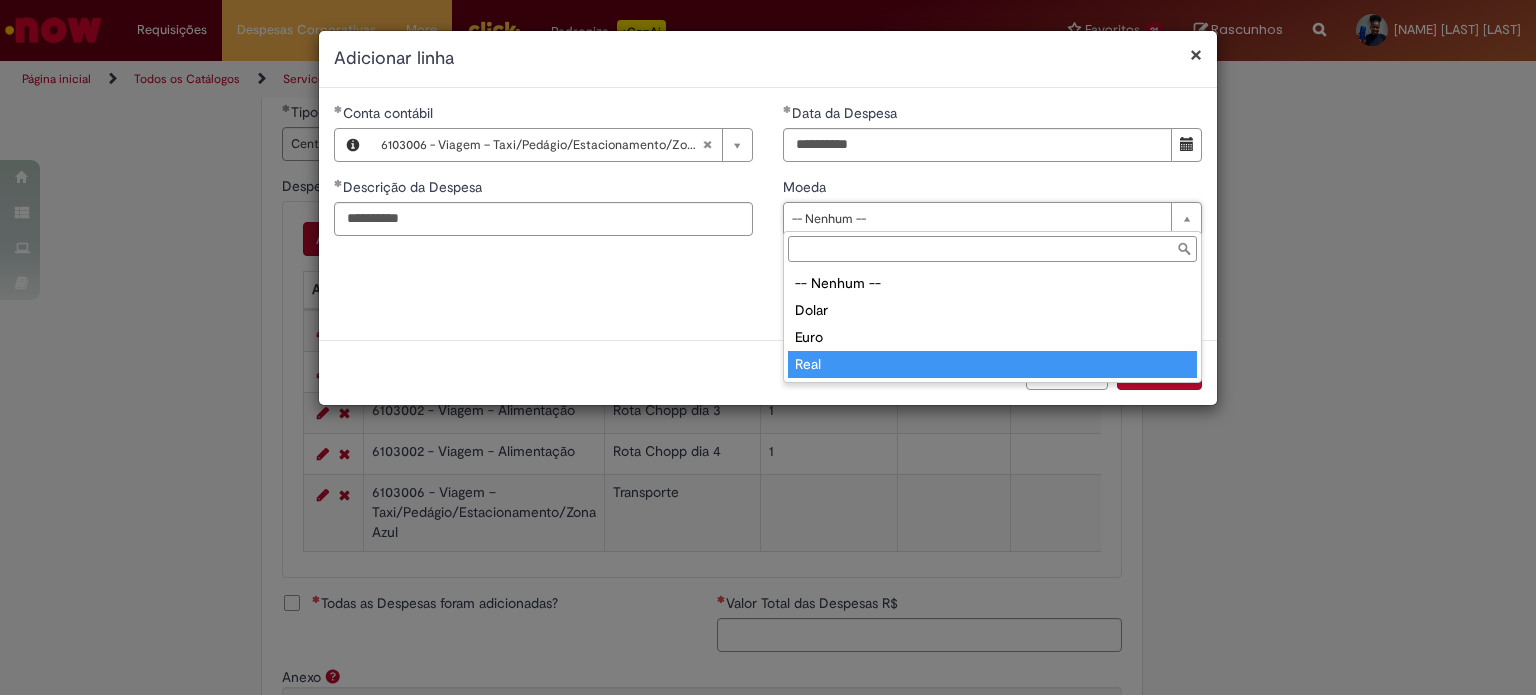 drag, startPoint x: 884, startPoint y: 361, endPoint x: 866, endPoint y: 327, distance: 38.470768 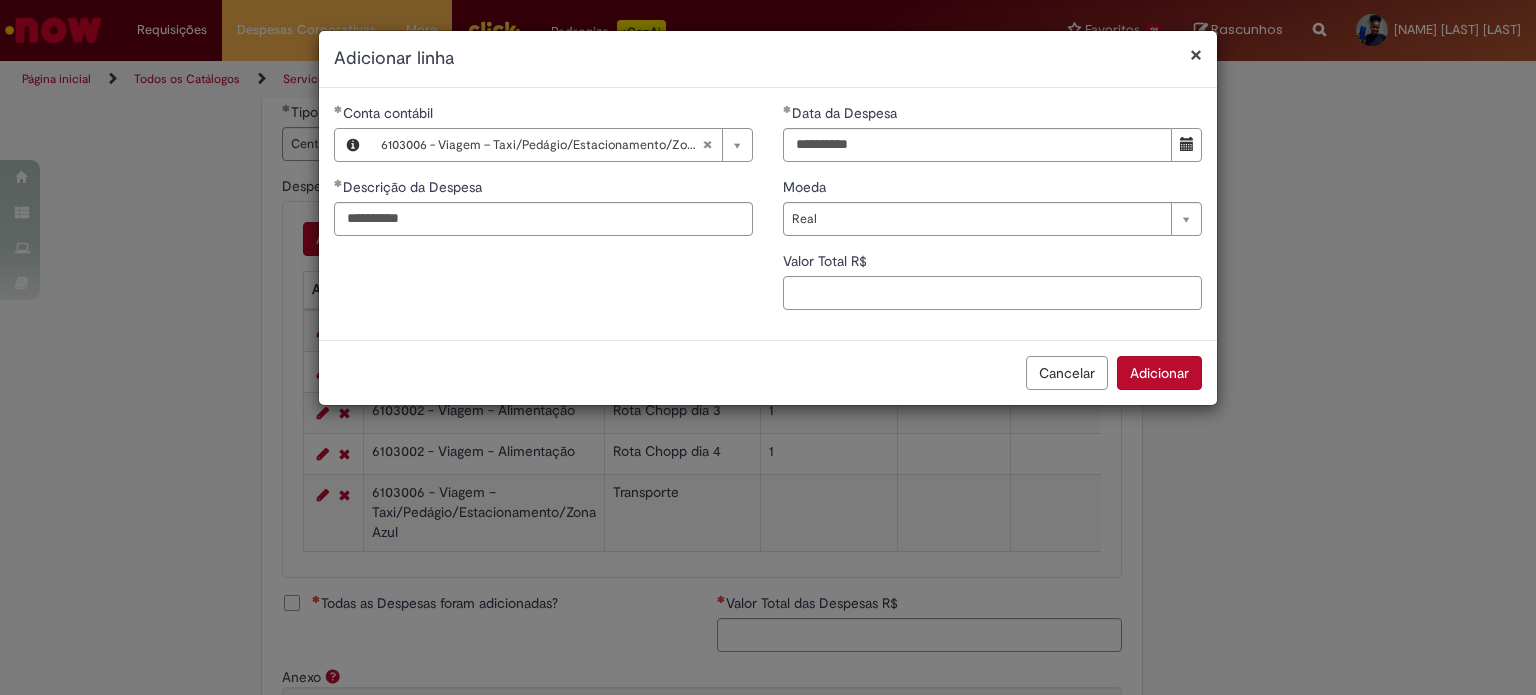 click on "Valor Total R$" at bounding box center (992, 293) 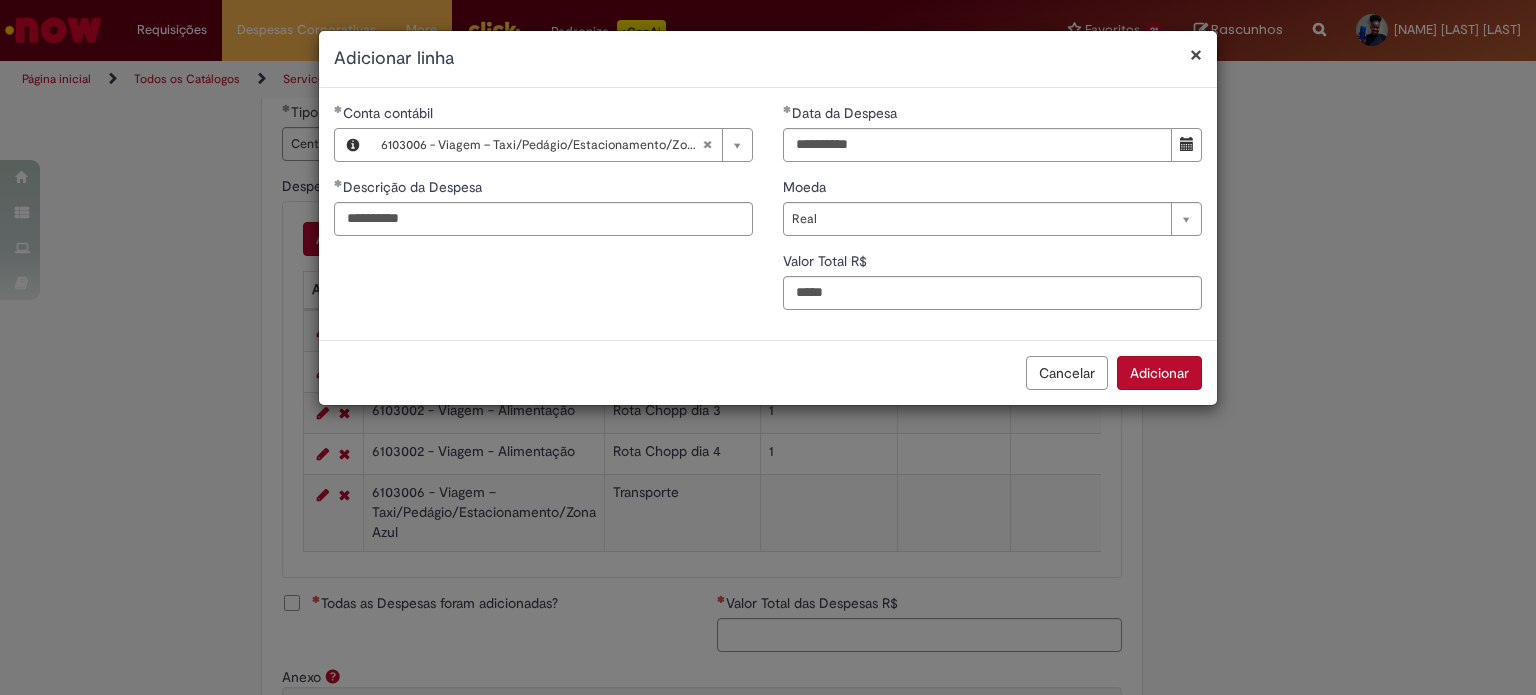 type on "*****" 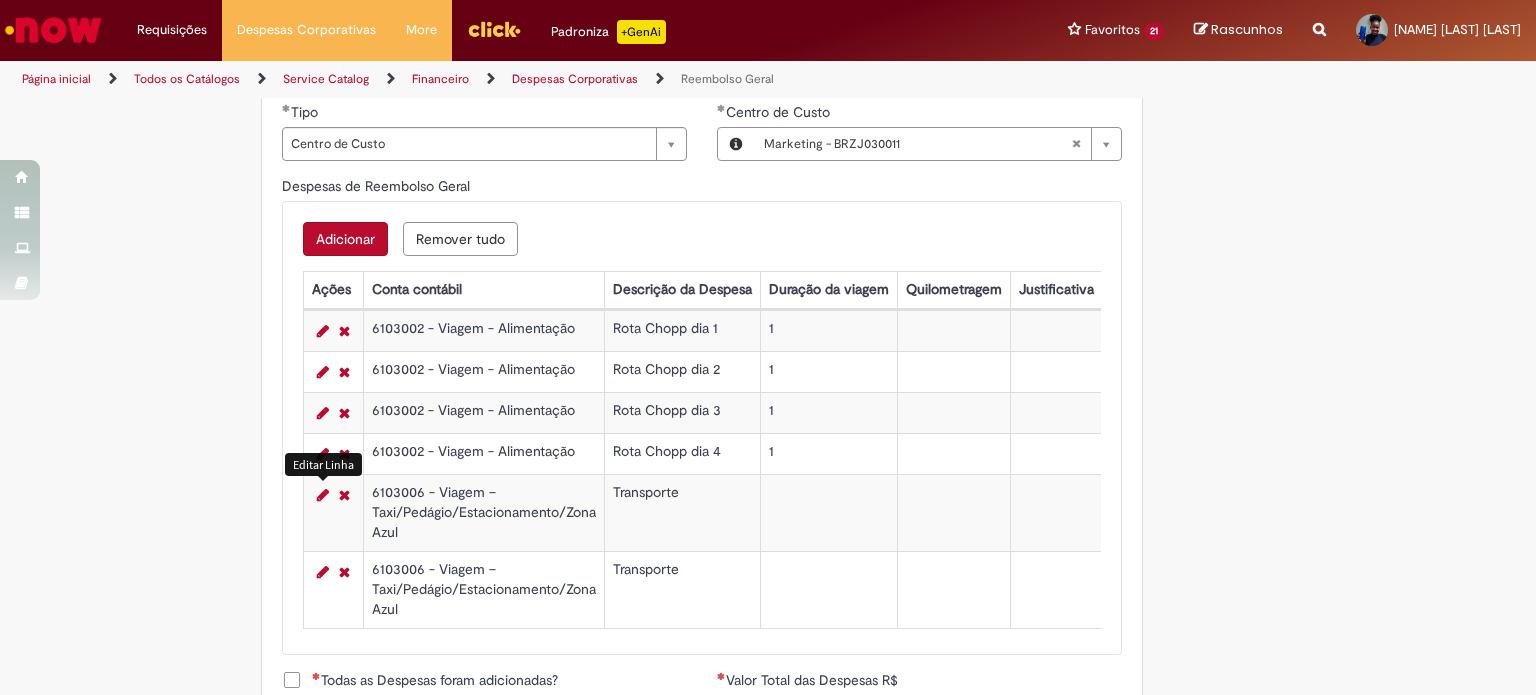 click at bounding box center [323, 495] 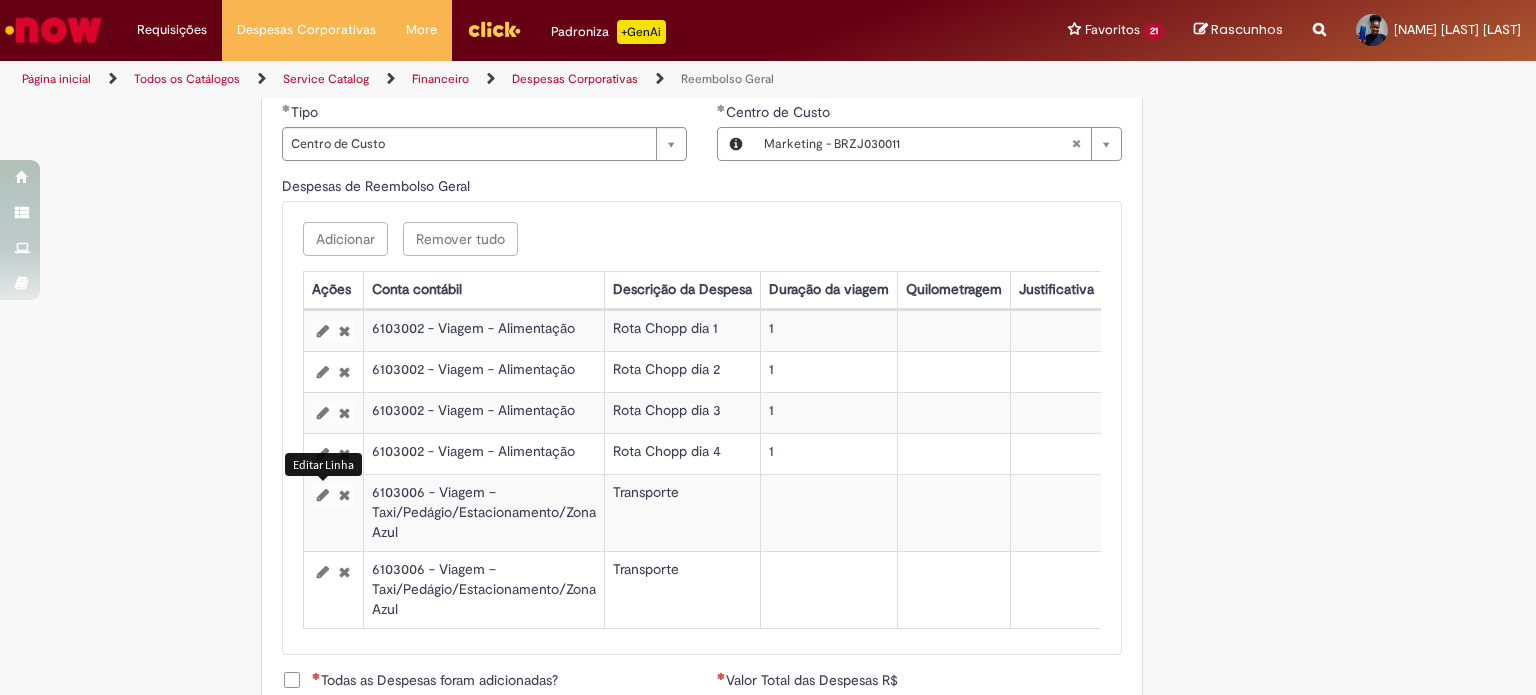 select on "****" 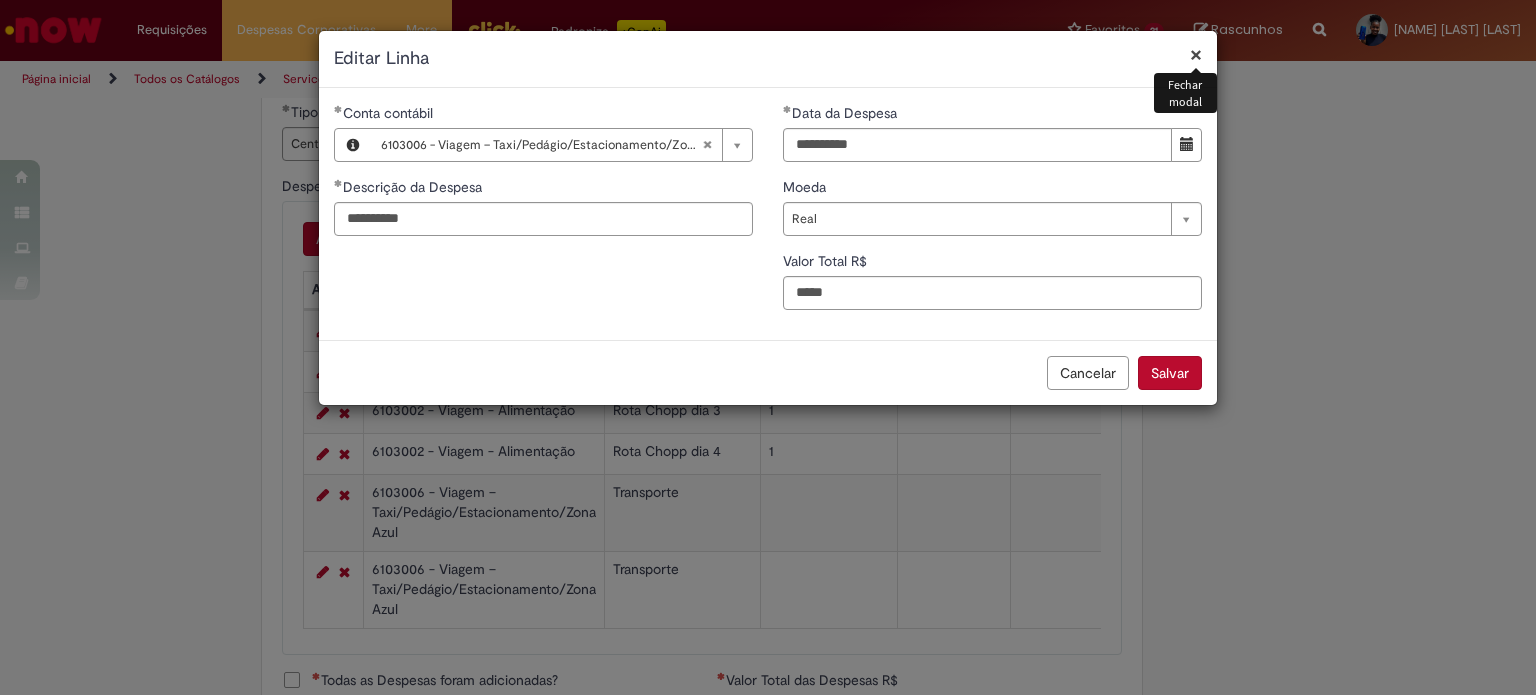 click on "Salvar" at bounding box center (1170, 373) 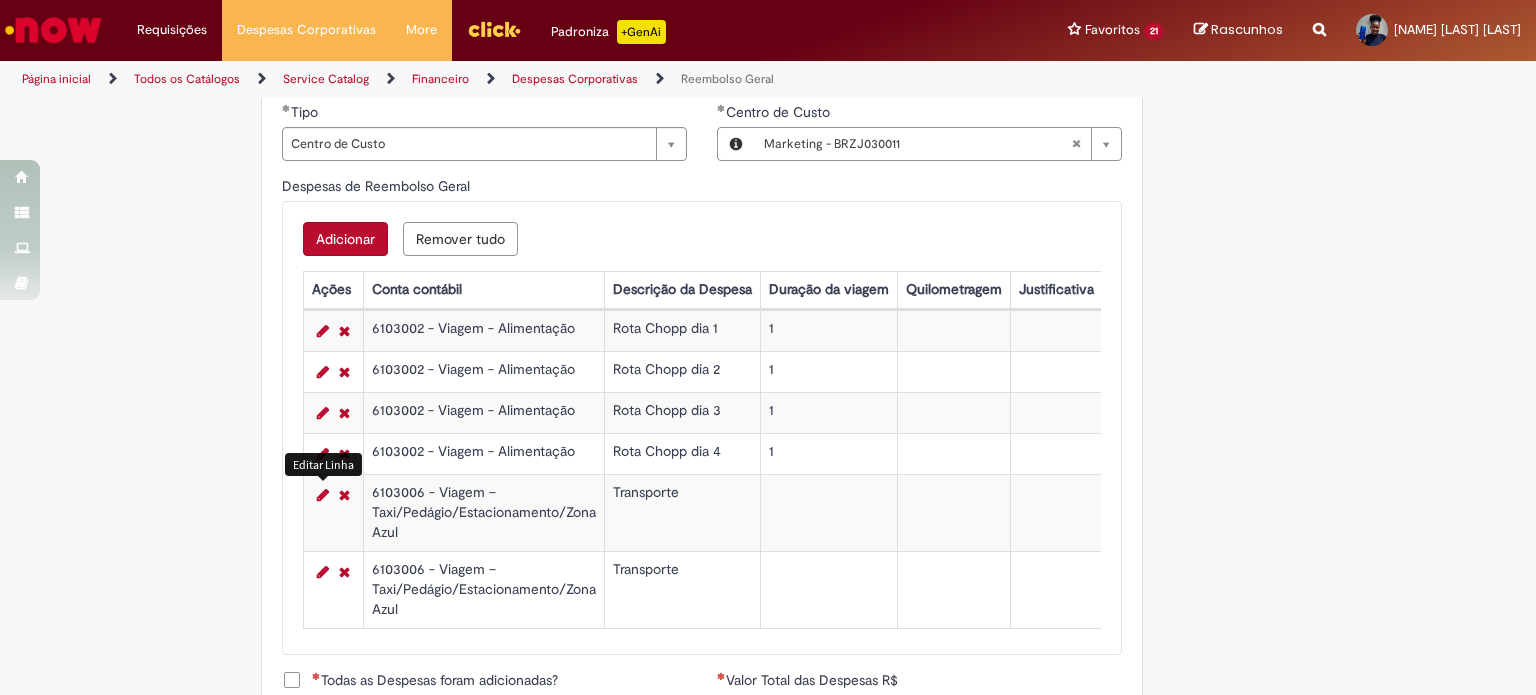 click on "Adicionar" at bounding box center [345, 239] 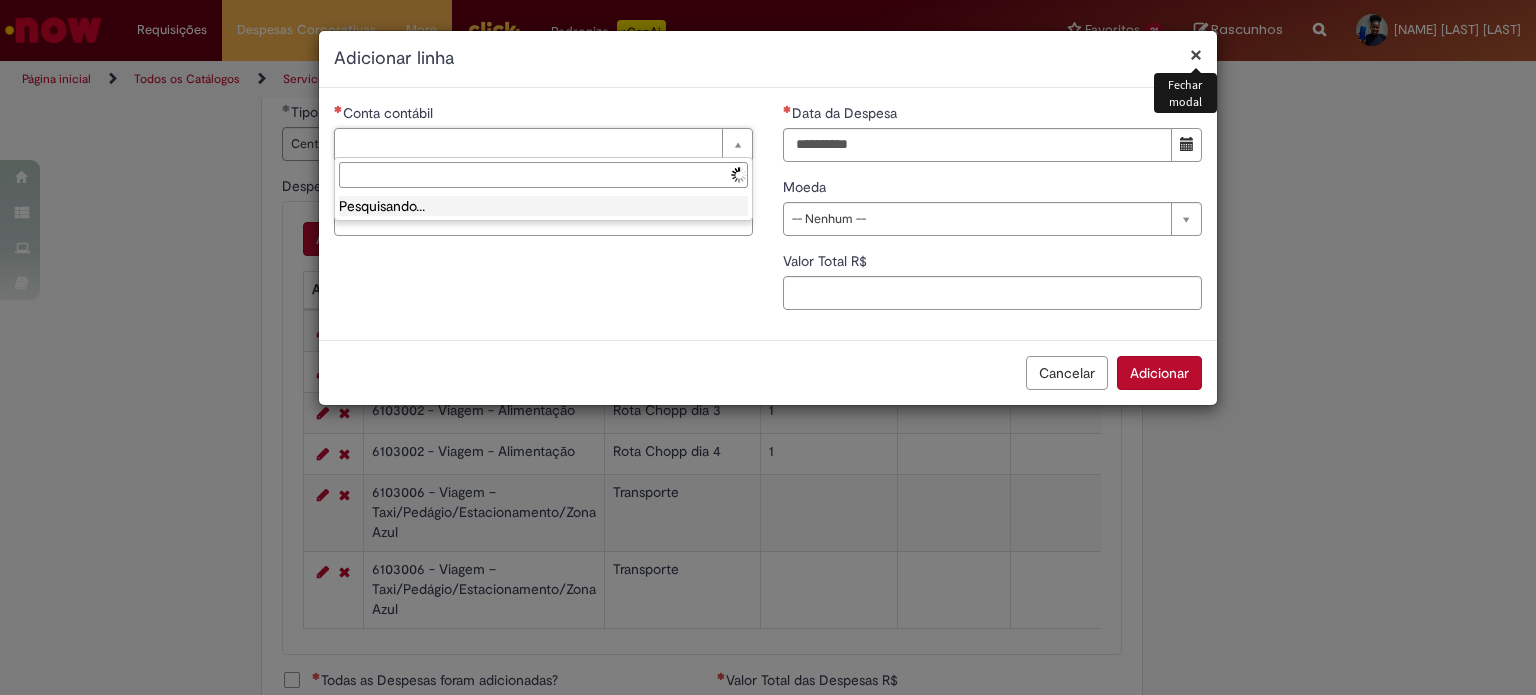 drag, startPoint x: 686, startPoint y: 152, endPoint x: 552, endPoint y: 190, distance: 139.28389 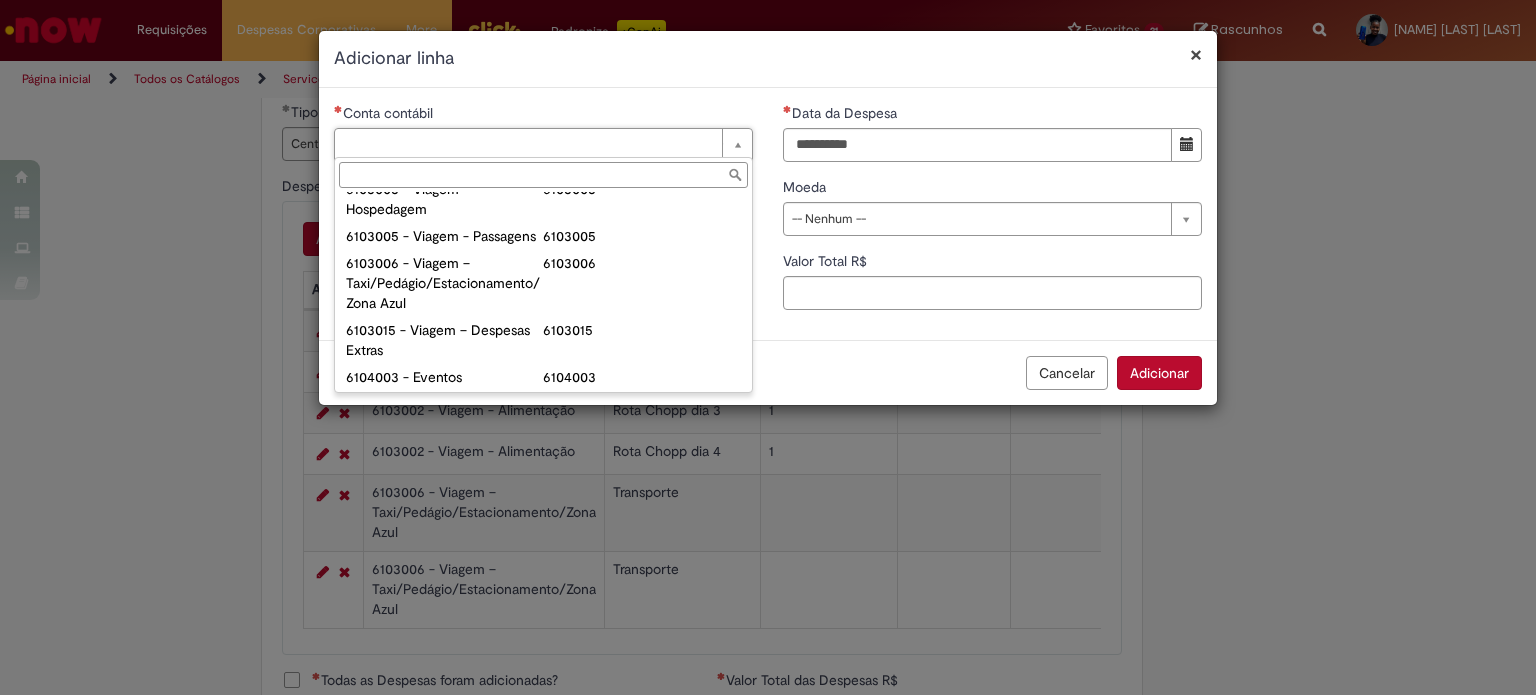 scroll, scrollTop: 900, scrollLeft: 0, axis: vertical 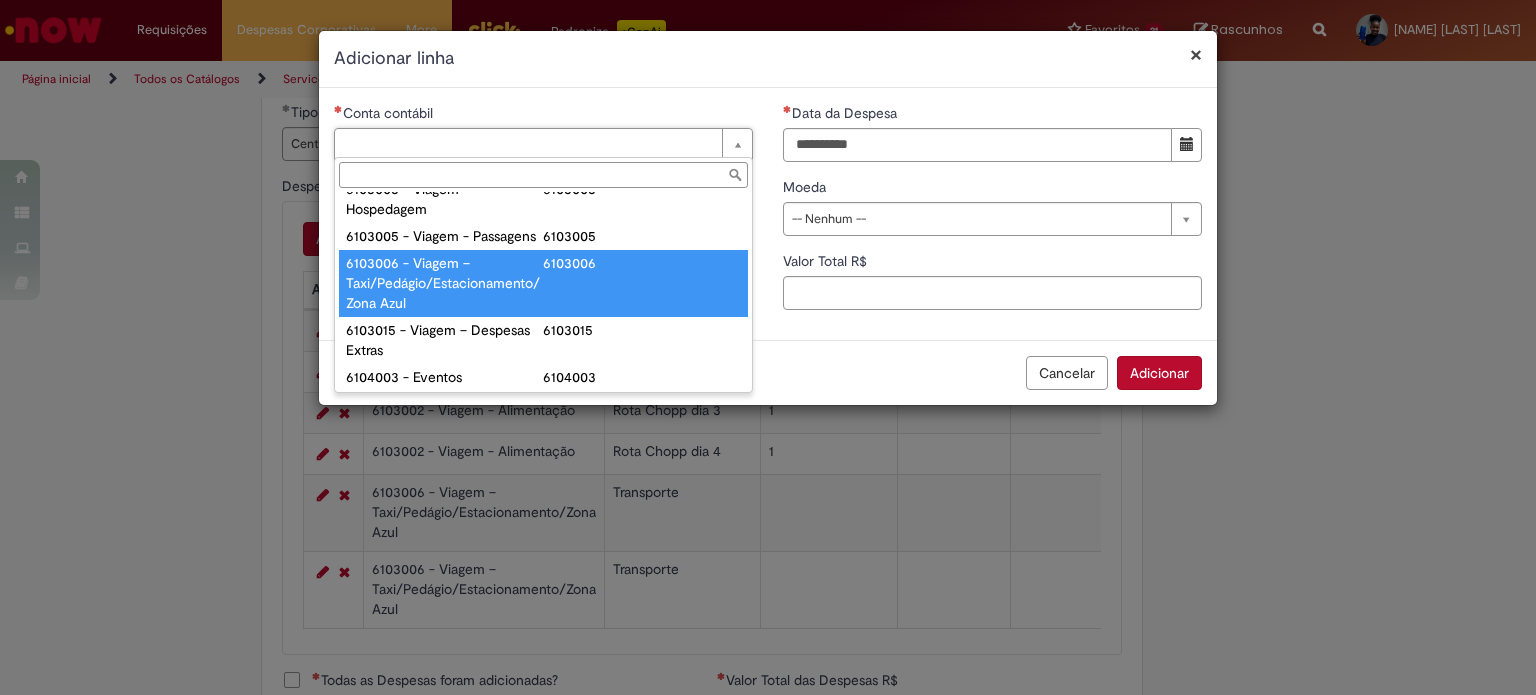type on "**********" 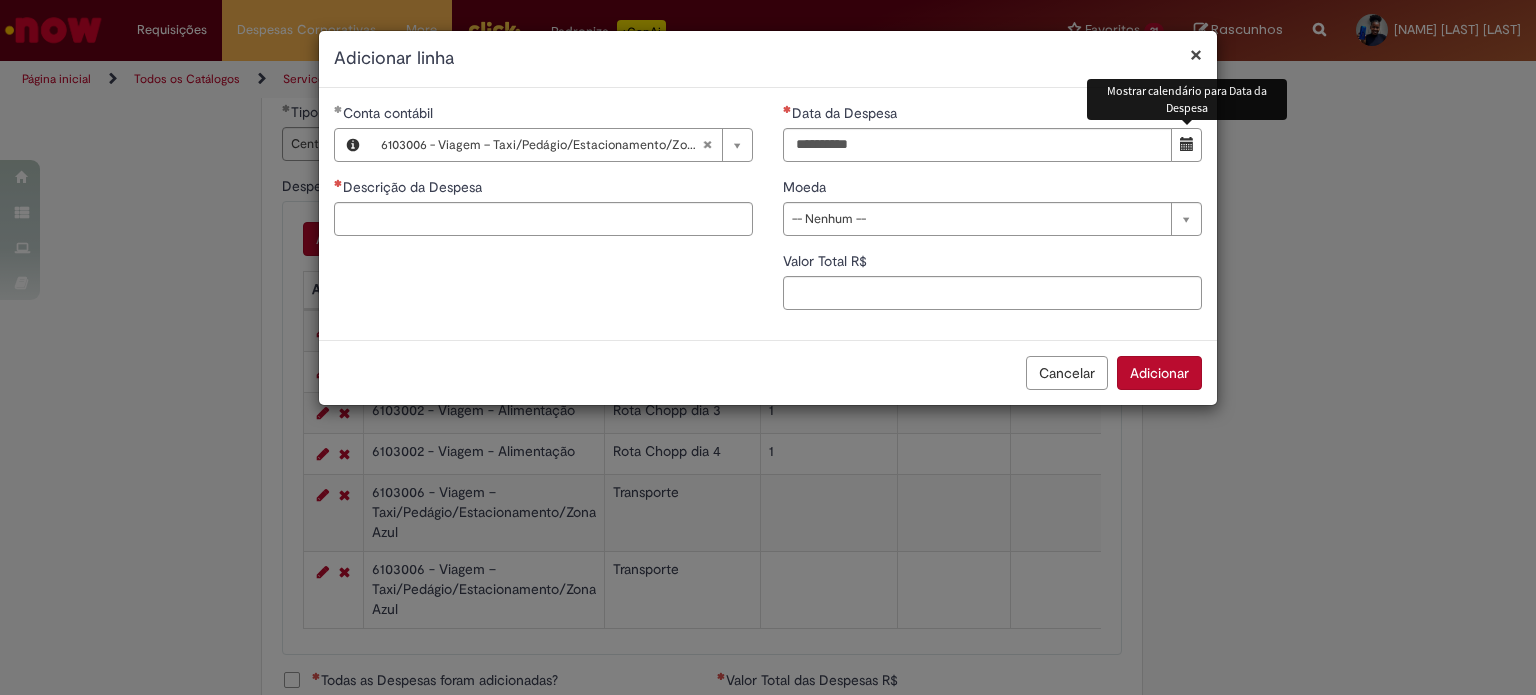 click at bounding box center (1187, 144) 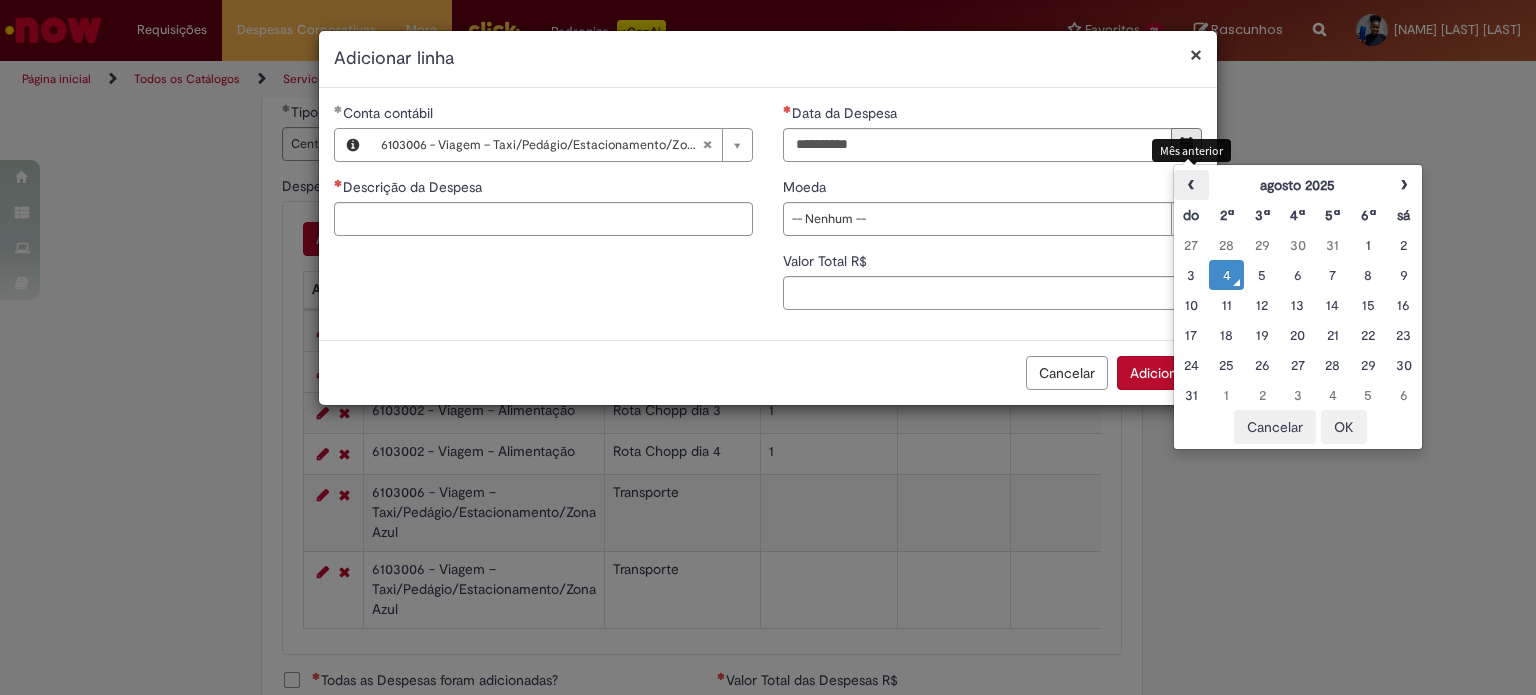 click on "‹" at bounding box center [1191, 185] 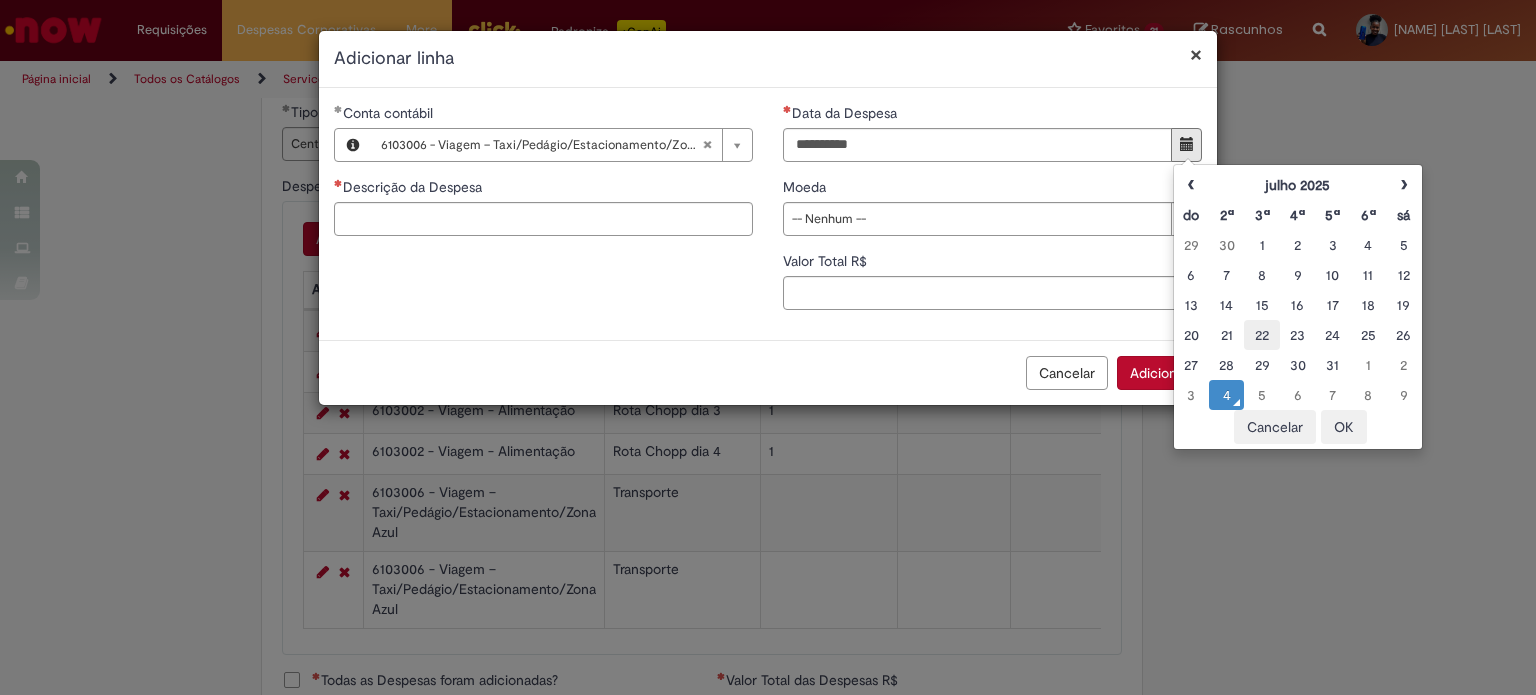 click on "22" at bounding box center (1261, 335) 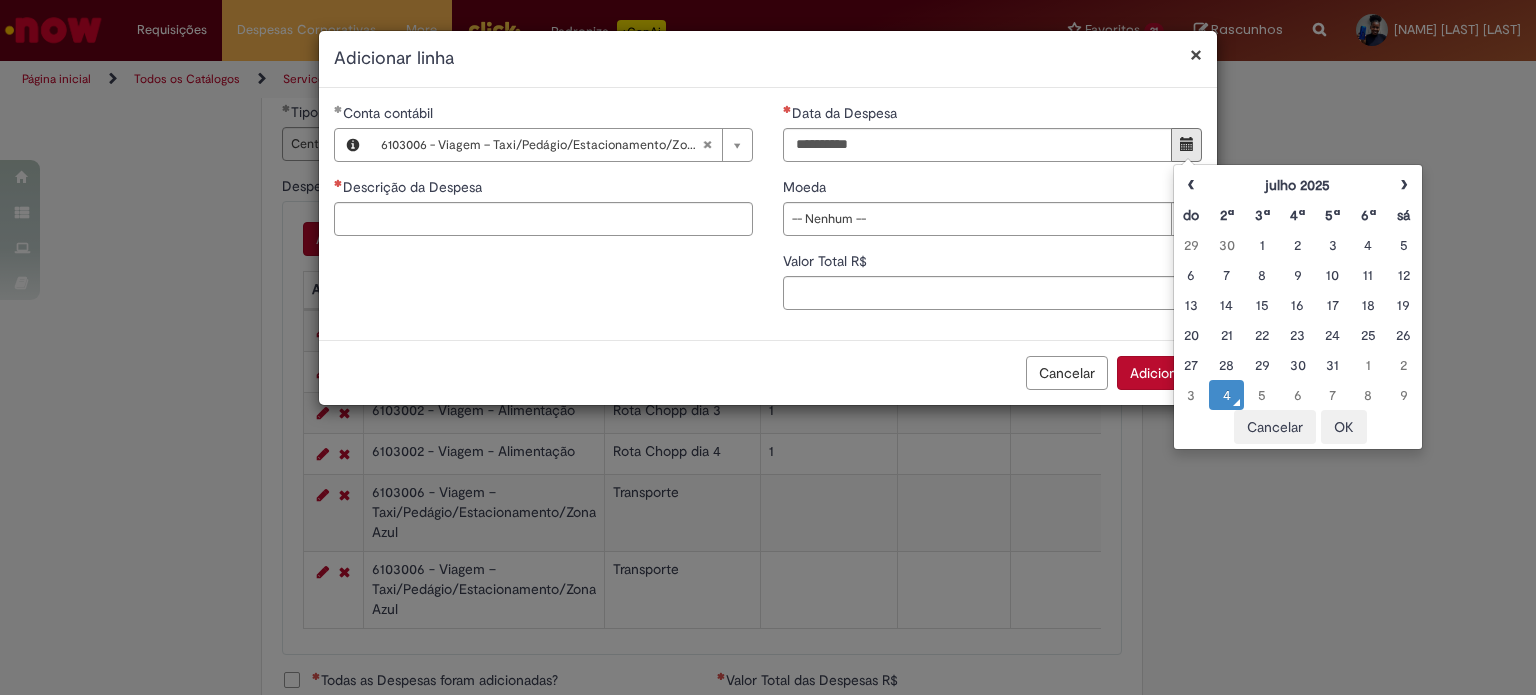 type on "**********" 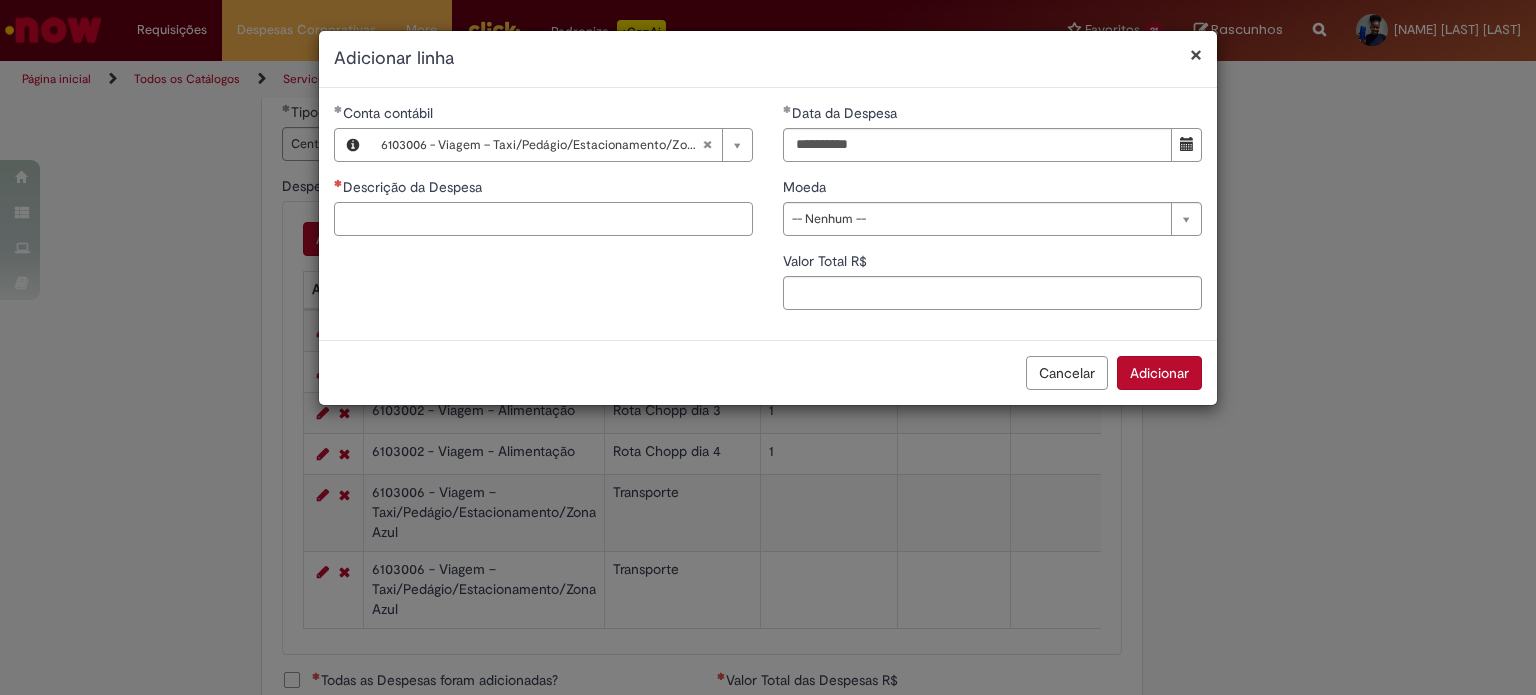 click on "Descrição da Despesa" at bounding box center (543, 219) 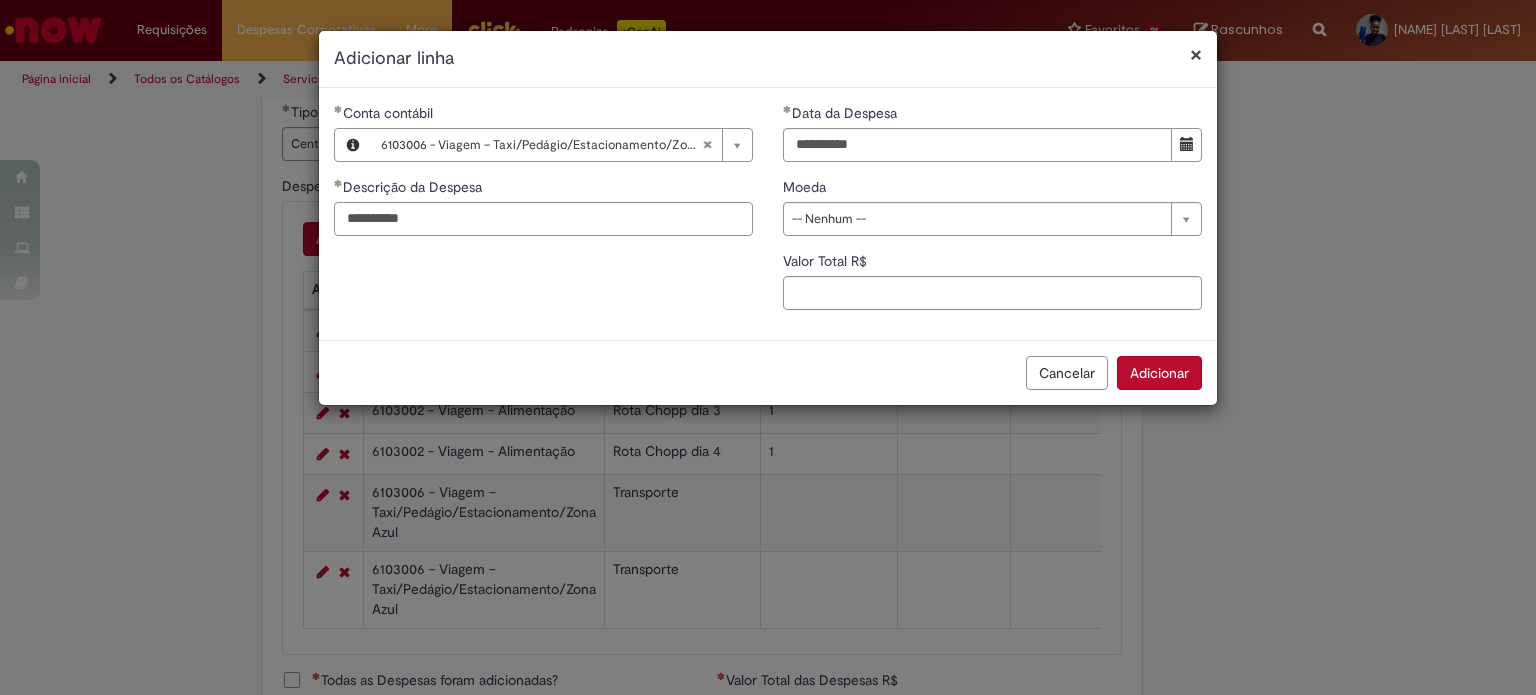 type on "**********" 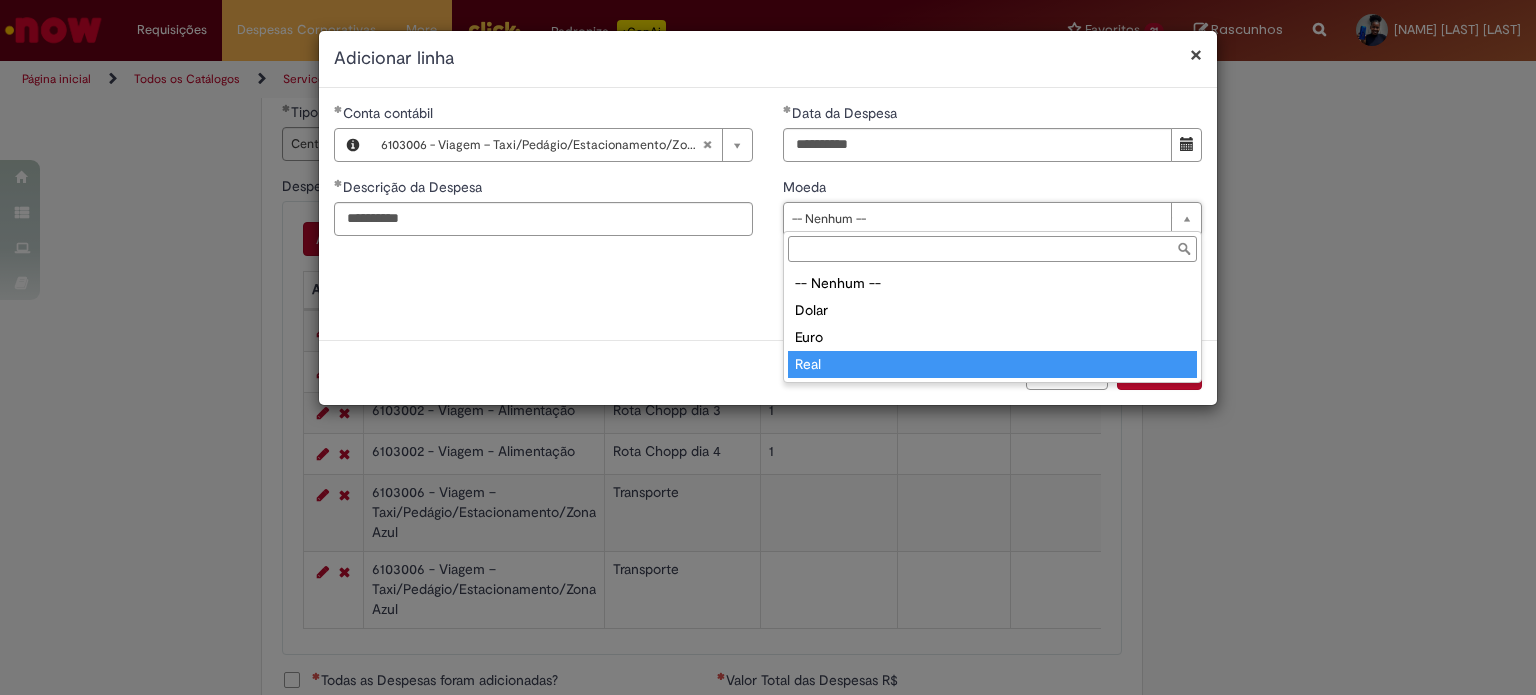 type on "****" 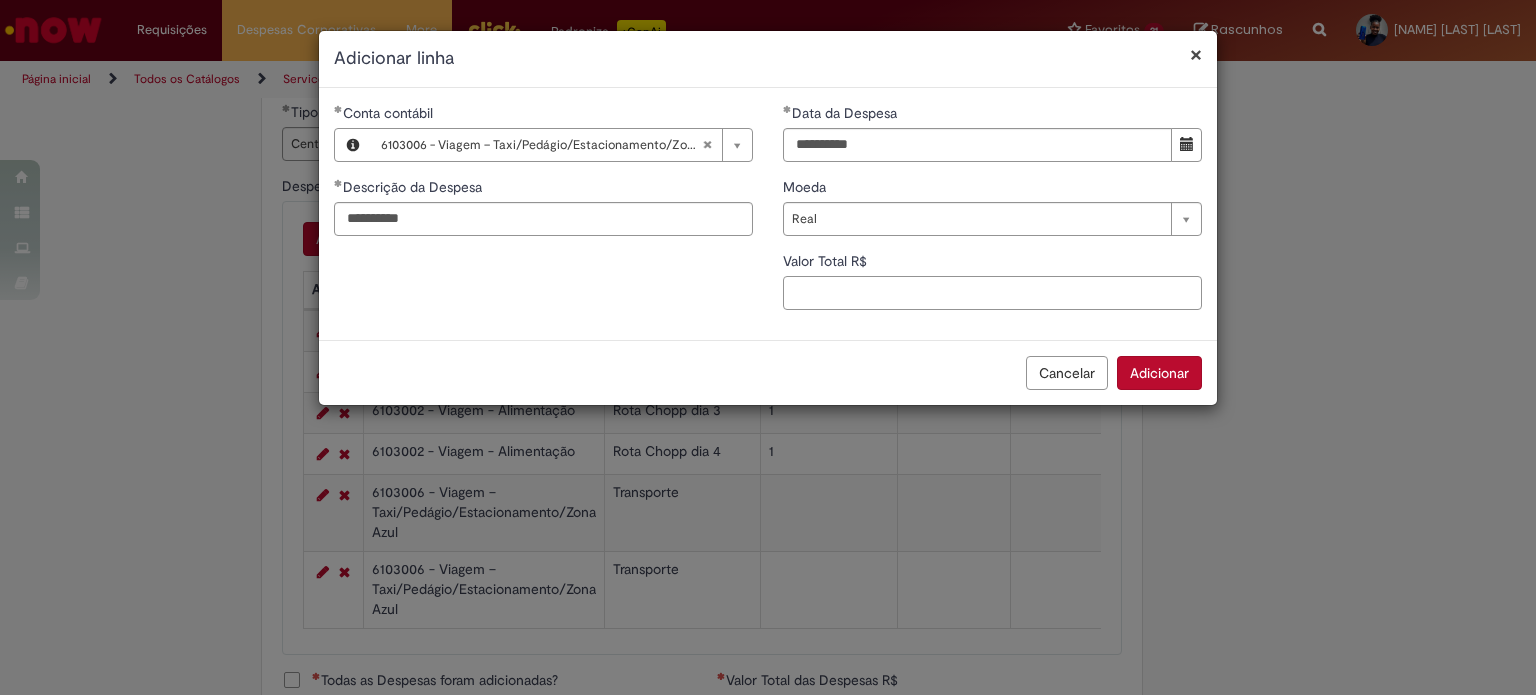 click on "Valor Total R$" at bounding box center [992, 293] 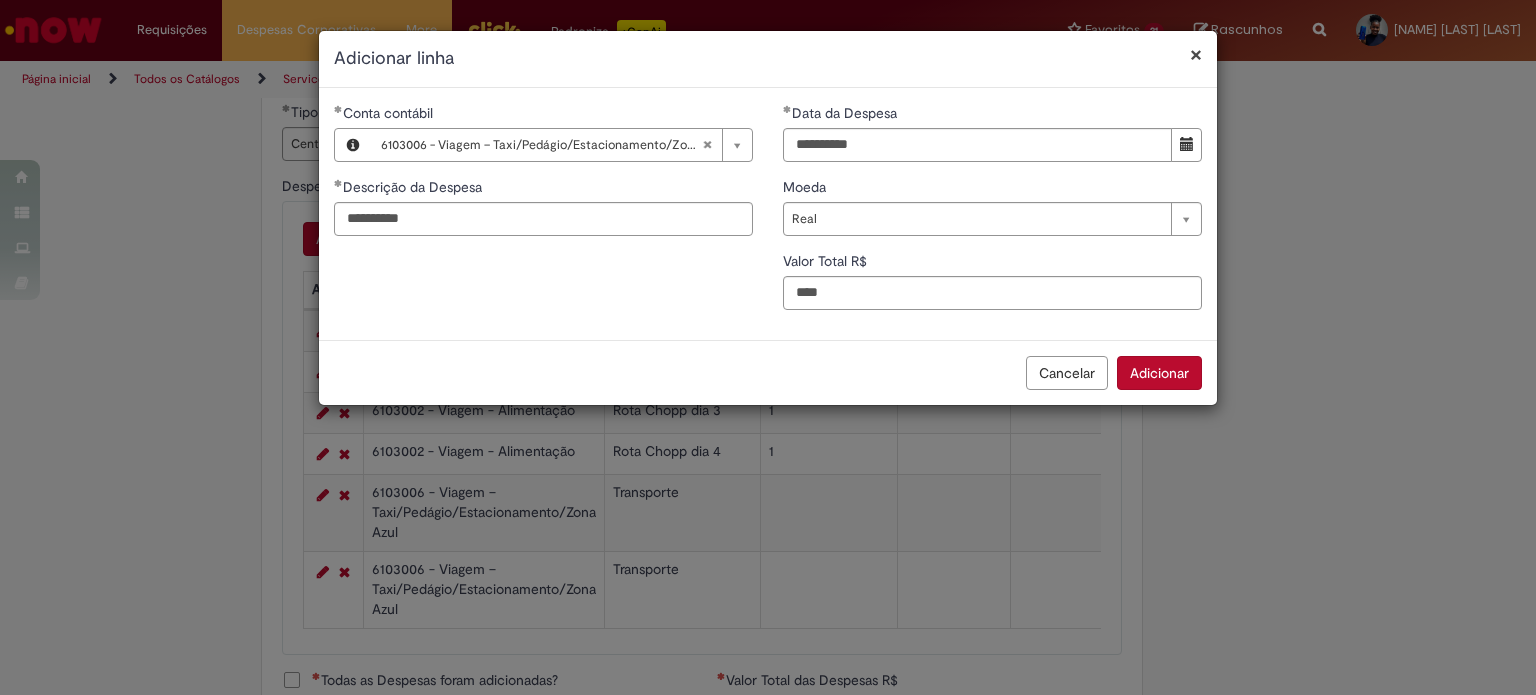 type on "***" 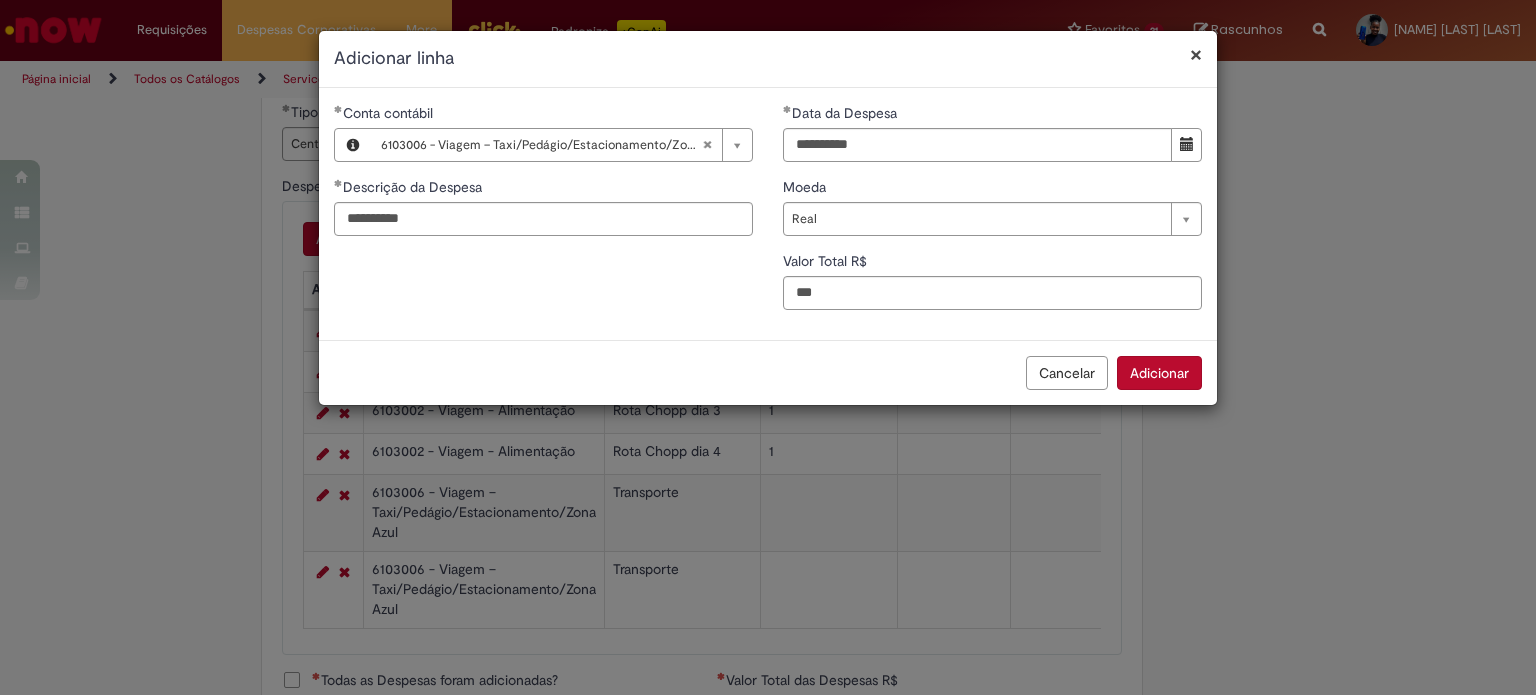 click on "Adicionar" at bounding box center [1159, 373] 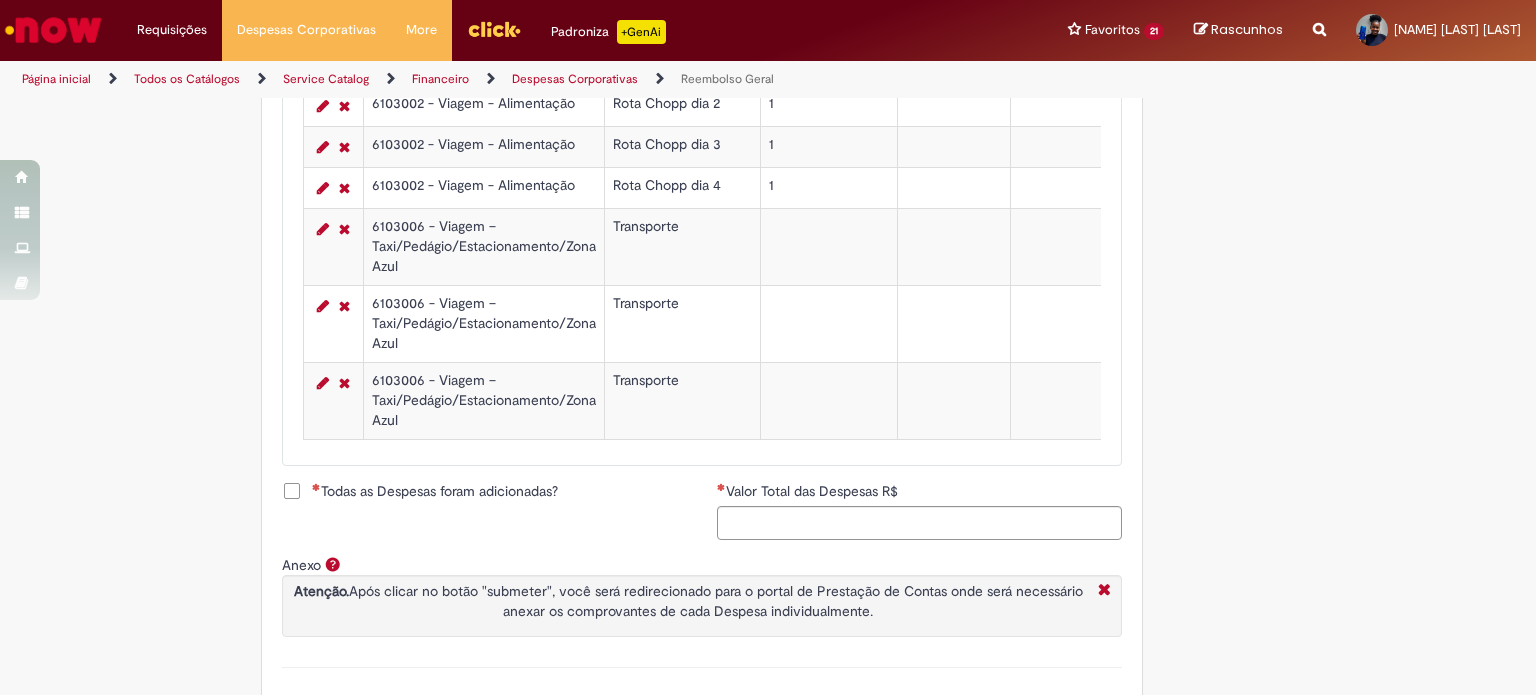 scroll, scrollTop: 1066, scrollLeft: 0, axis: vertical 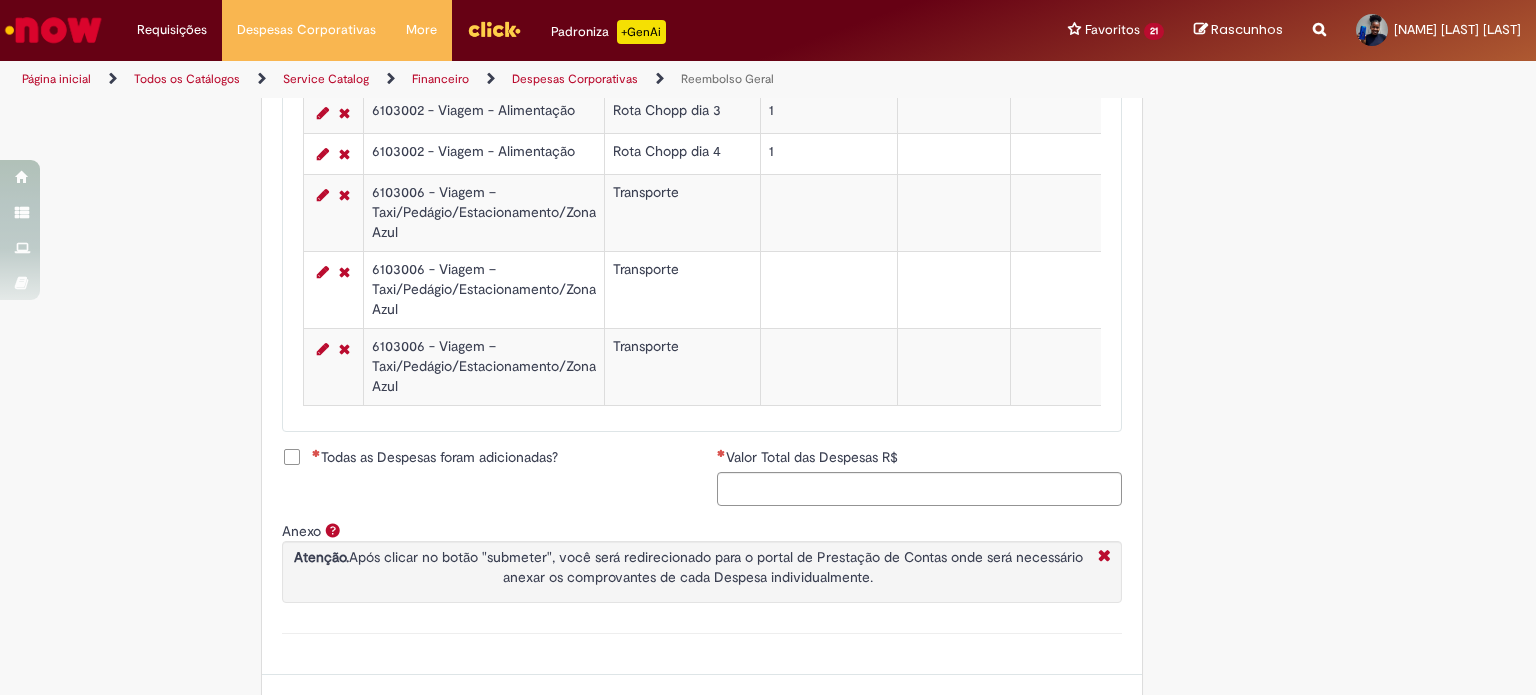 click on "Todas as Despesas foram adicionadas?" at bounding box center [420, 457] 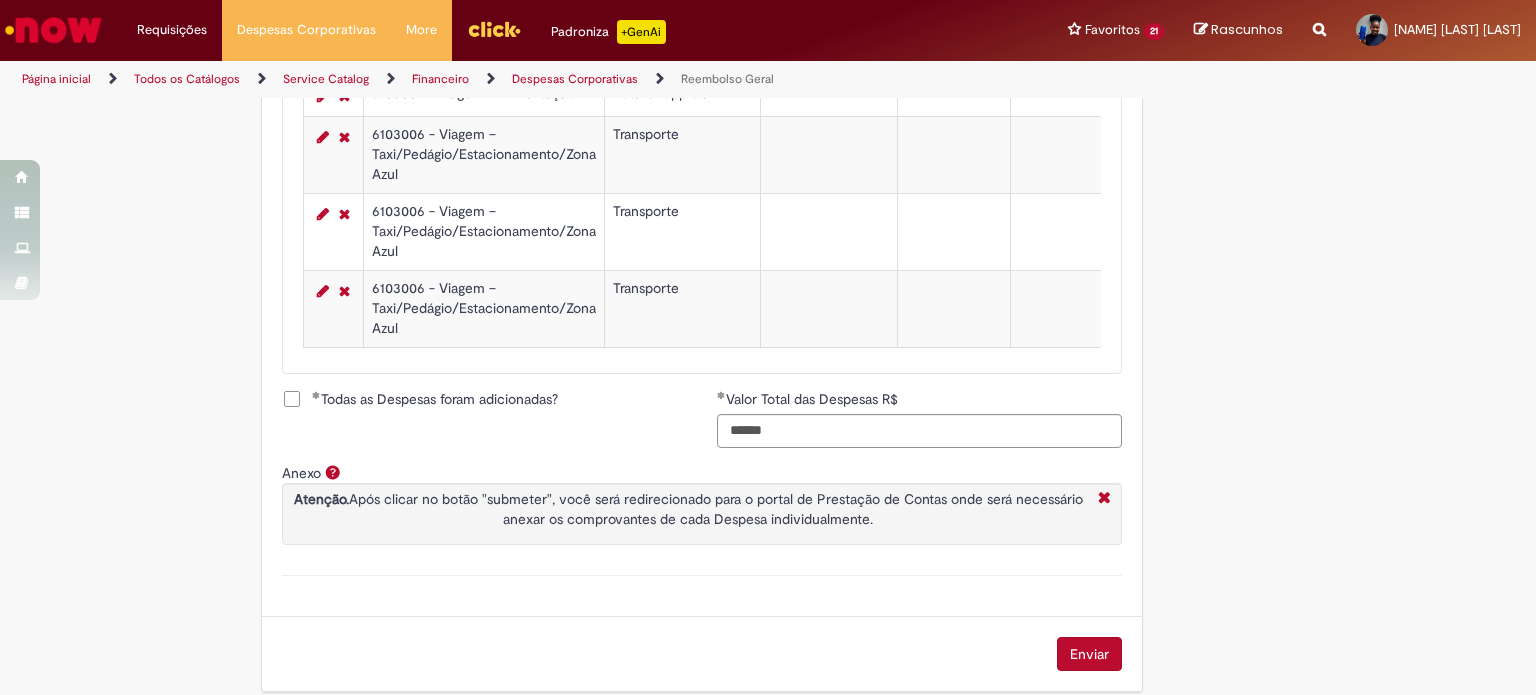 scroll, scrollTop: 1156, scrollLeft: 0, axis: vertical 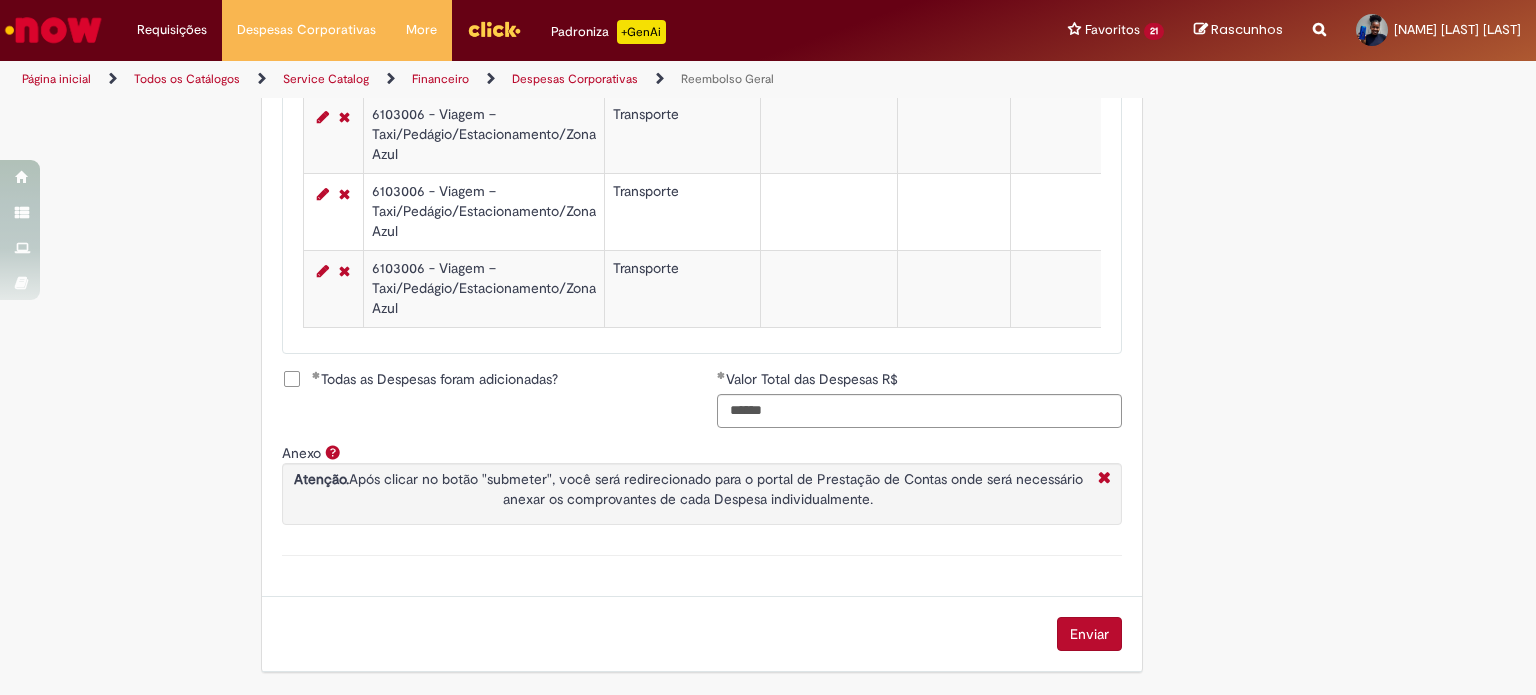 click on "Enviar" at bounding box center [1089, 634] 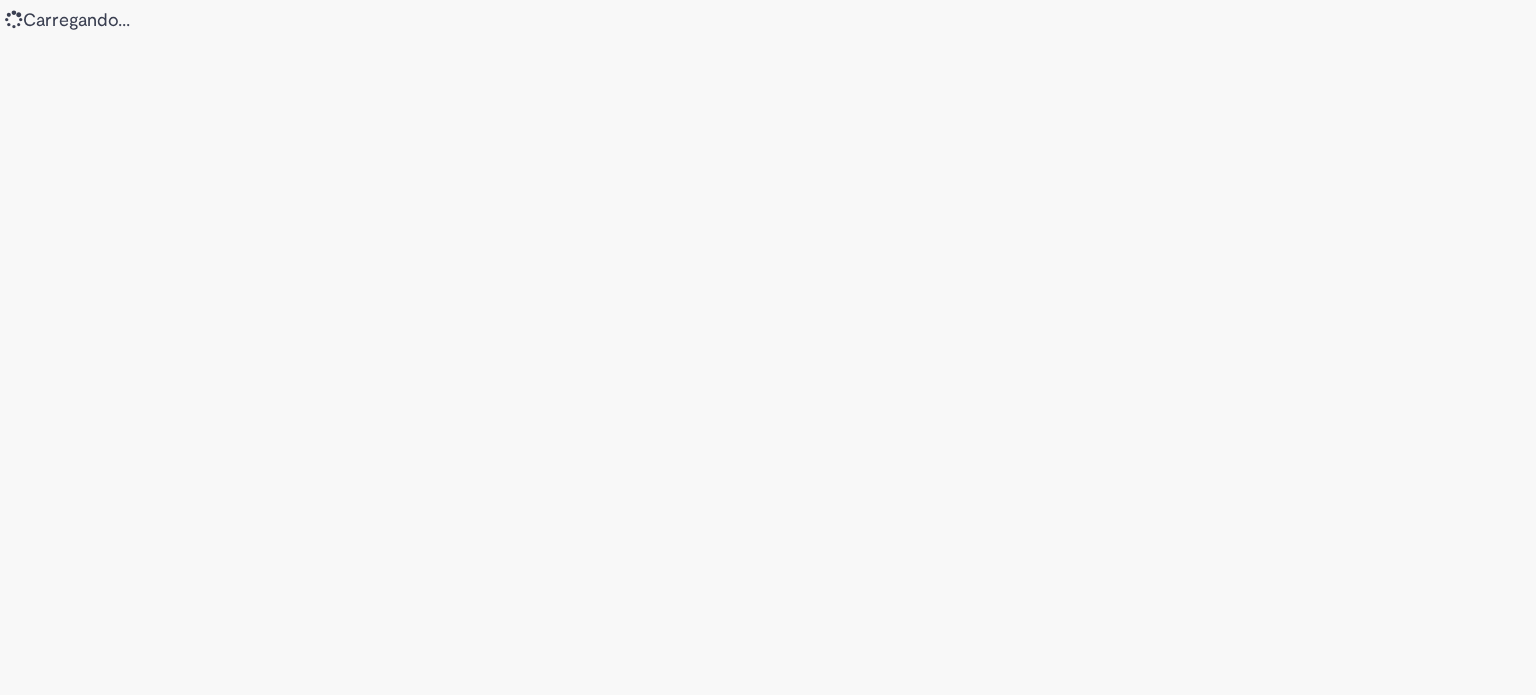 scroll, scrollTop: 0, scrollLeft: 0, axis: both 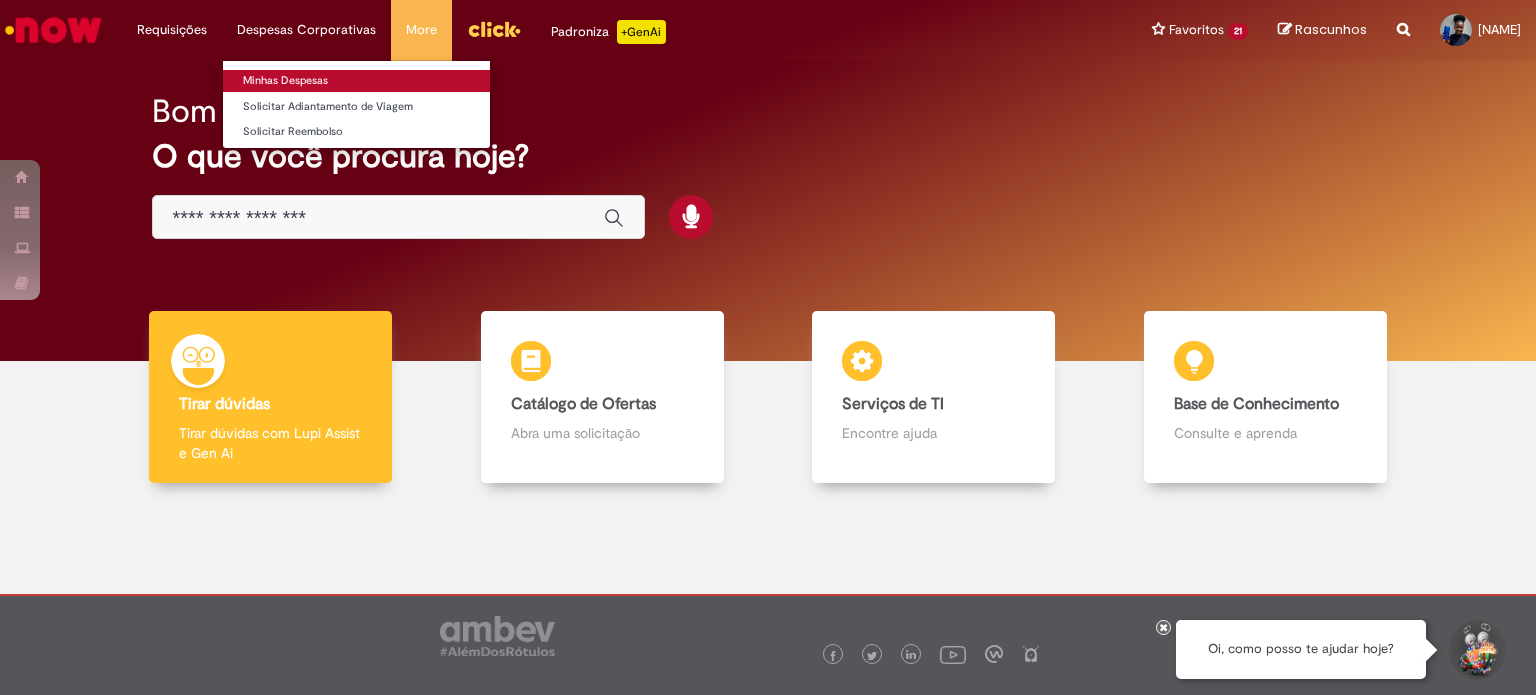 click on "Minhas Despesas" at bounding box center (356, 81) 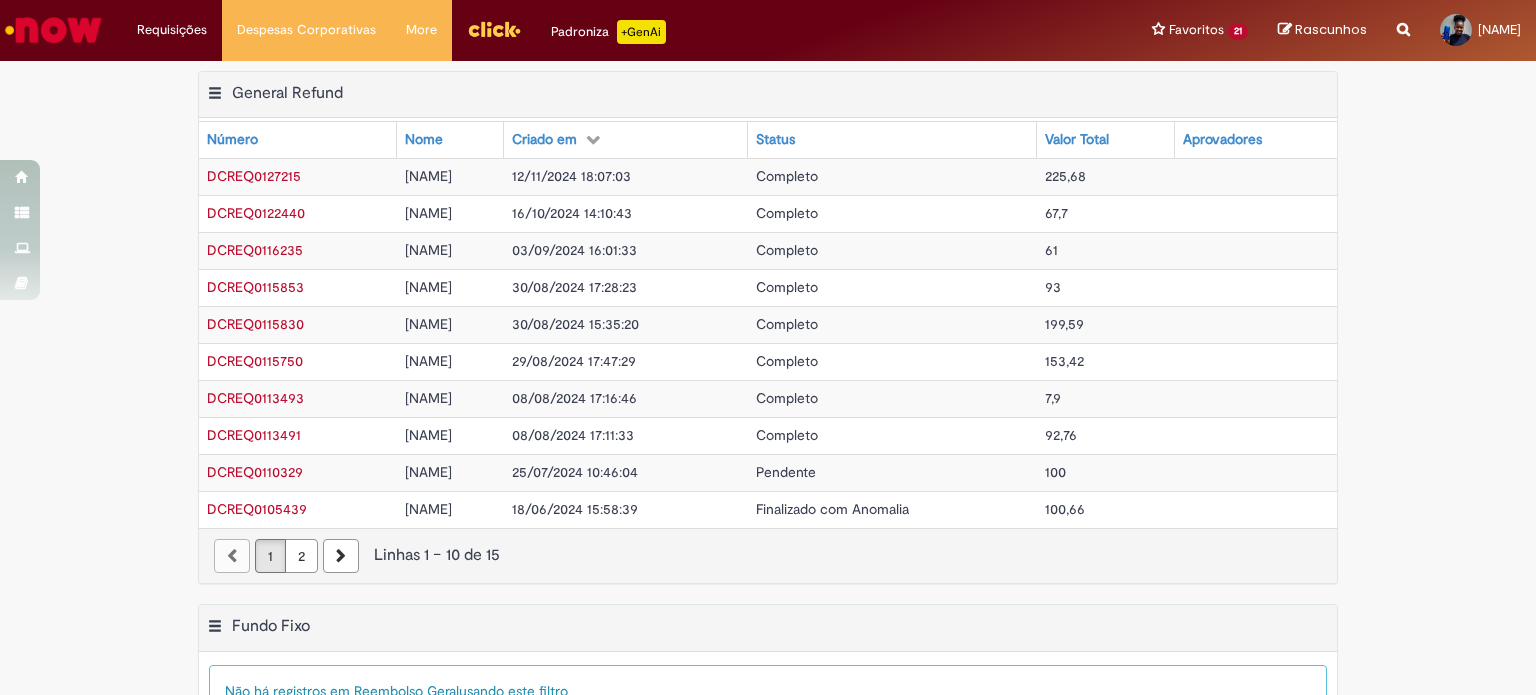 click on "[FIRST] [LAST] [LAST]" at bounding box center [428, 176] 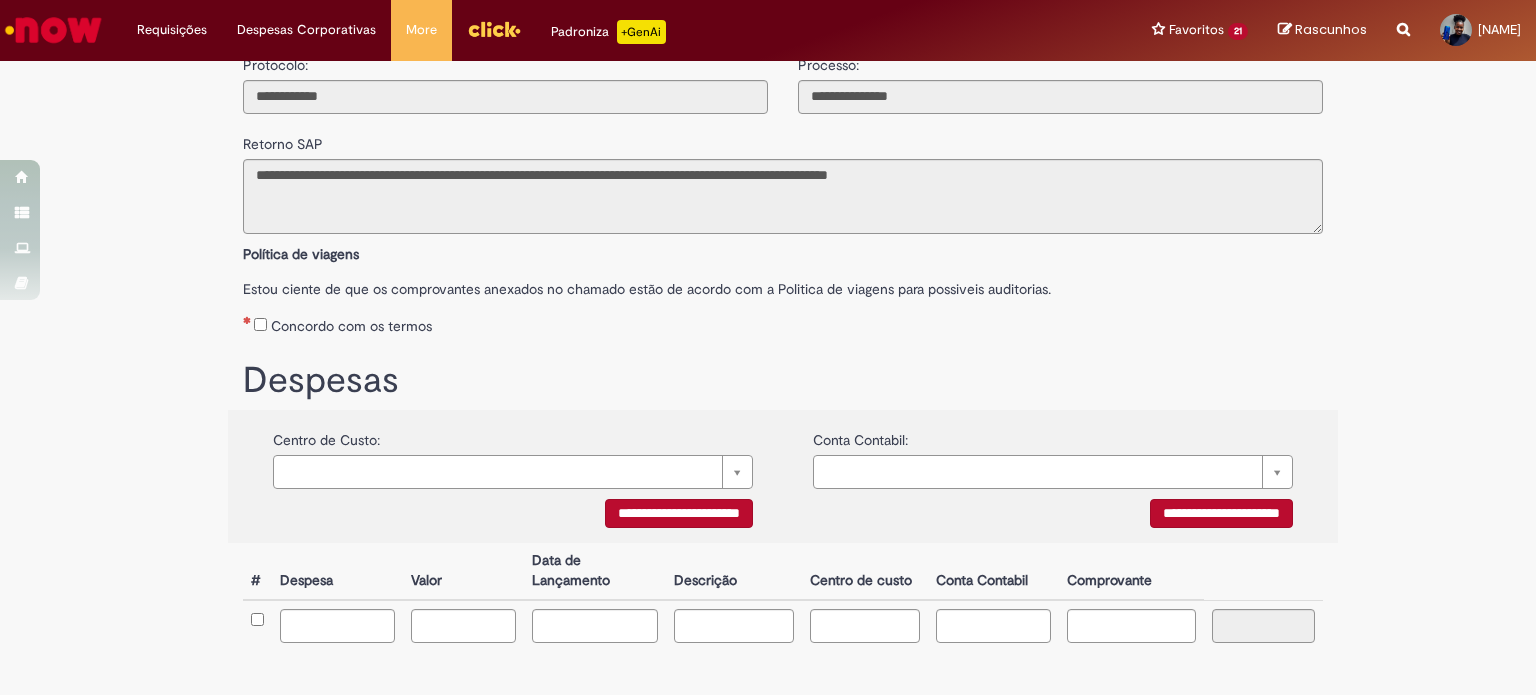 scroll, scrollTop: 252, scrollLeft: 0, axis: vertical 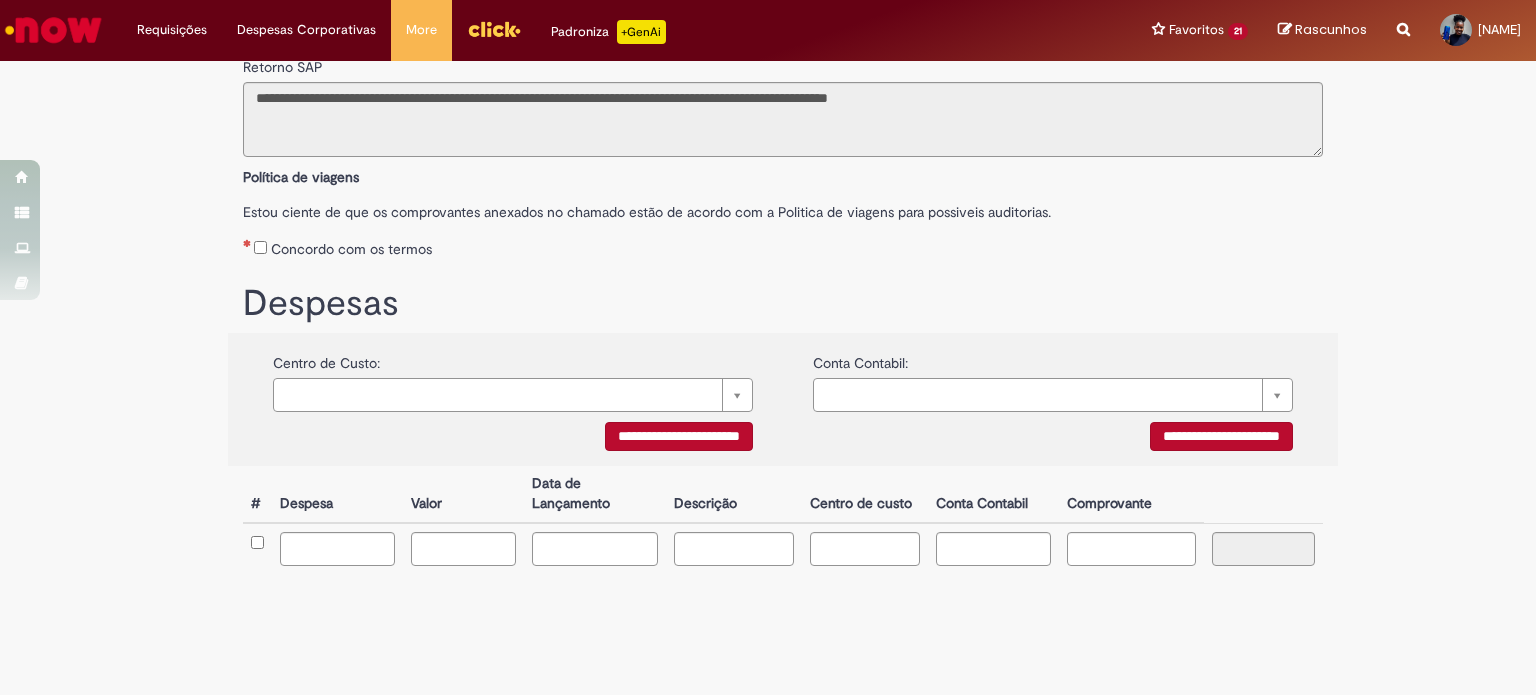 click on "Descrição" at bounding box center [734, 494] 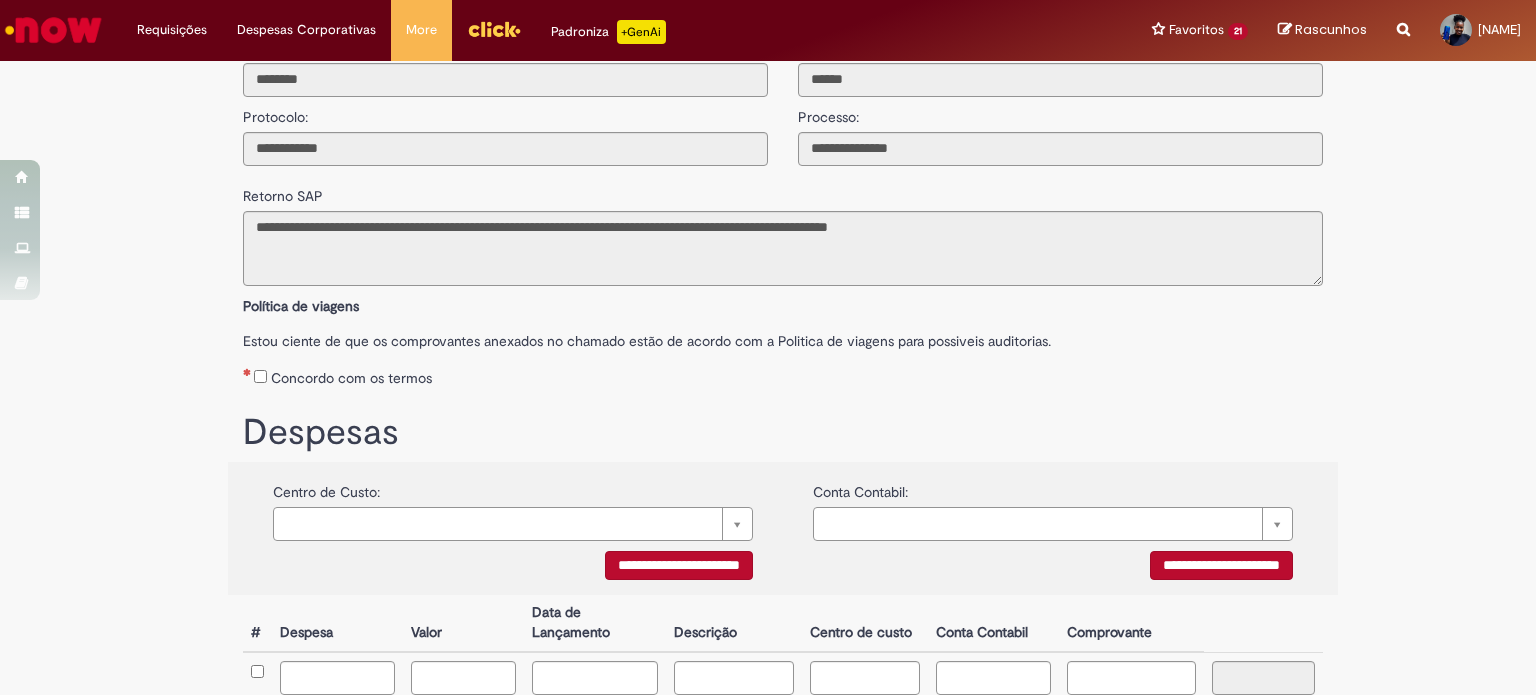 scroll, scrollTop: 252, scrollLeft: 0, axis: vertical 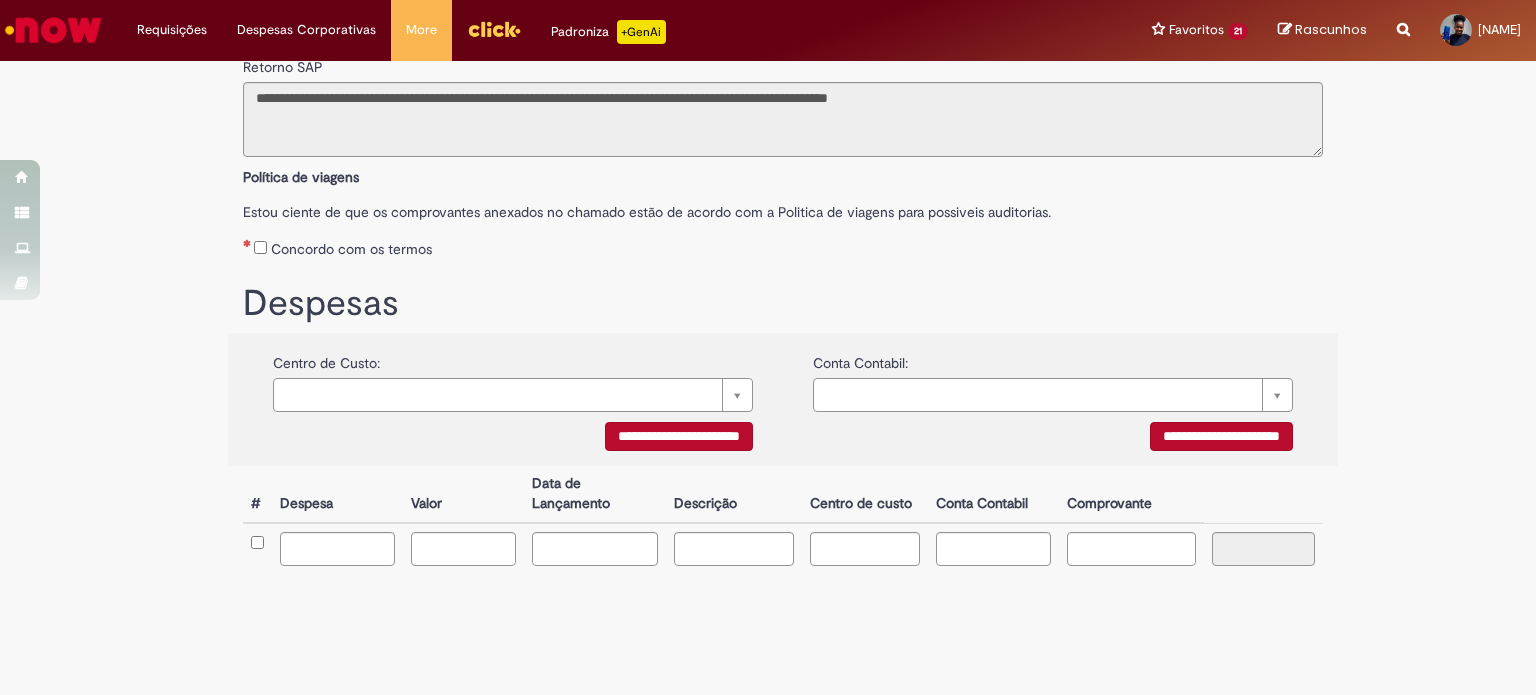 drag, startPoint x: 924, startPoint y: 544, endPoint x: 815, endPoint y: 537, distance: 109.22454 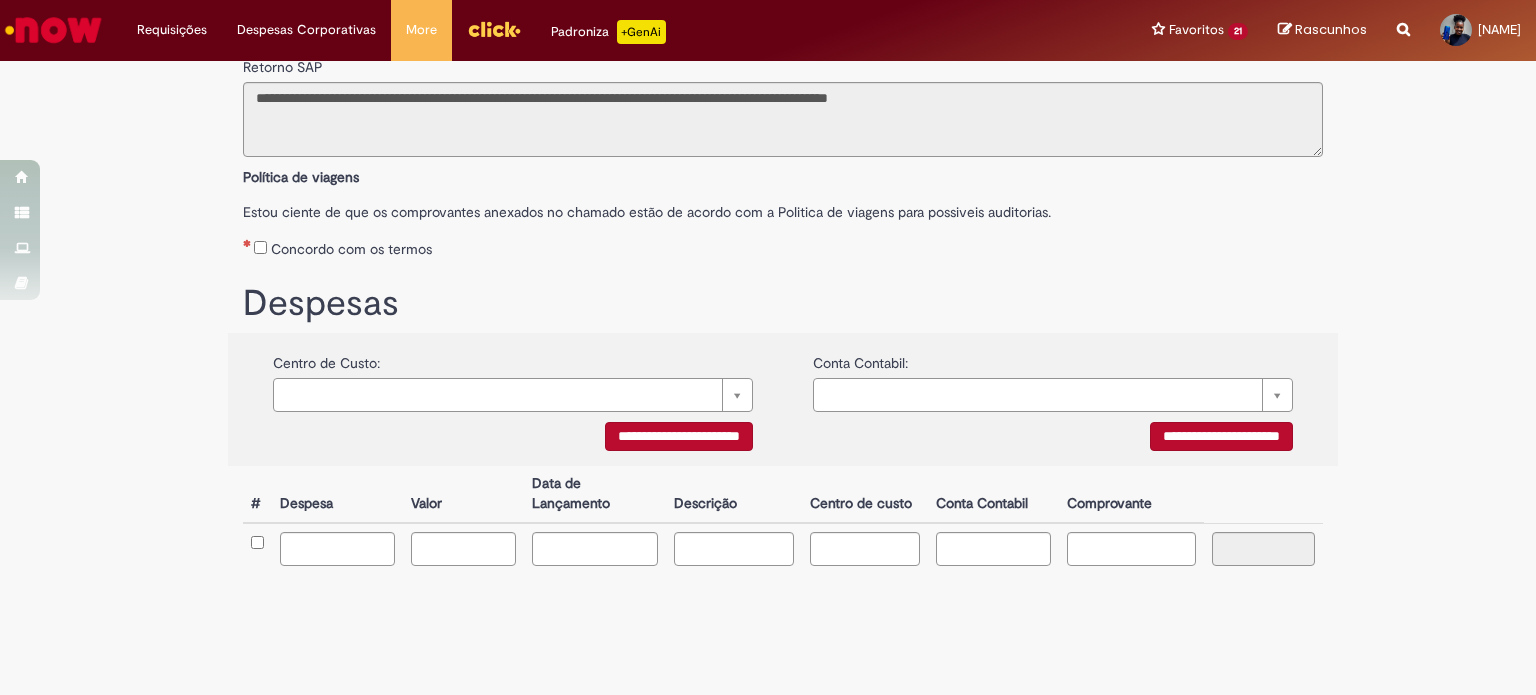 click on "**********" at bounding box center [679, 436] 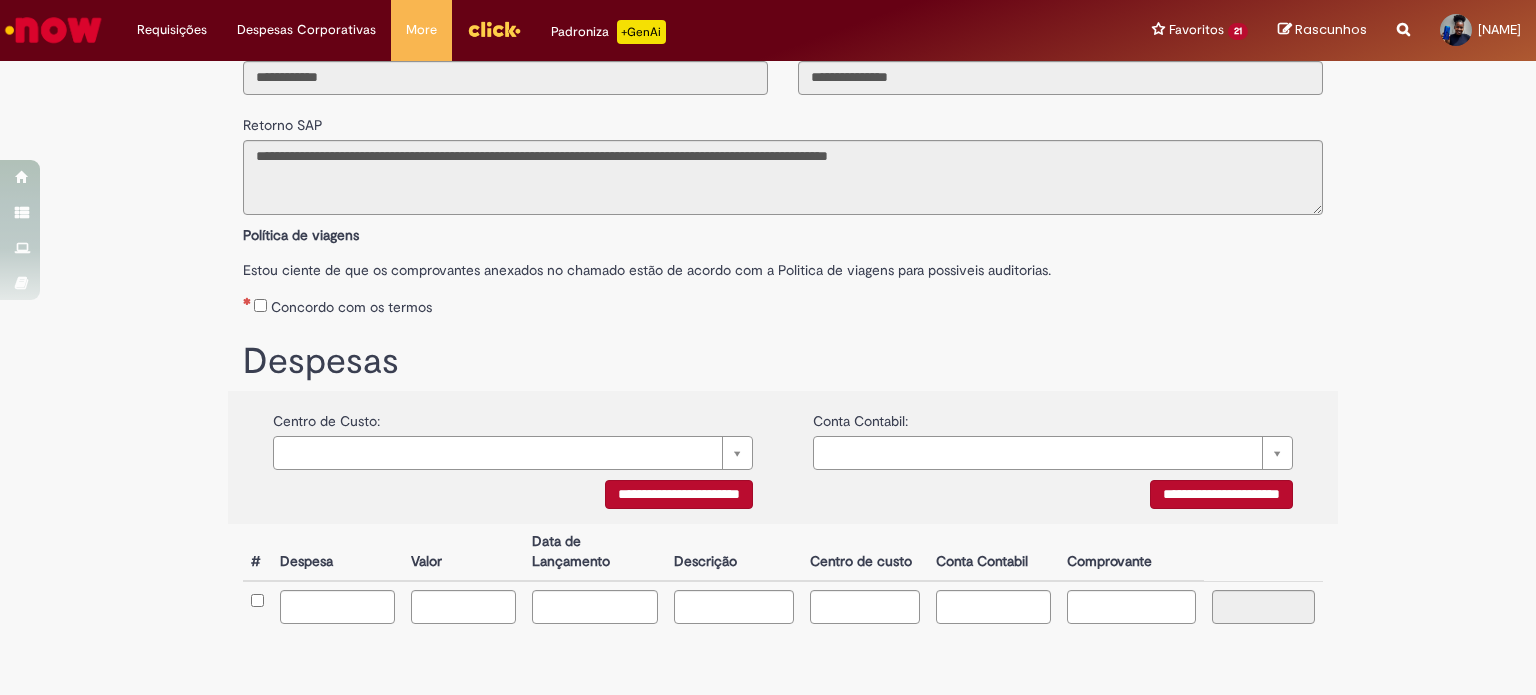 scroll, scrollTop: 252, scrollLeft: 0, axis: vertical 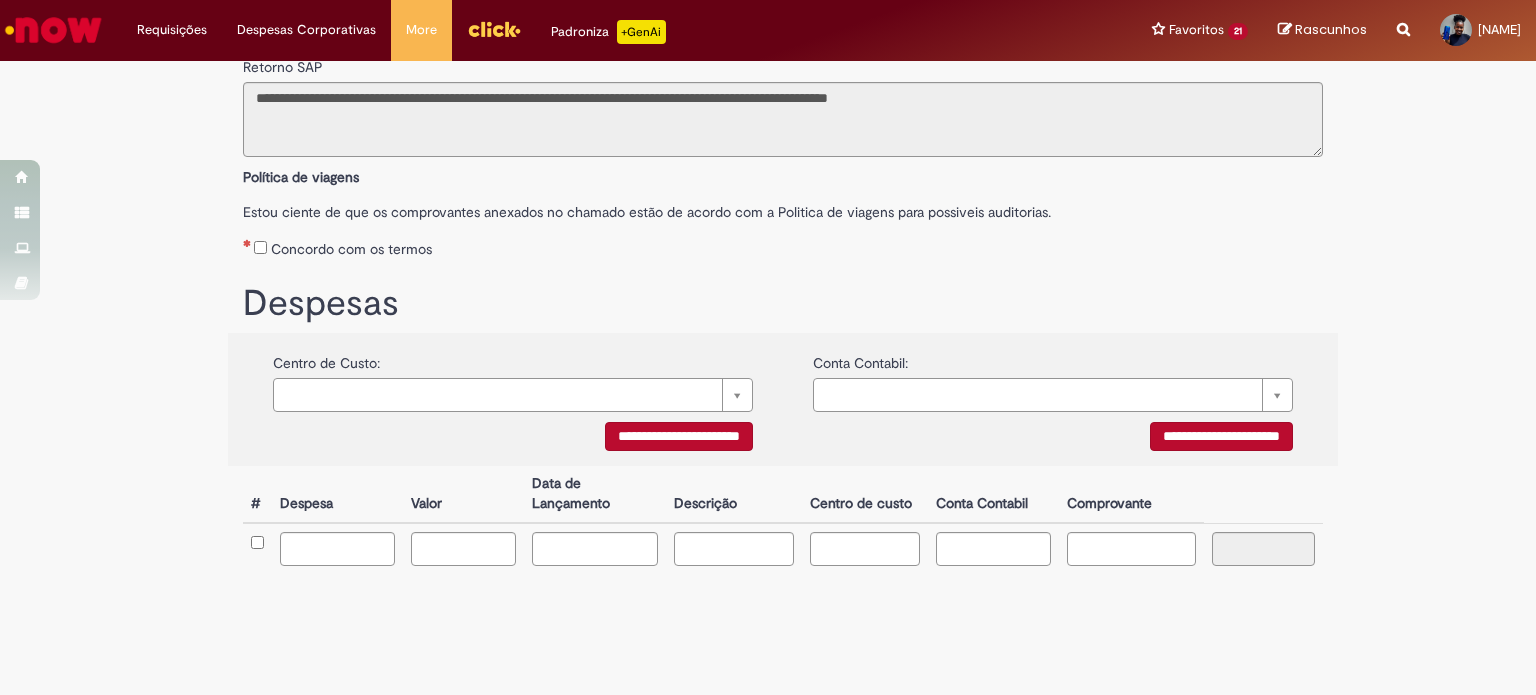 drag, startPoint x: 1250, startPoint y: 492, endPoint x: 1254, endPoint y: 514, distance: 22.36068 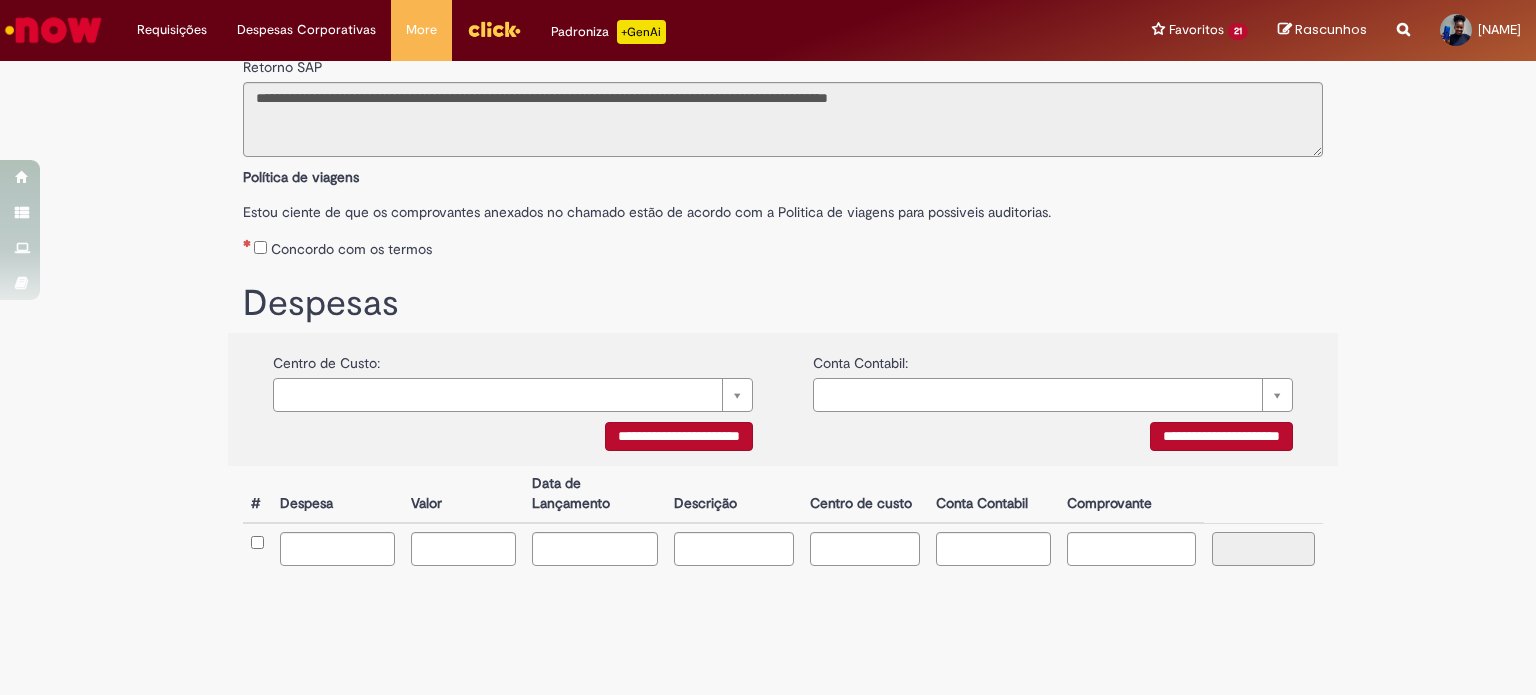 drag, startPoint x: 1264, startPoint y: 539, endPoint x: 1249, endPoint y: 547, distance: 17 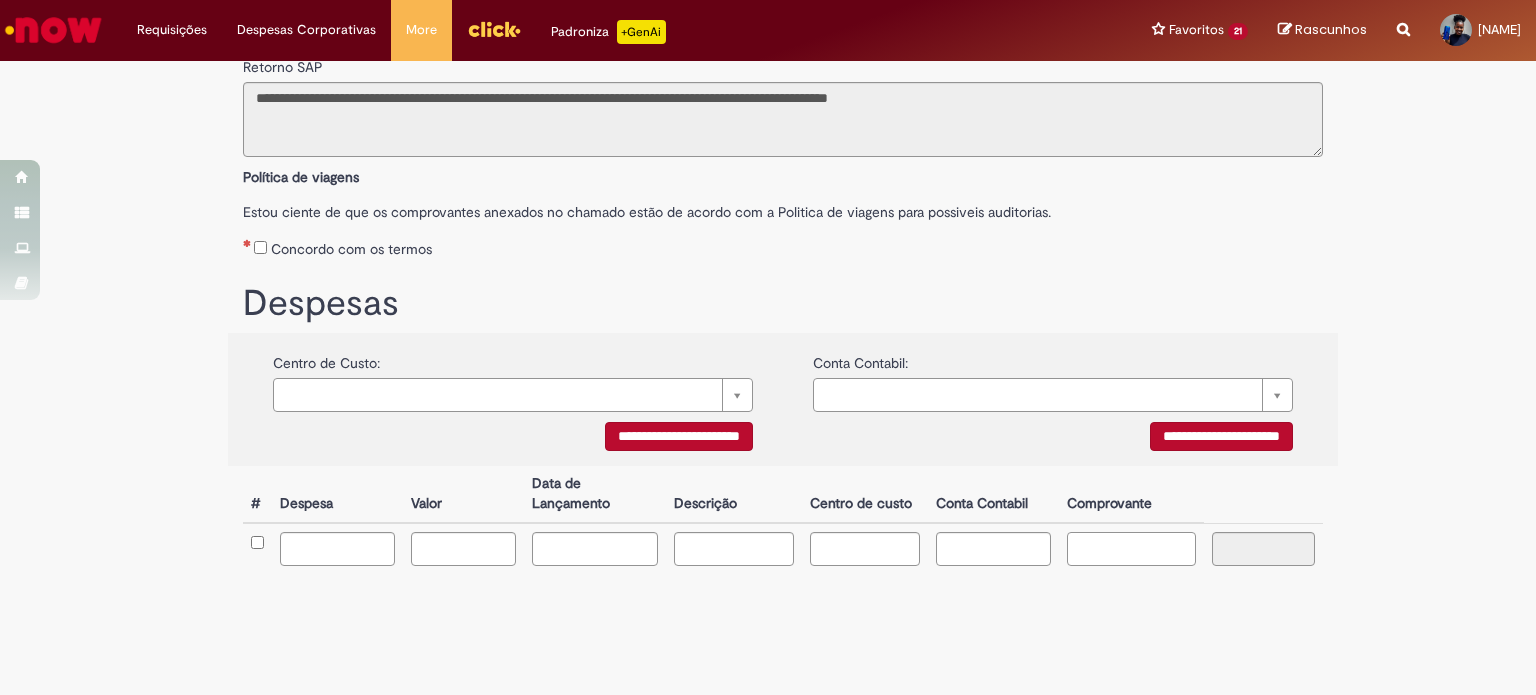 drag, startPoint x: 1084, startPoint y: 564, endPoint x: 988, endPoint y: 549, distance: 97.16481 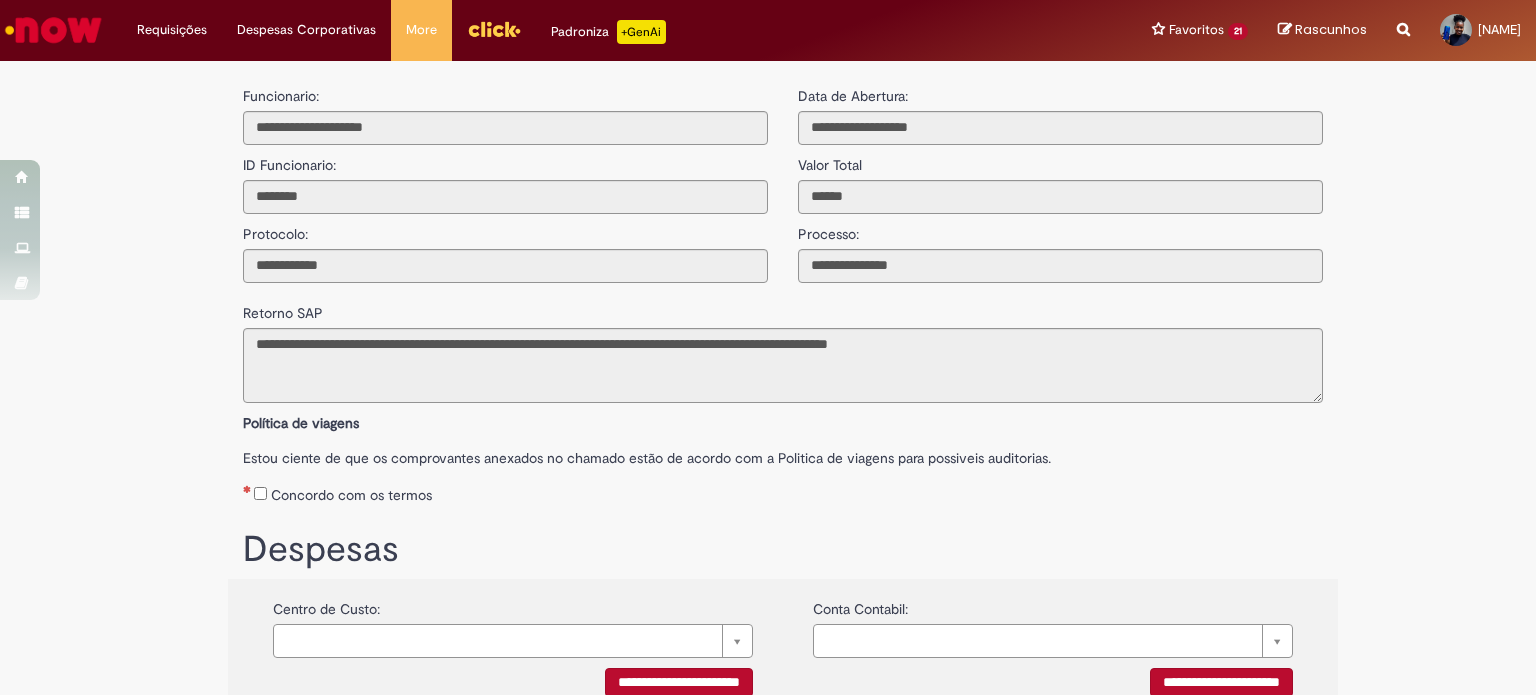scroll, scrollTop: 0, scrollLeft: 0, axis: both 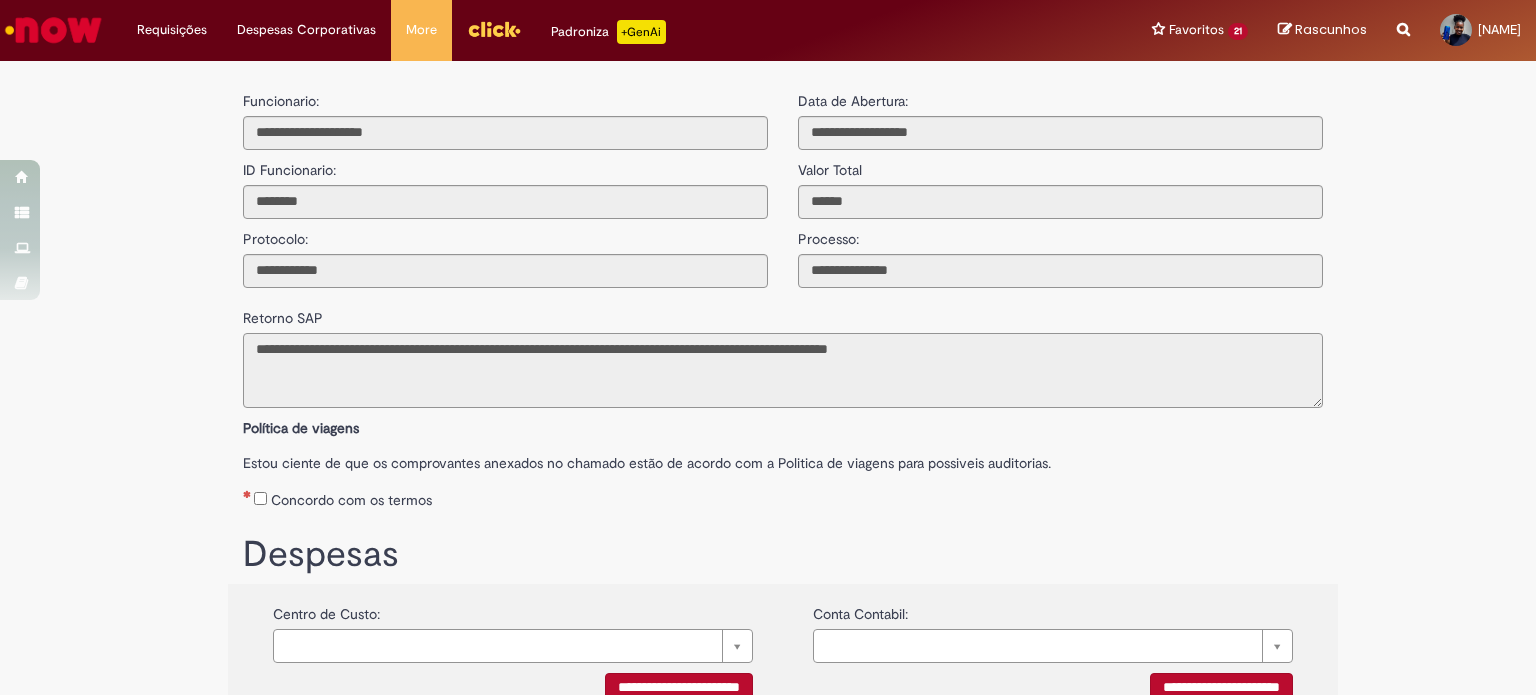 click on "**********" at bounding box center (783, 370) 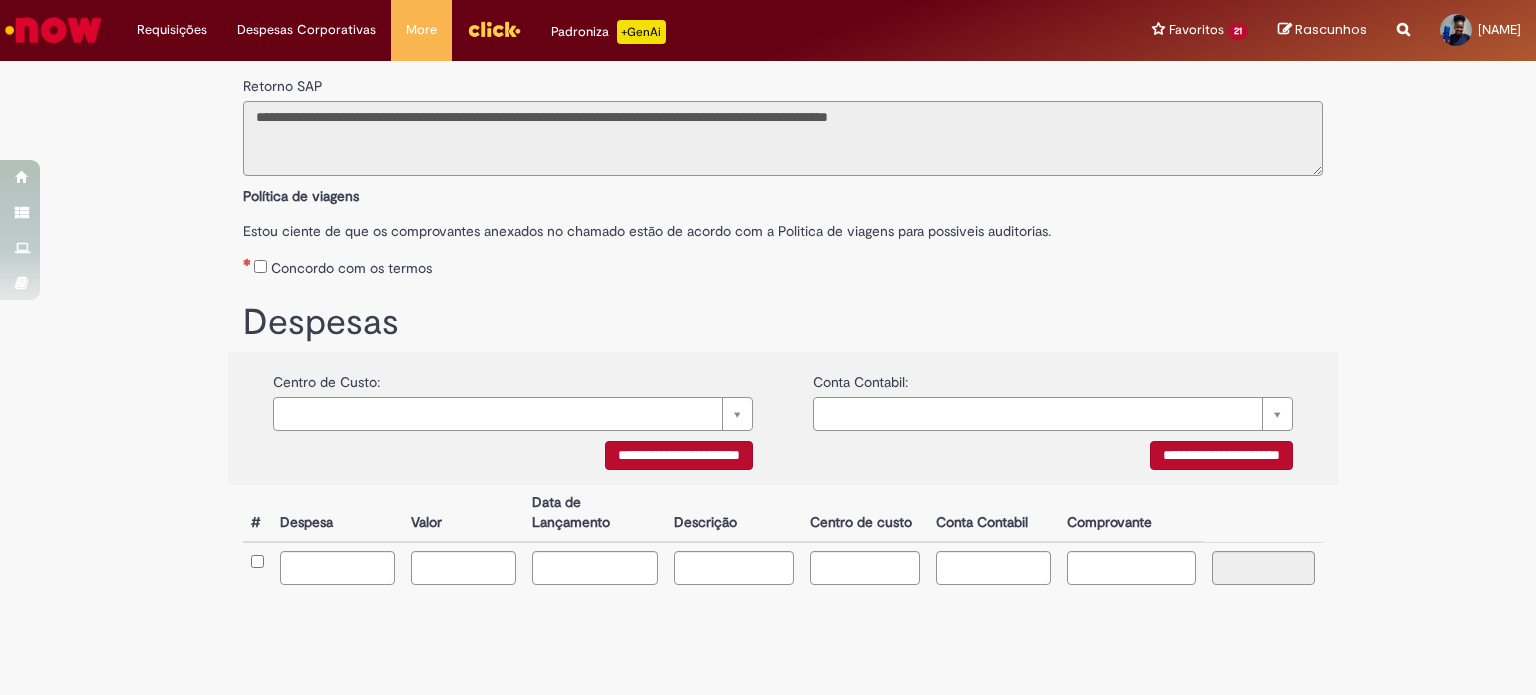 scroll, scrollTop: 252, scrollLeft: 0, axis: vertical 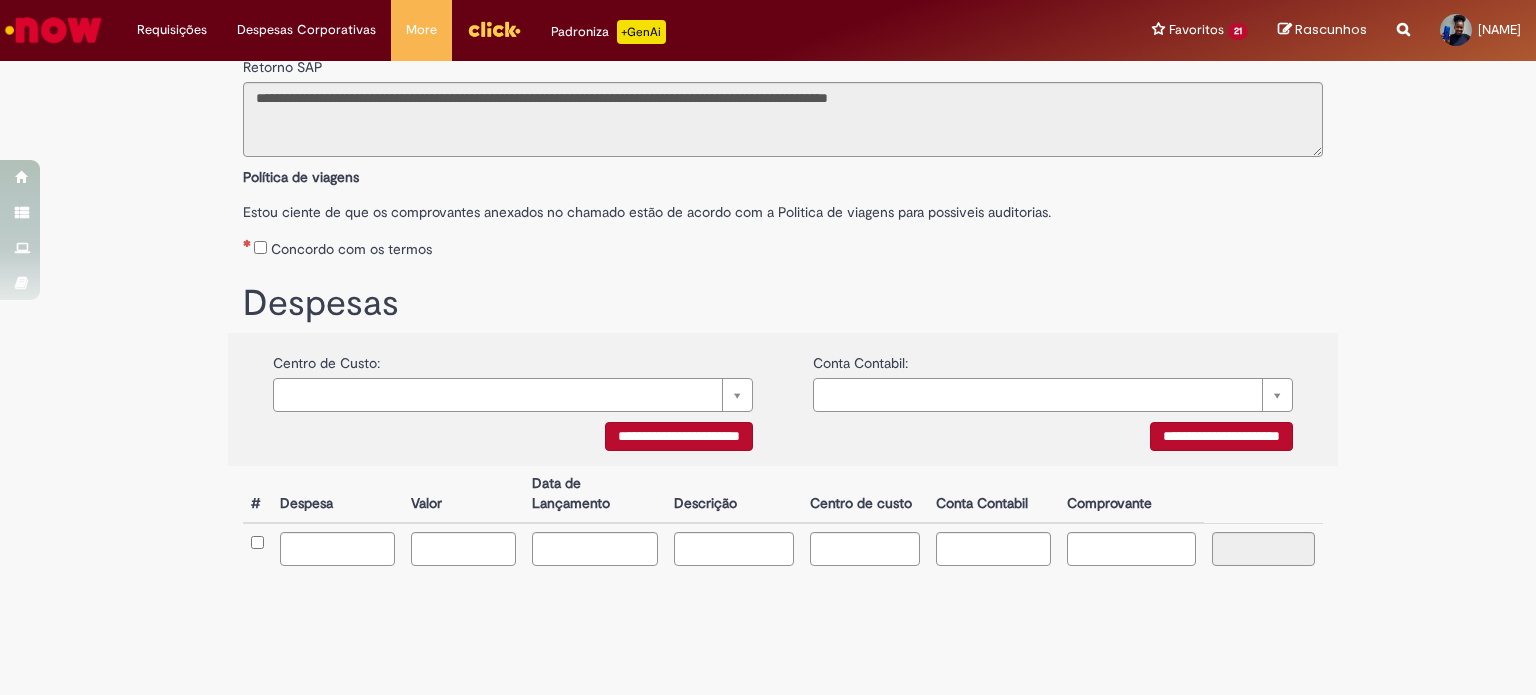 click on "**********" at bounding box center (1221, 436) 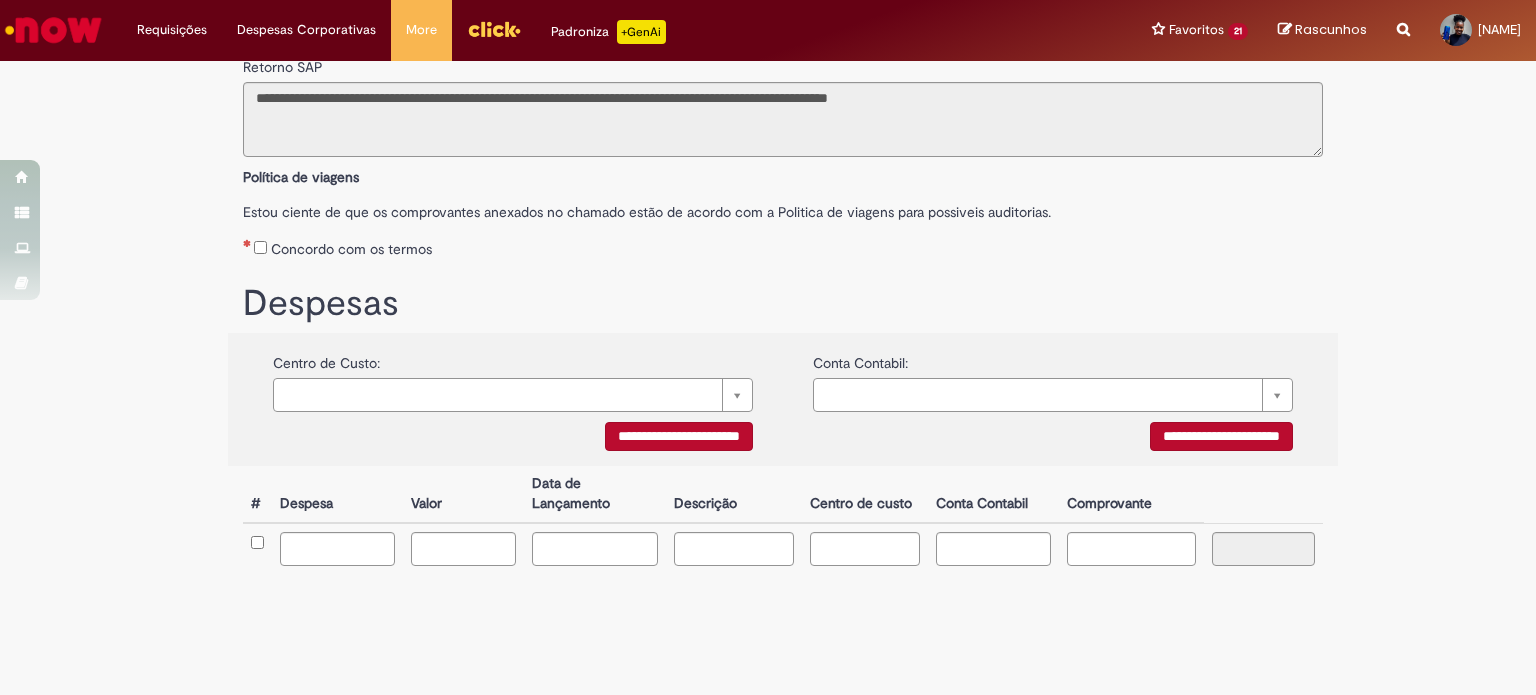 click on "Estamos atuando em alguns problemas com a integração do SAP,  desabilitamos  o botão de "Reprocessar Requisição" até a solução definitiva ser aplicada.
Notamos um possível erro no processamento dessa solicitação ao SAP ECC. Para evitarmos problemas de duplicidade, inativamos os botões de "Reprocessar Requisição" e o de "Salvar e enviar para aprovação". Aguarde até o time responsável verificar o problema e completar sua solicitação." at bounding box center (783, 649) 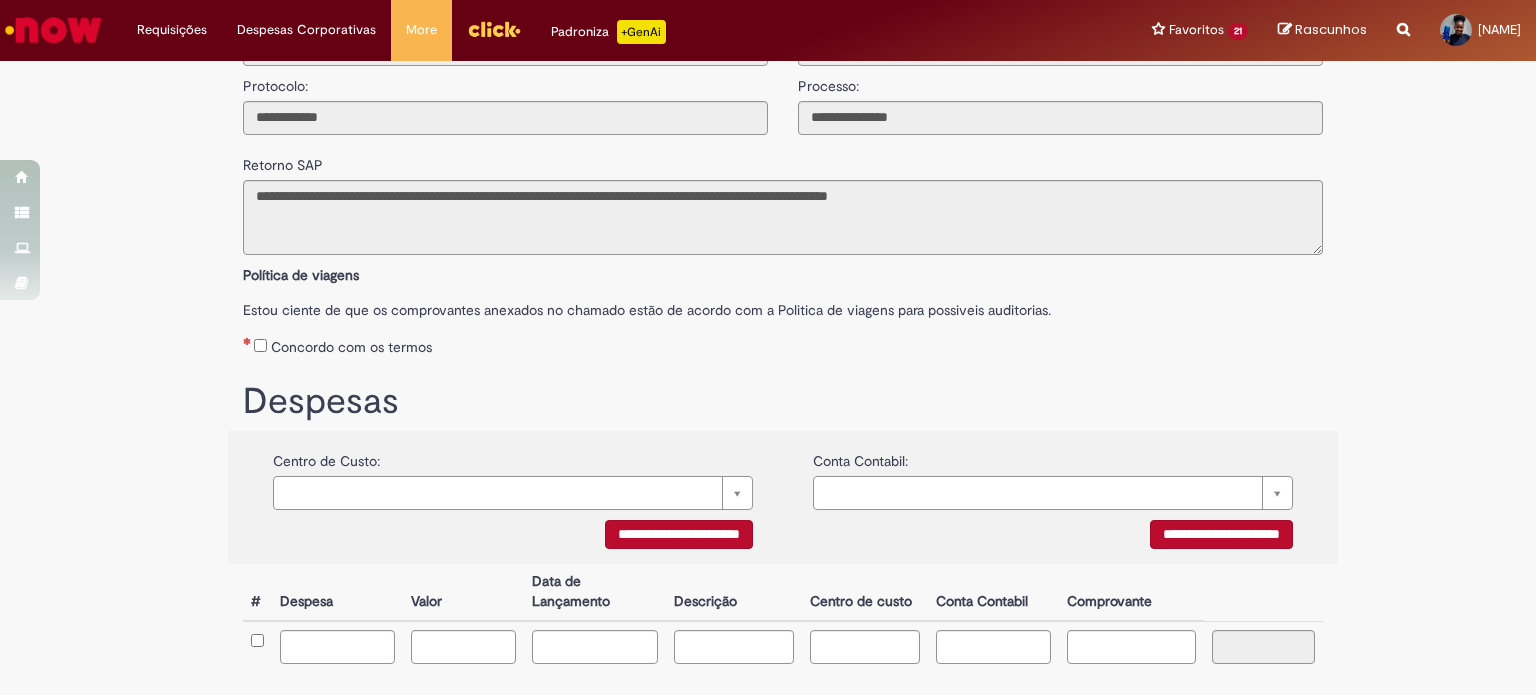 scroll, scrollTop: 0, scrollLeft: 0, axis: both 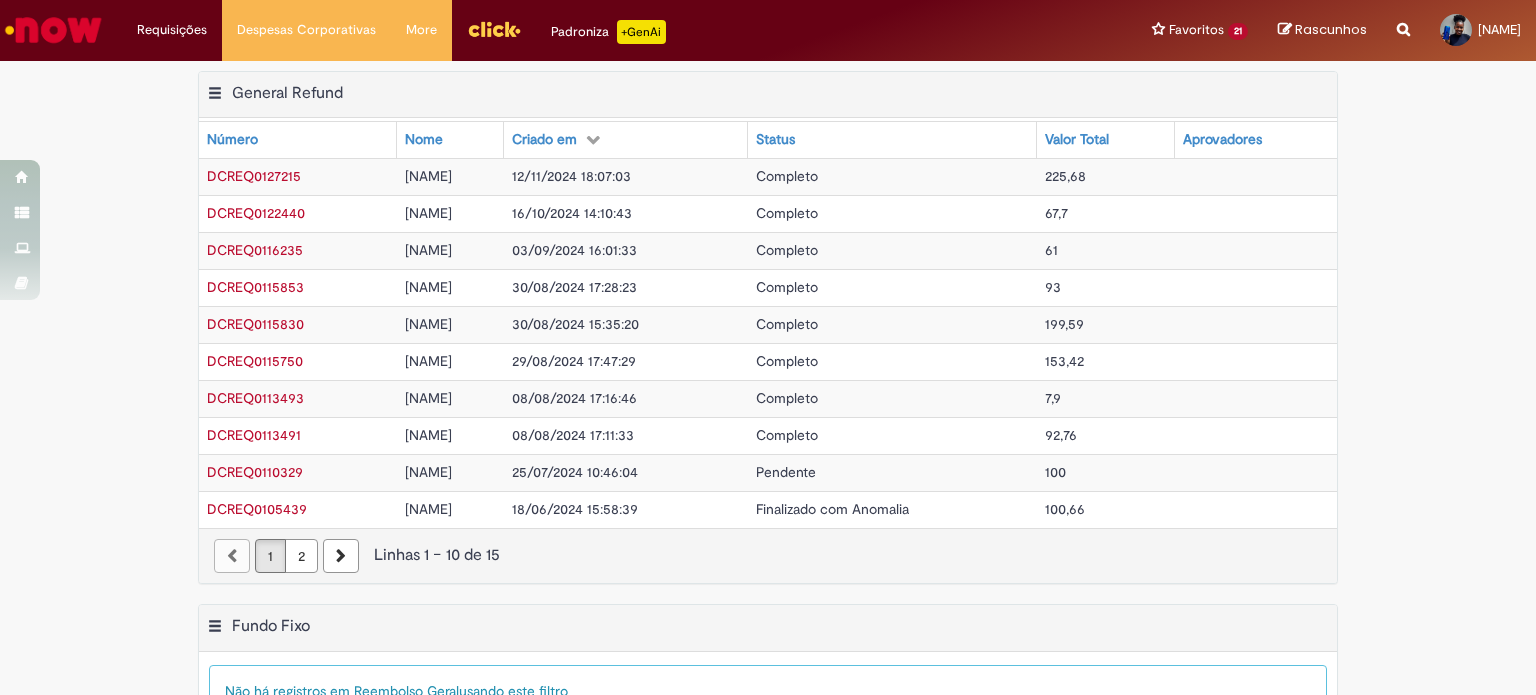 click on "16/10/2024 14:10:43" at bounding box center (626, 213) 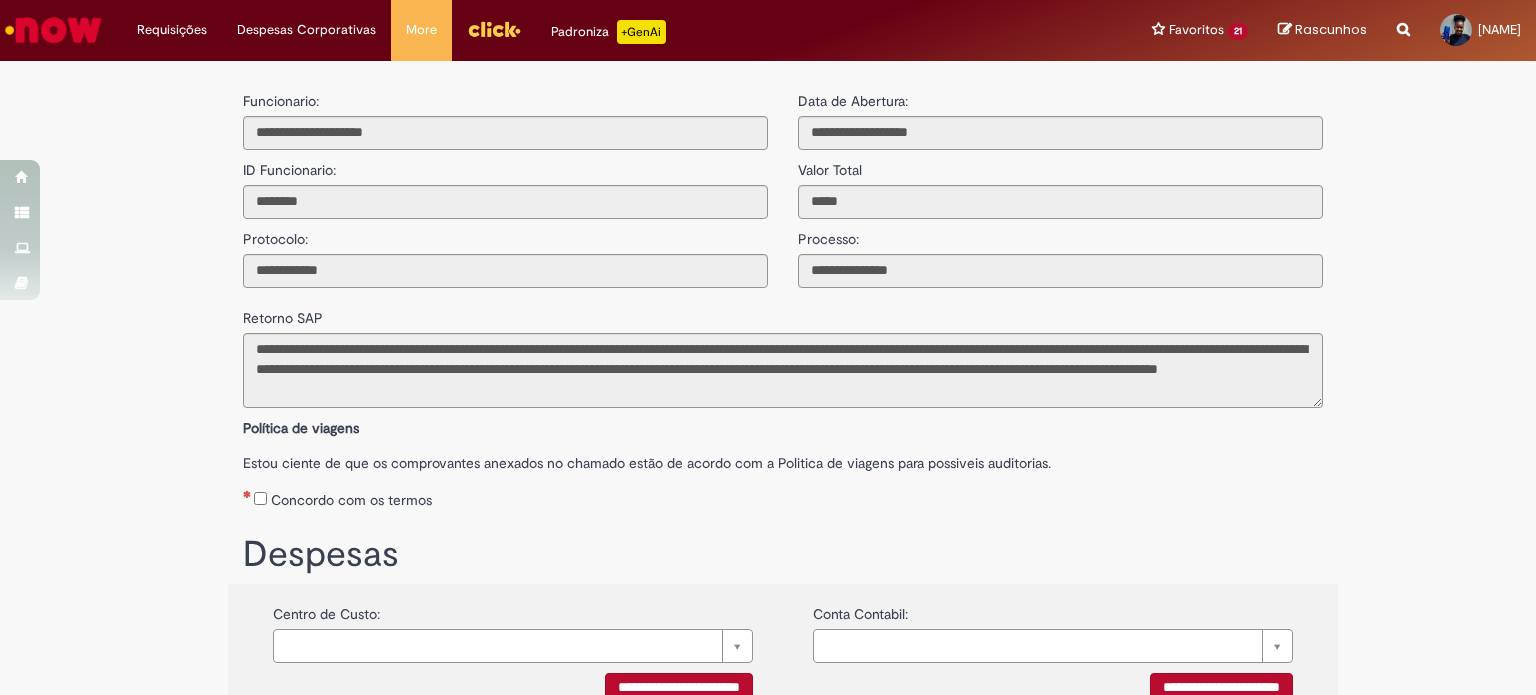 scroll, scrollTop: 18, scrollLeft: 0, axis: vertical 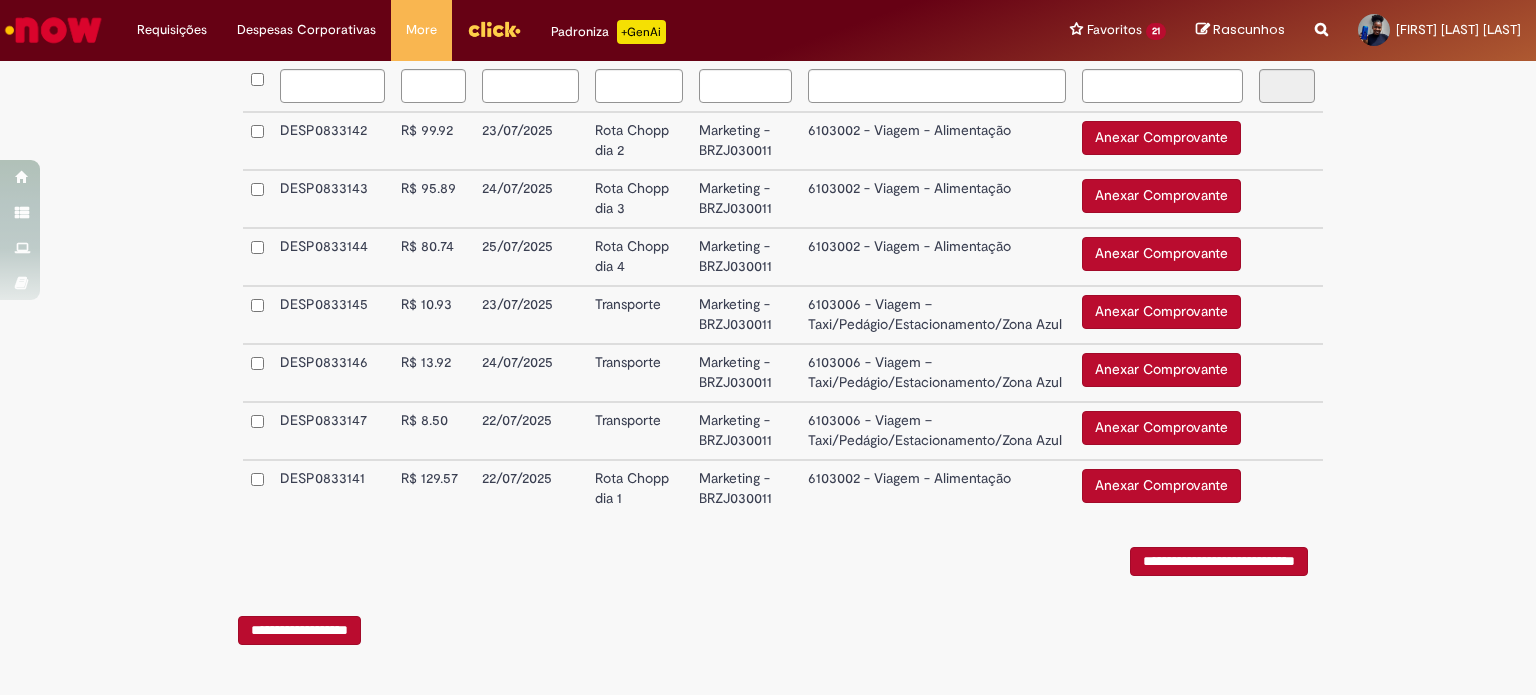 click on "Anexar Comprovante" at bounding box center (1161, 486) 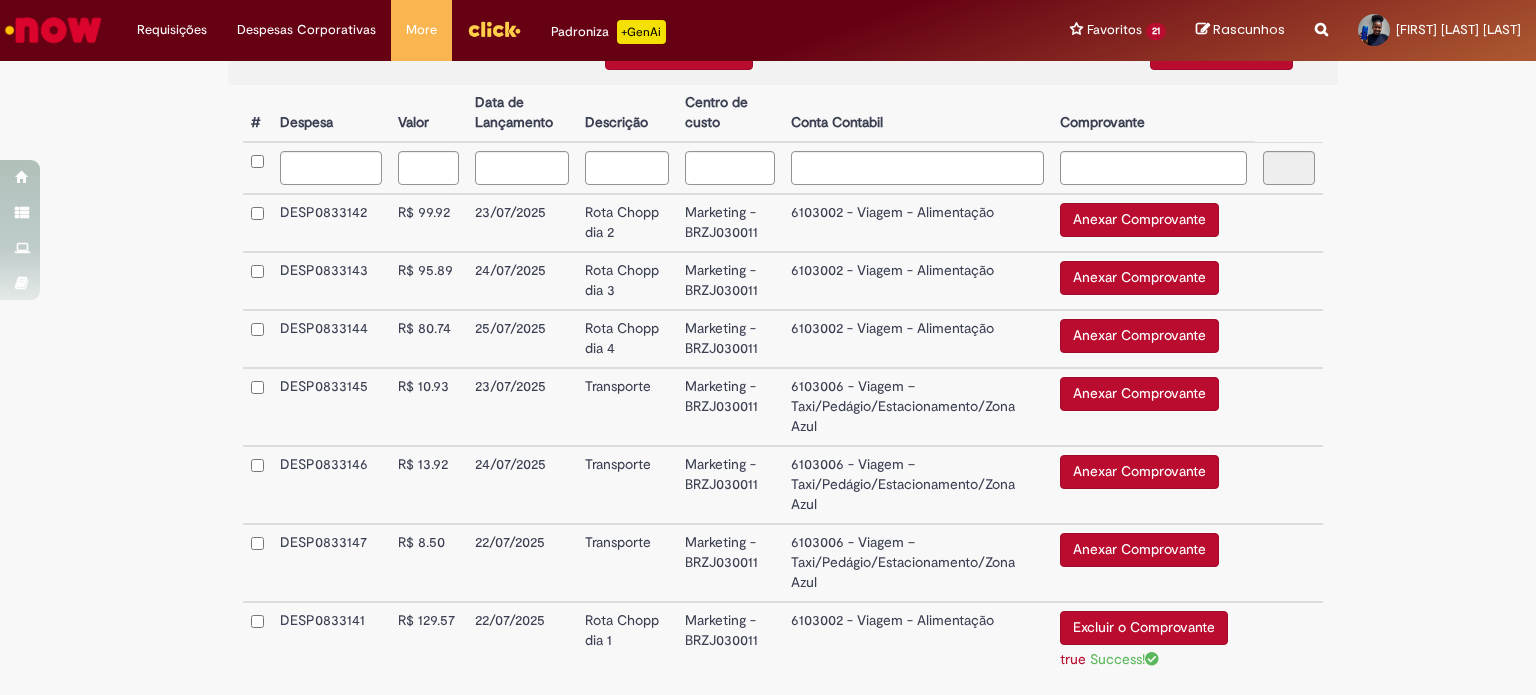 scroll, scrollTop: 570, scrollLeft: 0, axis: vertical 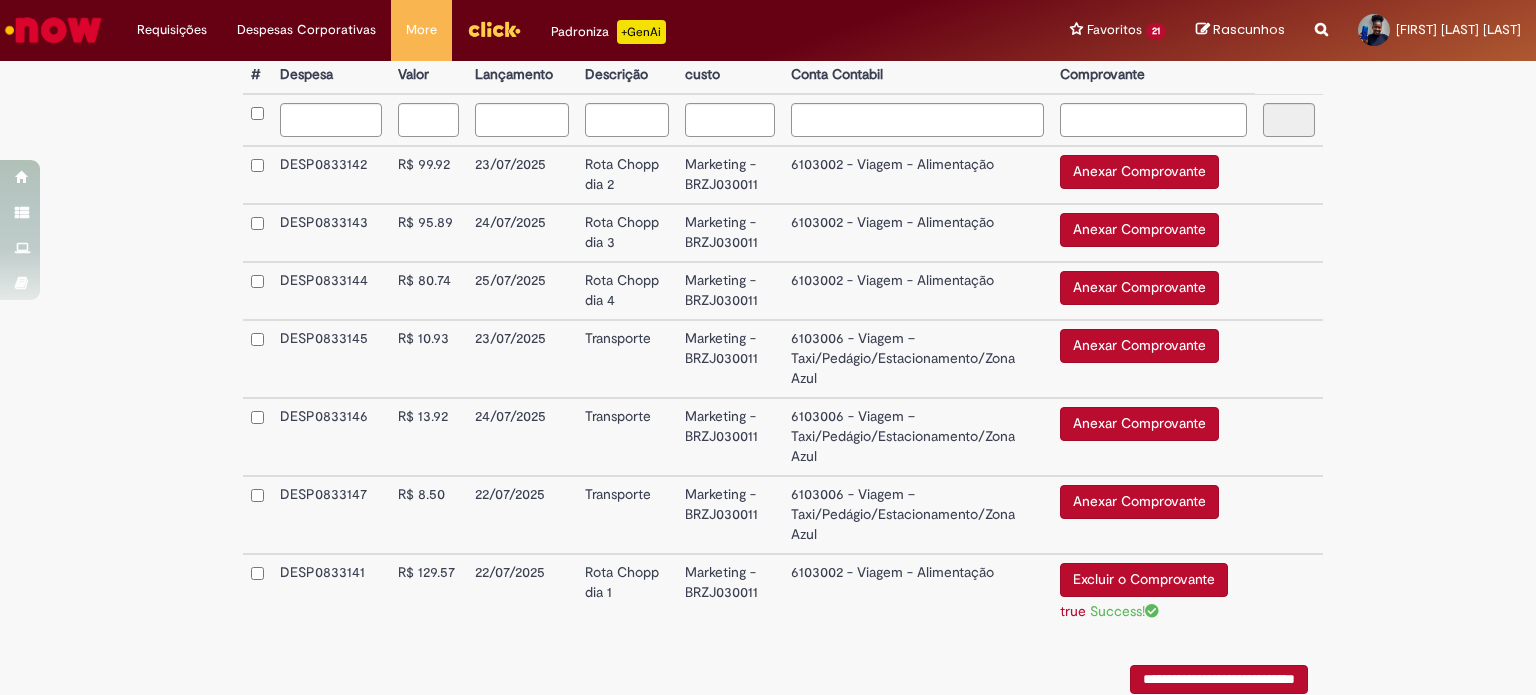 click on "Excluir o Comprovante" at bounding box center (1144, 580) 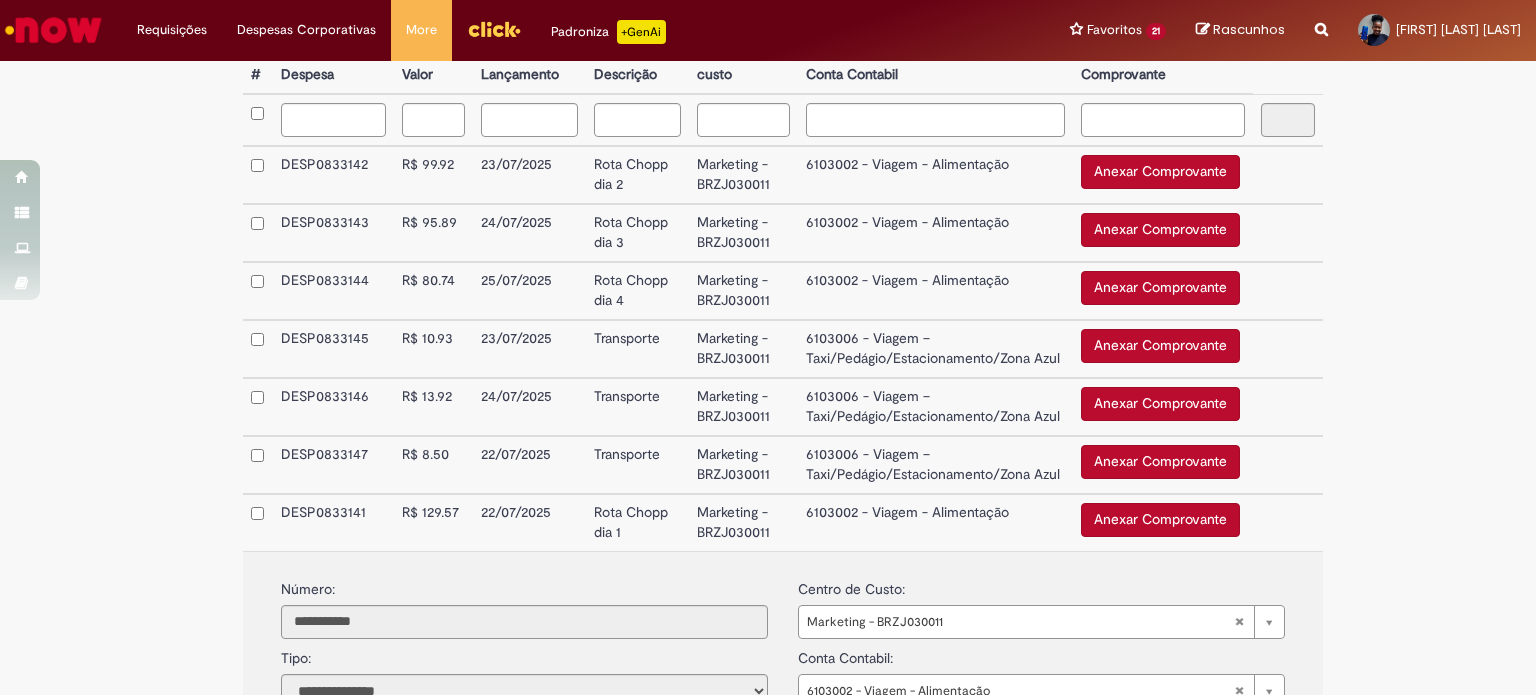 click on "Anexar Comprovante" at bounding box center [1160, 230] 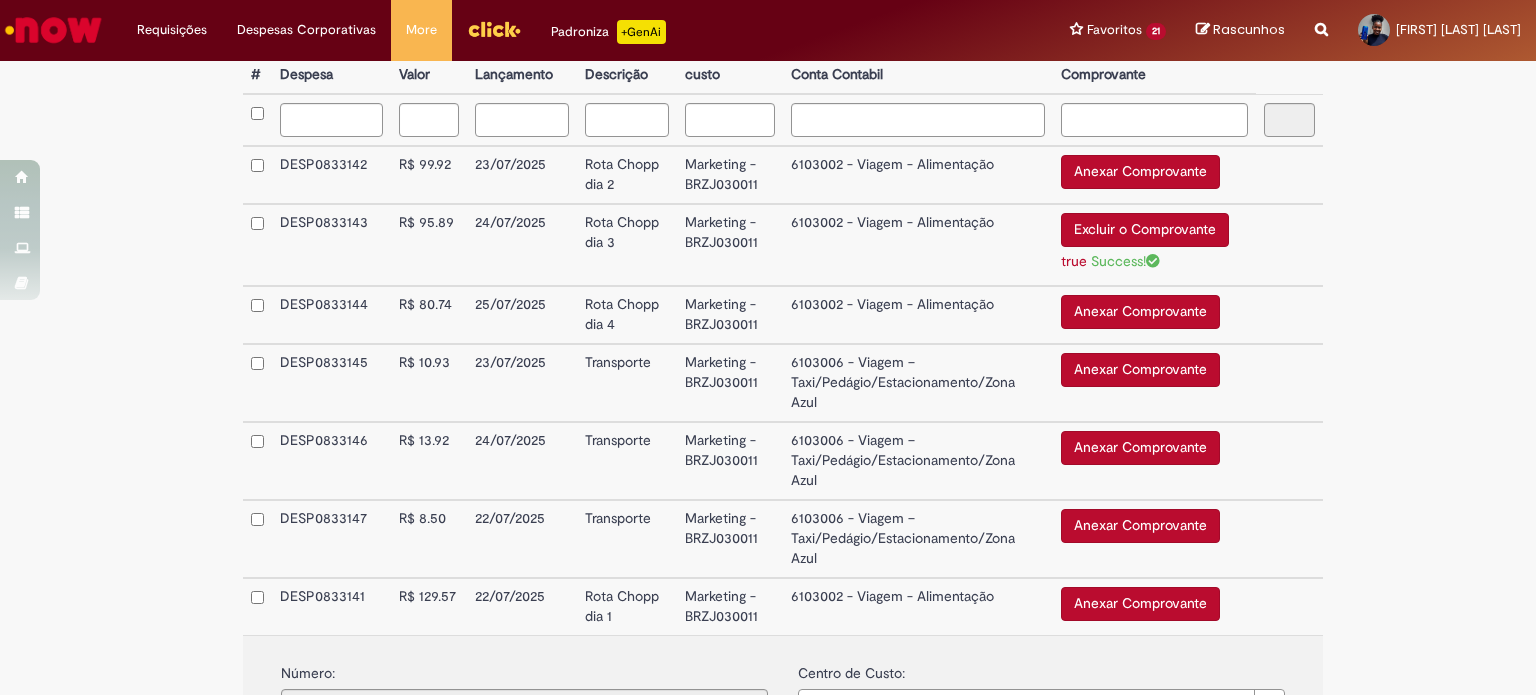 click on "Anexar Comprovante" at bounding box center [1140, 172] 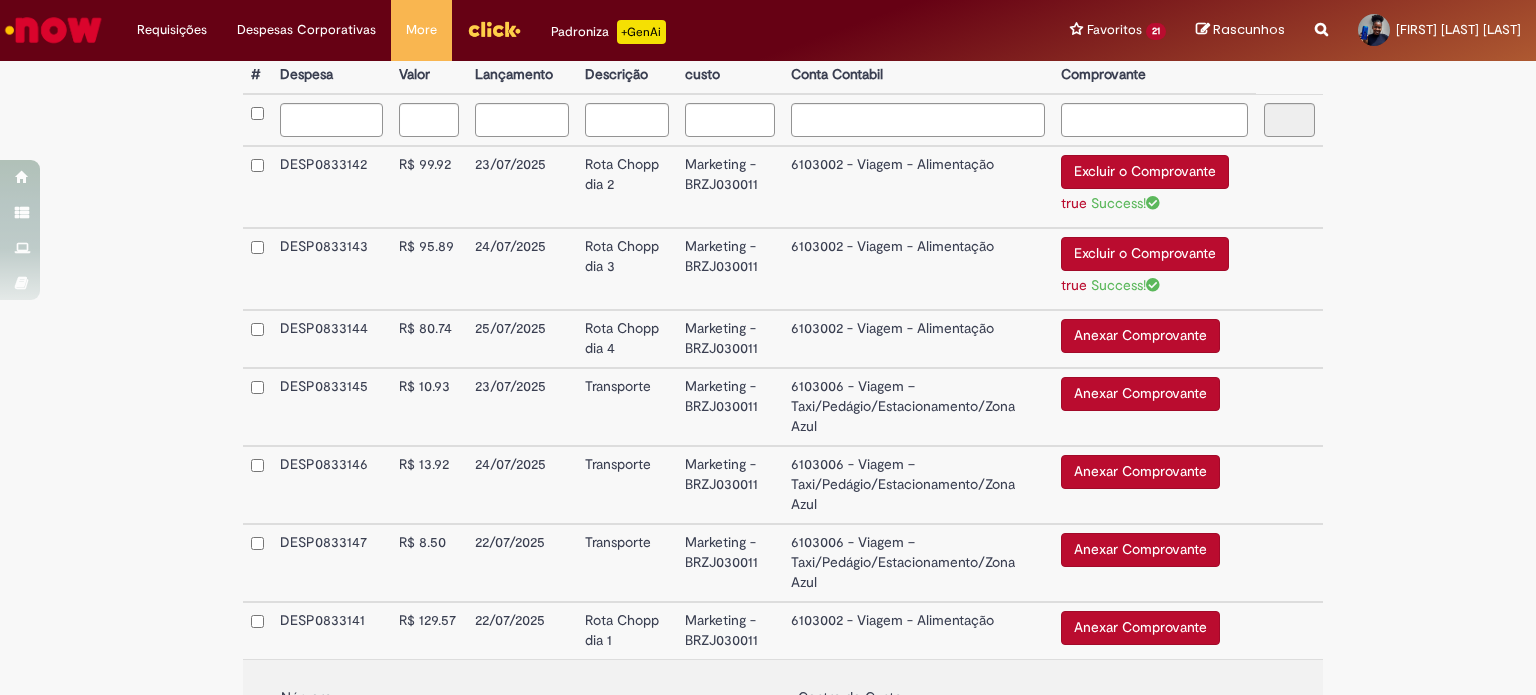 scroll, scrollTop: 670, scrollLeft: 0, axis: vertical 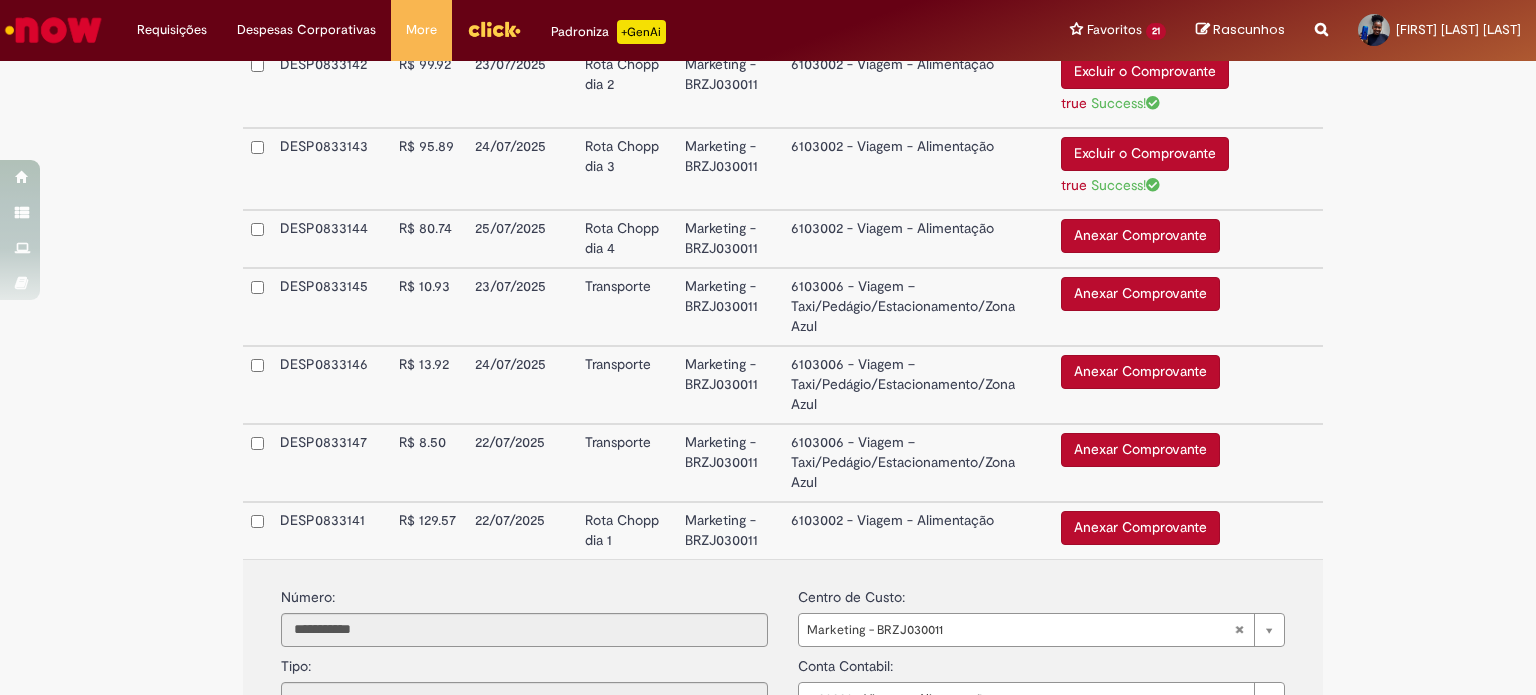 click on "Anexar Comprovante" at bounding box center (1140, 528) 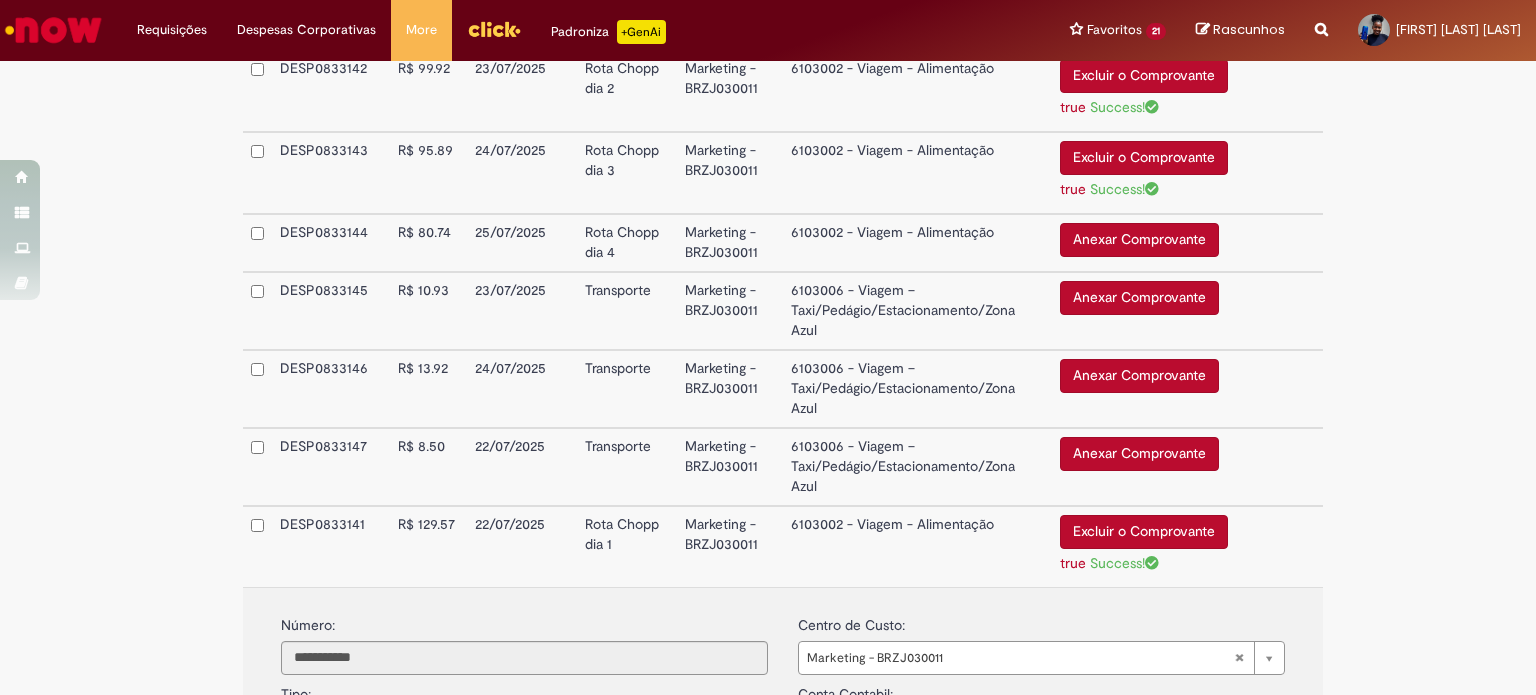 scroll, scrollTop: 670, scrollLeft: 0, axis: vertical 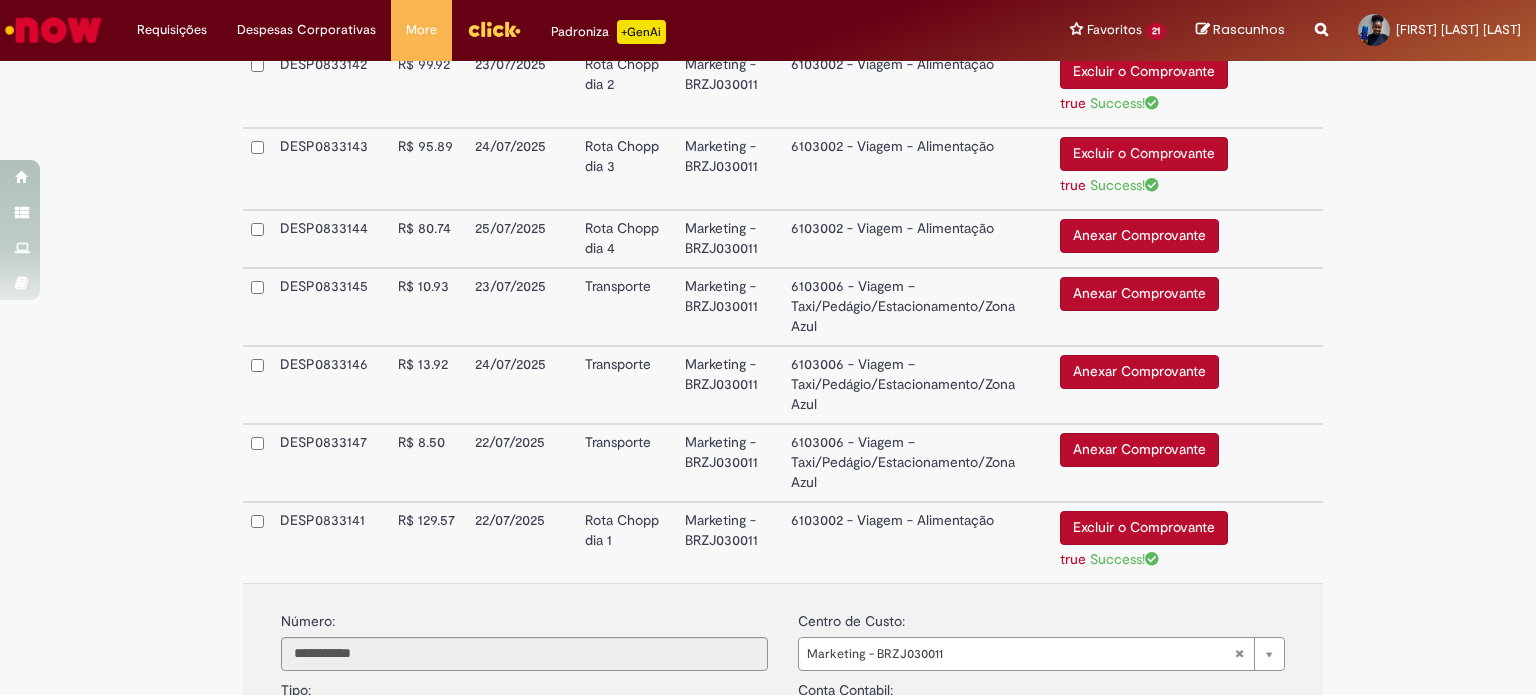 click on "Anexar Comprovante" at bounding box center [1139, 236] 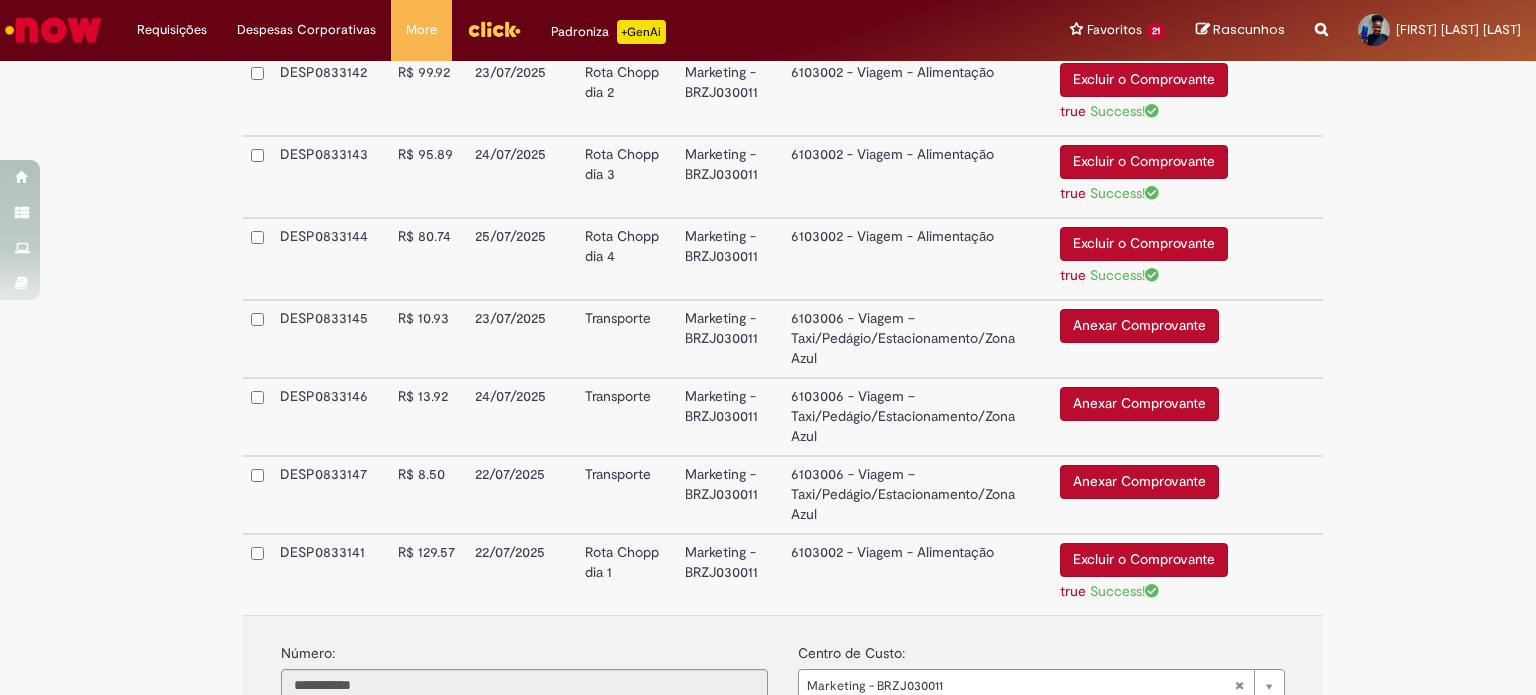 scroll, scrollTop: 670, scrollLeft: 0, axis: vertical 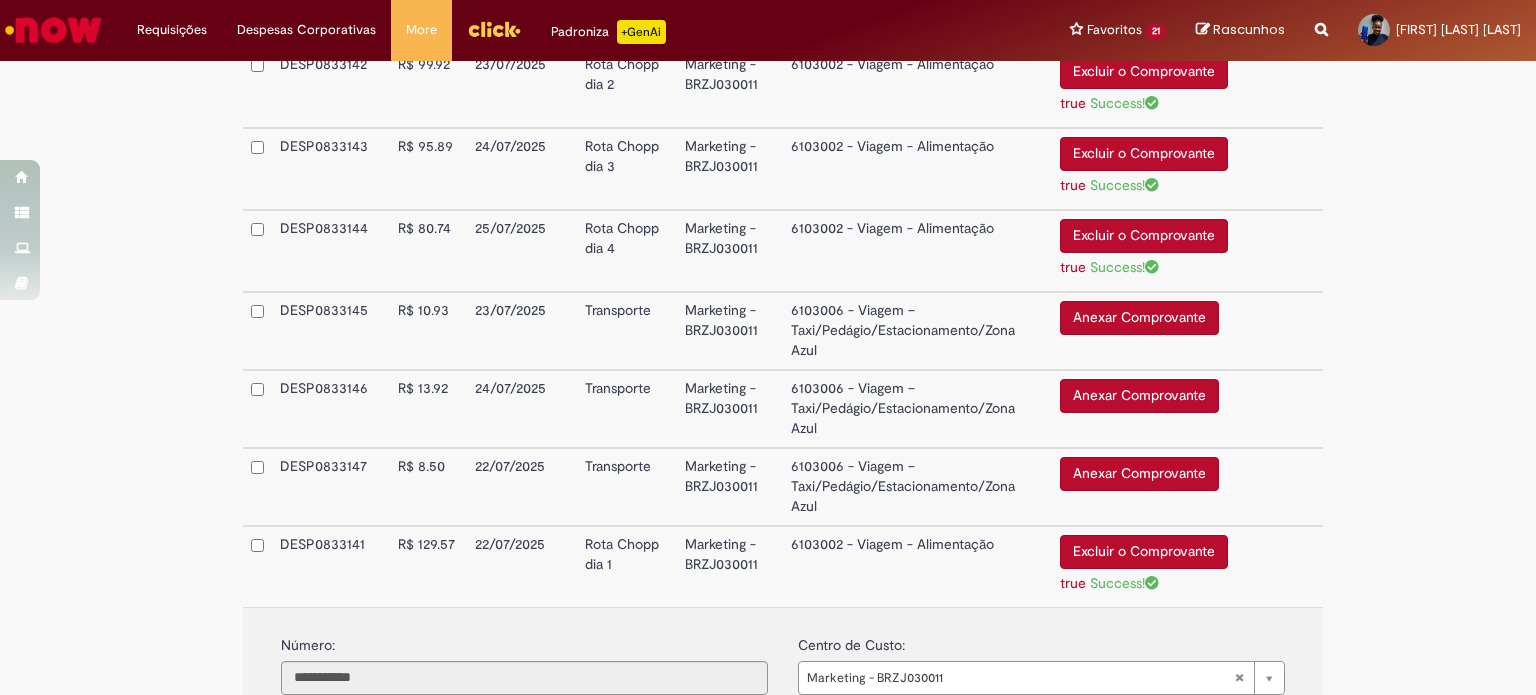 click on "Anexar Comprovante" at bounding box center (1139, 318) 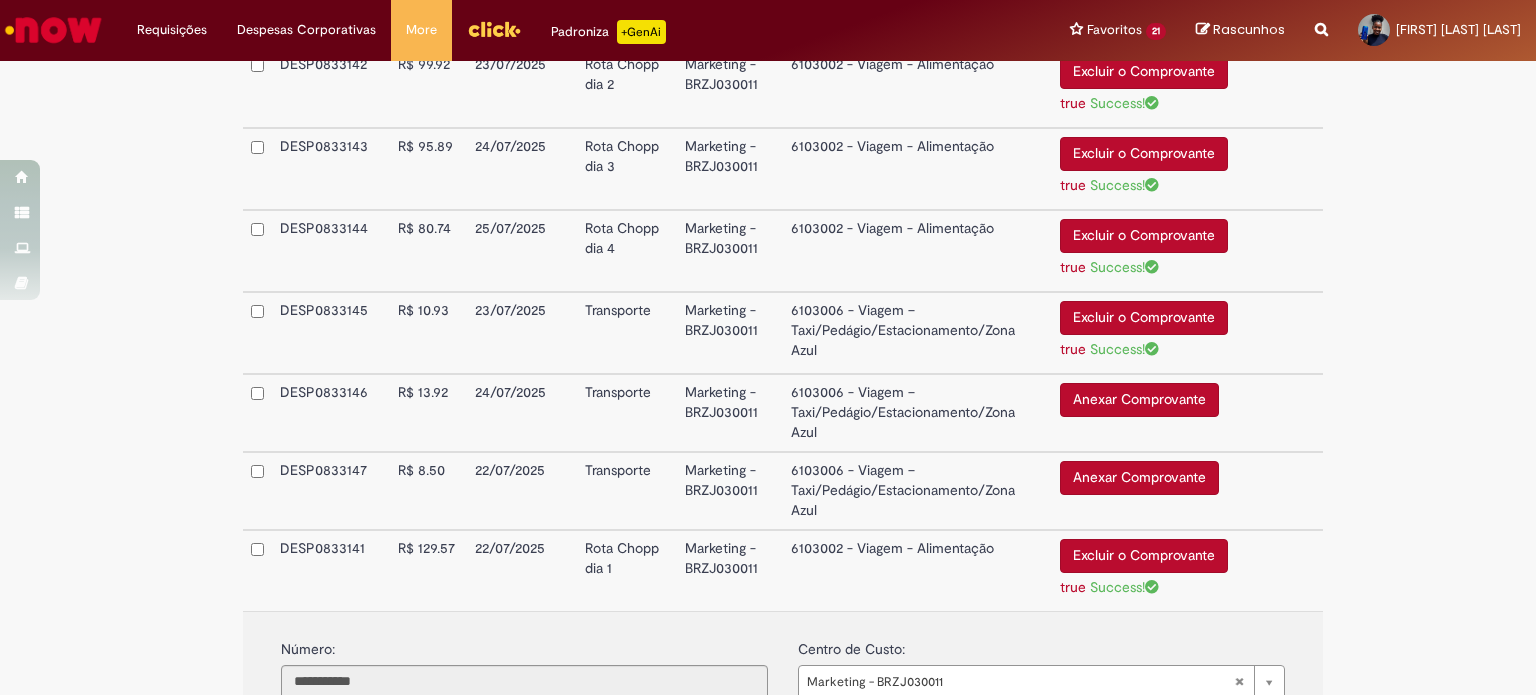 click on "Anexar Comprovante" at bounding box center (1139, 400) 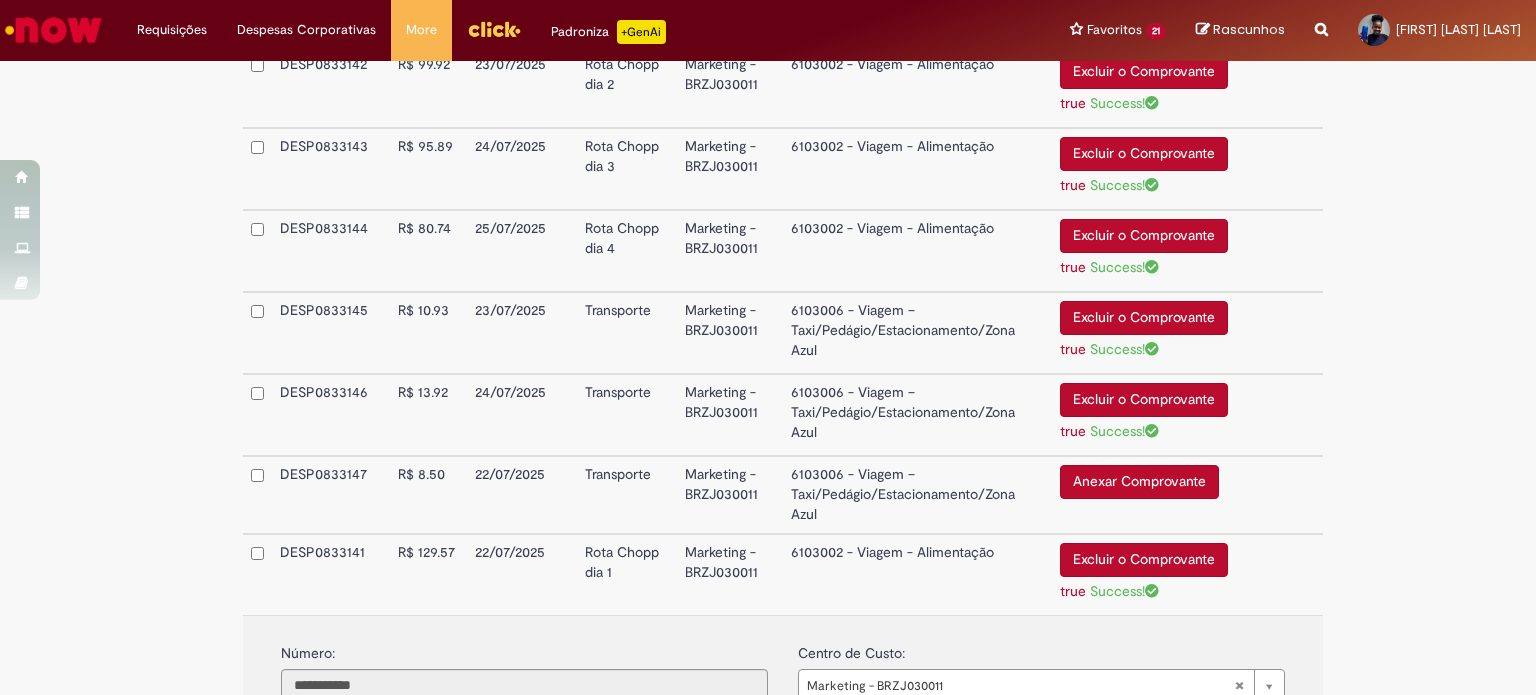 click on "Anexar Comprovante" at bounding box center (1139, 482) 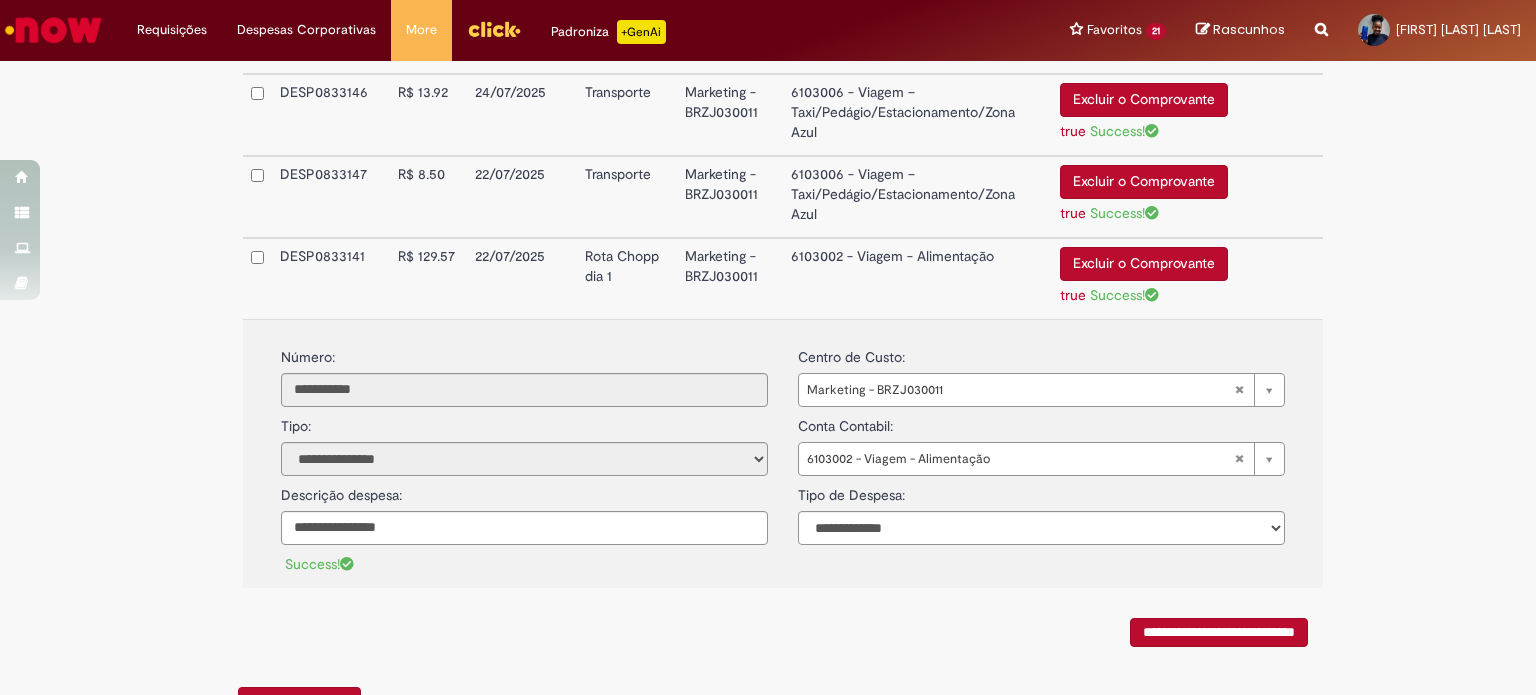 scroll, scrollTop: 1044, scrollLeft: 0, axis: vertical 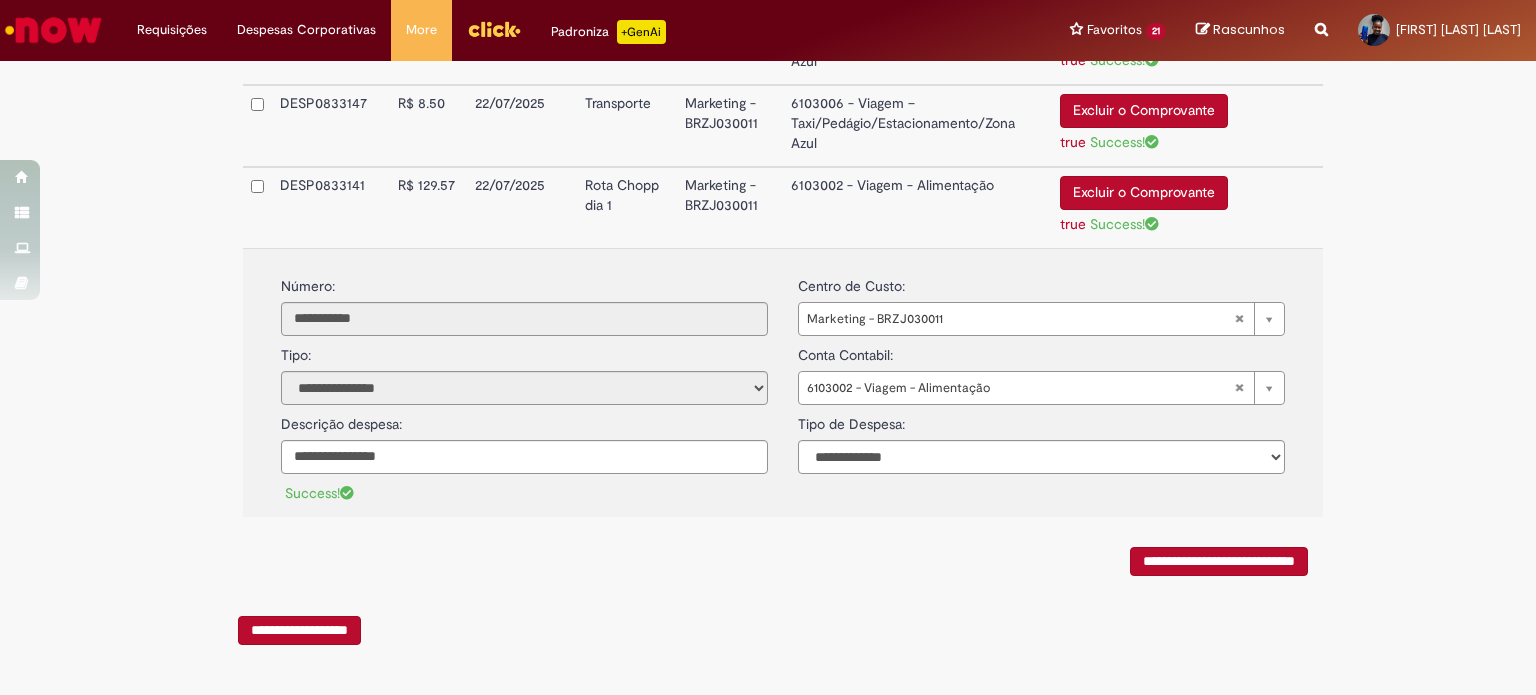 click on "**********" at bounding box center (1041, 439) 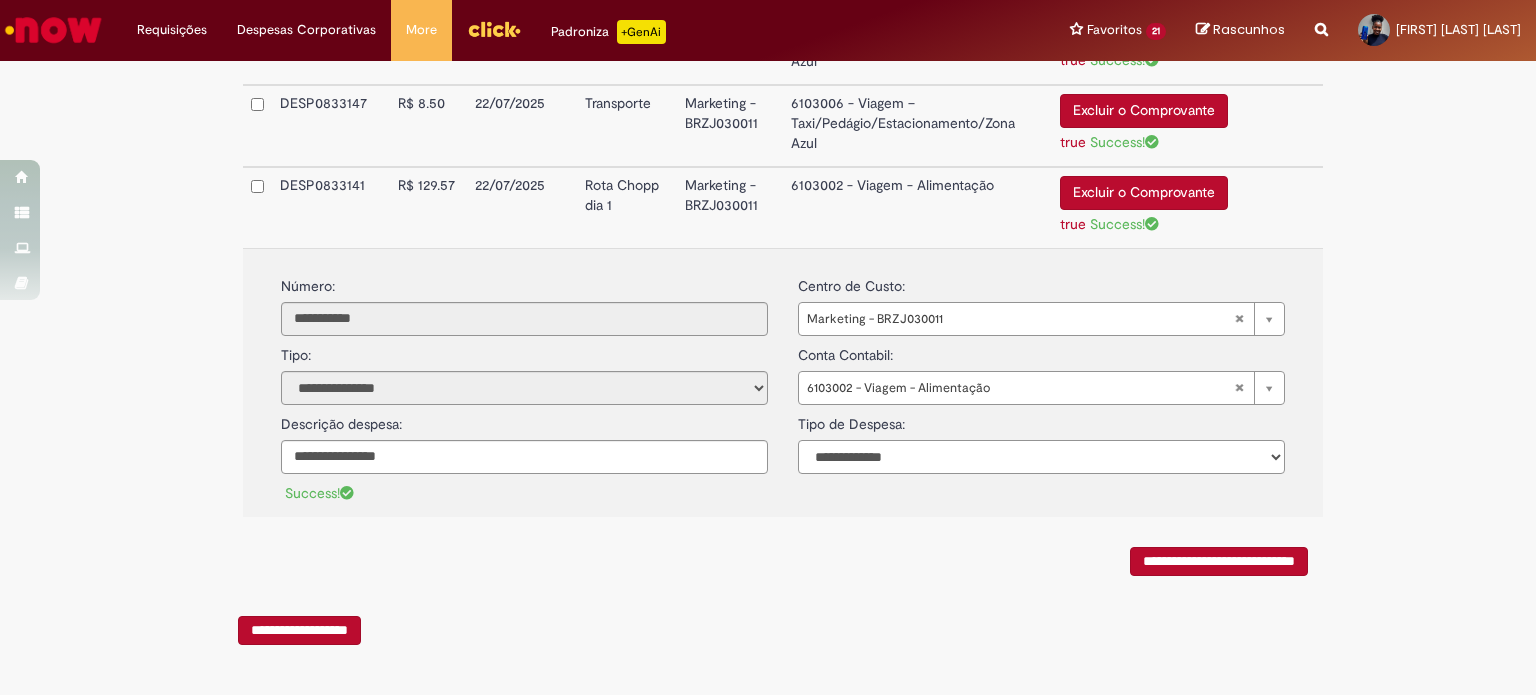 click on "**********" at bounding box center (1041, 457) 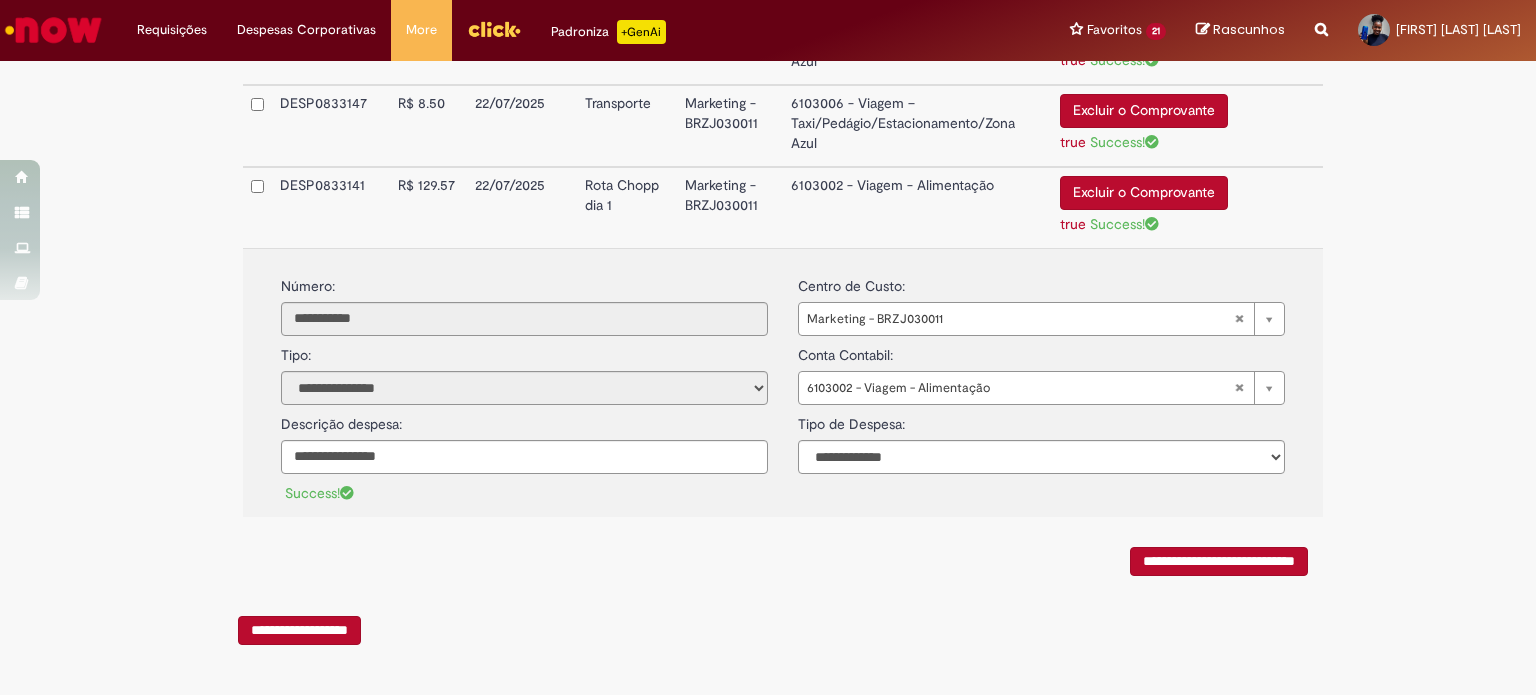 click on "**********" at bounding box center [783, 556] 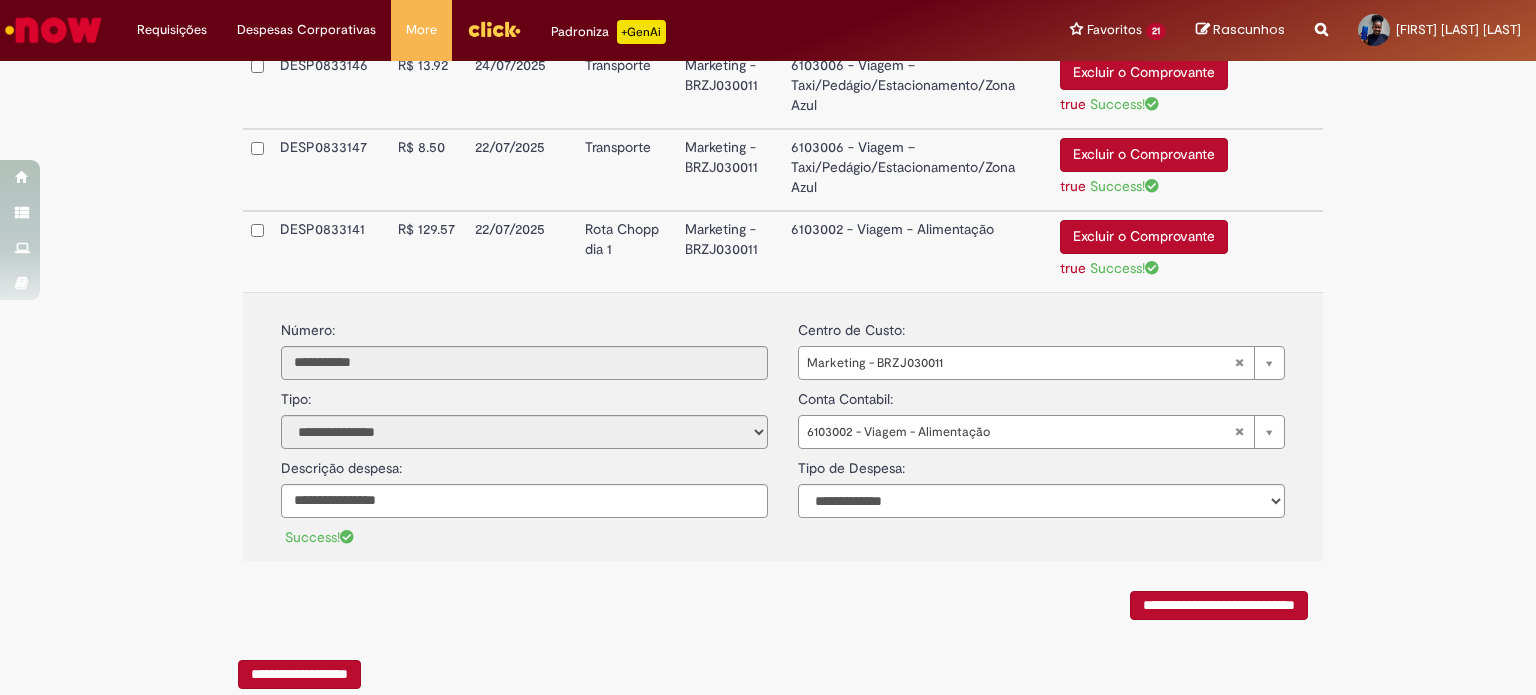 scroll, scrollTop: 1044, scrollLeft: 0, axis: vertical 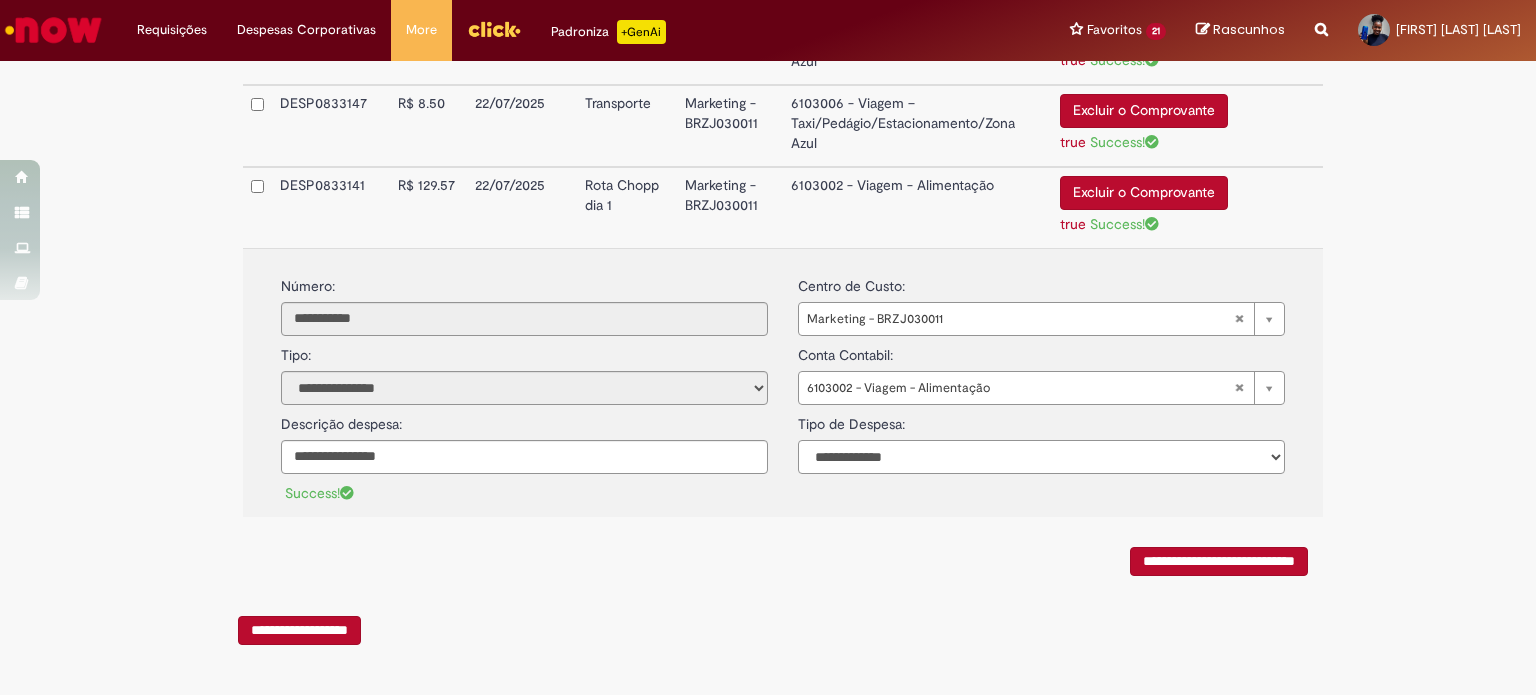 click on "**********" at bounding box center [1041, 457] 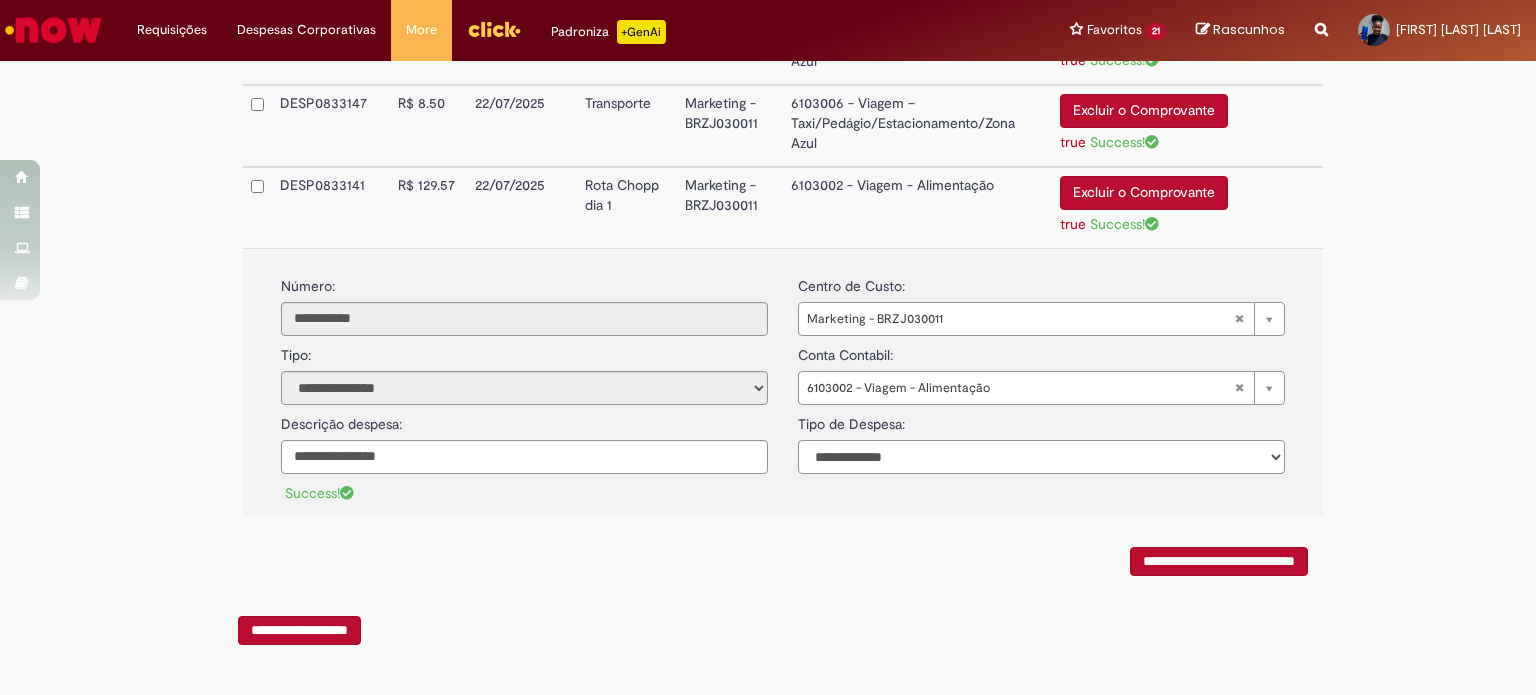 select on "*" 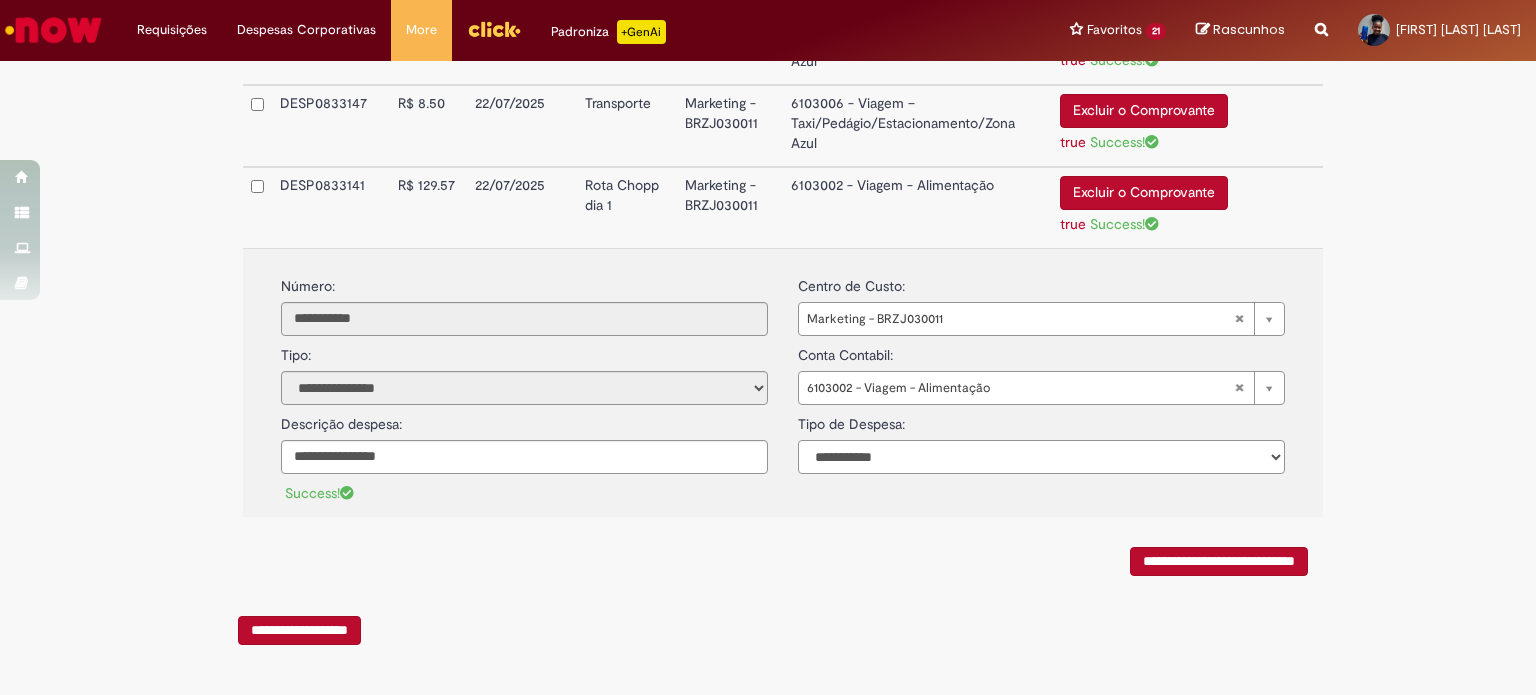 click on "**********" at bounding box center (1041, 457) 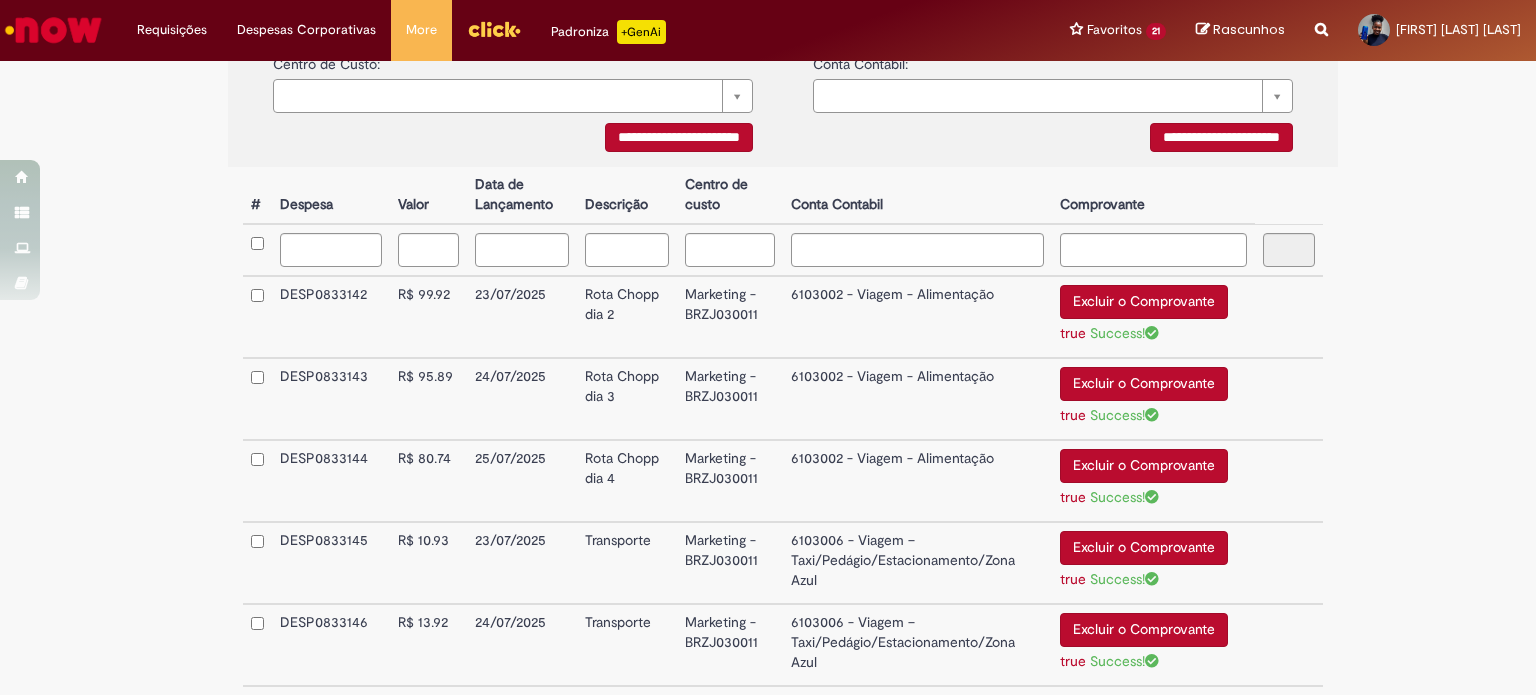 scroll, scrollTop: 344, scrollLeft: 0, axis: vertical 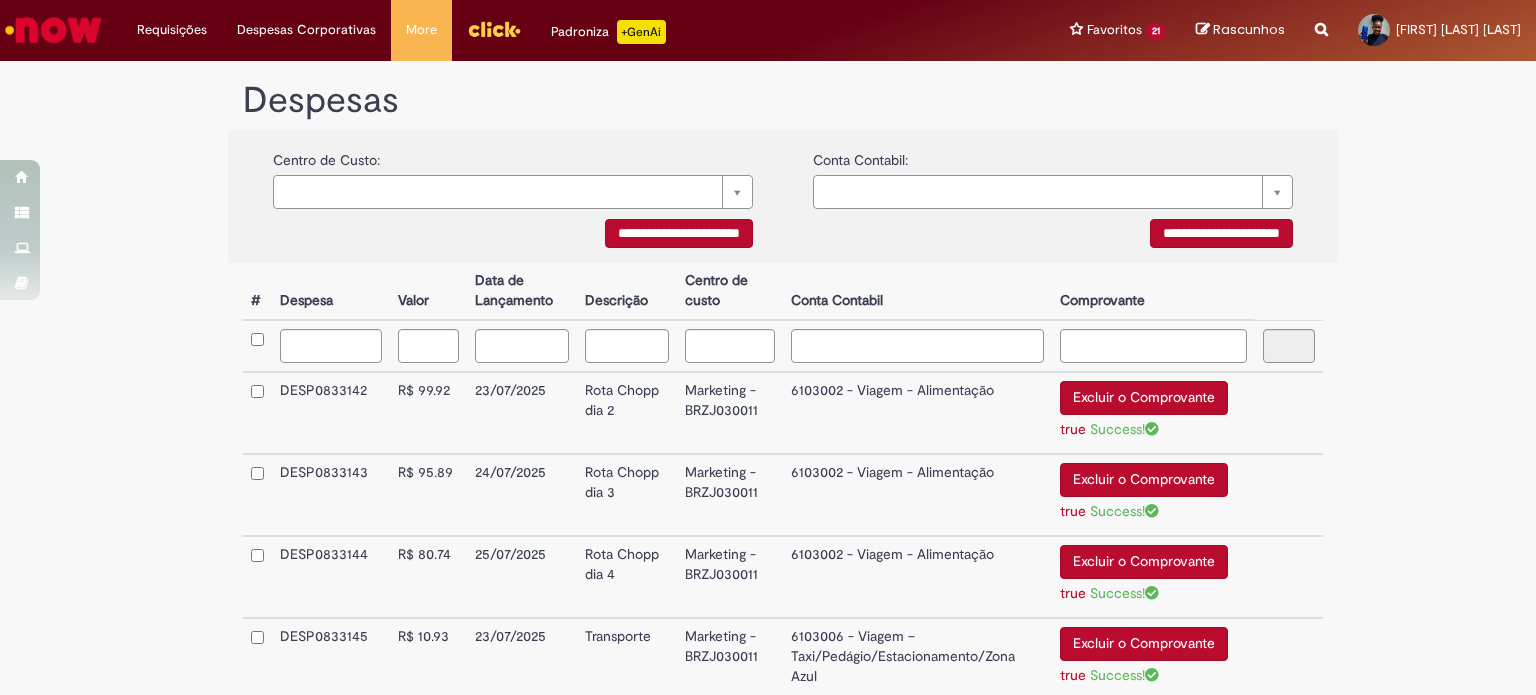 click on "**********" at bounding box center (679, 233) 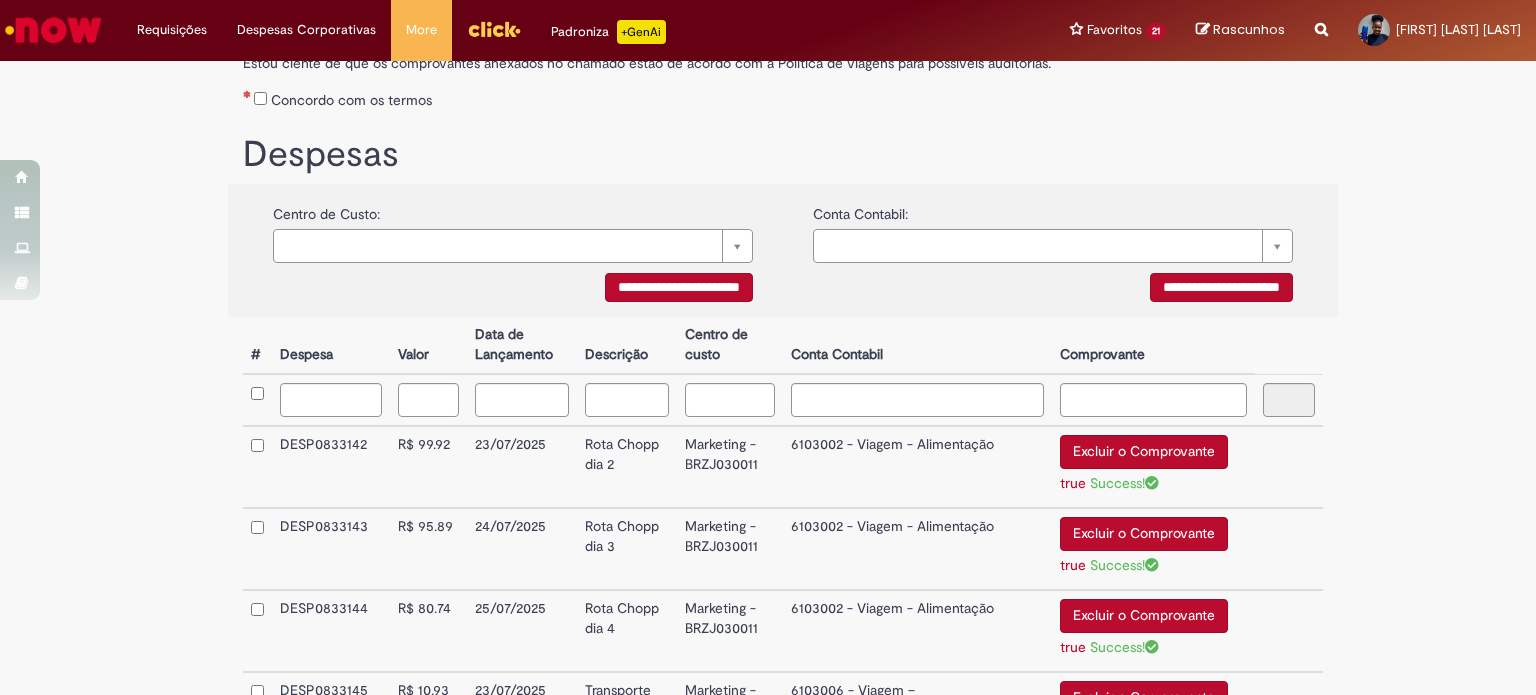 scroll, scrollTop: 244, scrollLeft: 0, axis: vertical 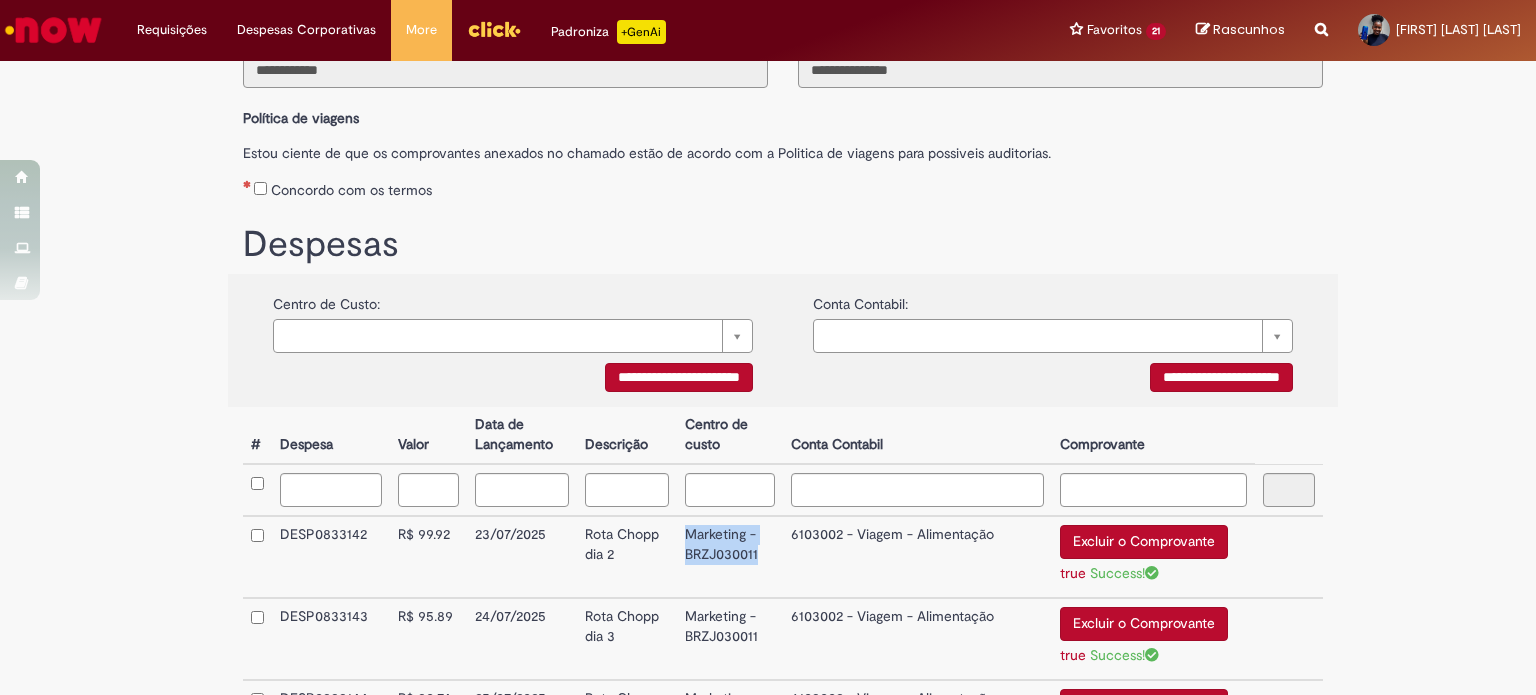 drag, startPoint x: 756, startPoint y: 553, endPoint x: 678, endPoint y: 542, distance: 78.77182 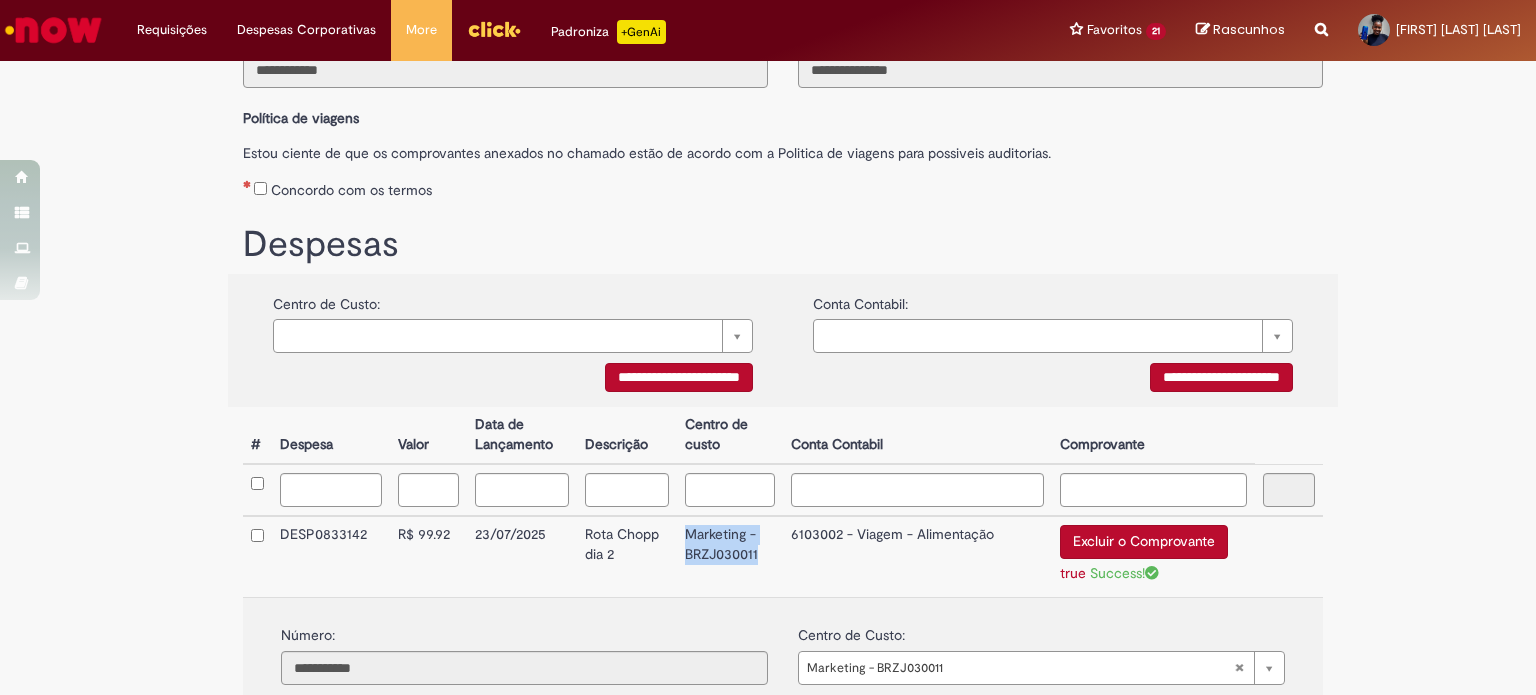 copy on "Marketing - BRZJ030011" 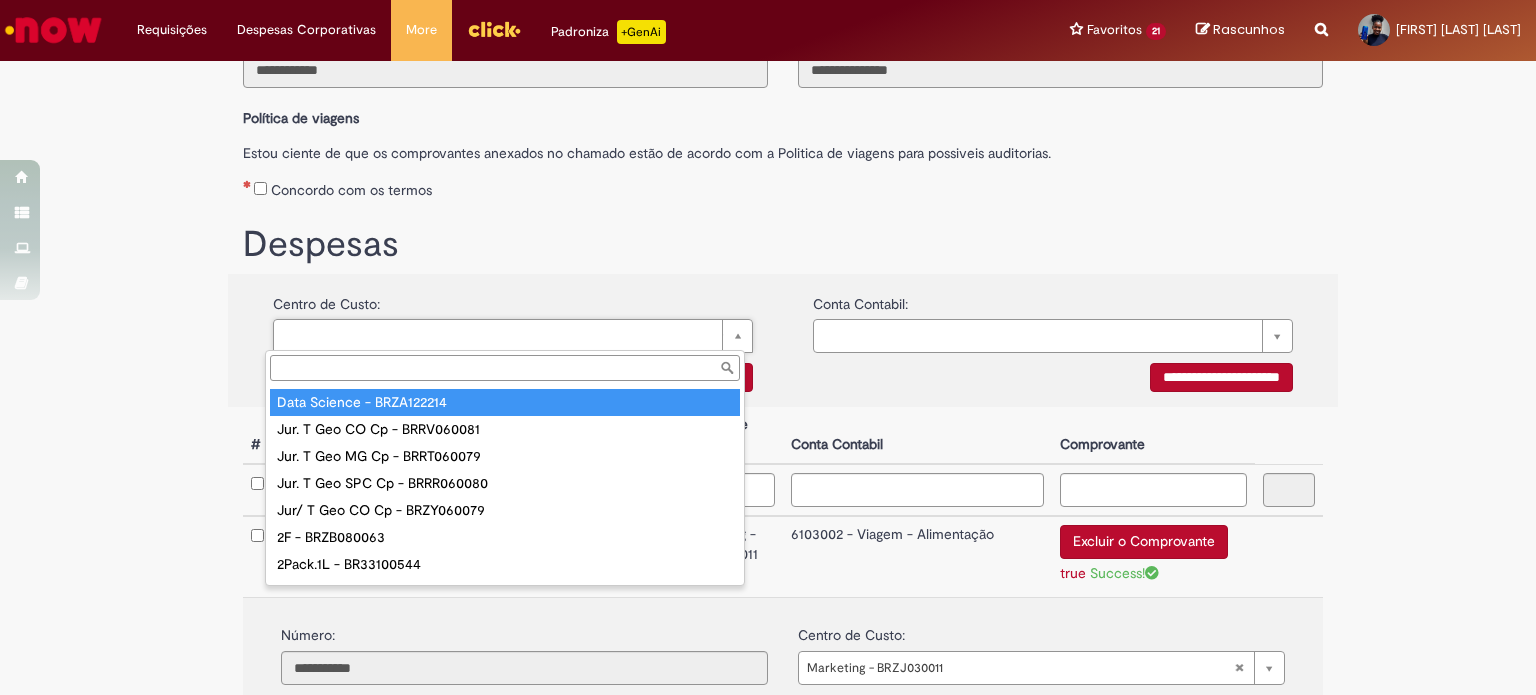 click at bounding box center (505, 368) 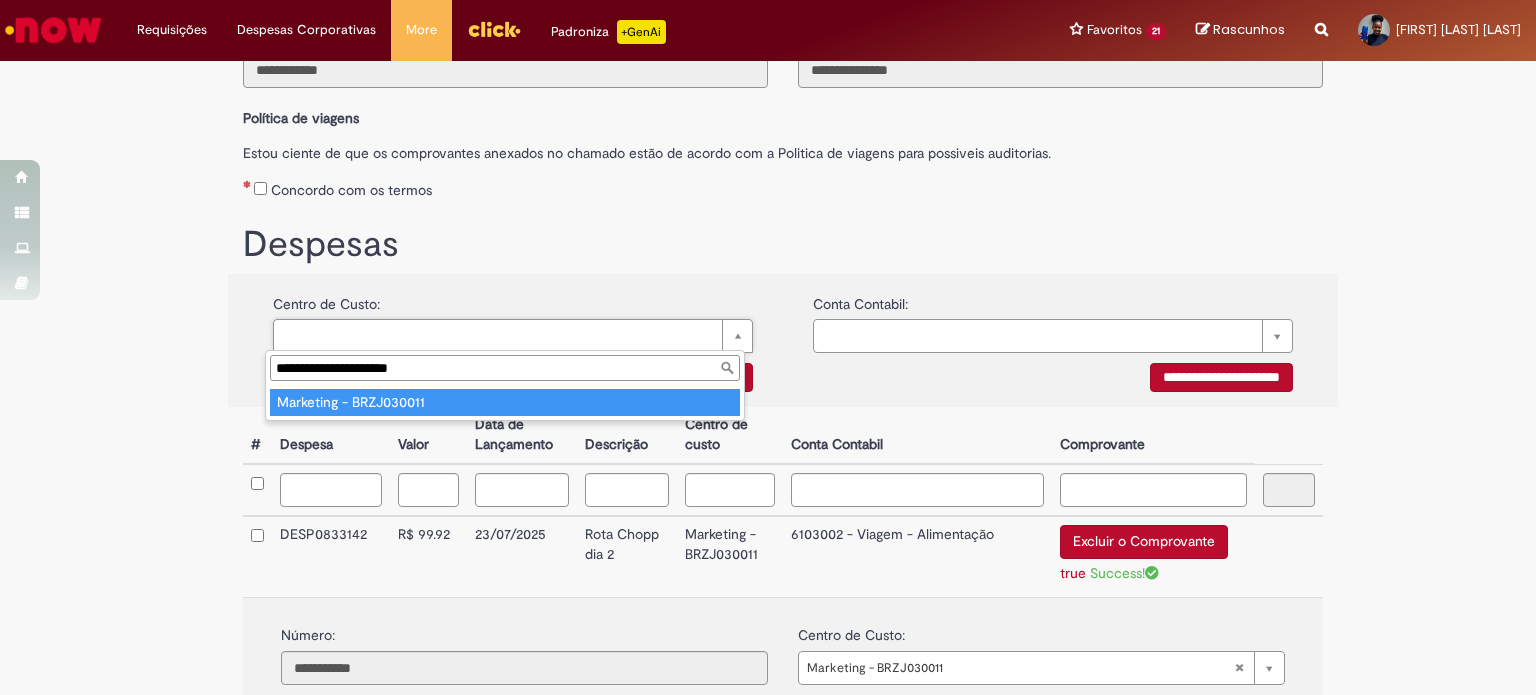 type on "**********" 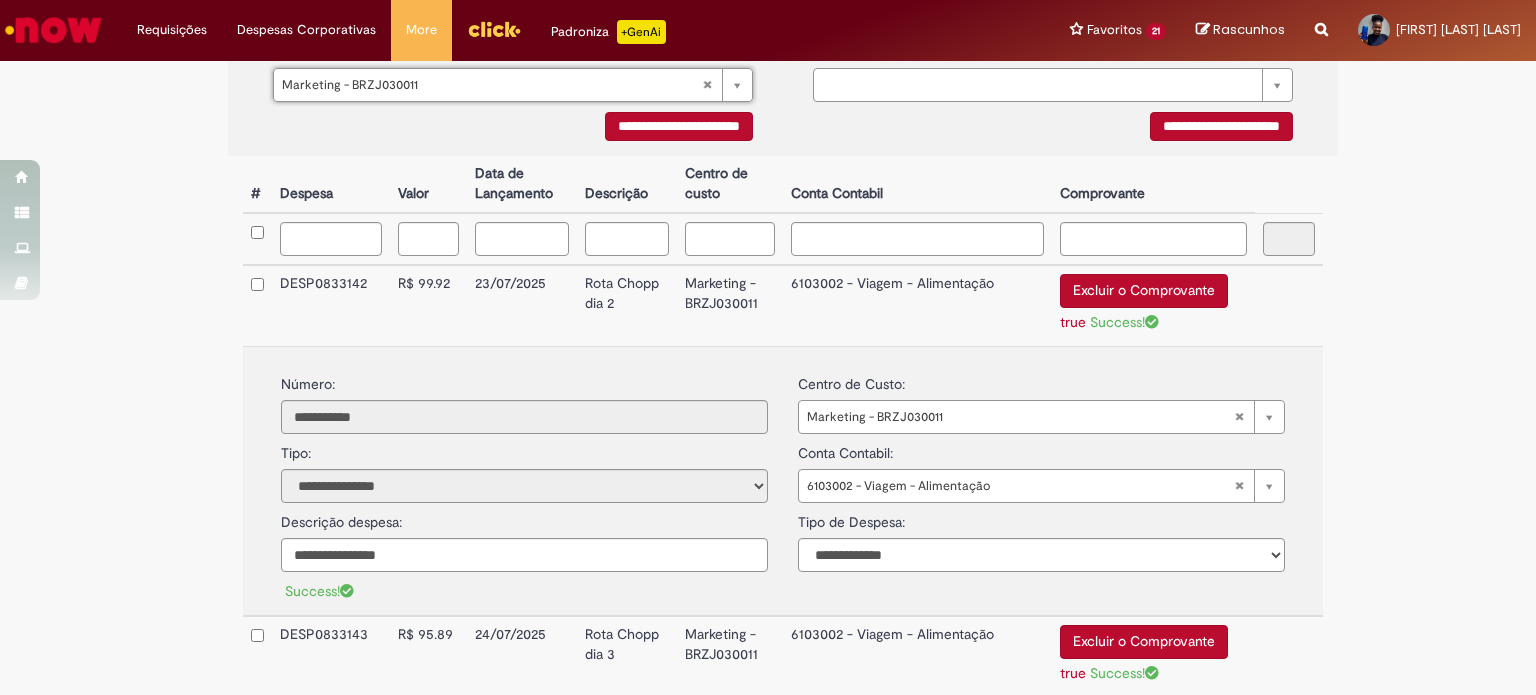 scroll, scrollTop: 500, scrollLeft: 0, axis: vertical 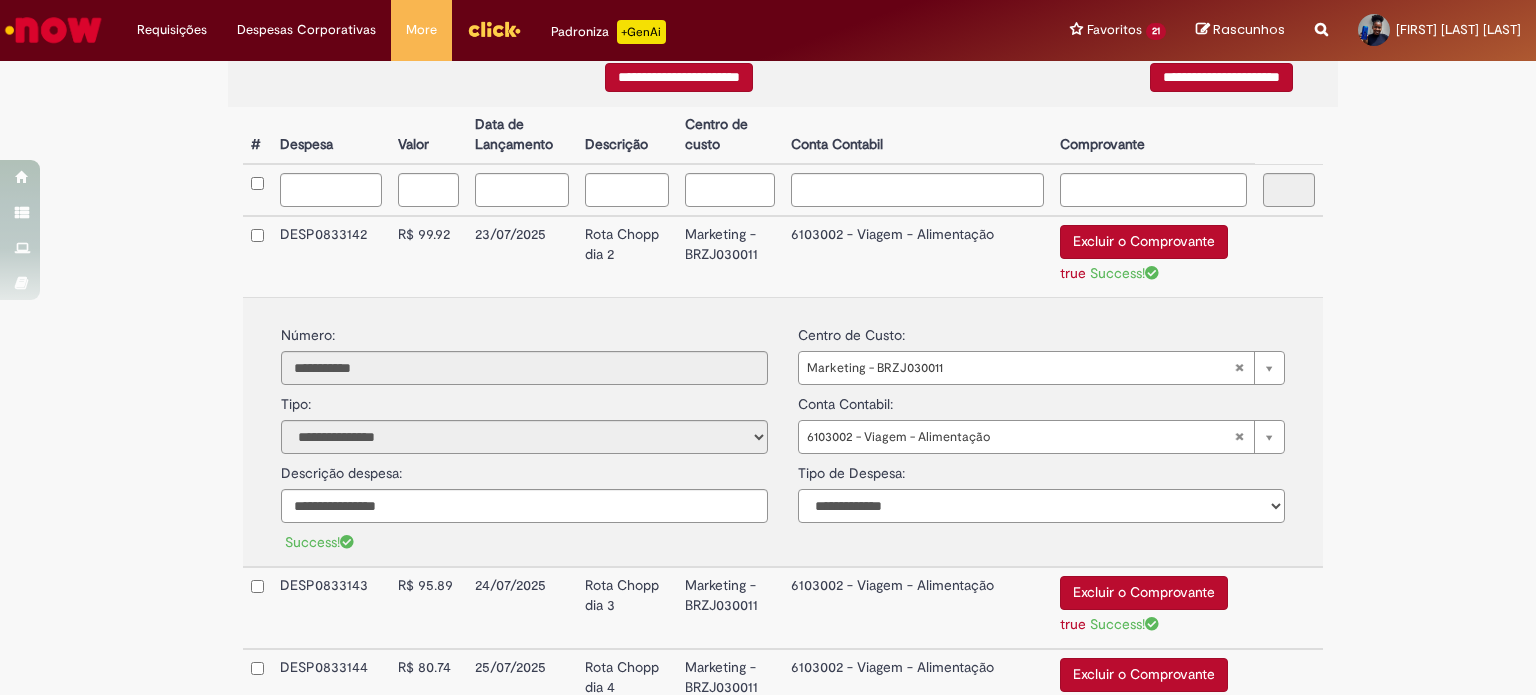 click on "**********" at bounding box center [1041, 506] 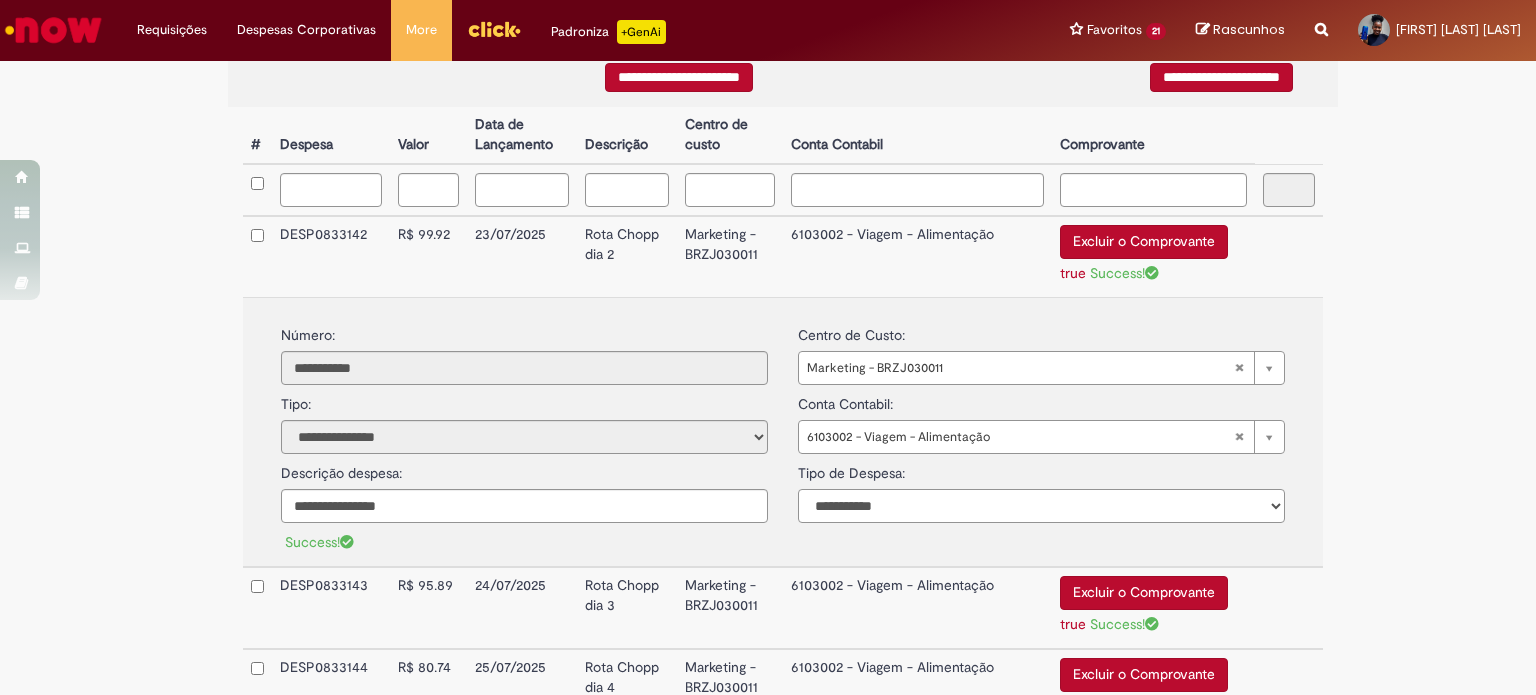 click on "**********" at bounding box center (1041, 506) 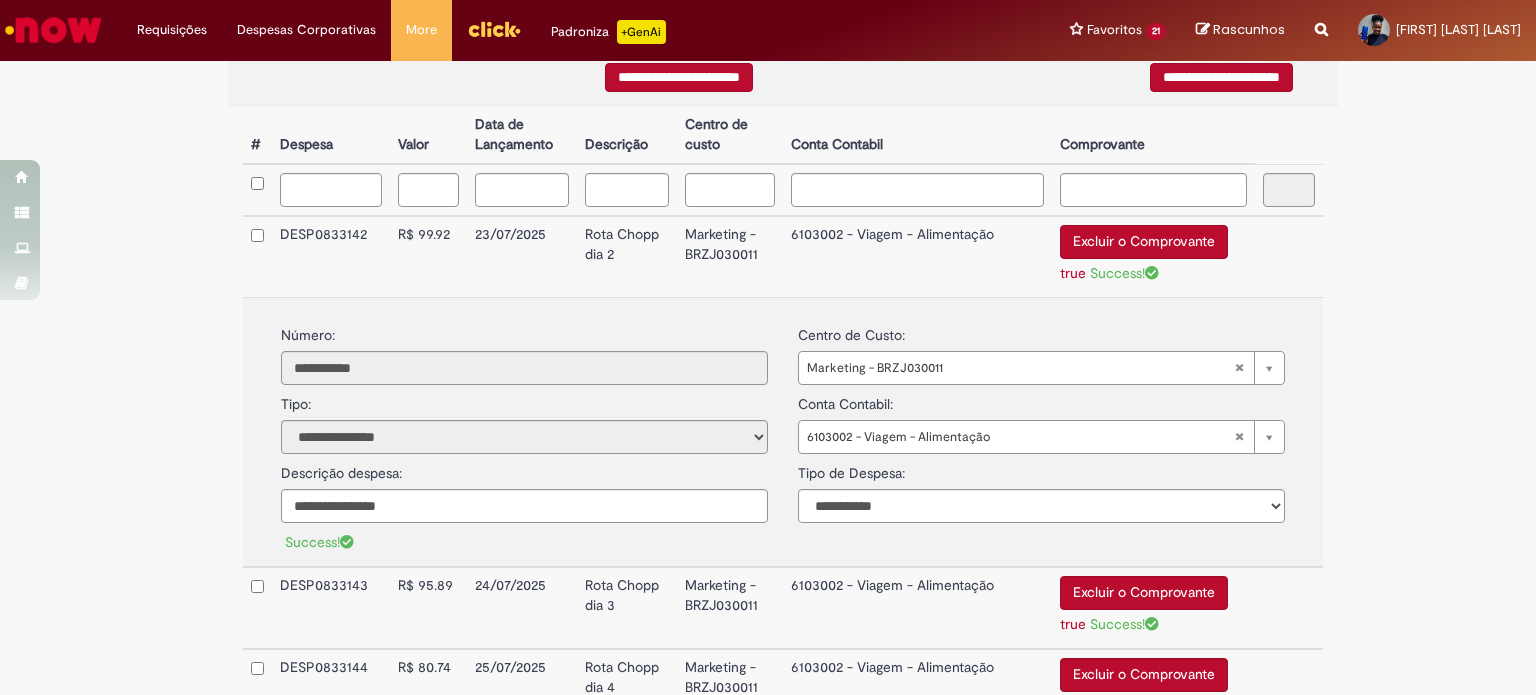 click on "**********" at bounding box center (768, 403) 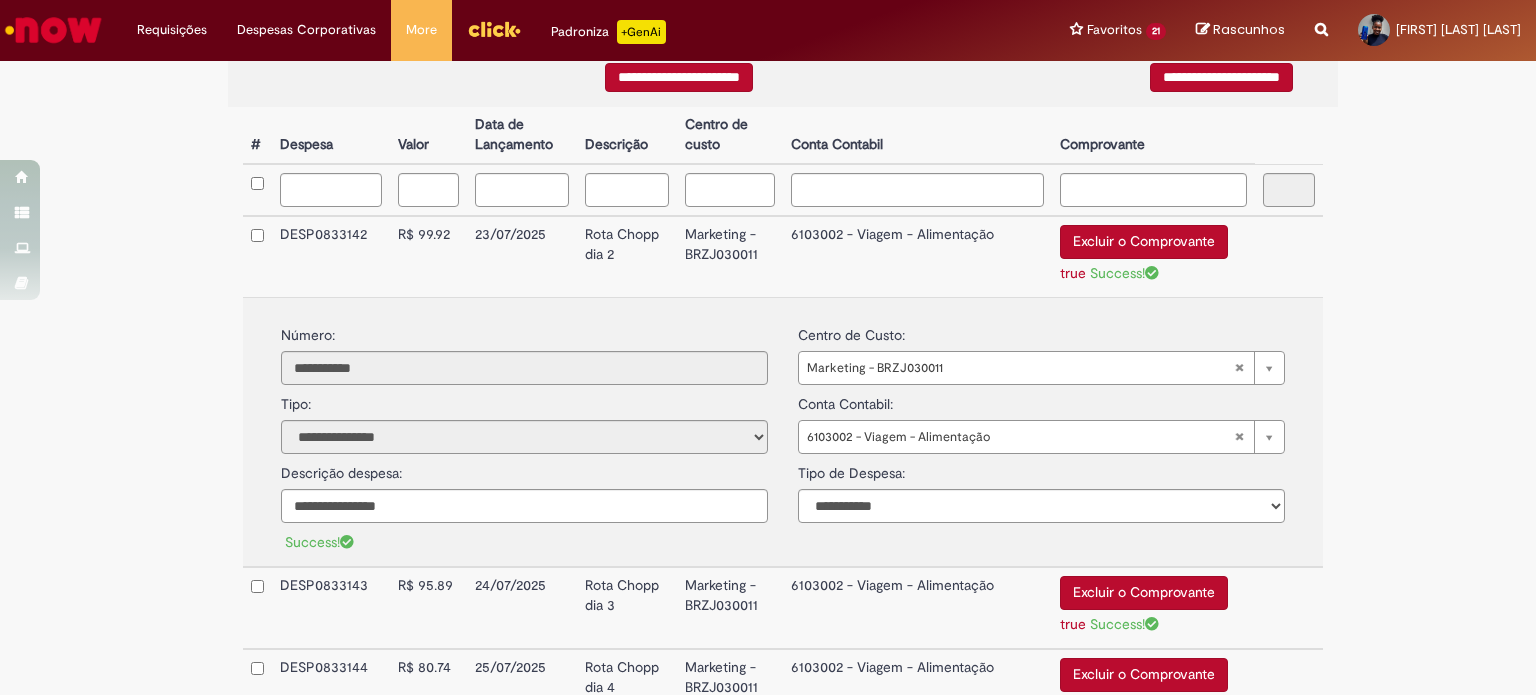 scroll, scrollTop: 300, scrollLeft: 0, axis: vertical 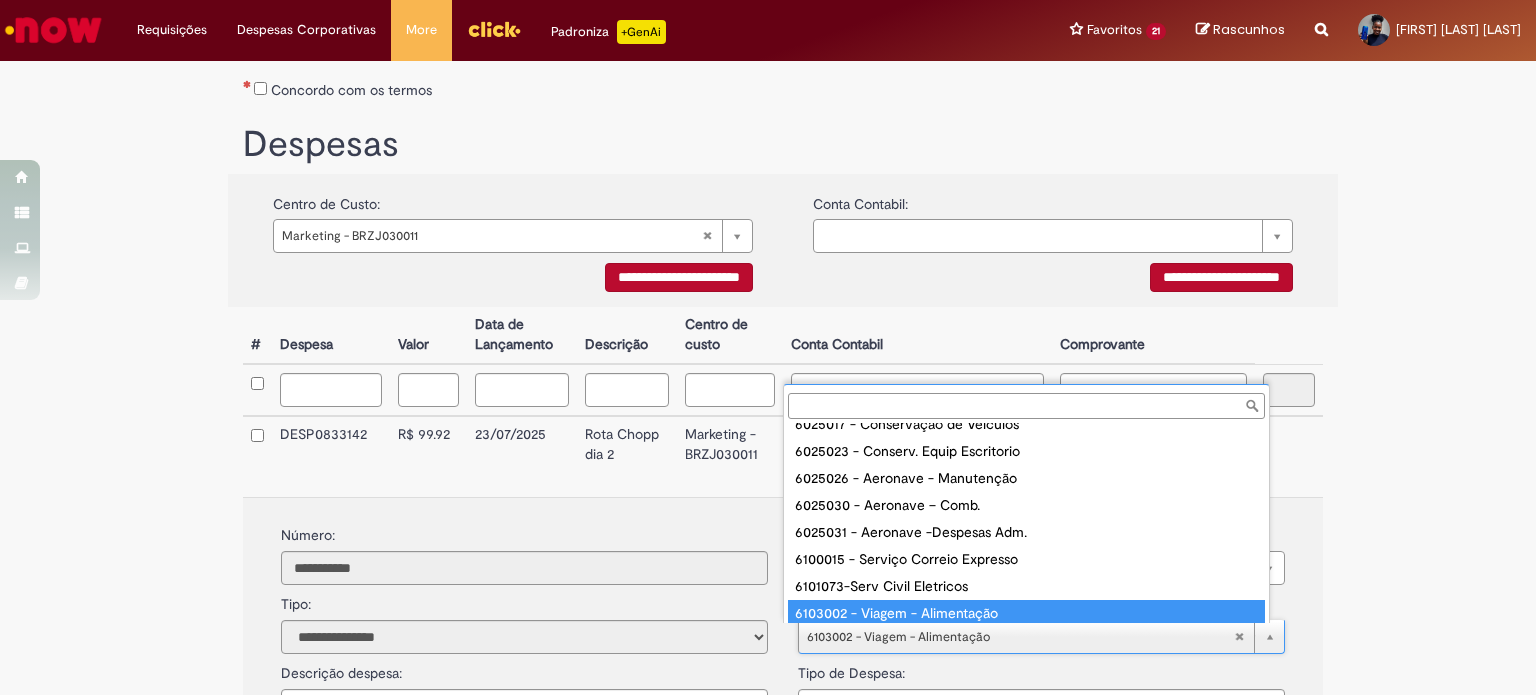 drag, startPoint x: 847, startPoint y: 639, endPoint x: 814, endPoint y: 635, distance: 33.24154 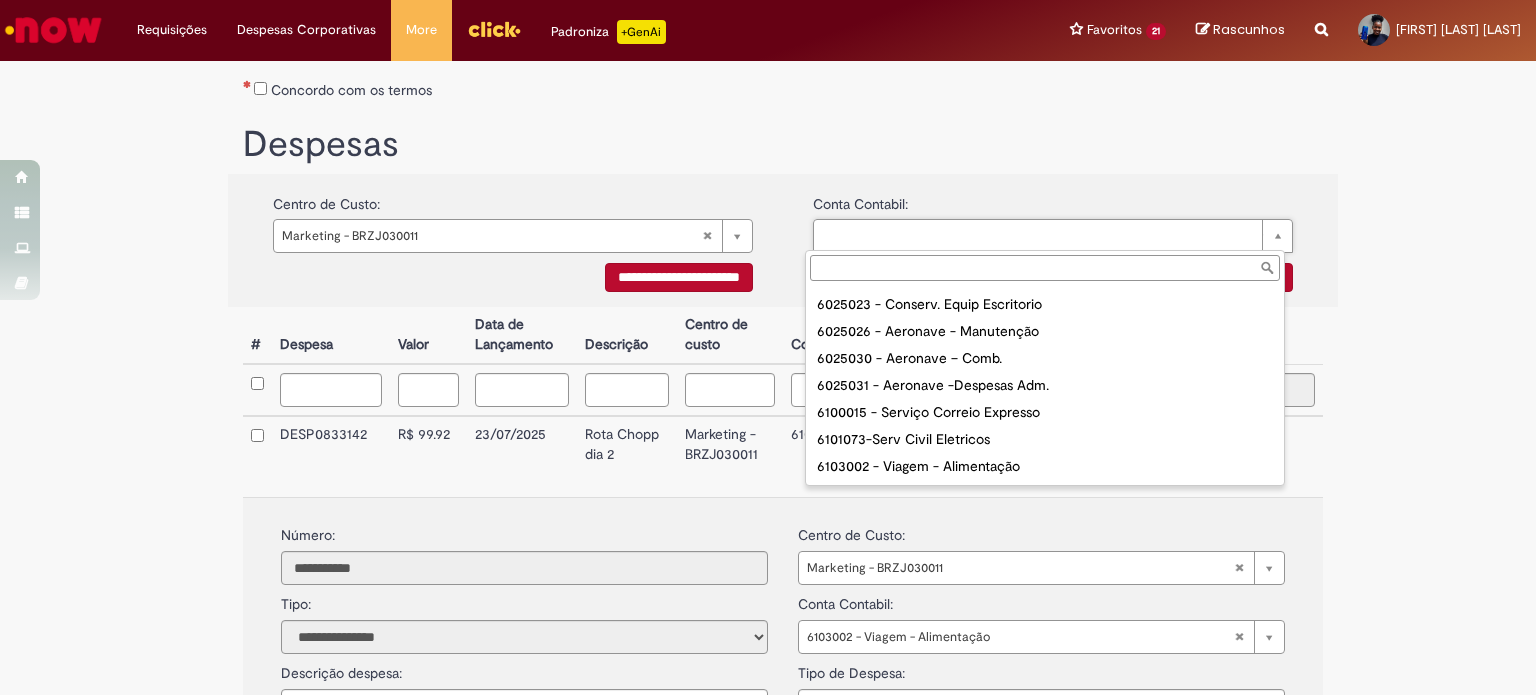 scroll, scrollTop: 400, scrollLeft: 0, axis: vertical 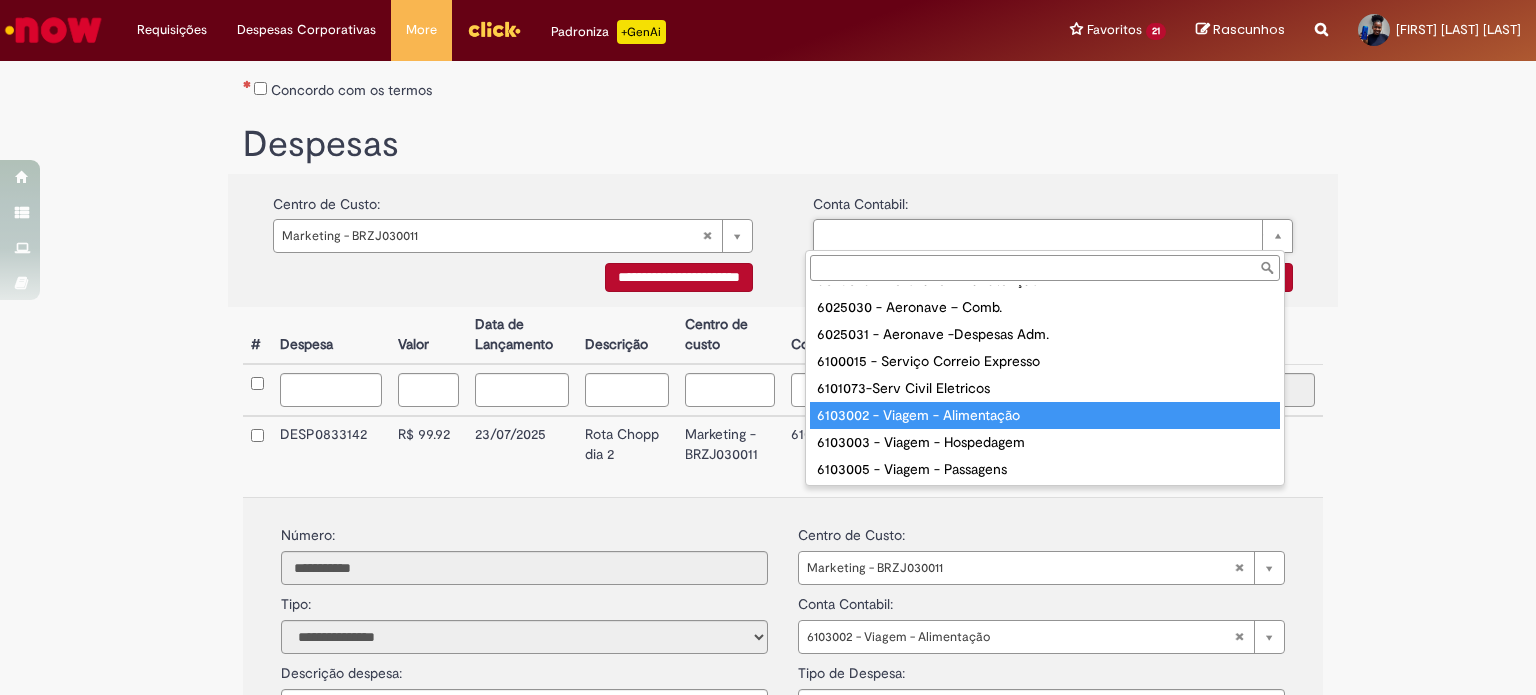 type on "**********" 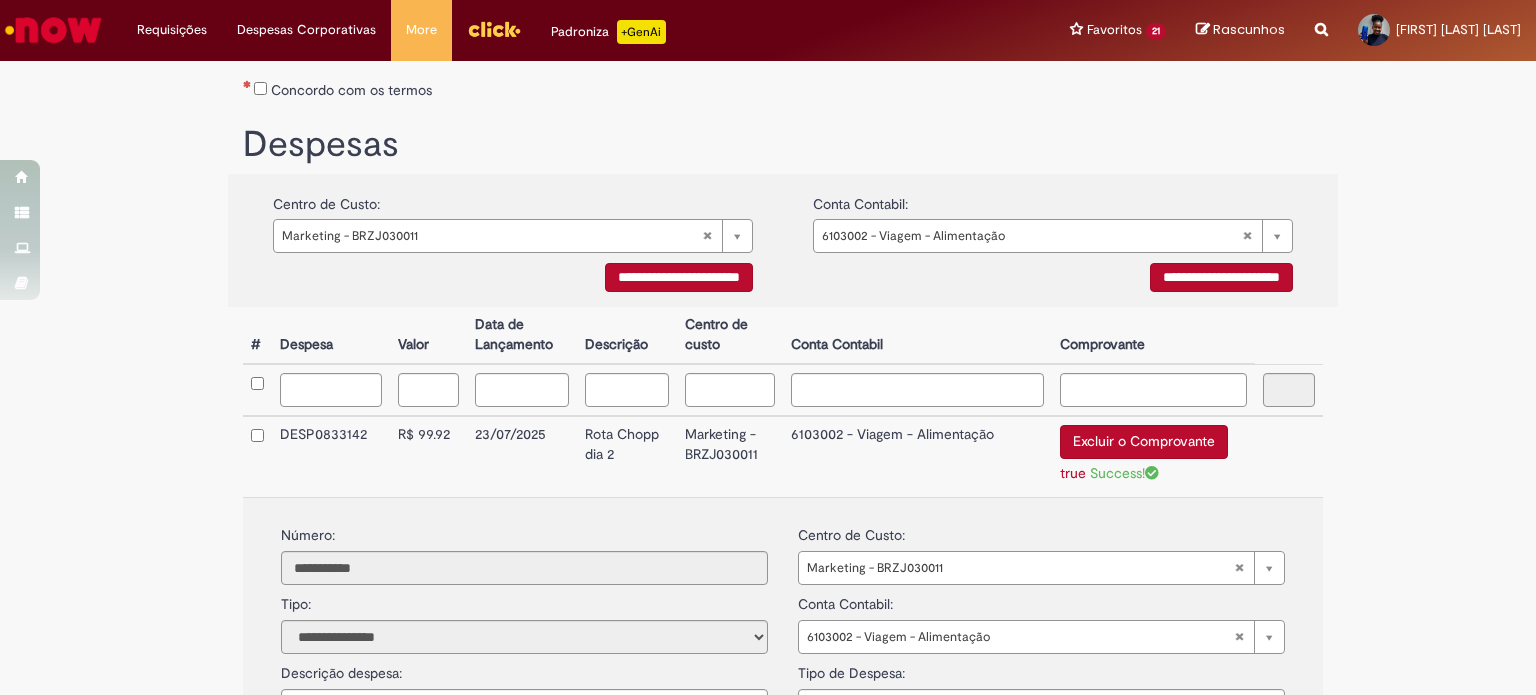 click on "**********" at bounding box center (768, 603) 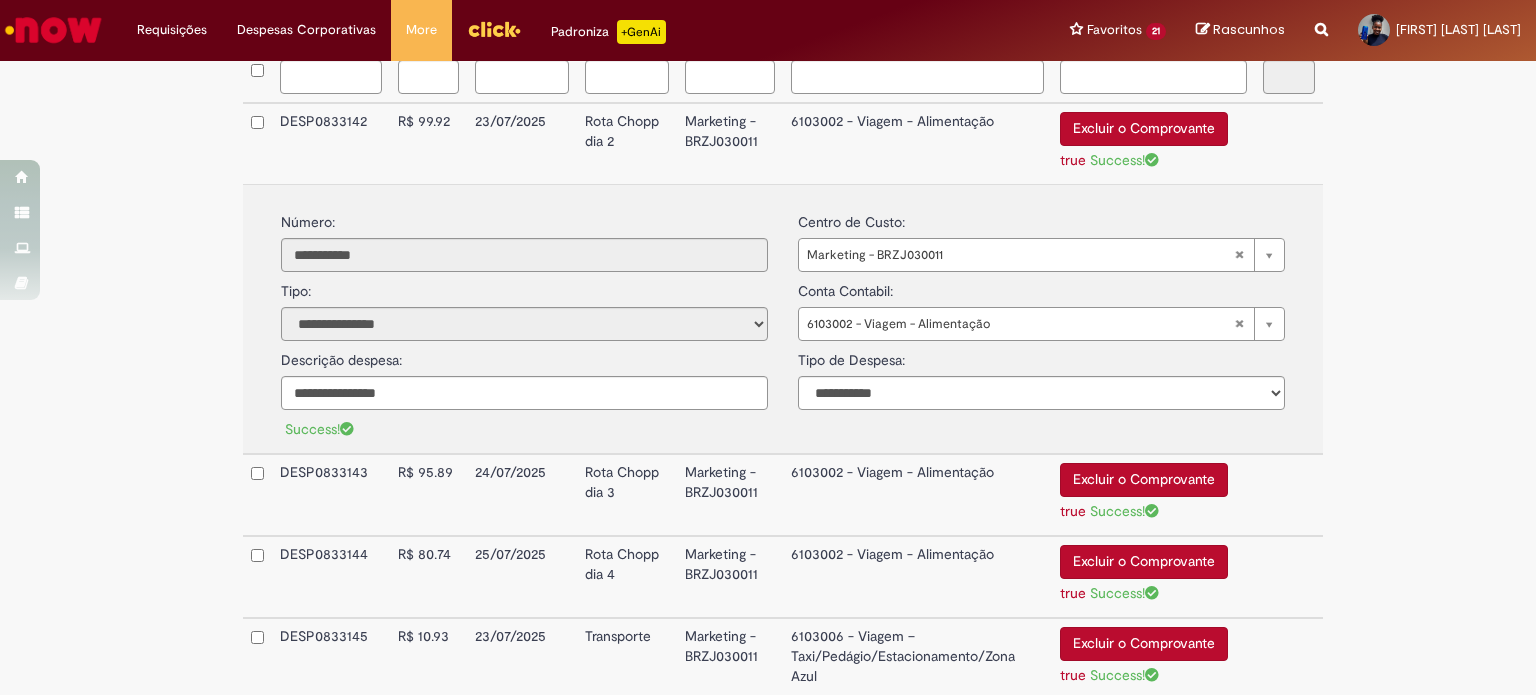 scroll, scrollTop: 700, scrollLeft: 0, axis: vertical 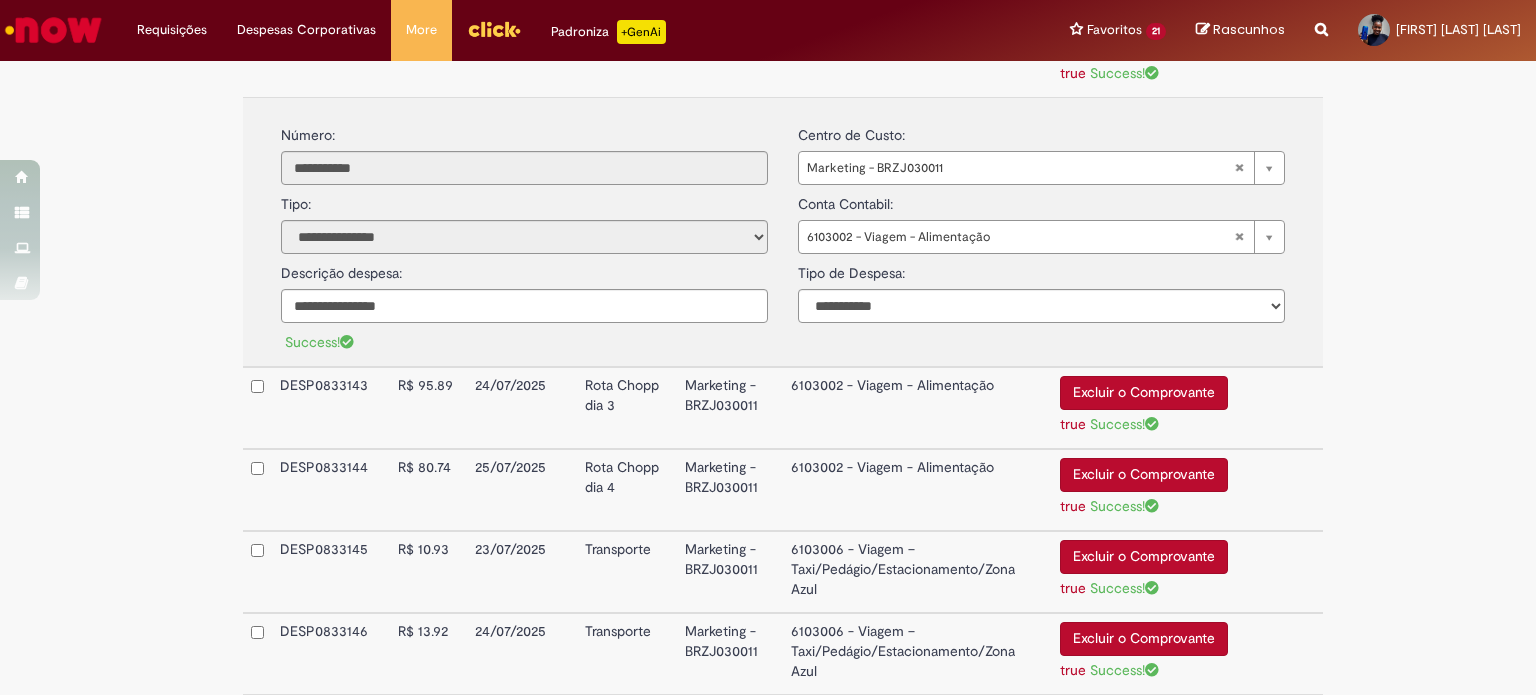 click on "**********" at bounding box center (768, 203) 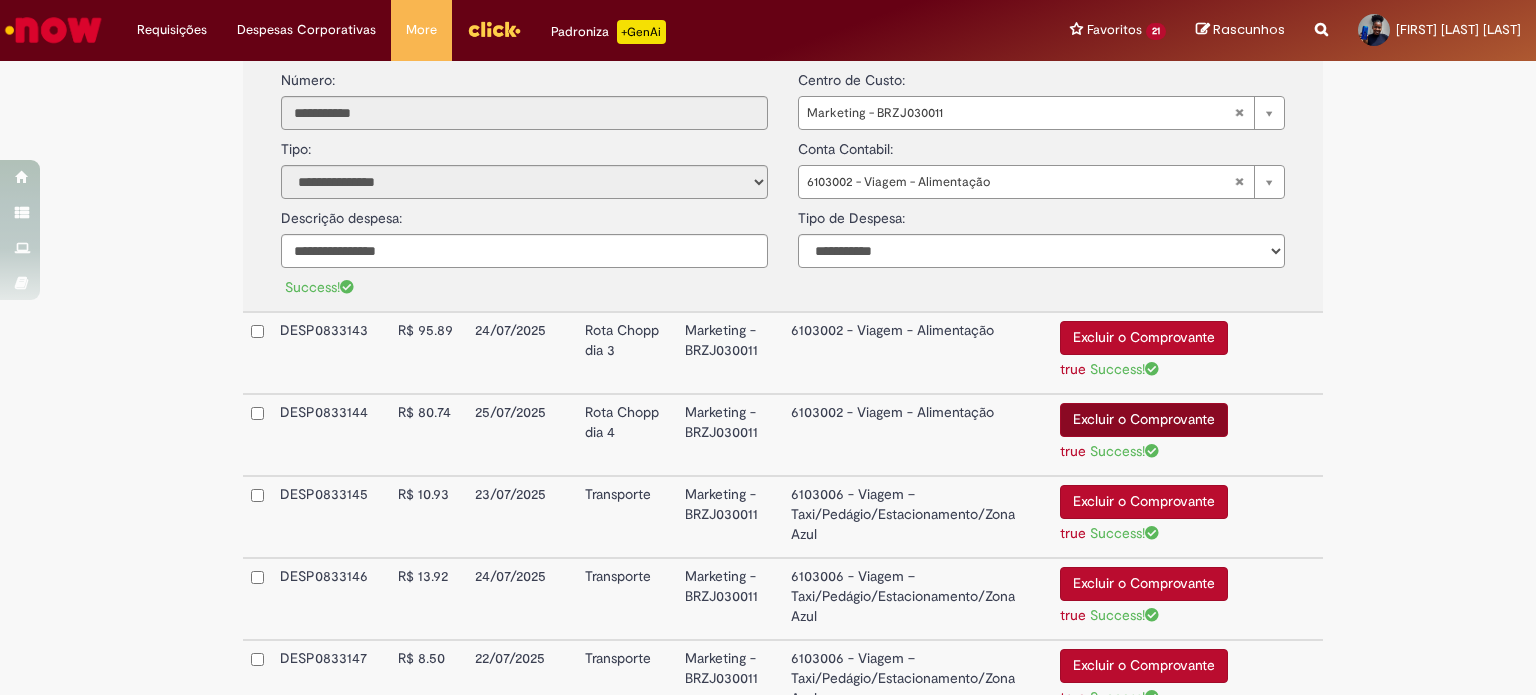 scroll, scrollTop: 800, scrollLeft: 0, axis: vertical 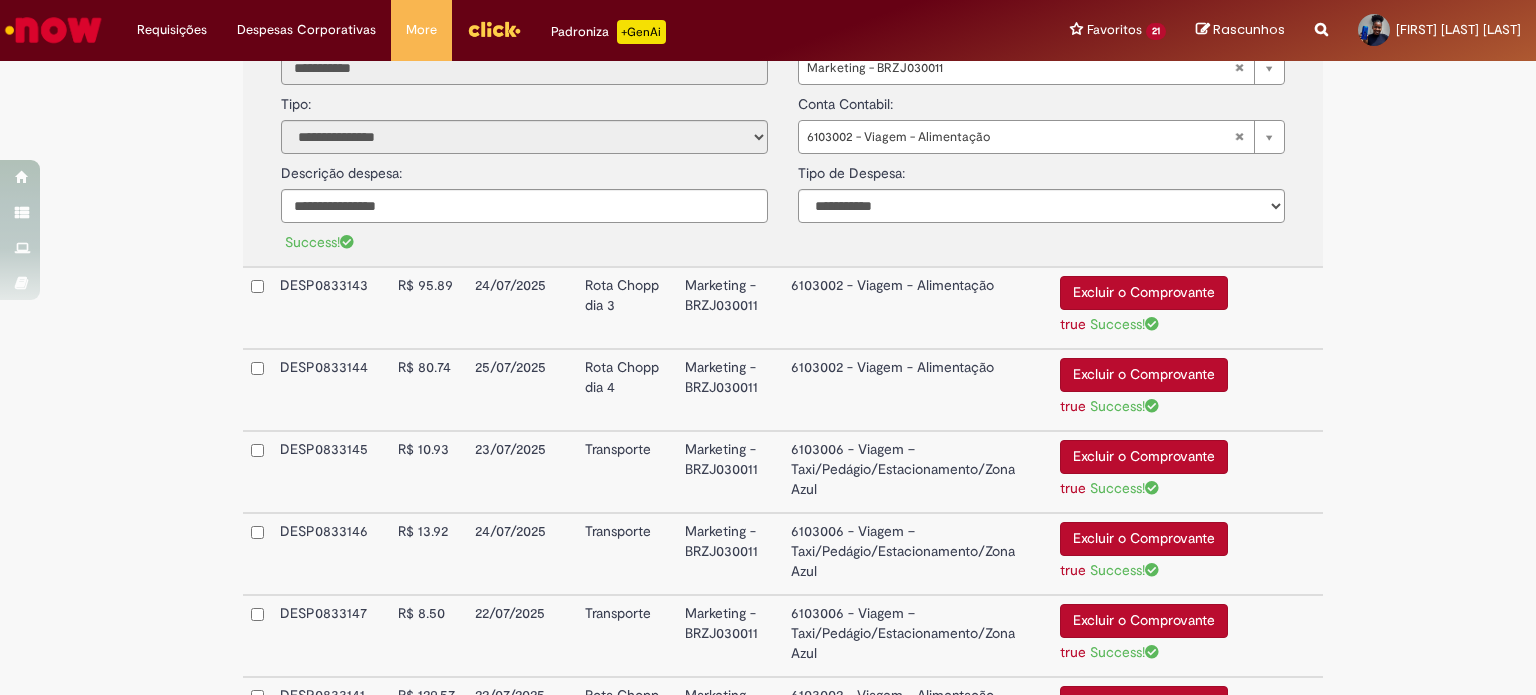 click on "6103002 - Viagem - Alimentação" at bounding box center (917, 308) 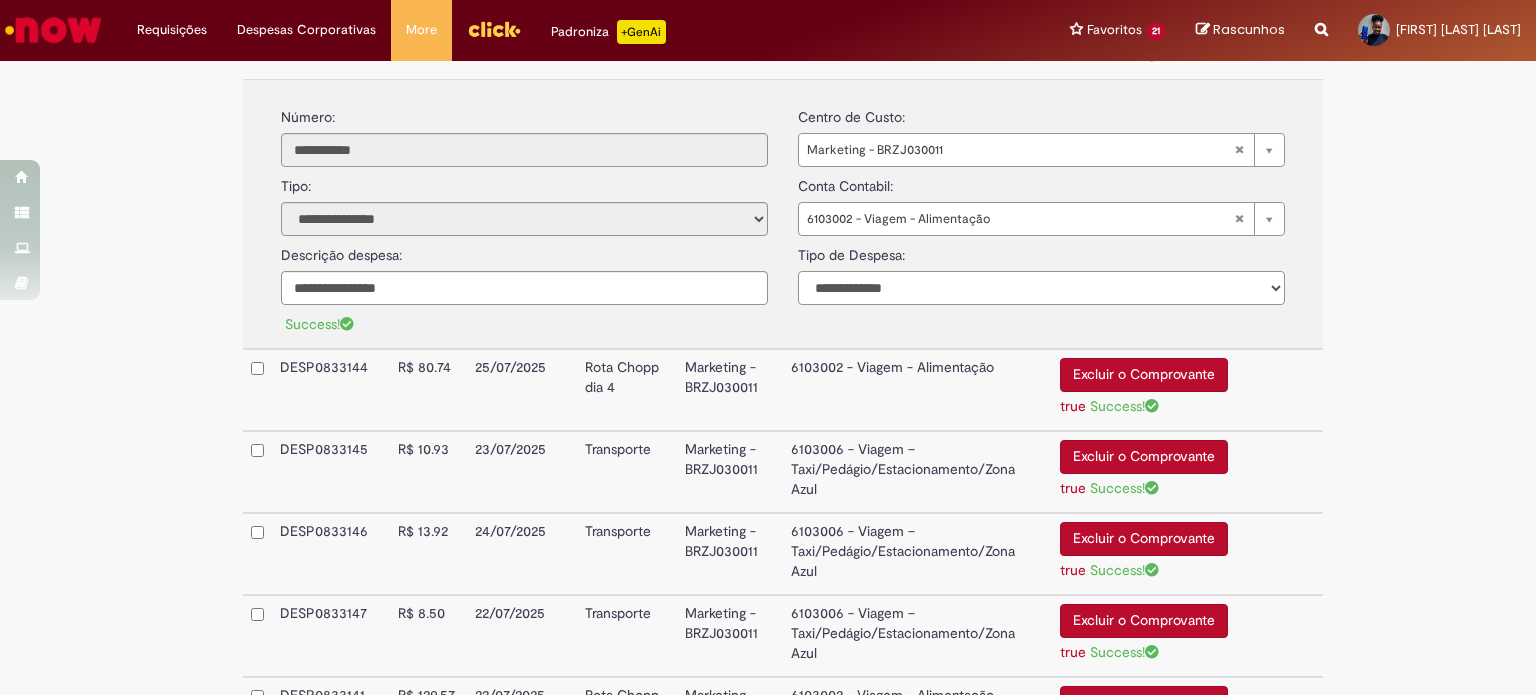 click on "**********" at bounding box center (1041, 288) 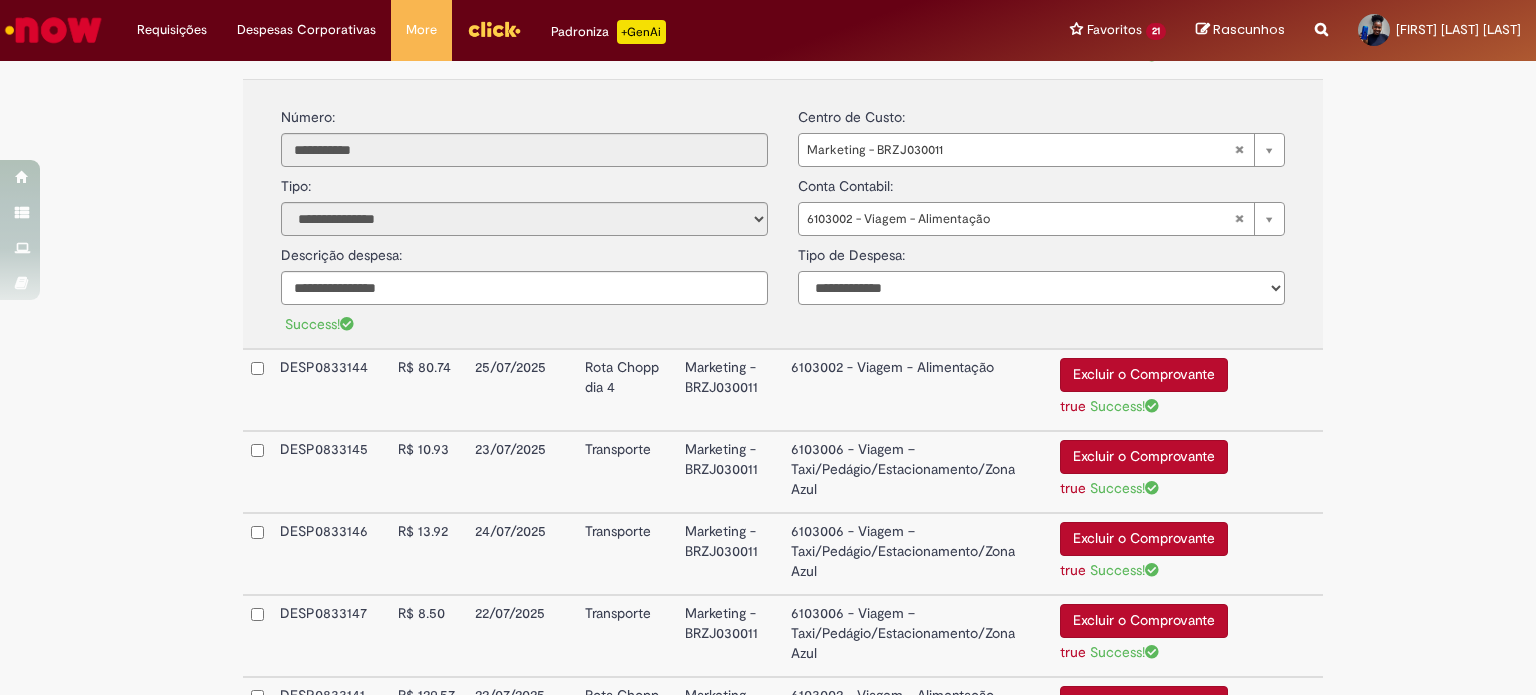select on "*" 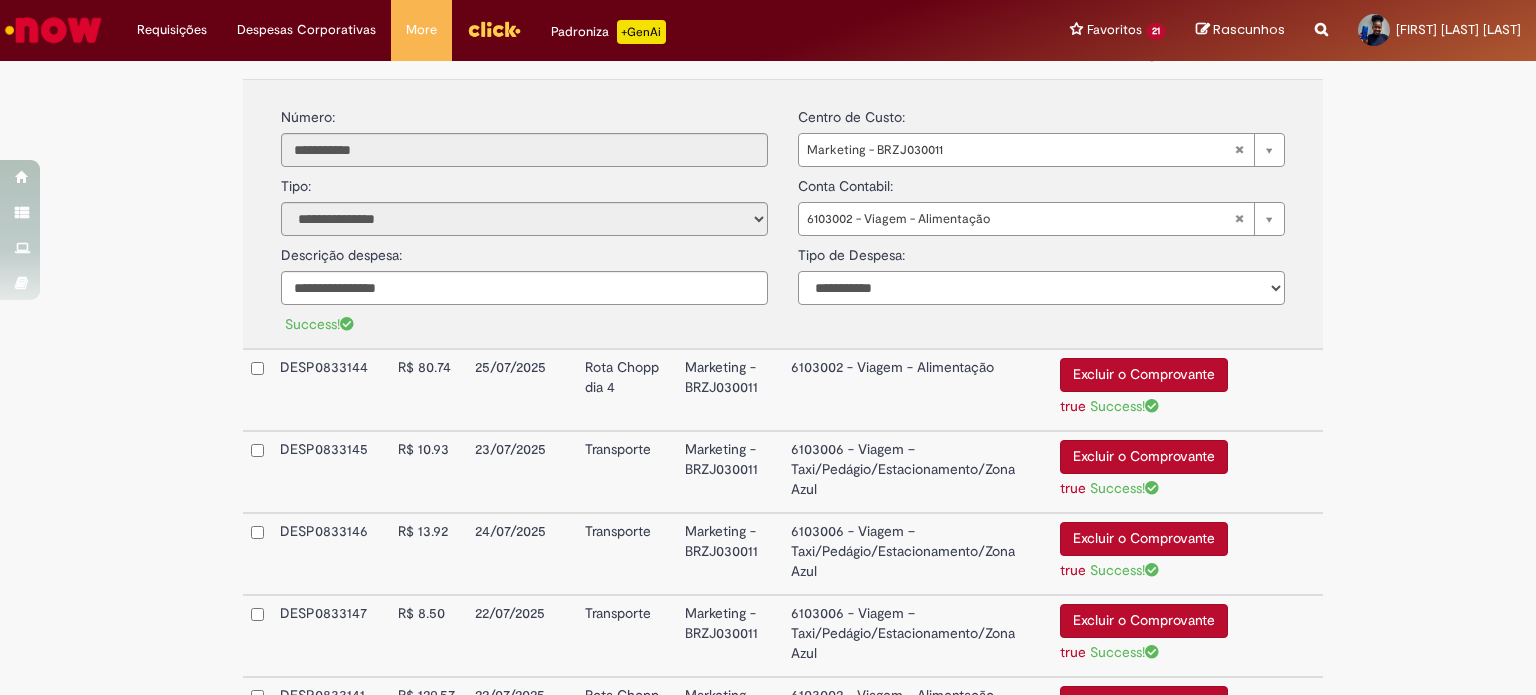 click on "**********" at bounding box center (1041, 288) 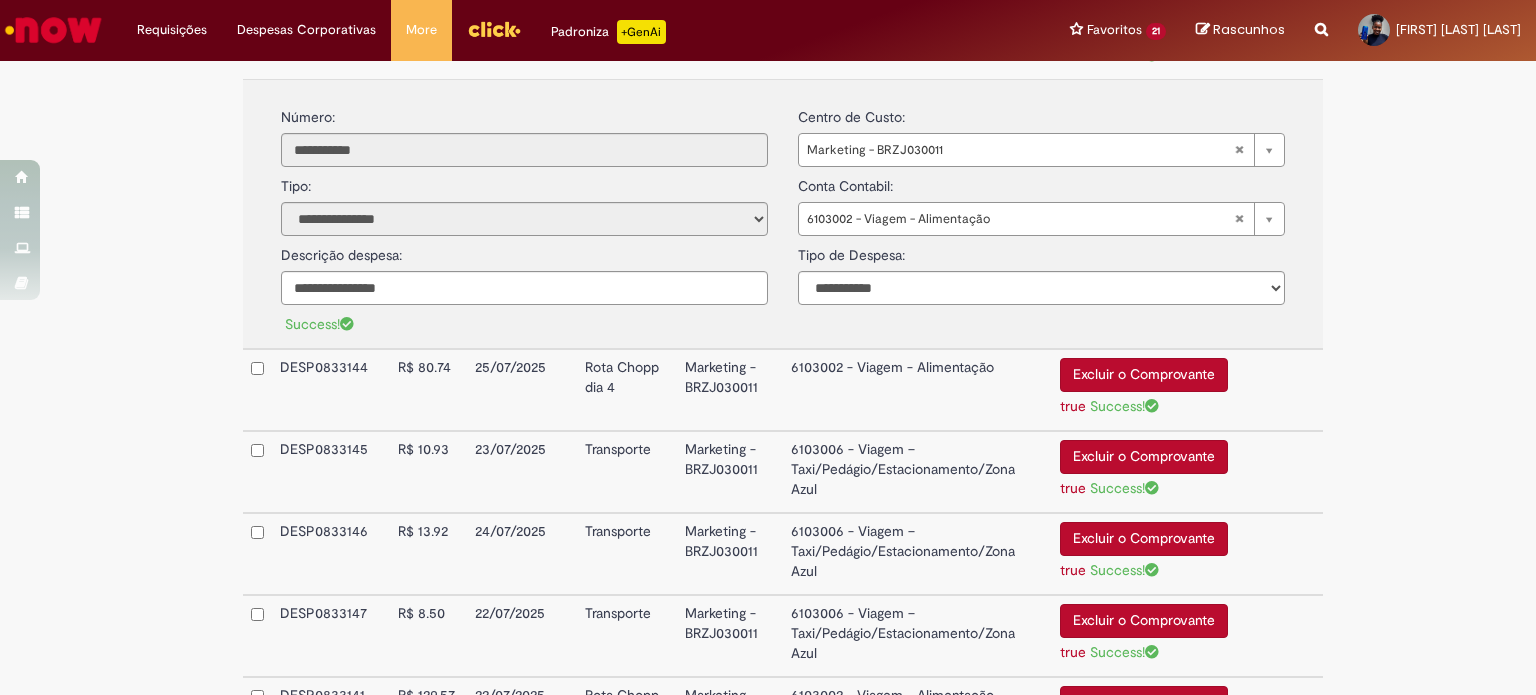 click on "6103002 - Viagem - Alimentação" at bounding box center (917, 390) 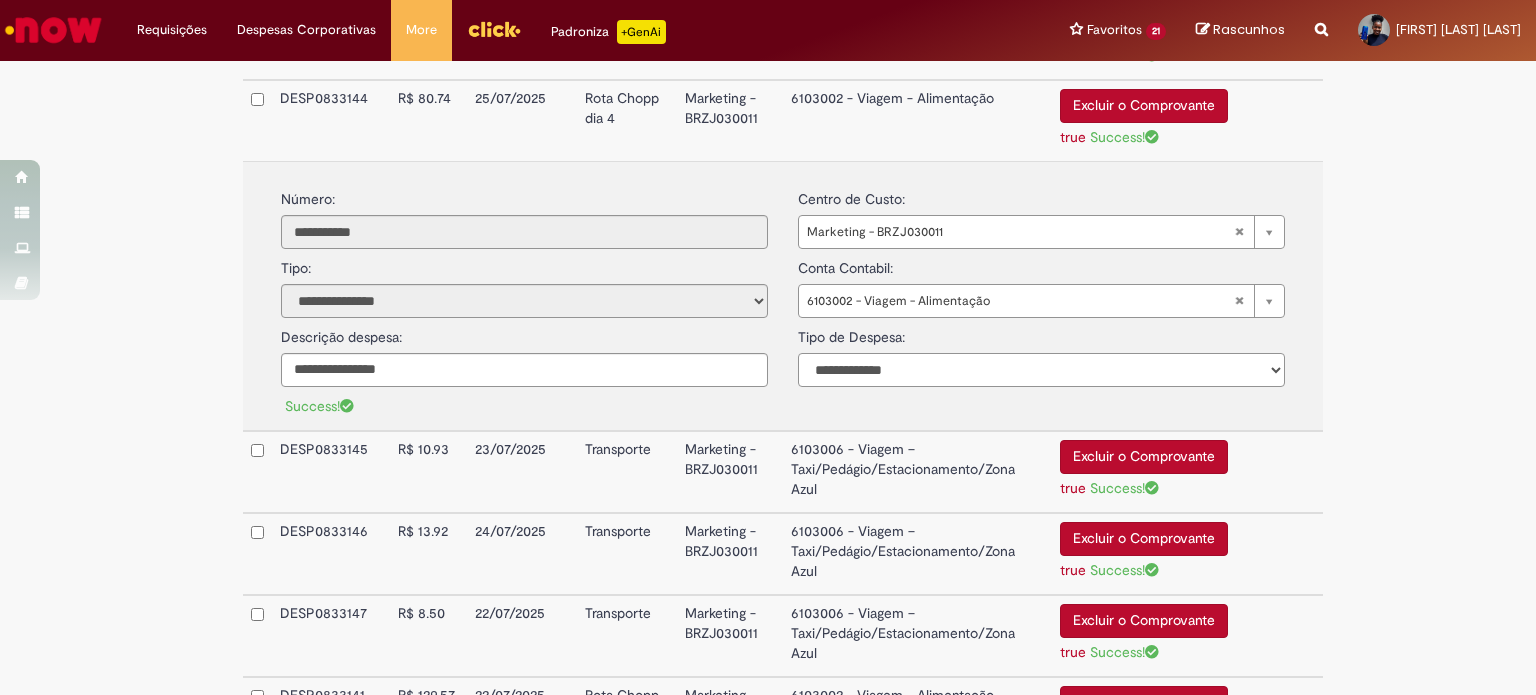 click on "**********" at bounding box center (1041, 370) 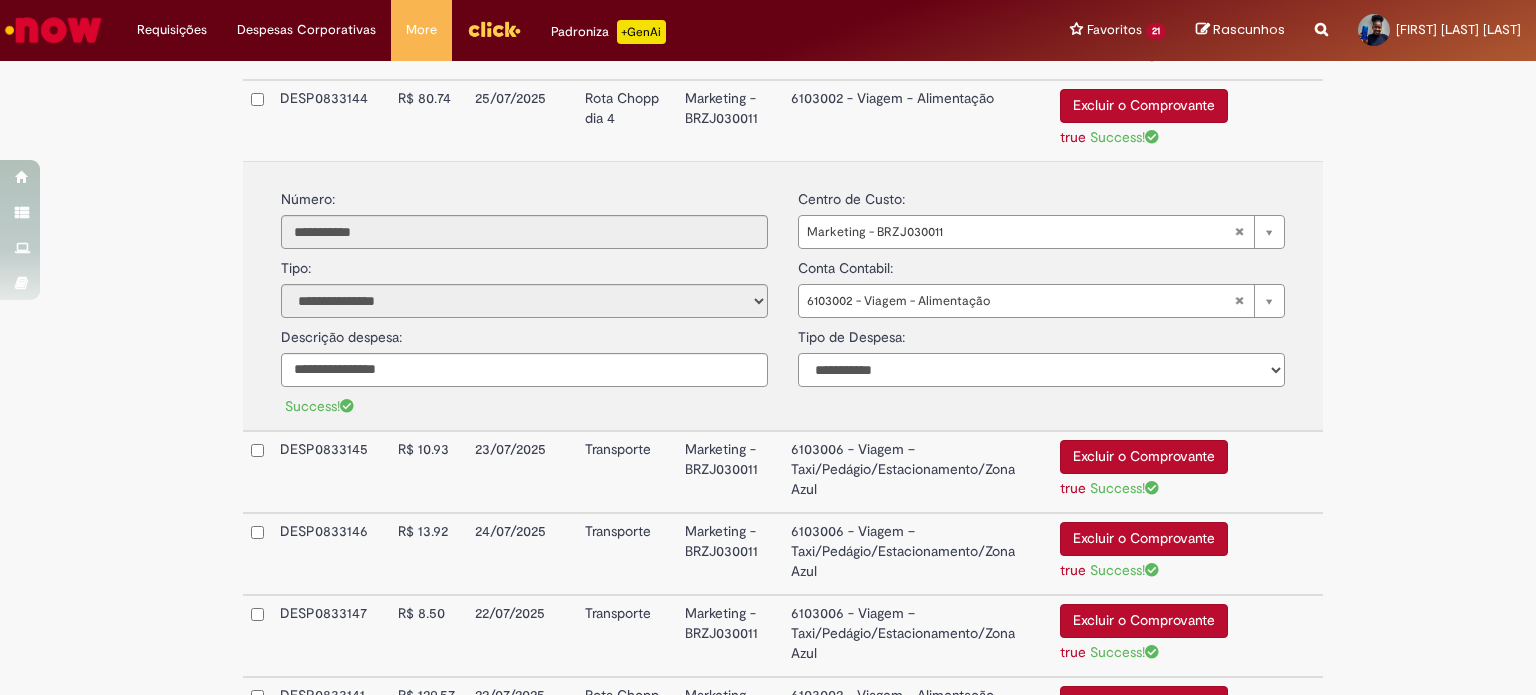 click on "**********" at bounding box center (1041, 370) 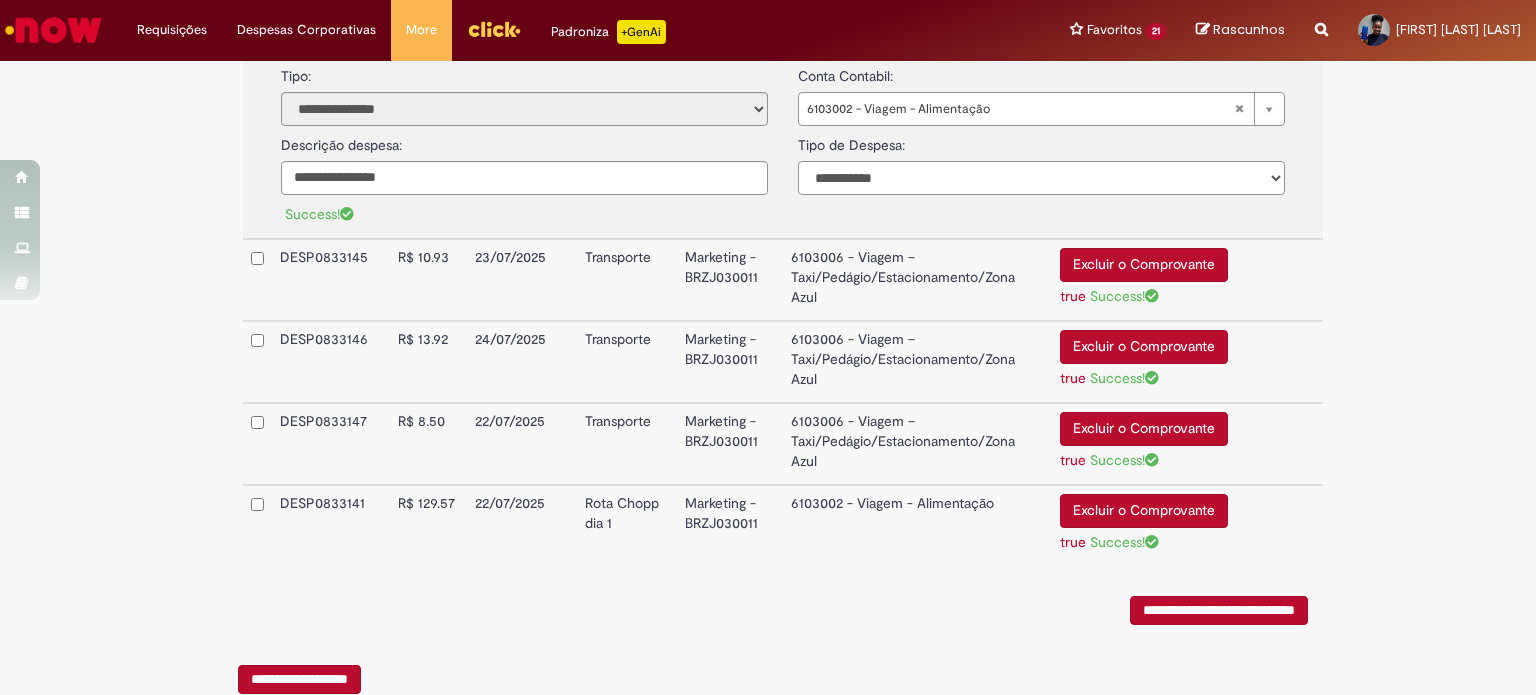 scroll, scrollTop: 1000, scrollLeft: 0, axis: vertical 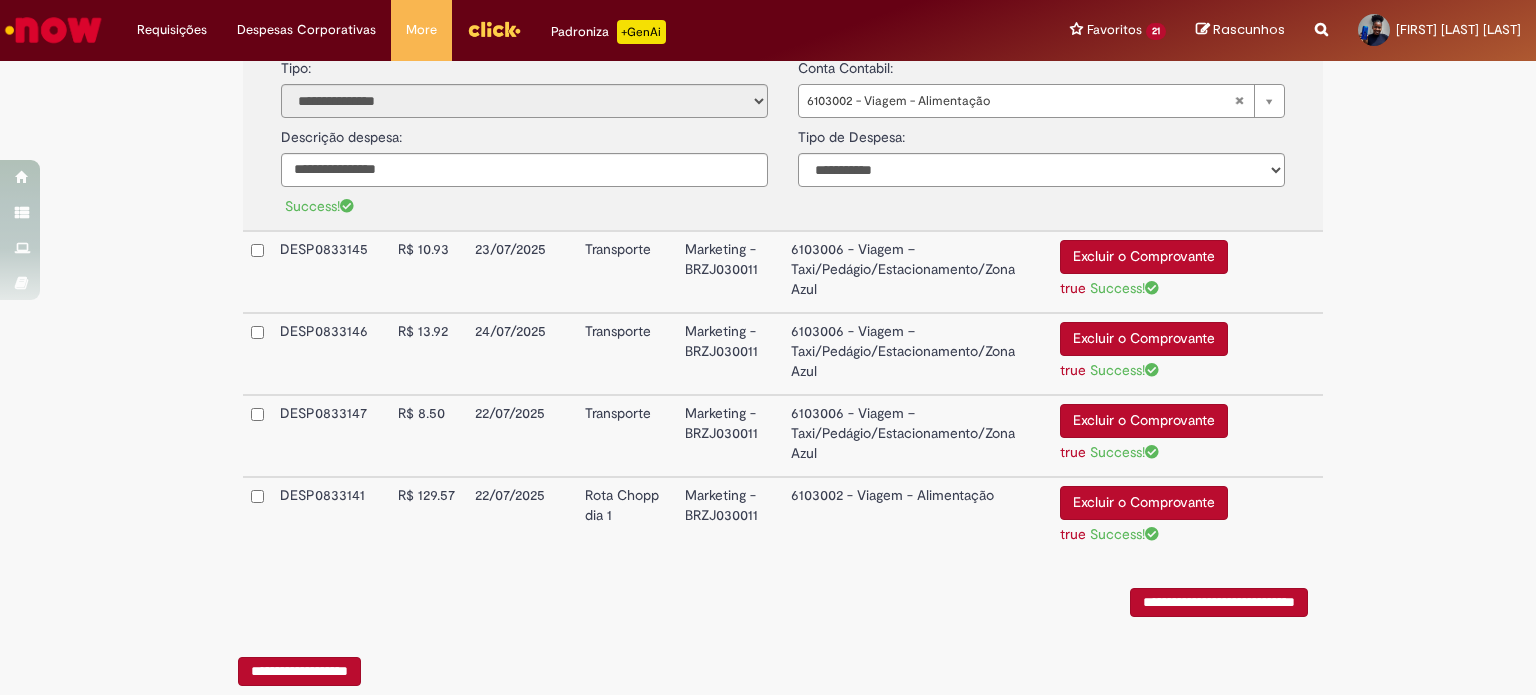 click on "6103006 - Viagem – Taxi/Pedágio/Estacionamento/Zona Azul" at bounding box center (917, 272) 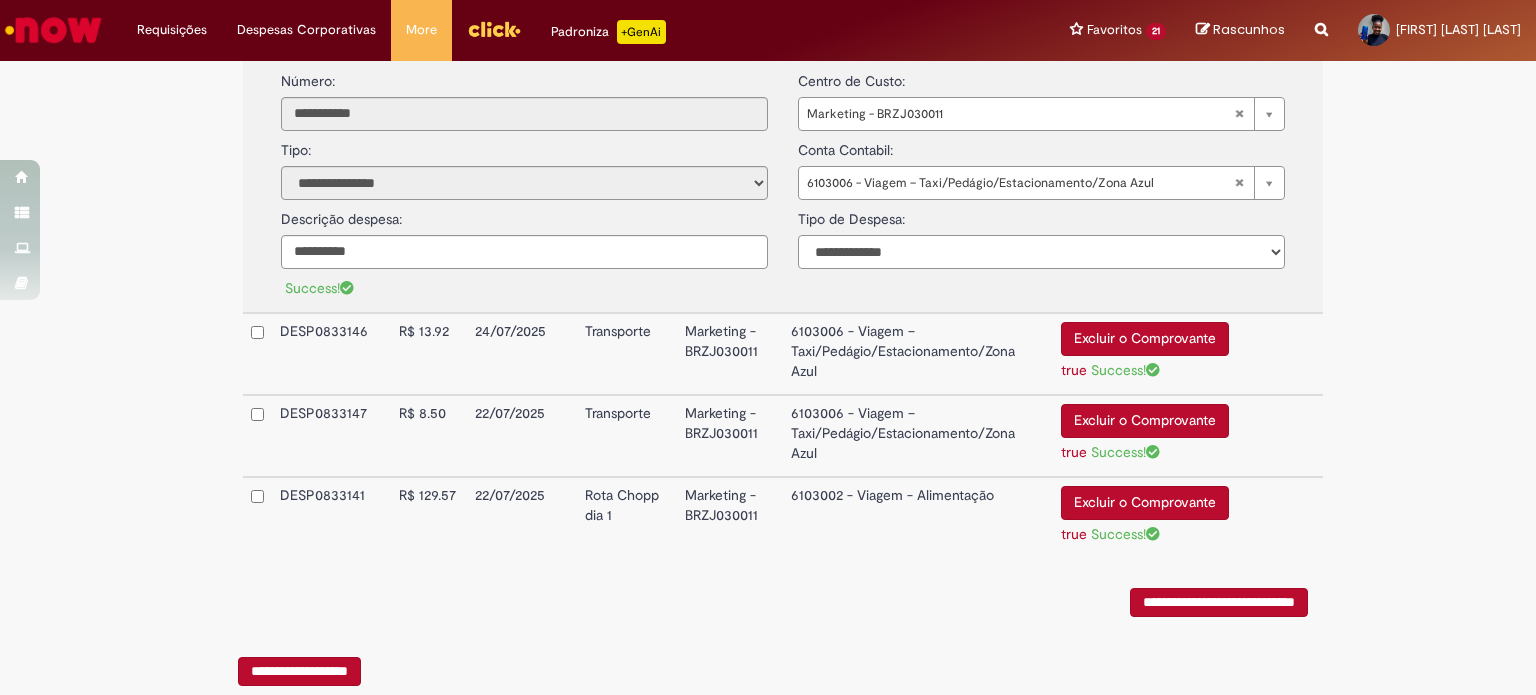 click on "**********" at bounding box center [1041, 252] 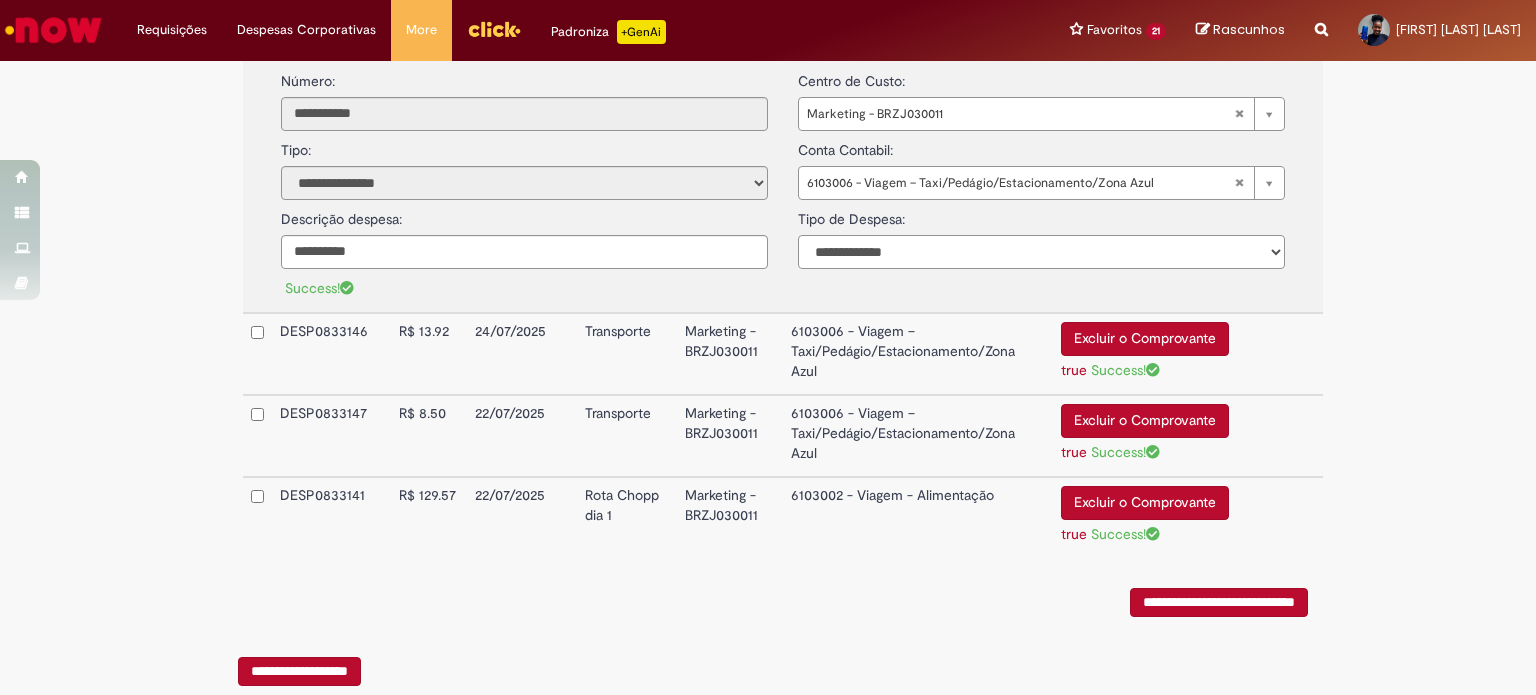 select on "*" 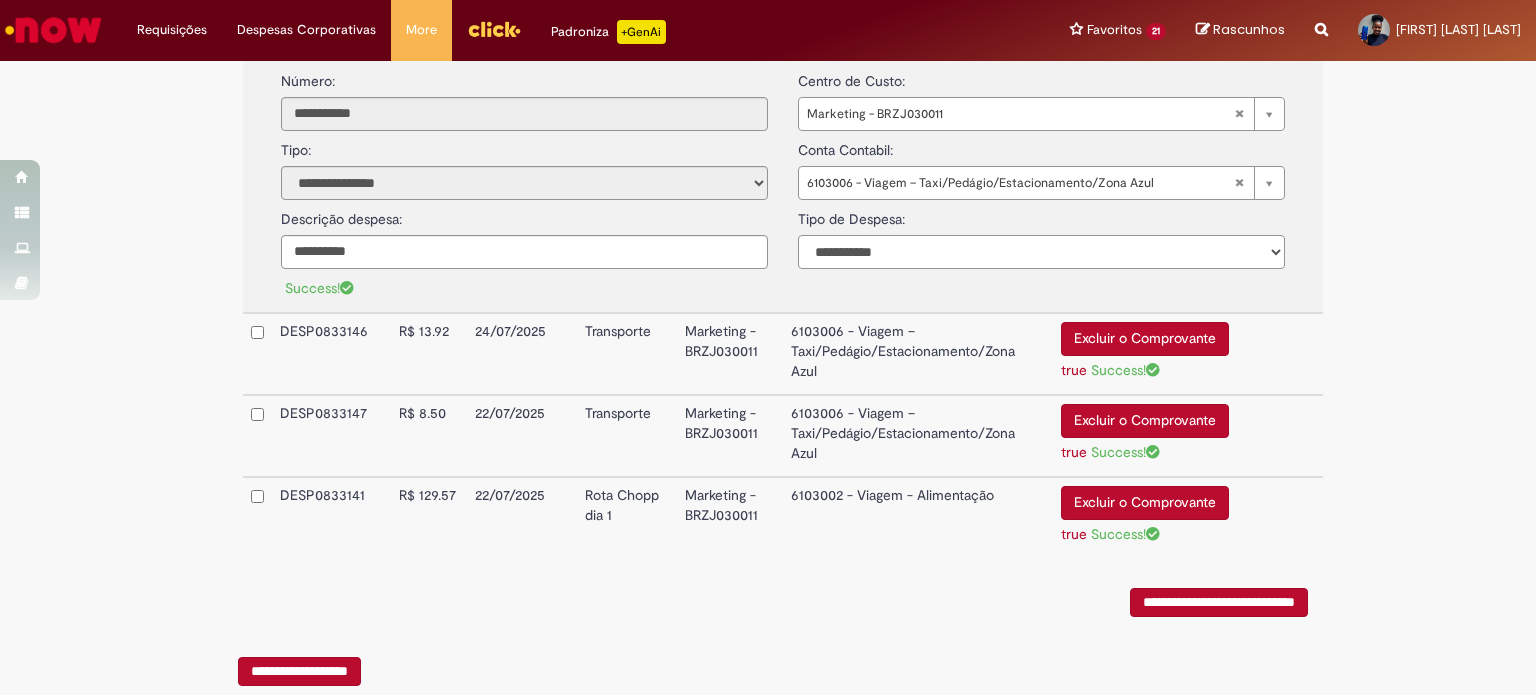 click on "**********" at bounding box center [1041, 252] 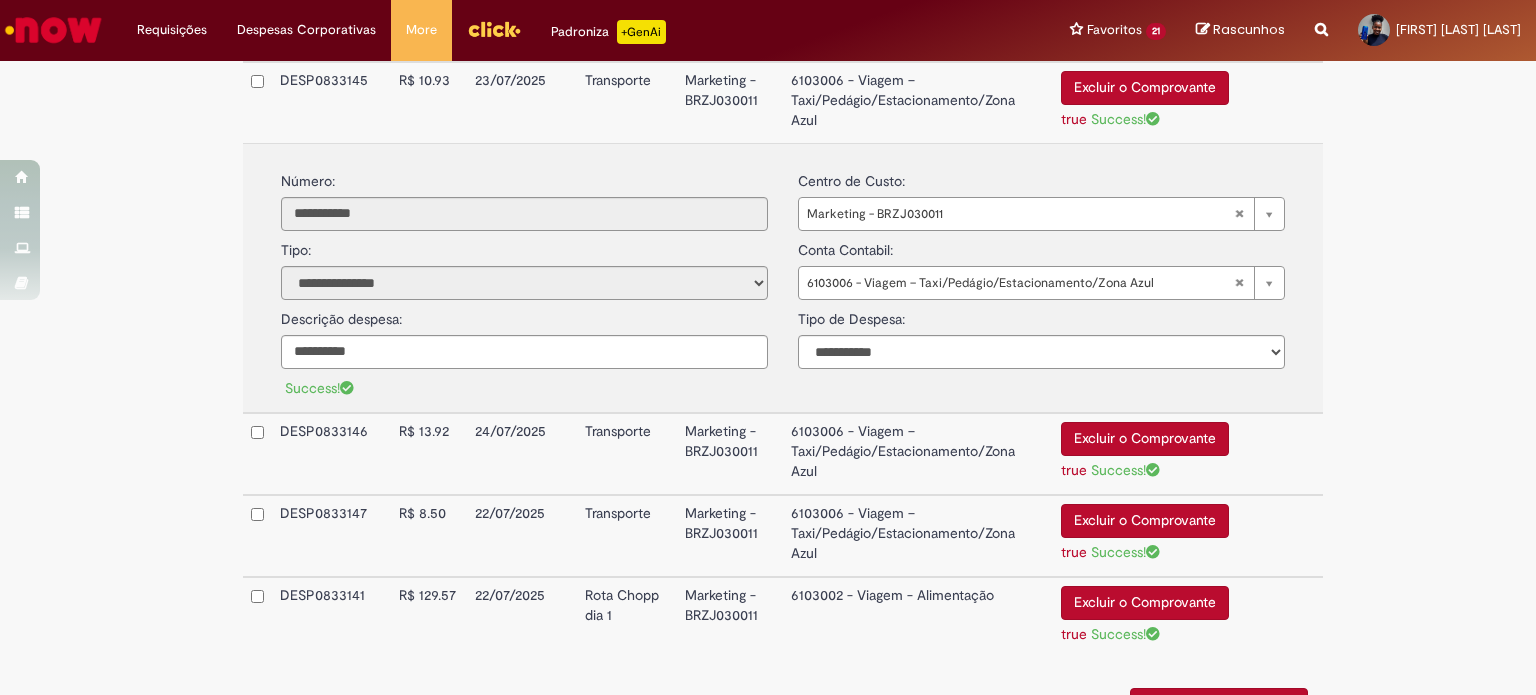 click on "6103006 - Viagem – Taxi/Pedágio/Estacionamento/Zona Azul" at bounding box center (918, 454) 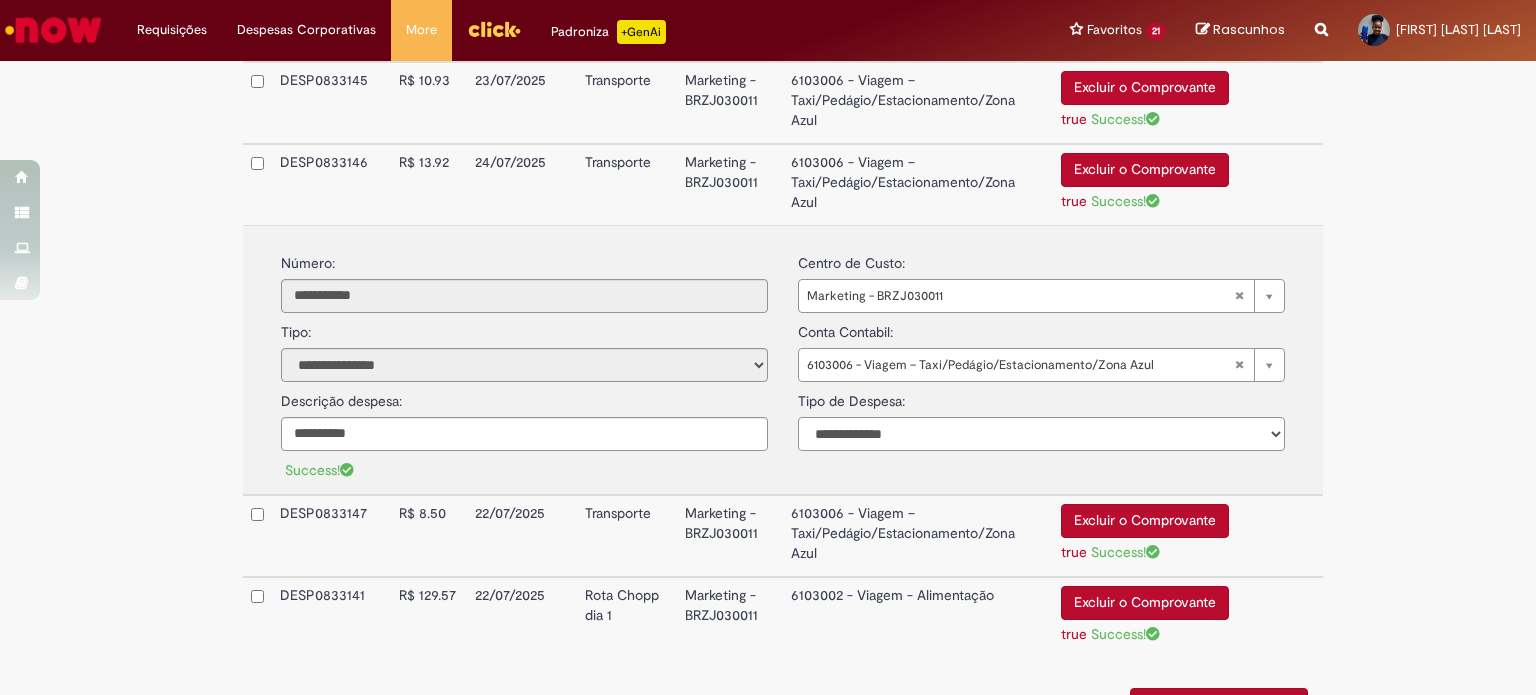 drag, startPoint x: 963, startPoint y: 422, endPoint x: 924, endPoint y: 431, distance: 40.024994 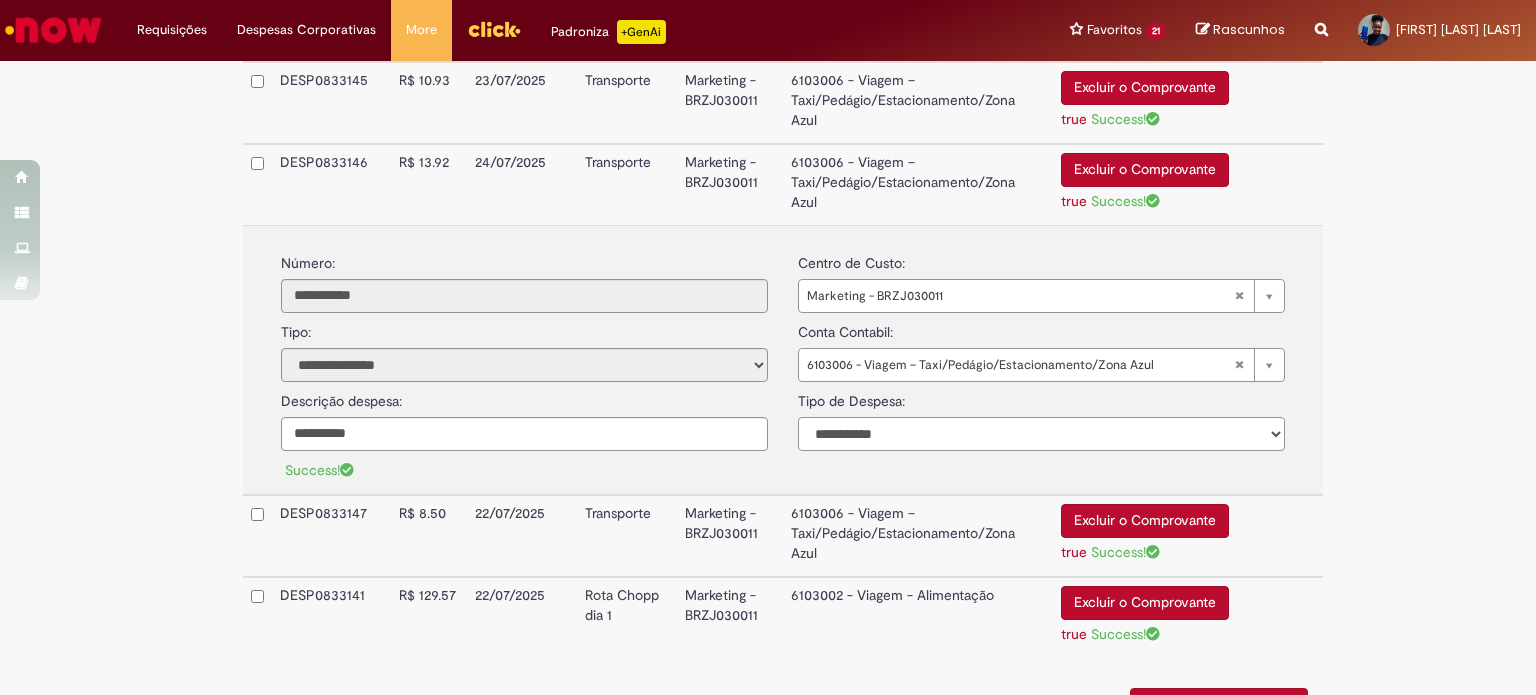 click on "**********" at bounding box center [1041, 434] 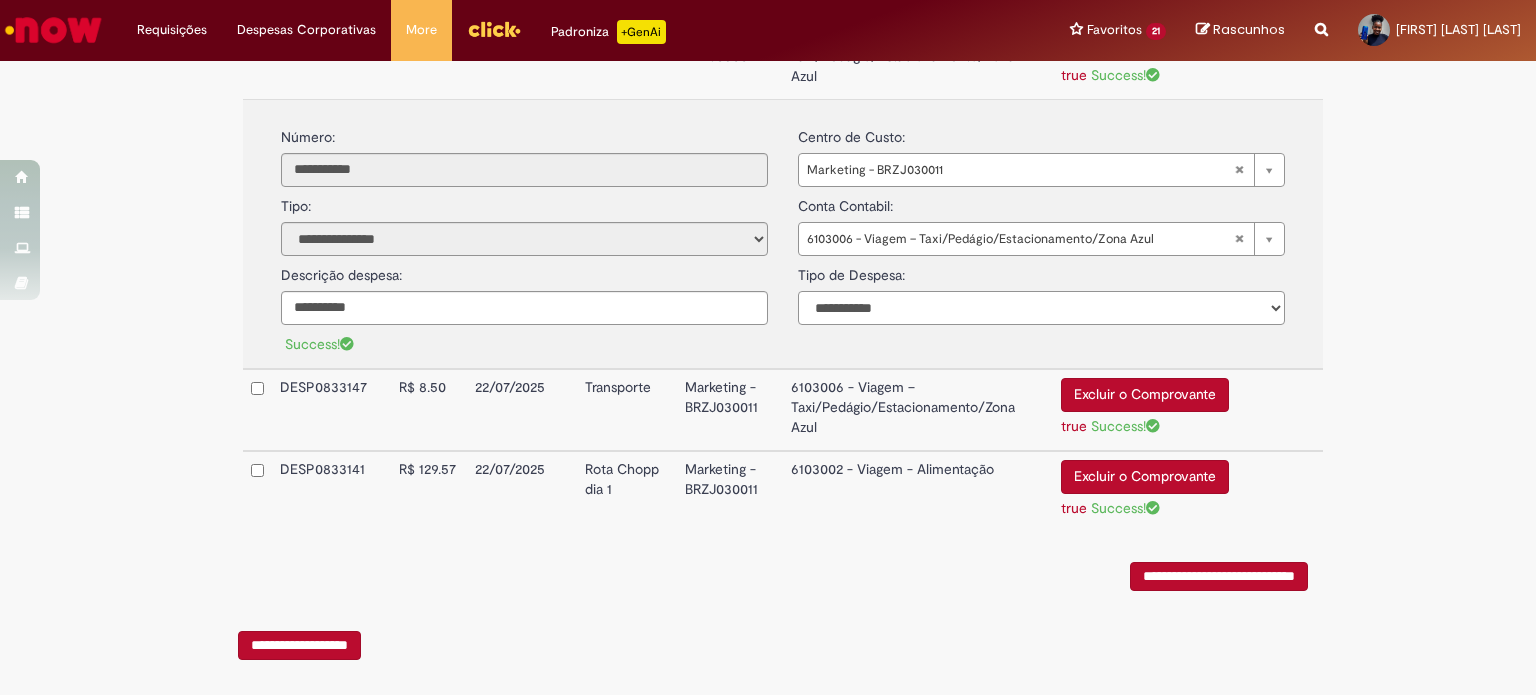 scroll, scrollTop: 1044, scrollLeft: 0, axis: vertical 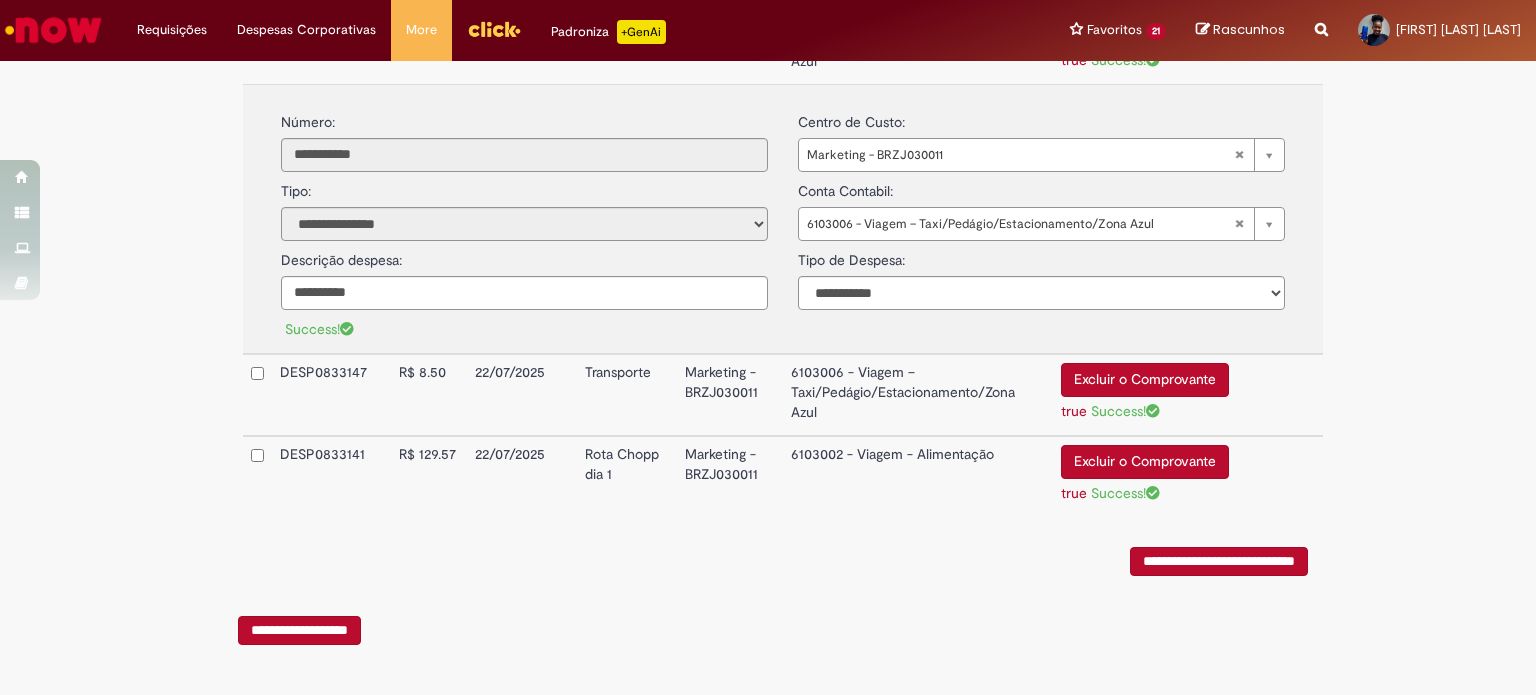 click on "6103006 - Viagem – Taxi/Pedágio/Estacionamento/Zona Azul" at bounding box center [918, 395] 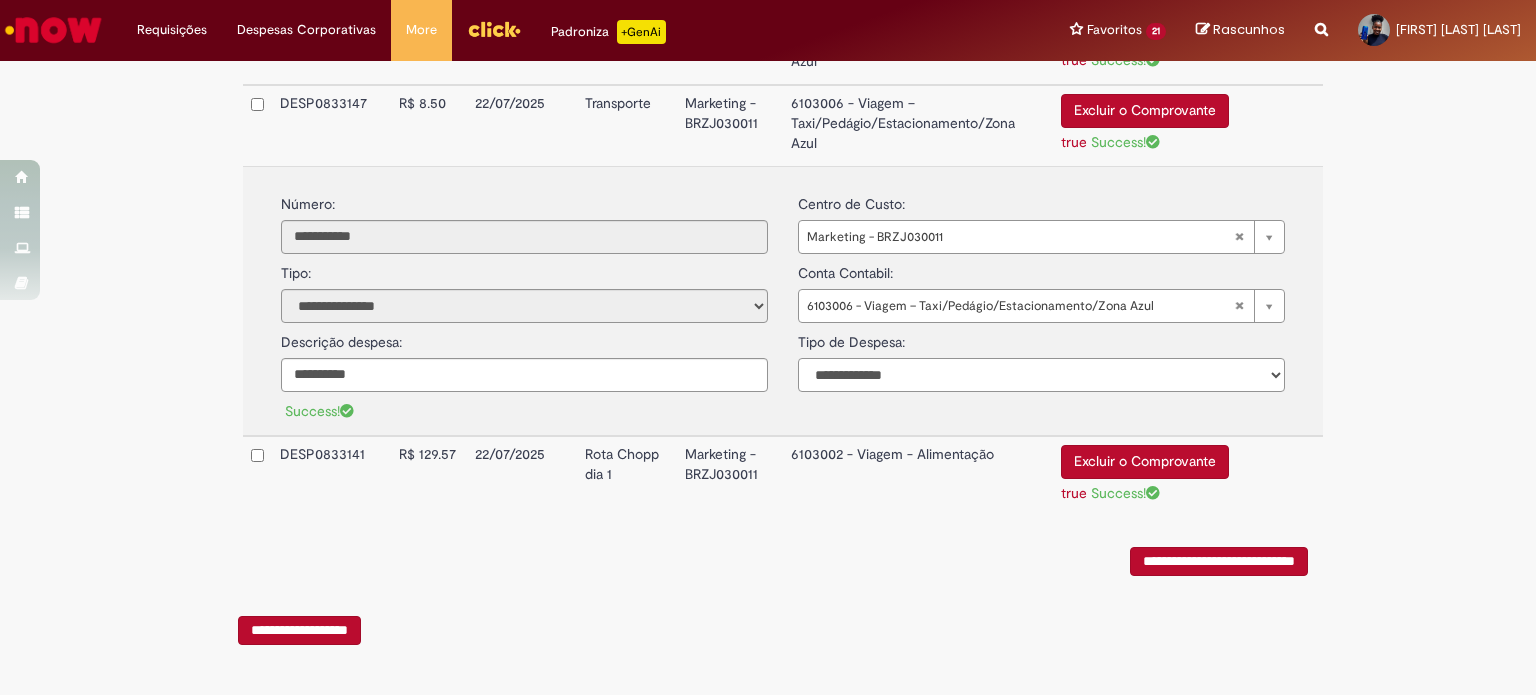 click on "**********" at bounding box center [1041, 375] 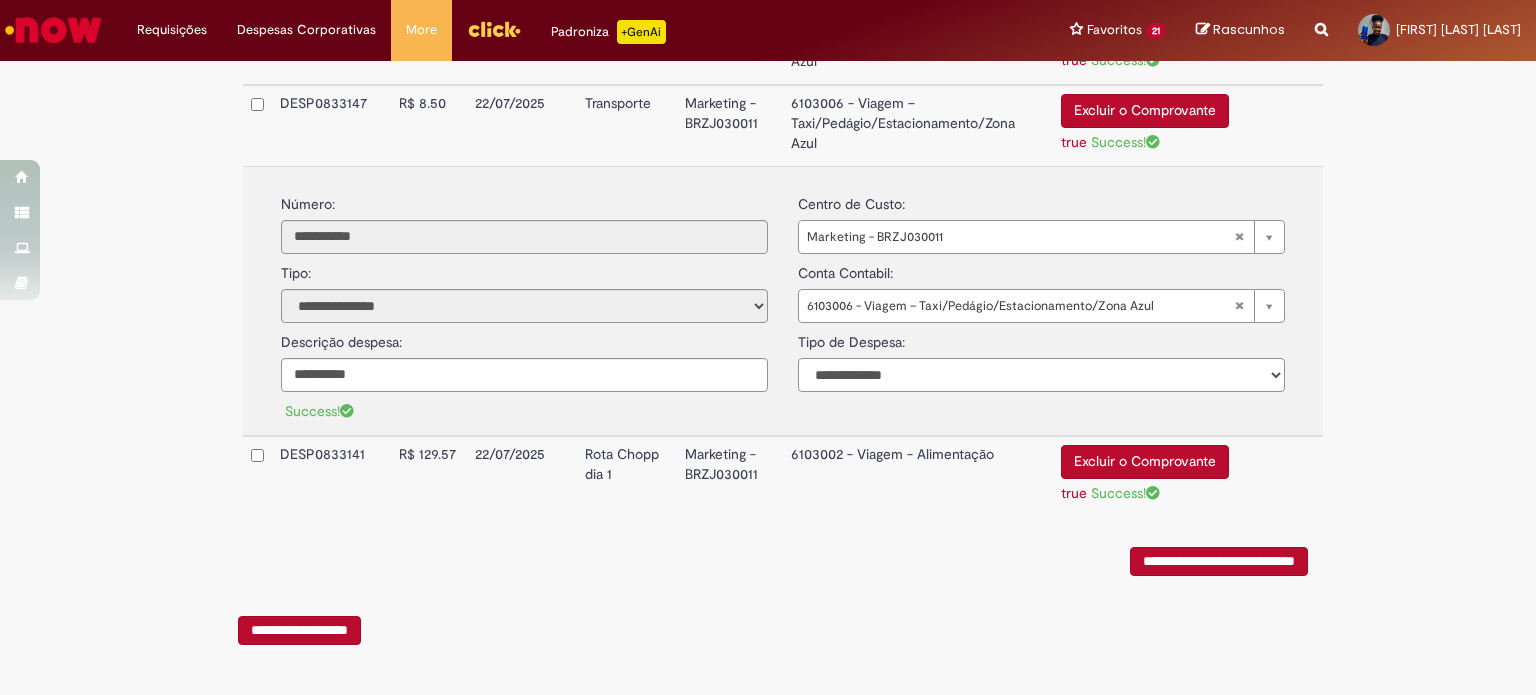 select on "*" 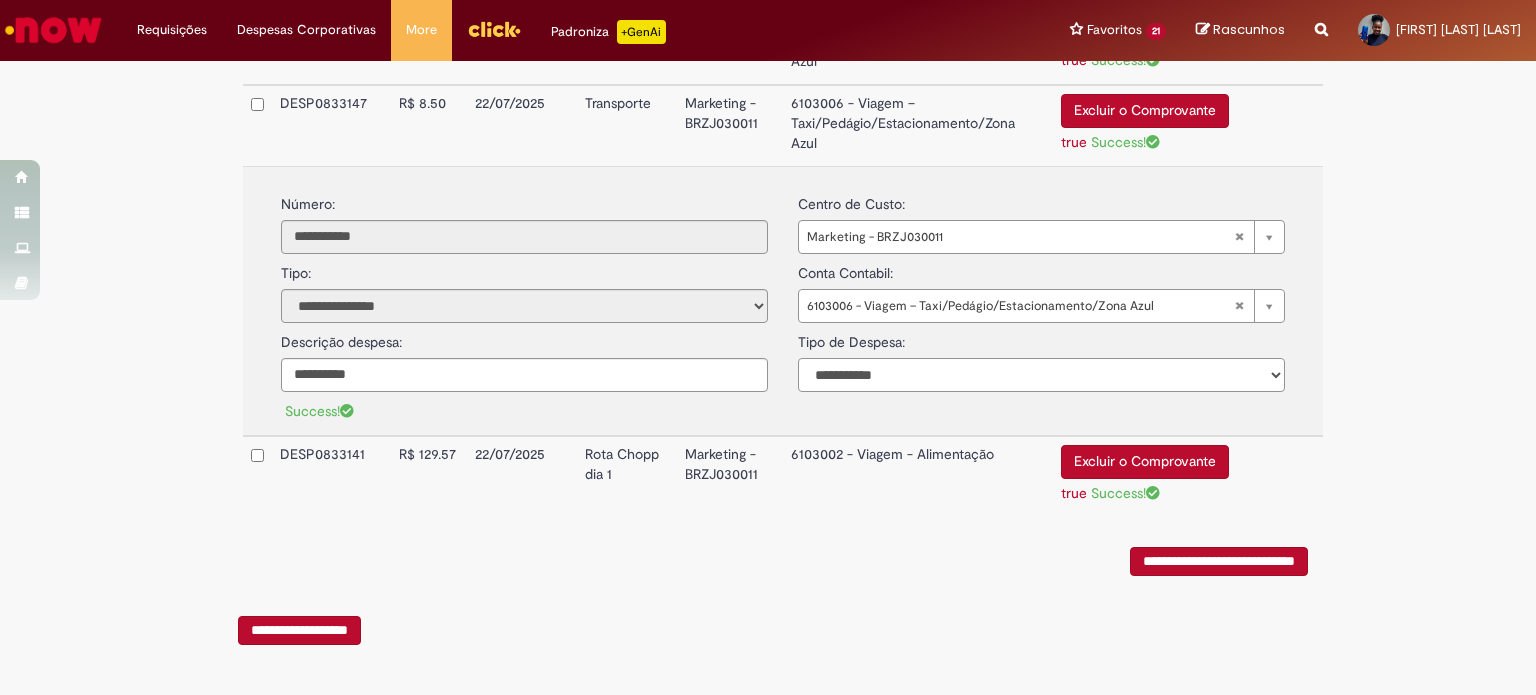 click on "**********" at bounding box center (1041, 375) 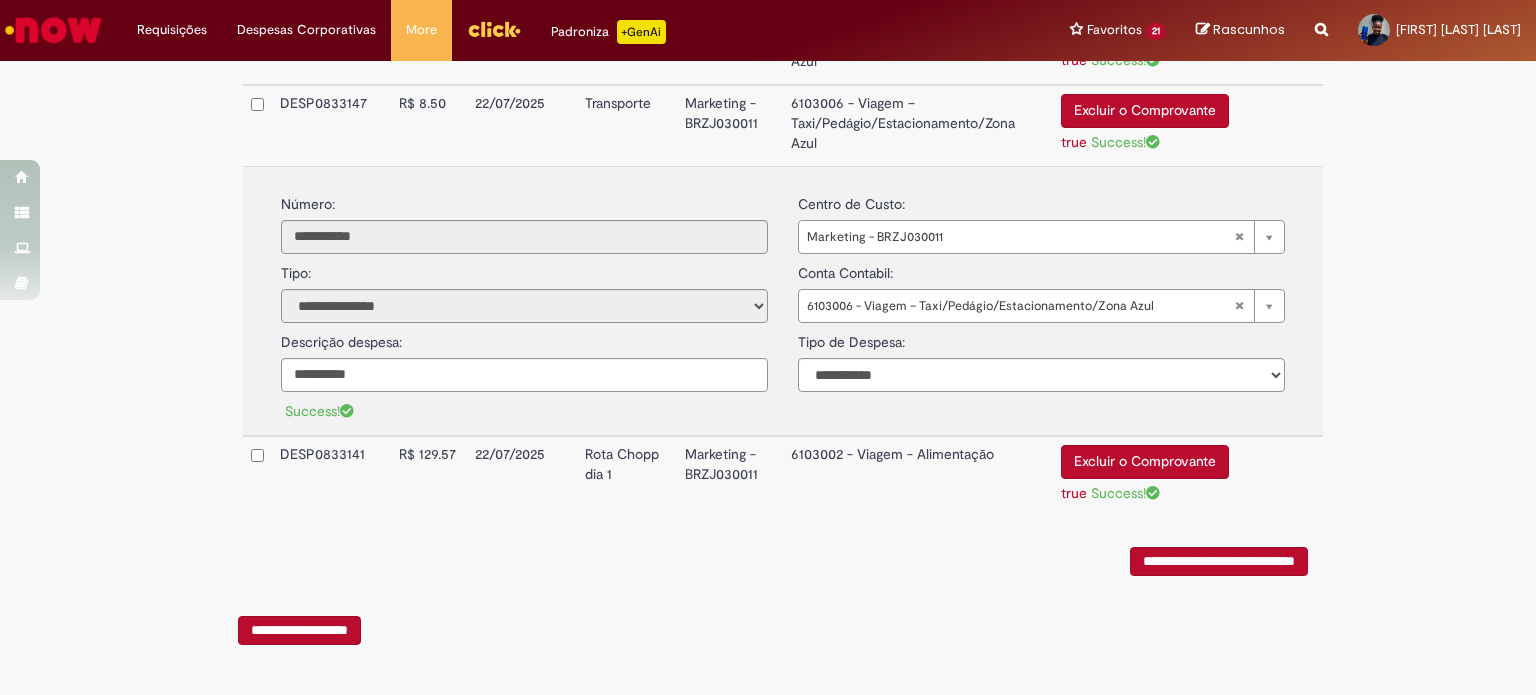 click on "6103002 - Viagem - Alimentação" at bounding box center (918, 476) 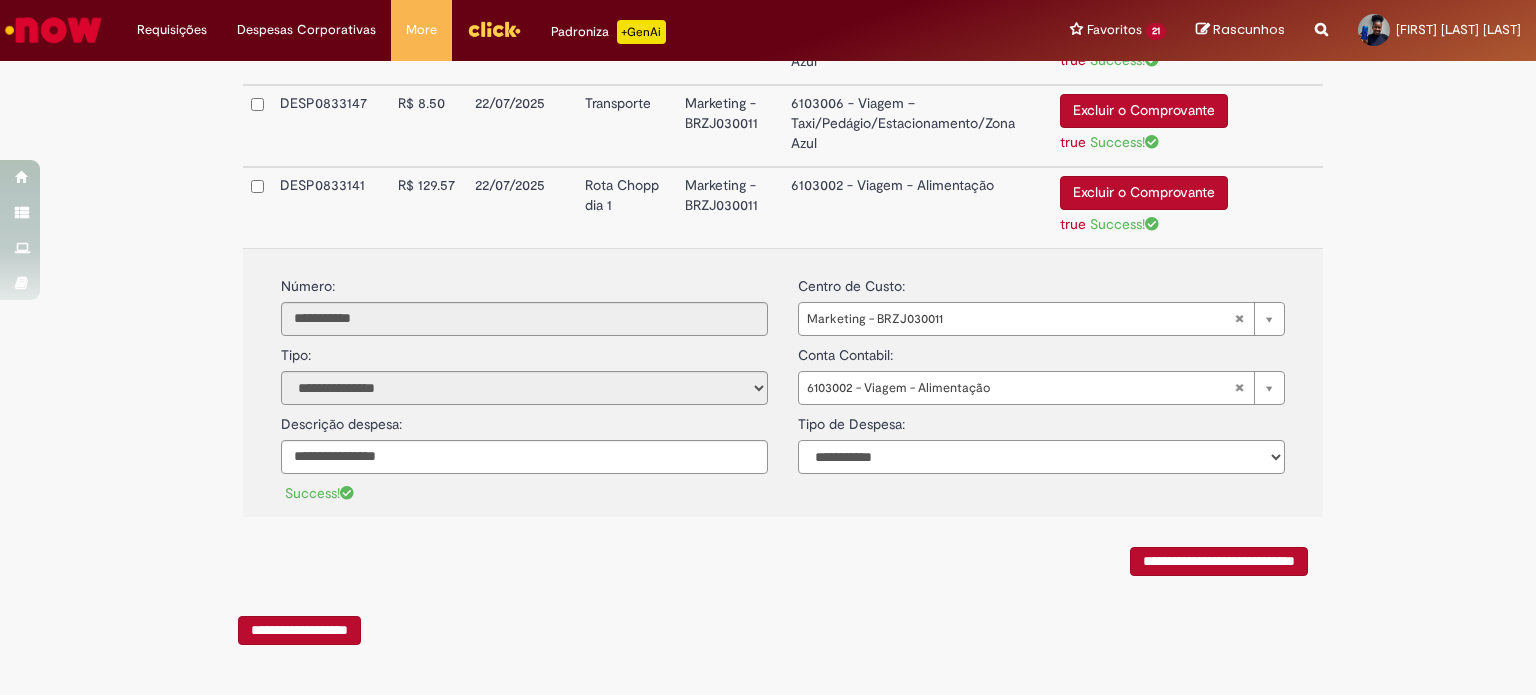 click on "**********" at bounding box center [1041, 457] 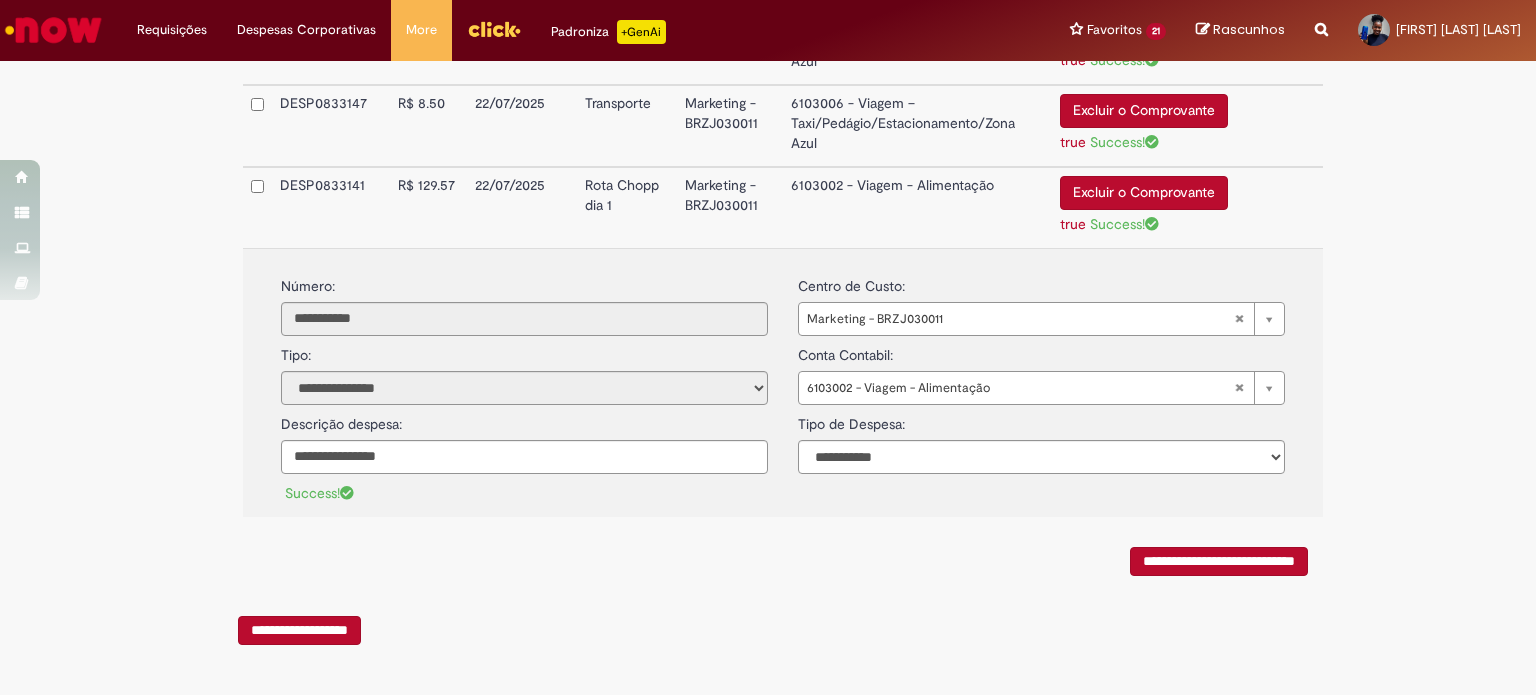 click on "**********" at bounding box center [768, -138] 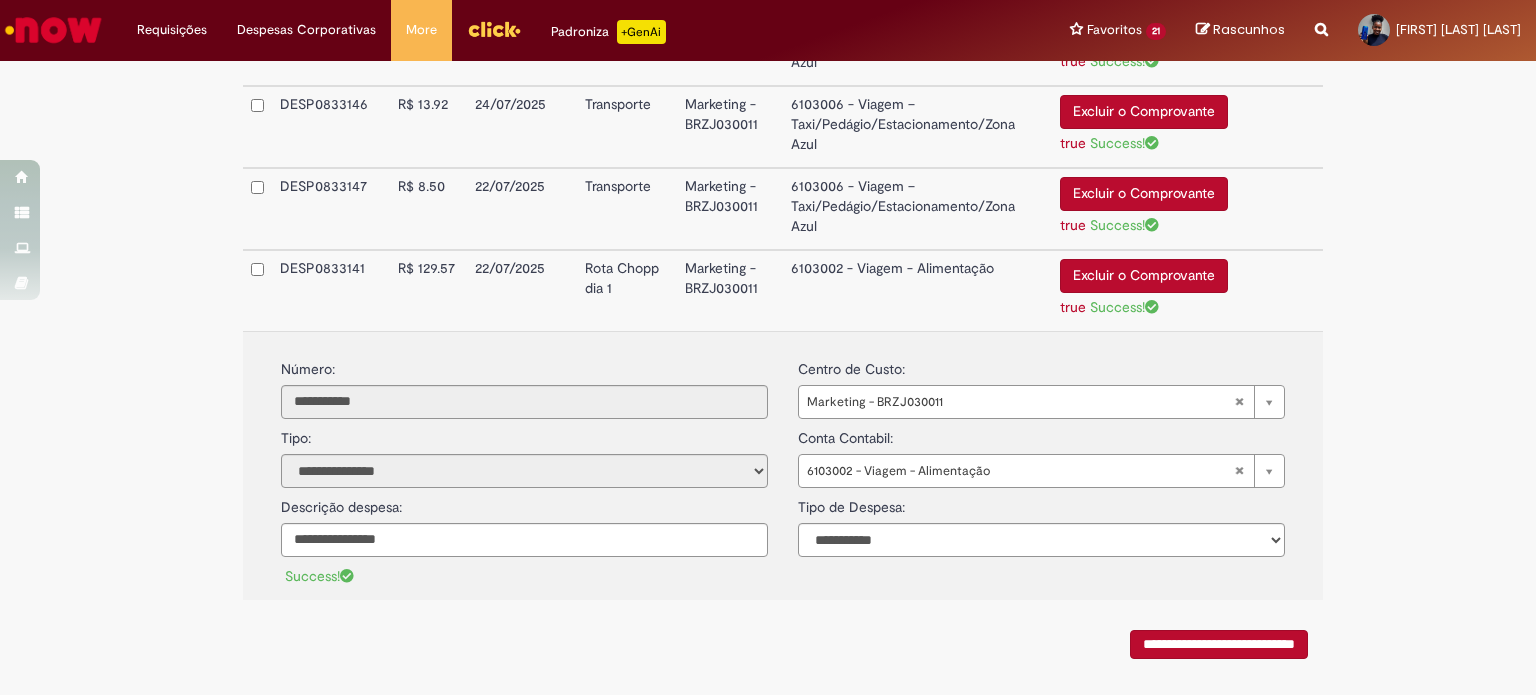 scroll, scrollTop: 1044, scrollLeft: 0, axis: vertical 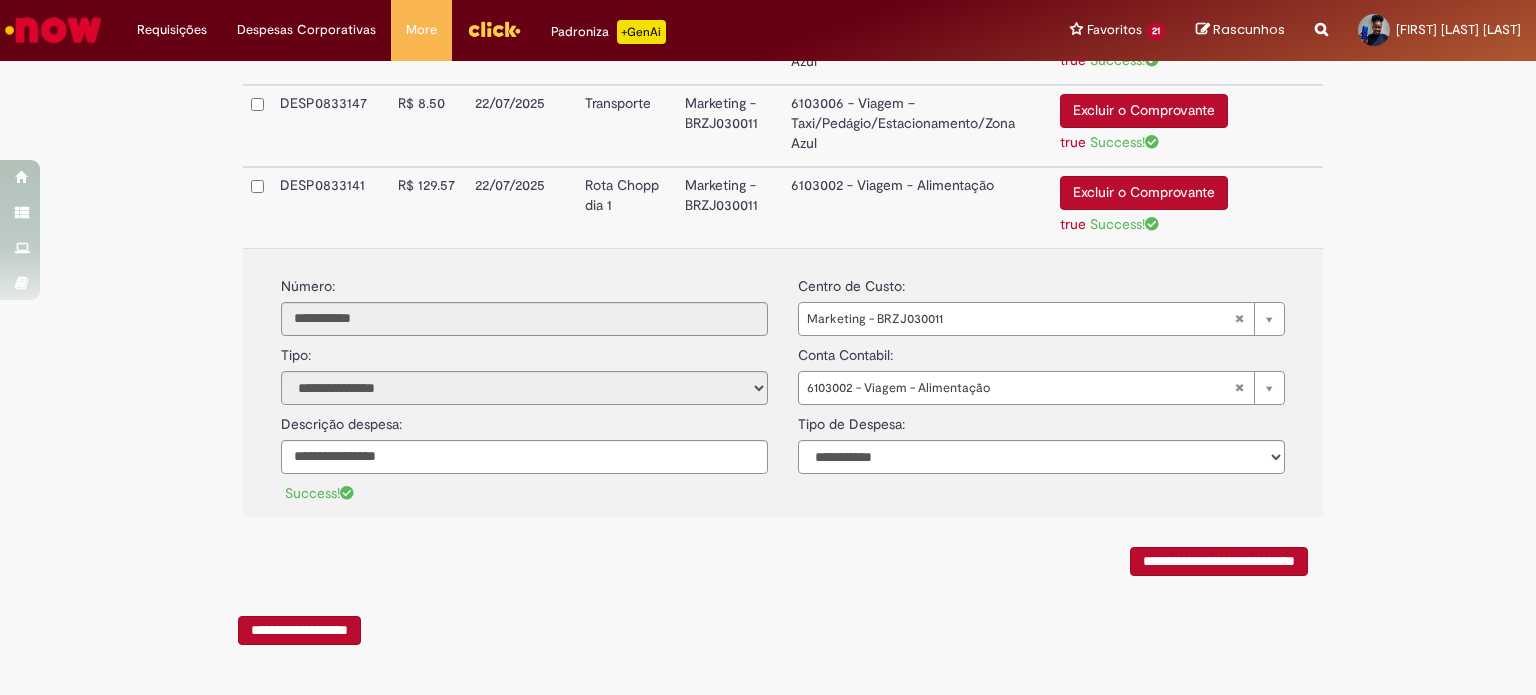 click on "**********" at bounding box center [1219, 561] 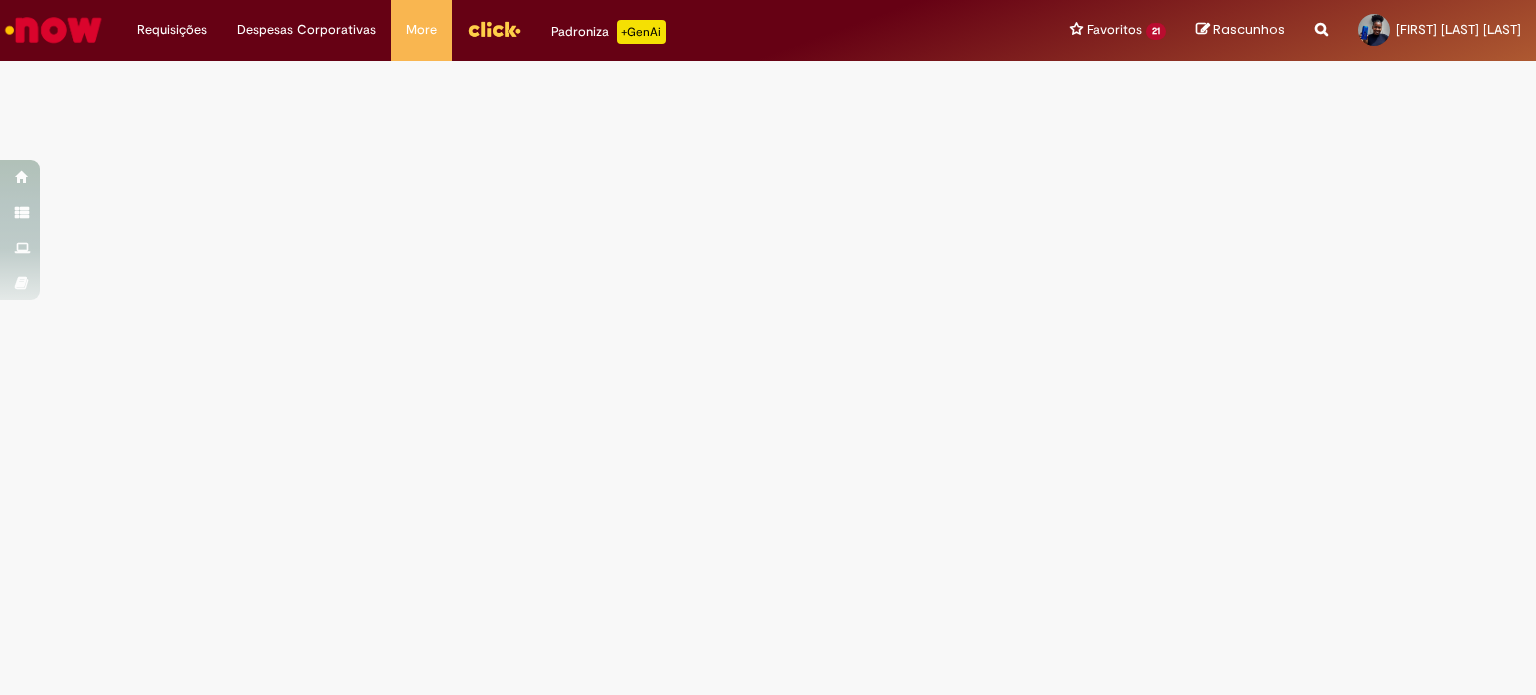 scroll, scrollTop: 0, scrollLeft: 0, axis: both 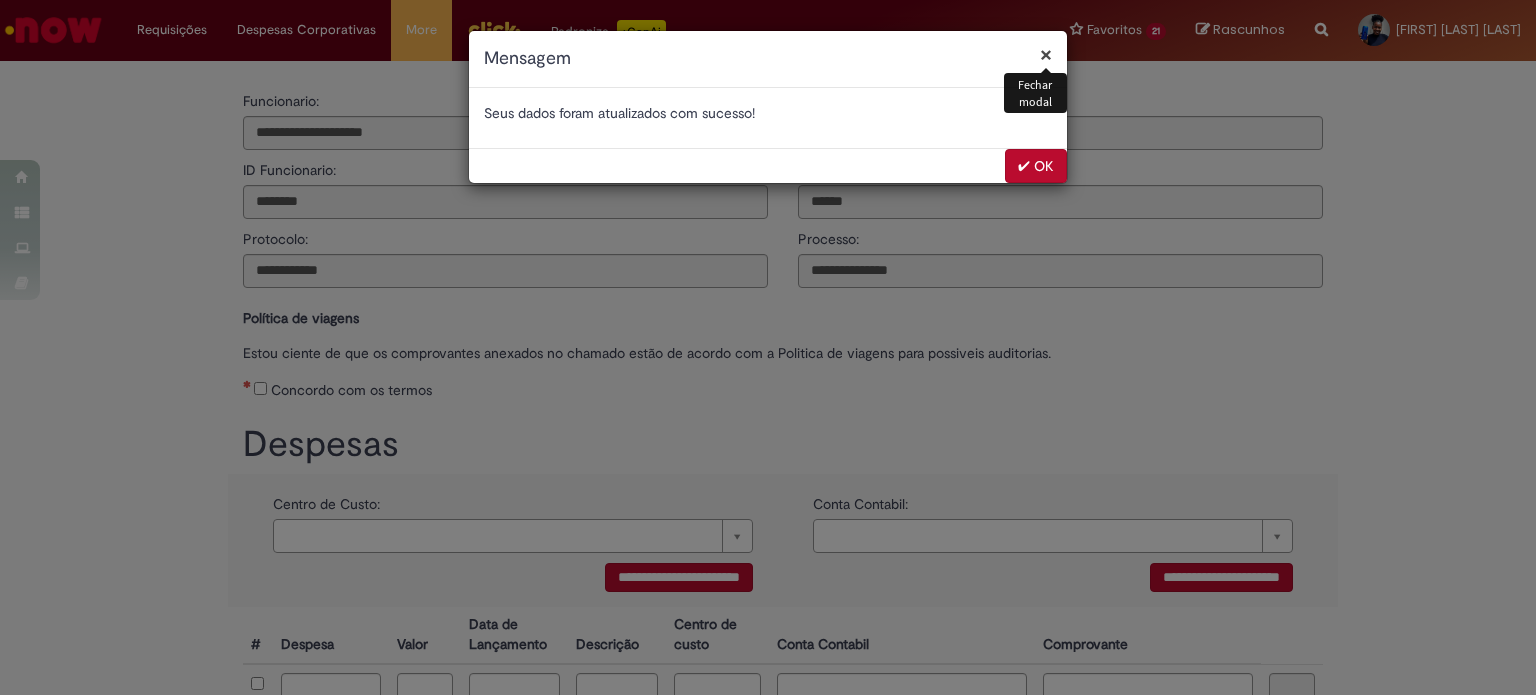 click on "✔ OK" at bounding box center [1036, 166] 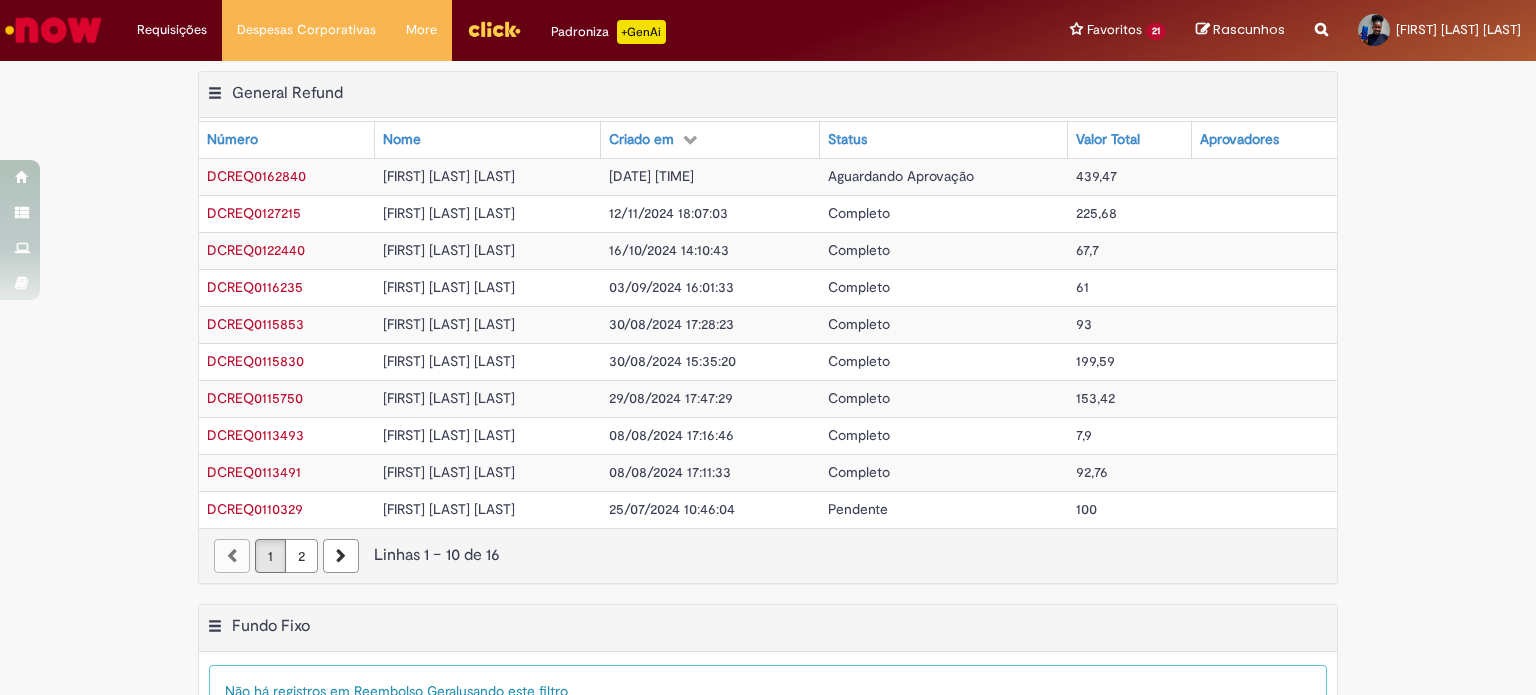scroll, scrollTop: 0, scrollLeft: 0, axis: both 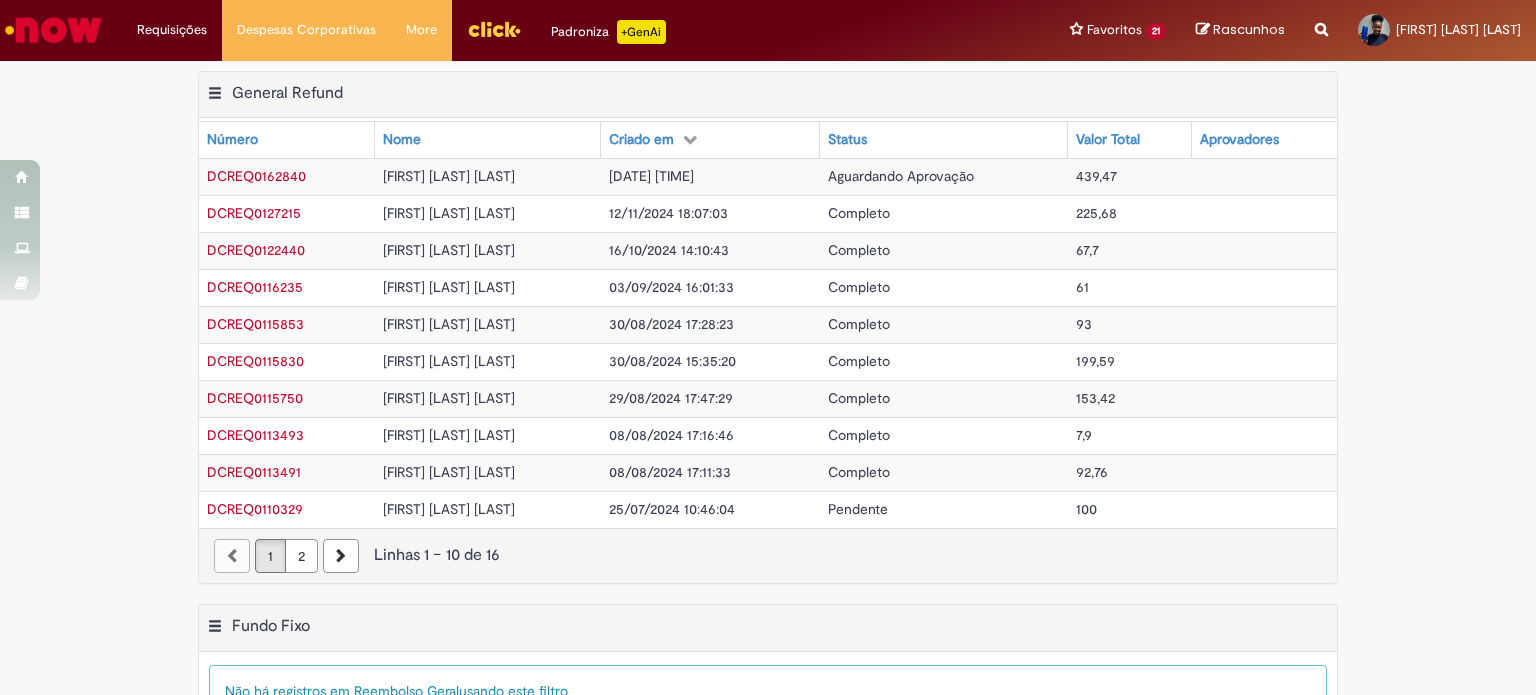 click on "Completo" at bounding box center (859, 213) 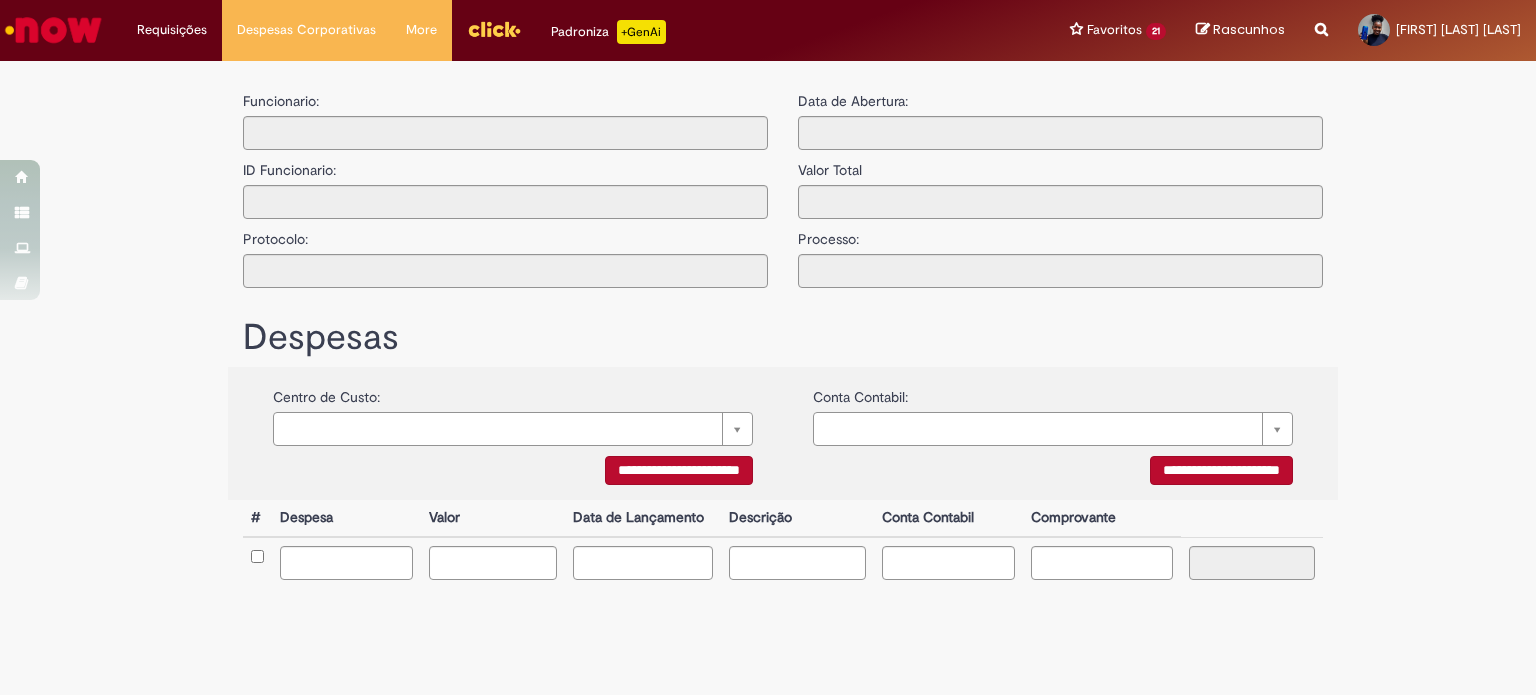 type on "**********" 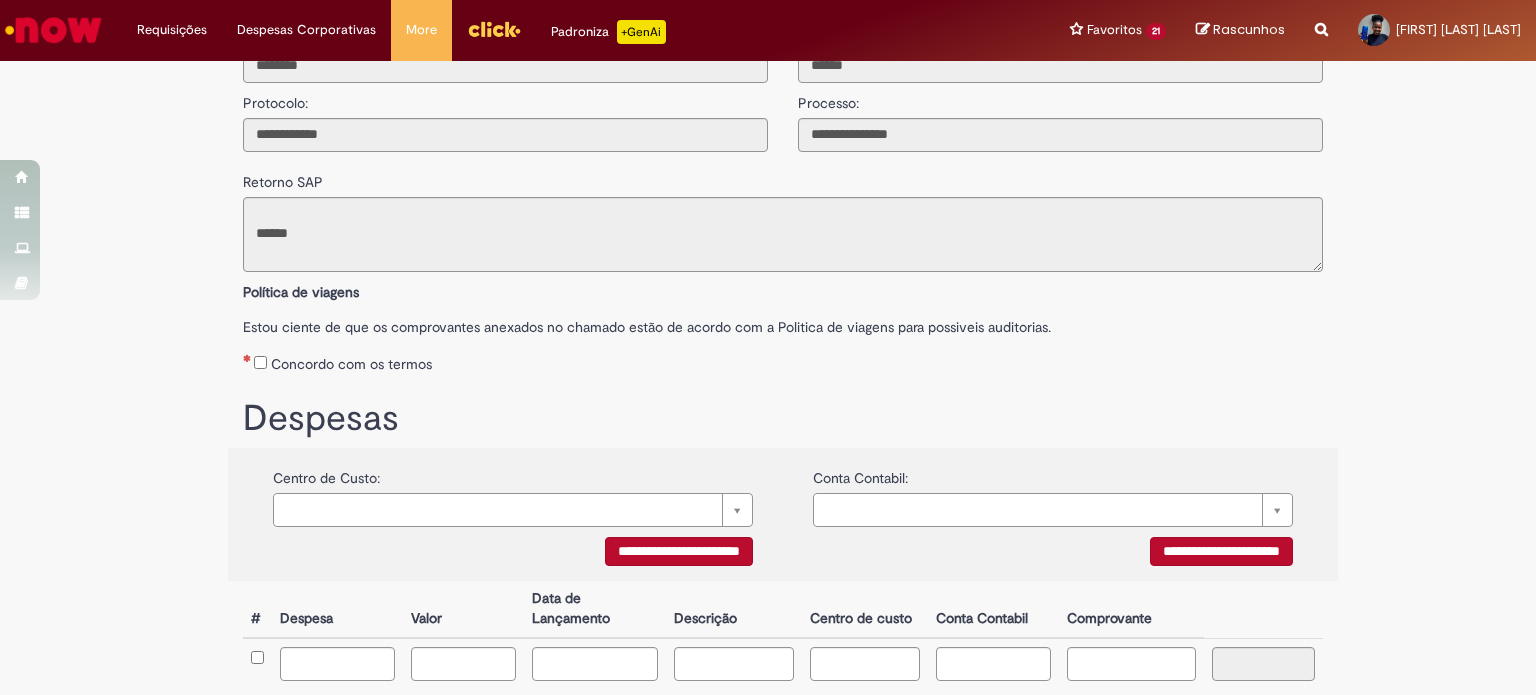 scroll, scrollTop: 0, scrollLeft: 0, axis: both 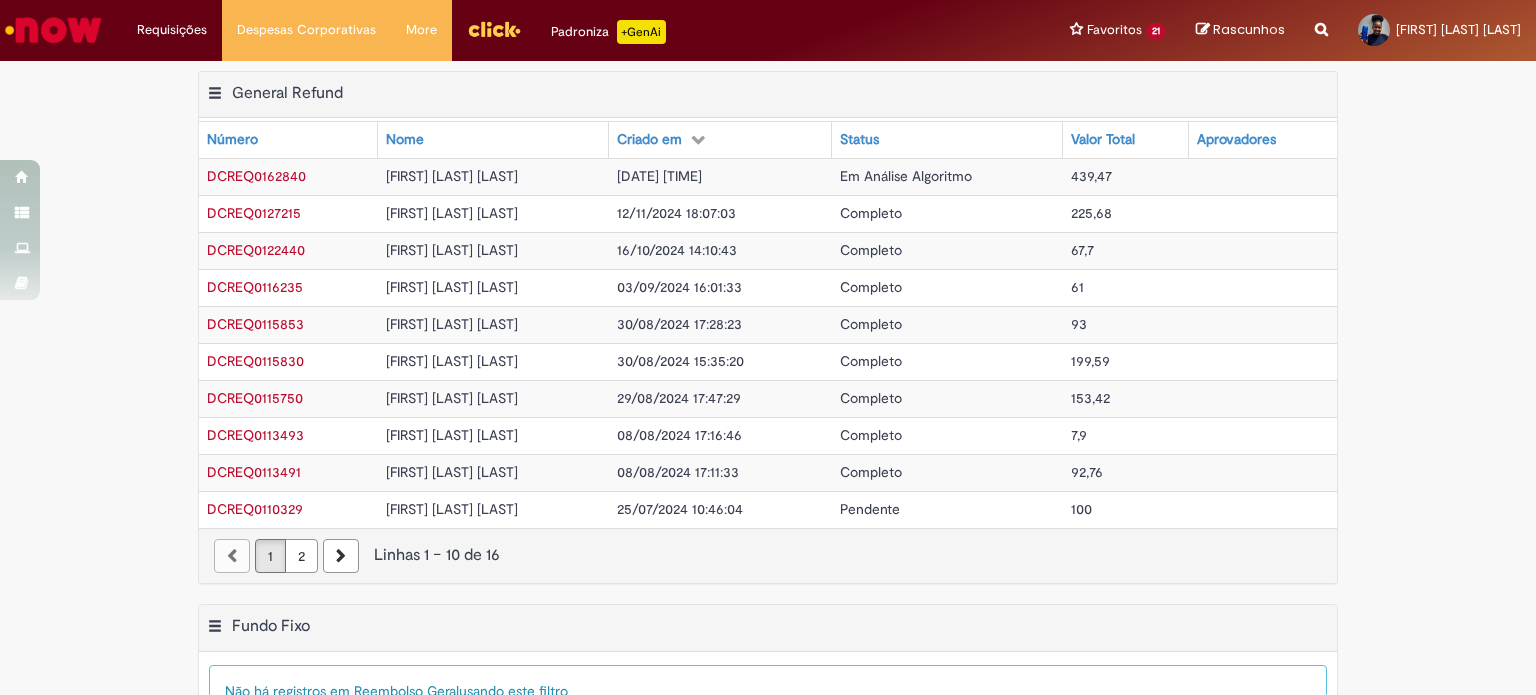 click on "Exportar como PDF   Exportar como Excel   Exportar como CSV
General Refund Tabela - Página 1
Mostrar filtro       Tudo     >   Funcionário é [FIRST] [LAST] [LAST]     >   Processo = Reembolso Geral
General Refund
Número
Nome
Criado em
Status
Valor Total
Aprovadores
DCREQ0162840 [FIRST] [LAST] [LAST] [DATE] [TIME] Em Análise Algoritmo 439,47
DCREQ0127215 [FIRST] [LAST] [LAST] [DATE] [TIME] Completo 225,68
DCREQ0122440 [FIRST] [LAST] [LAST] [DATE] [TIME] Completo 67,7
DCREQ0116235 [FIRST] [LAST] [LAST] [DATE] [TIME] Completo 61
DCREQ0115853 [FIRST] [LAST] [LAST] [DATE] [TIME] Completo 93
DCREQ0115830 [FIRST] [LAST] [LAST] 7,9" at bounding box center (768, 337) 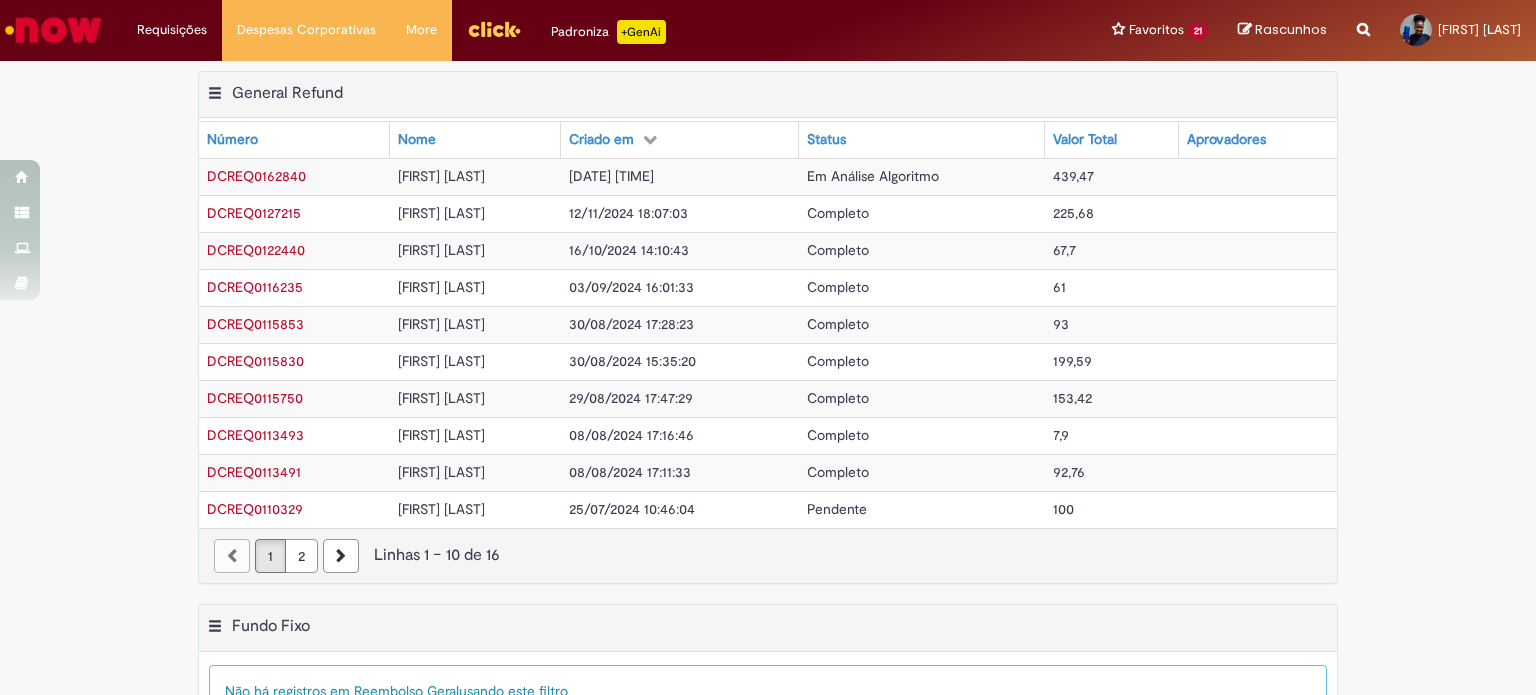 scroll, scrollTop: 0, scrollLeft: 0, axis: both 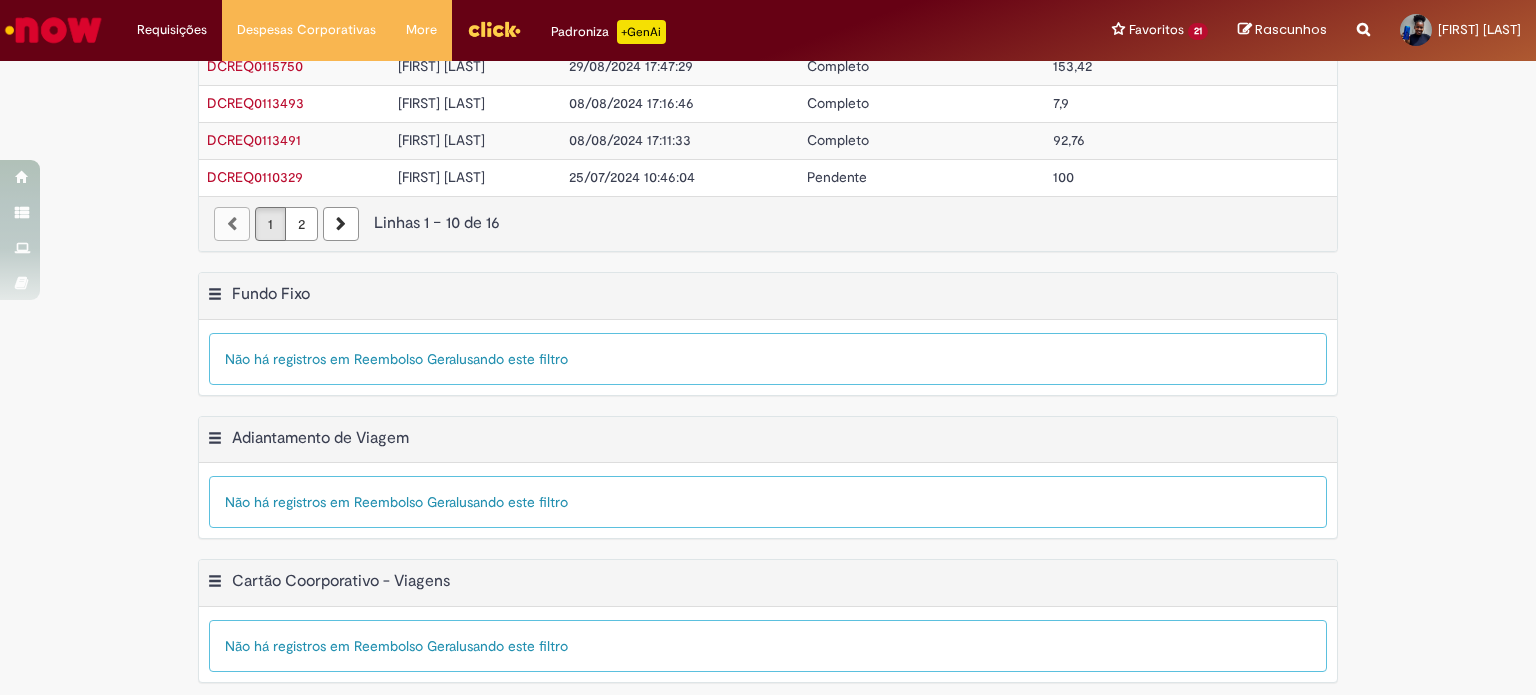 click on "Exportar como PDF   Exportar como Excel   Exportar como CSV
General Refund Tabela - Página 1
Mostrar filtro       Tudo     >   Funcionário é [FIRST] [LAST]     >   Processo = Reembolso Geral
General Refund
Número
Nome
Criado em
Status
Valor Total
Aprovadores
DCREQ0162840 [FIRST] [LAST] [DATE] [TIME] Em Análise Algoritmo 439,47
DCREQ0127215 [FIRST] [LAST] [DATE] [TIME] Completo 225,68
DCREQ0122440 [FIRST] [LAST] [DATE] [TIME] Completo 67,7
DCREQ0116235 [FIRST] [LAST] [DATE] [TIME] Completo 61
DCREQ0115853 [FIRST] [LAST] [DATE] [TIME] Completo 93
DCREQ0115830 [FIRST] [LAST] 7,9" at bounding box center (768, 5) 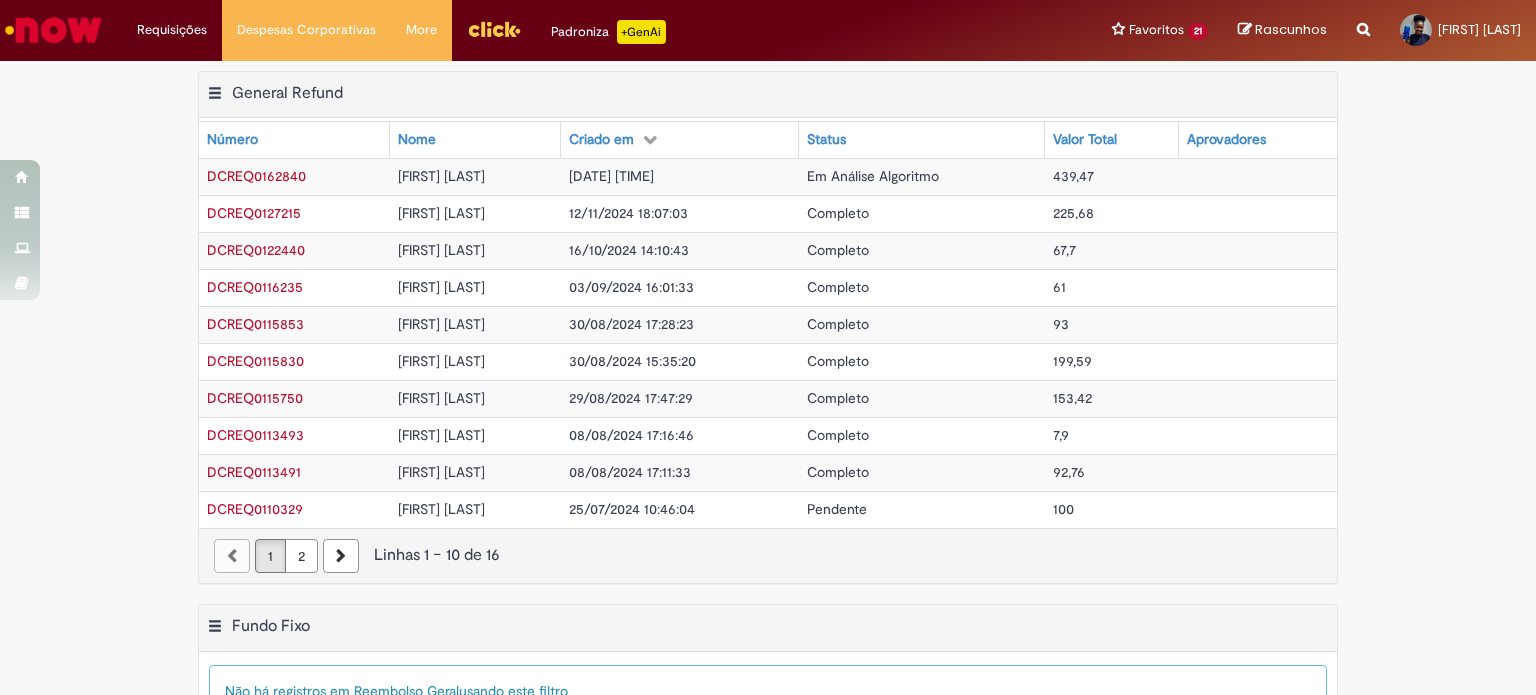 scroll, scrollTop: 332, scrollLeft: 0, axis: vertical 